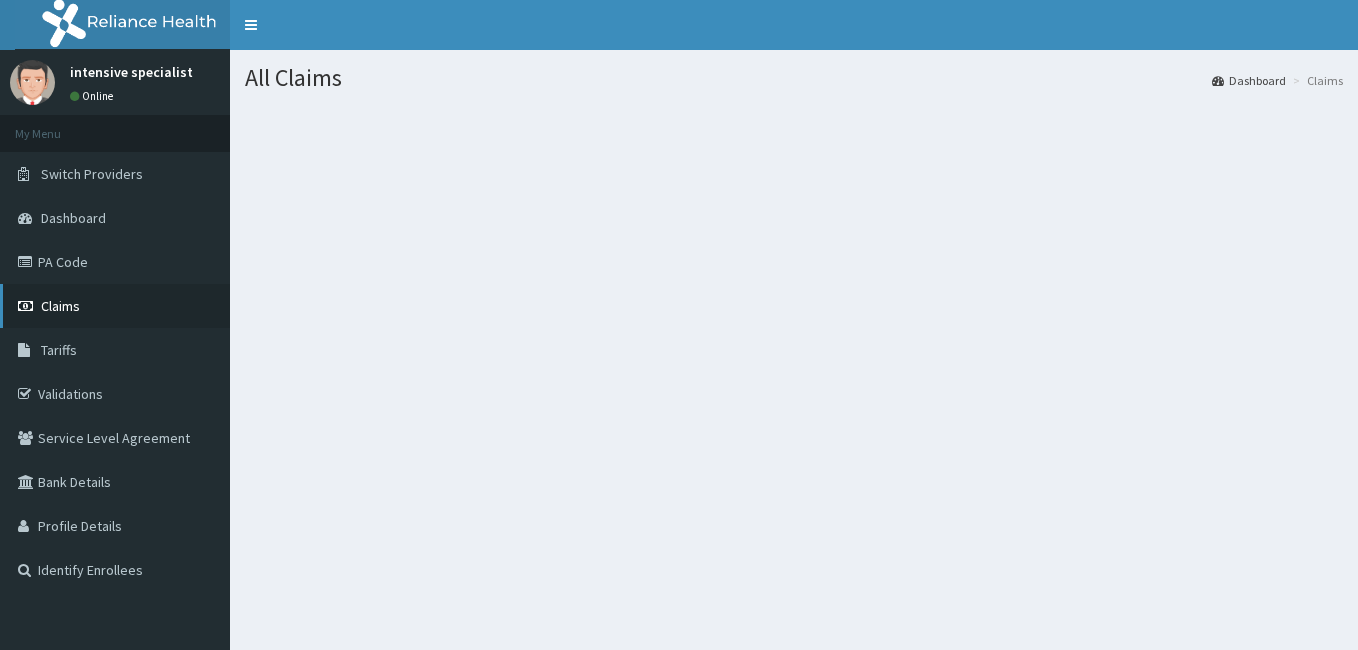 scroll, scrollTop: 0, scrollLeft: 0, axis: both 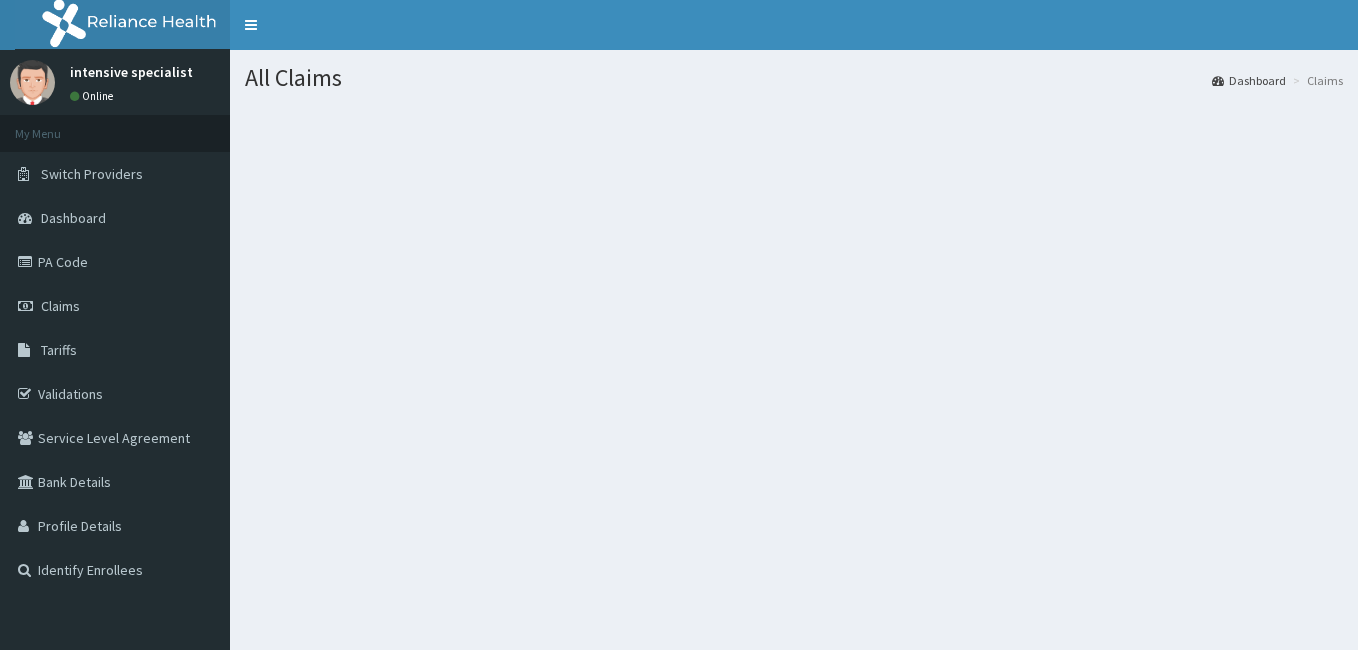 click at bounding box center (794, 216) 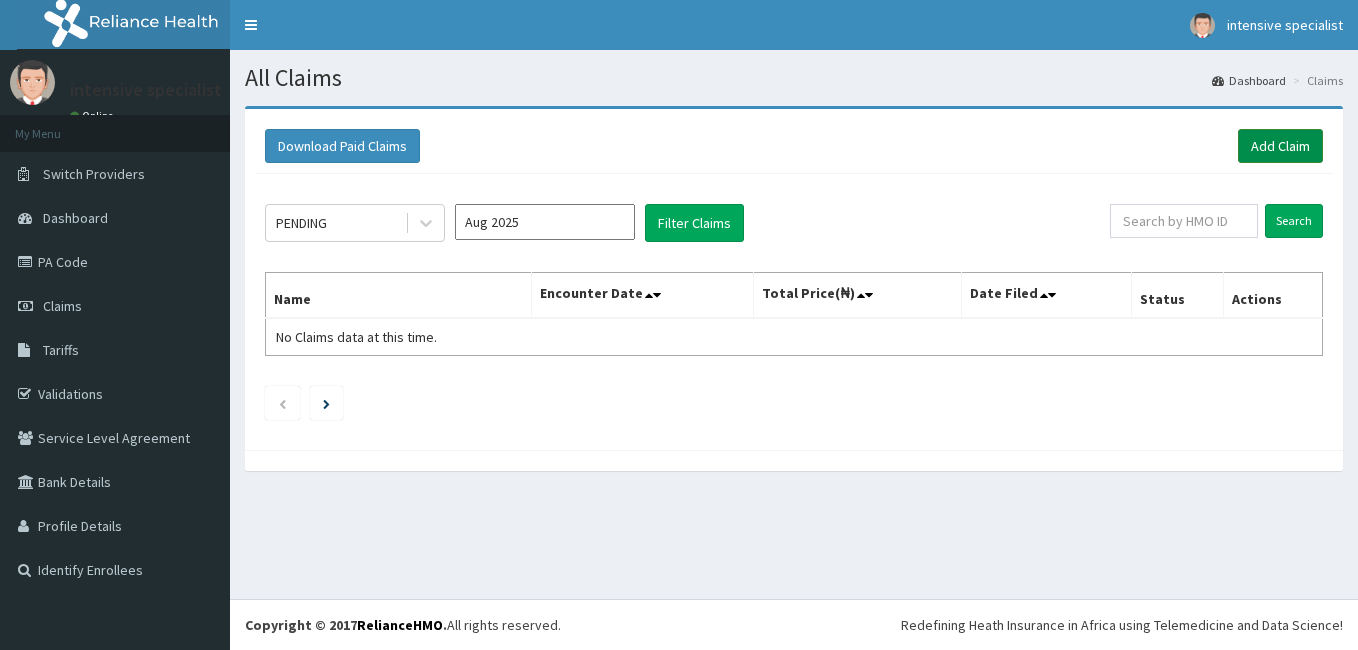 click on "Add Claim" at bounding box center (1280, 146) 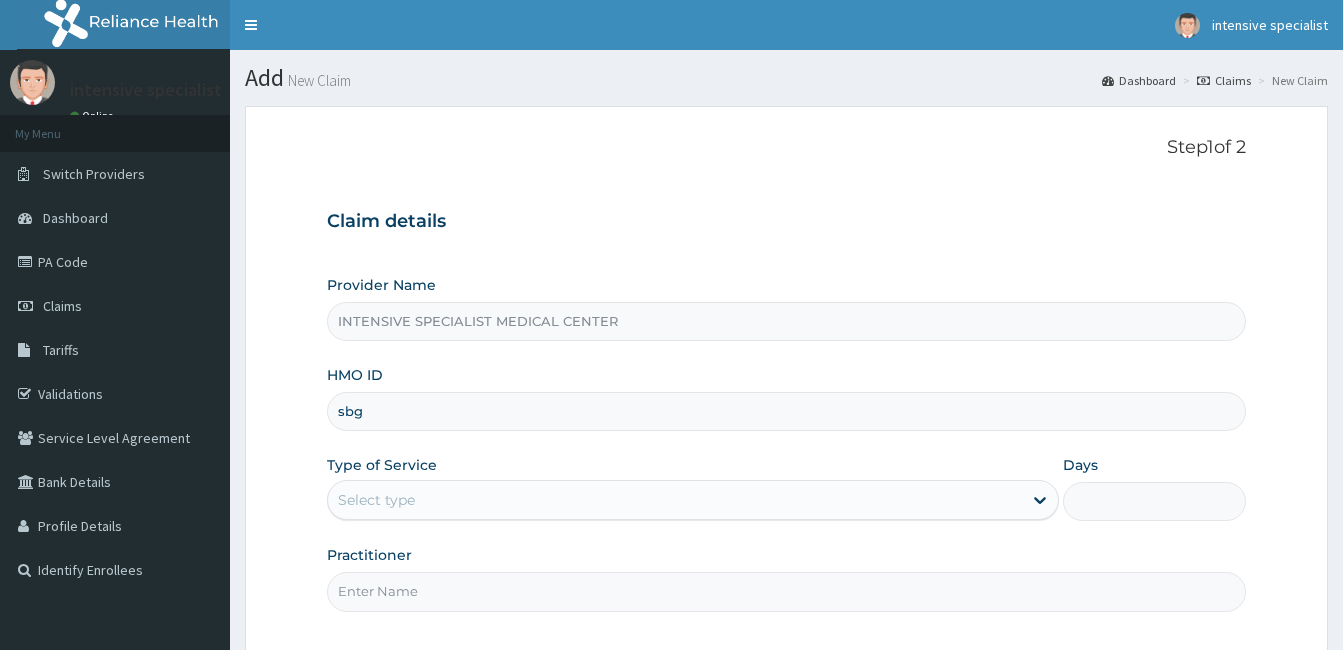 scroll, scrollTop: 0, scrollLeft: 0, axis: both 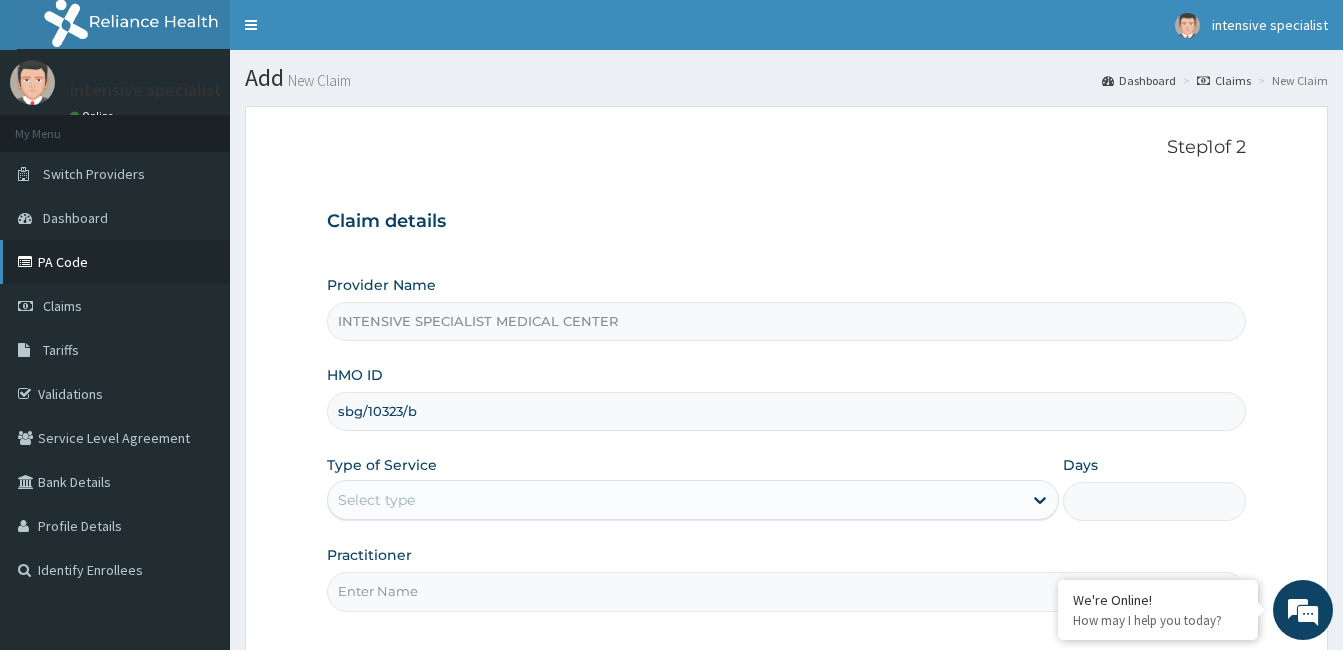 type on "sbg/10323/b" 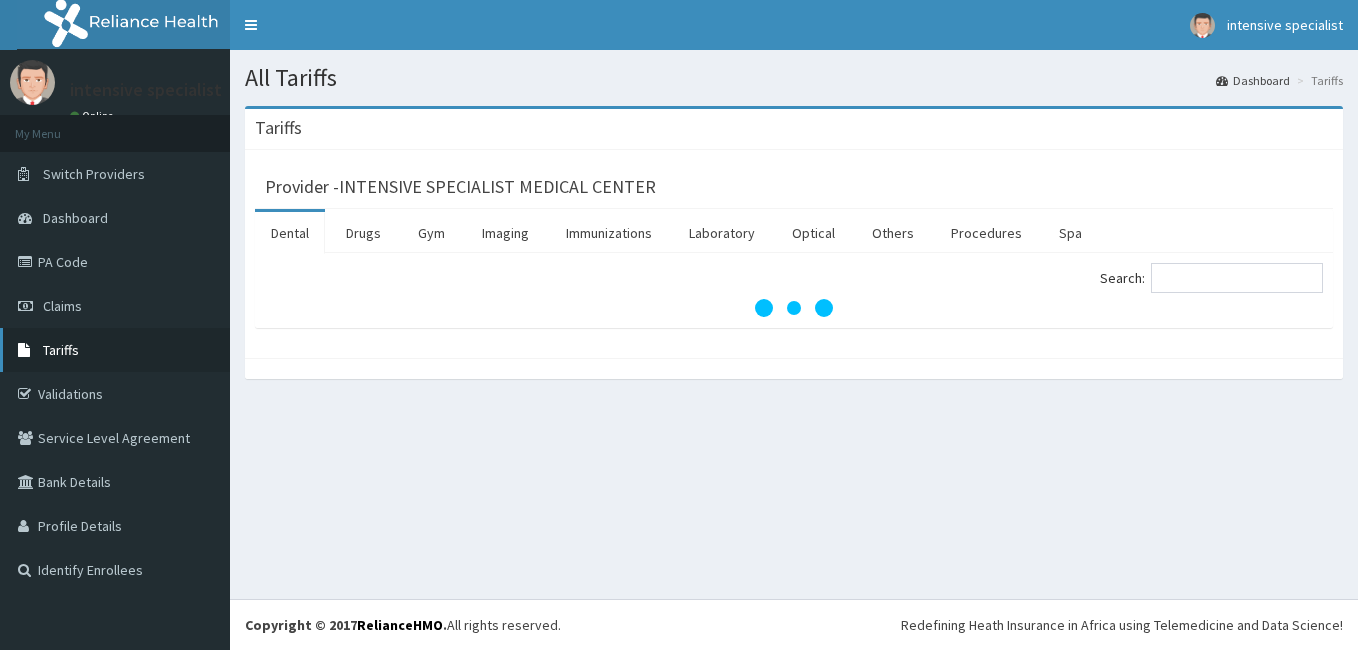 scroll, scrollTop: 0, scrollLeft: 0, axis: both 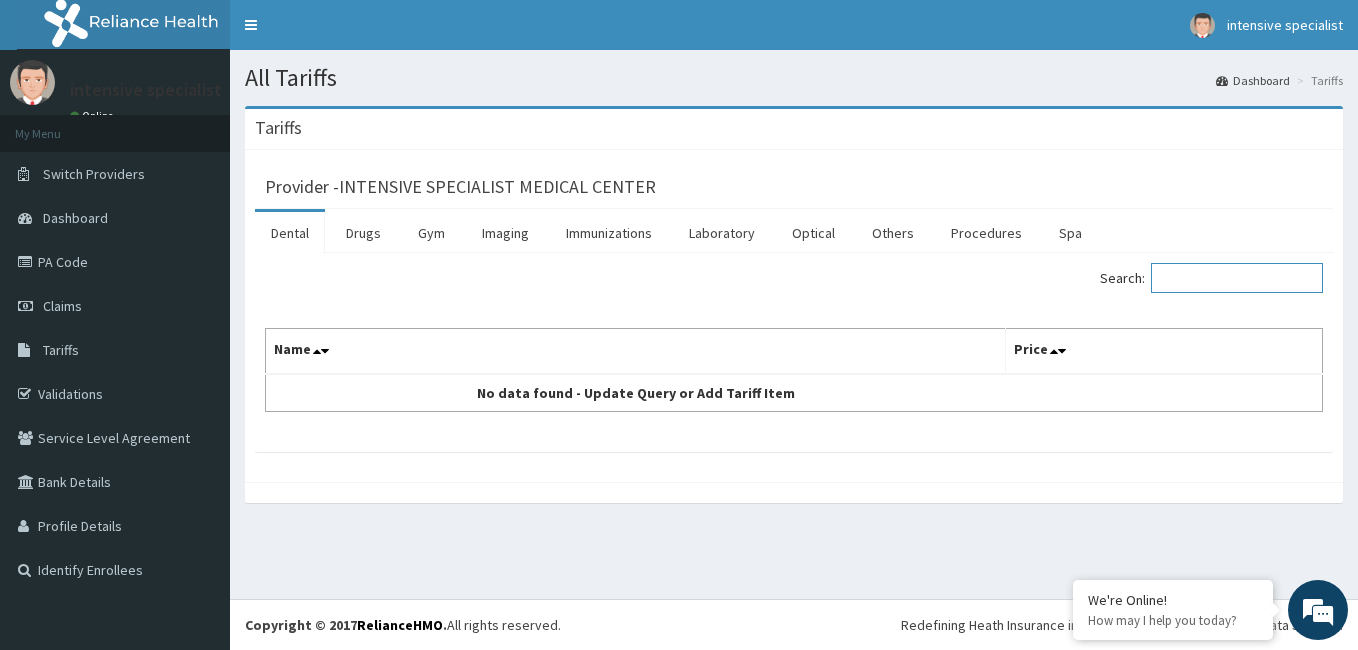click on "Search:" at bounding box center (1237, 278) 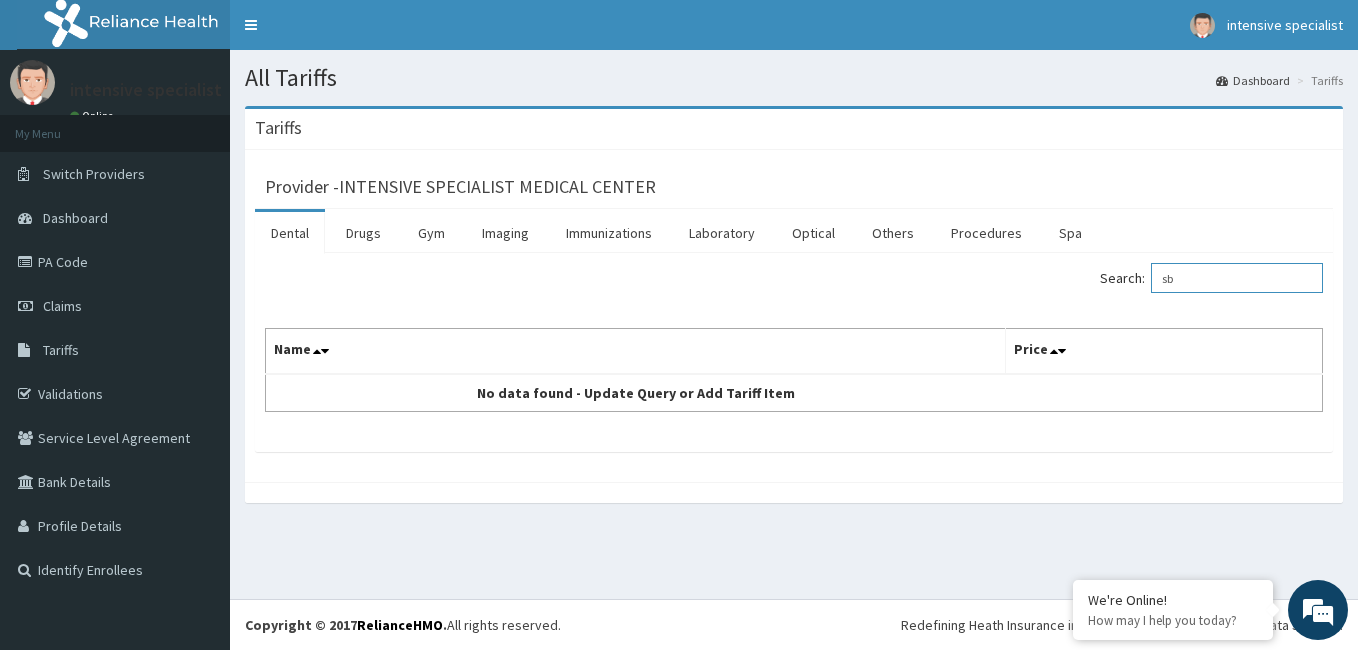scroll, scrollTop: 0, scrollLeft: 0, axis: both 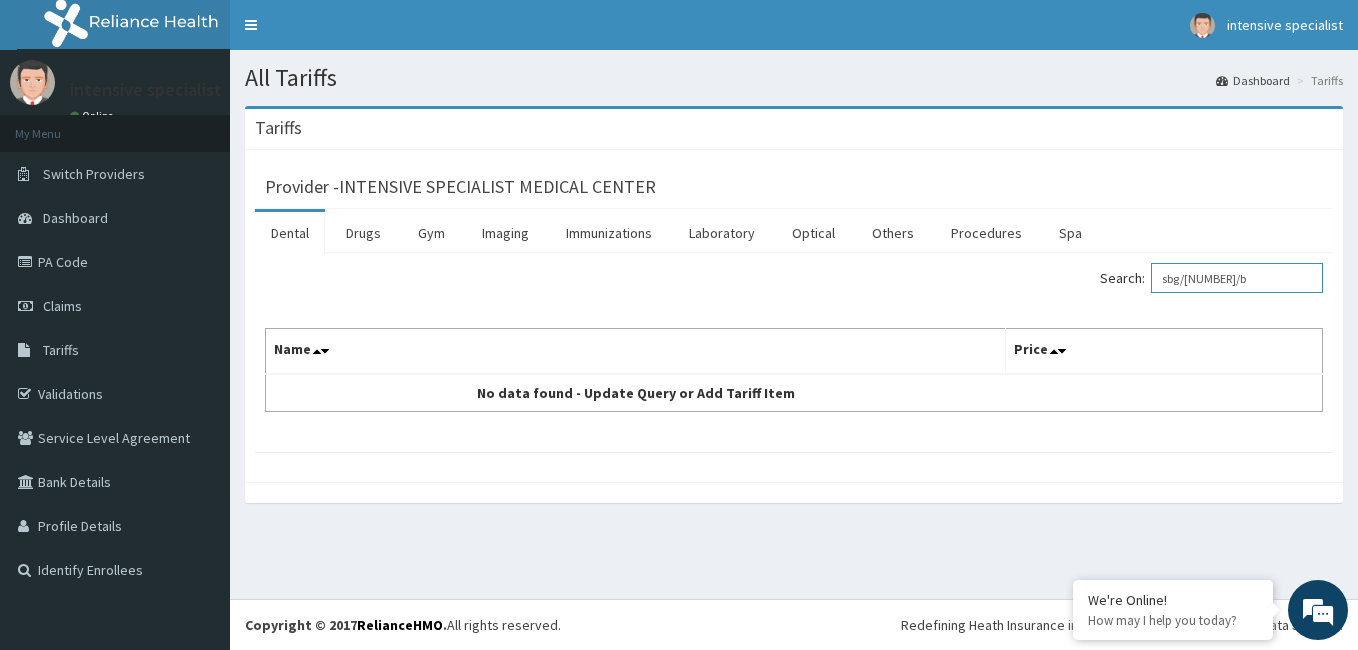 type on "sbg/10323/b" 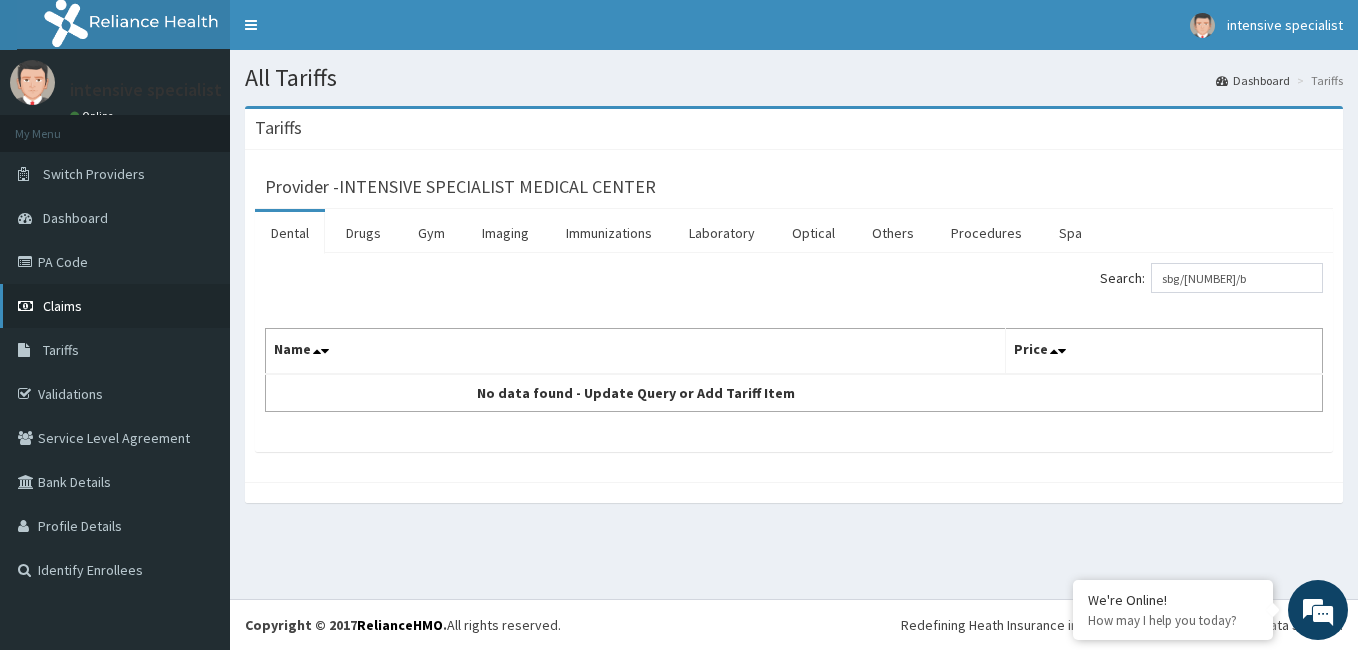 click on "Claims" at bounding box center (62, 306) 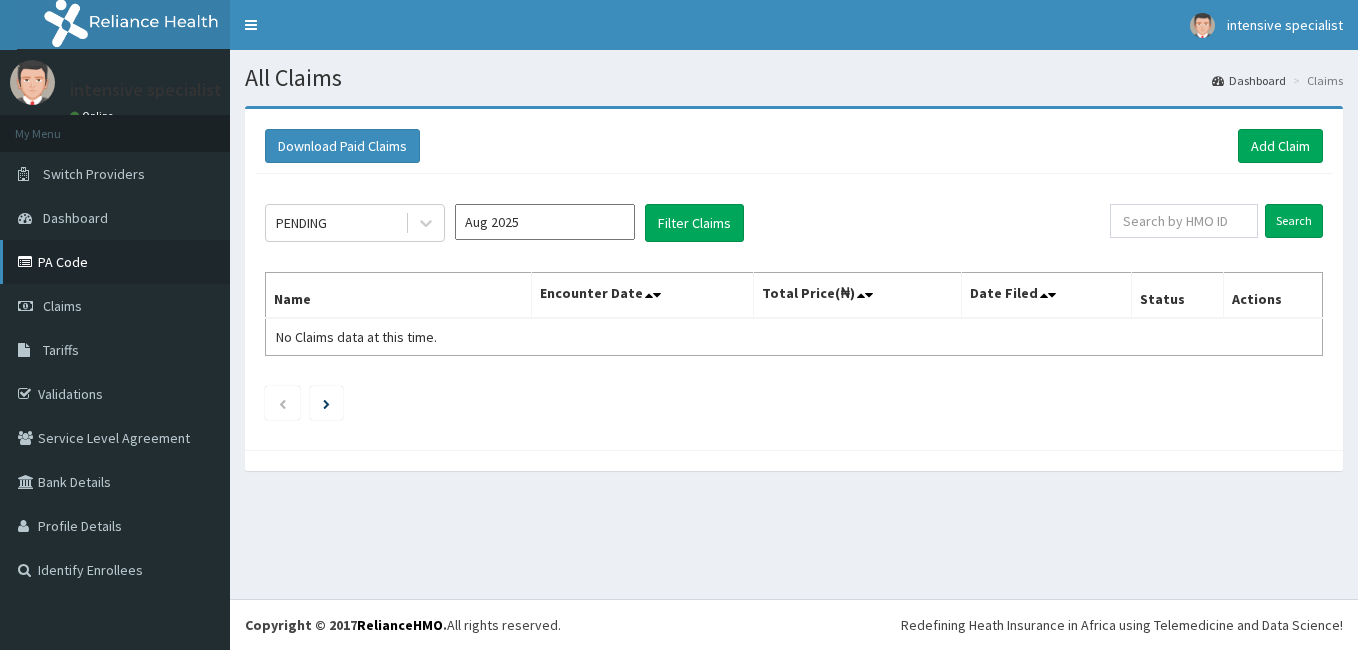 scroll, scrollTop: 0, scrollLeft: 0, axis: both 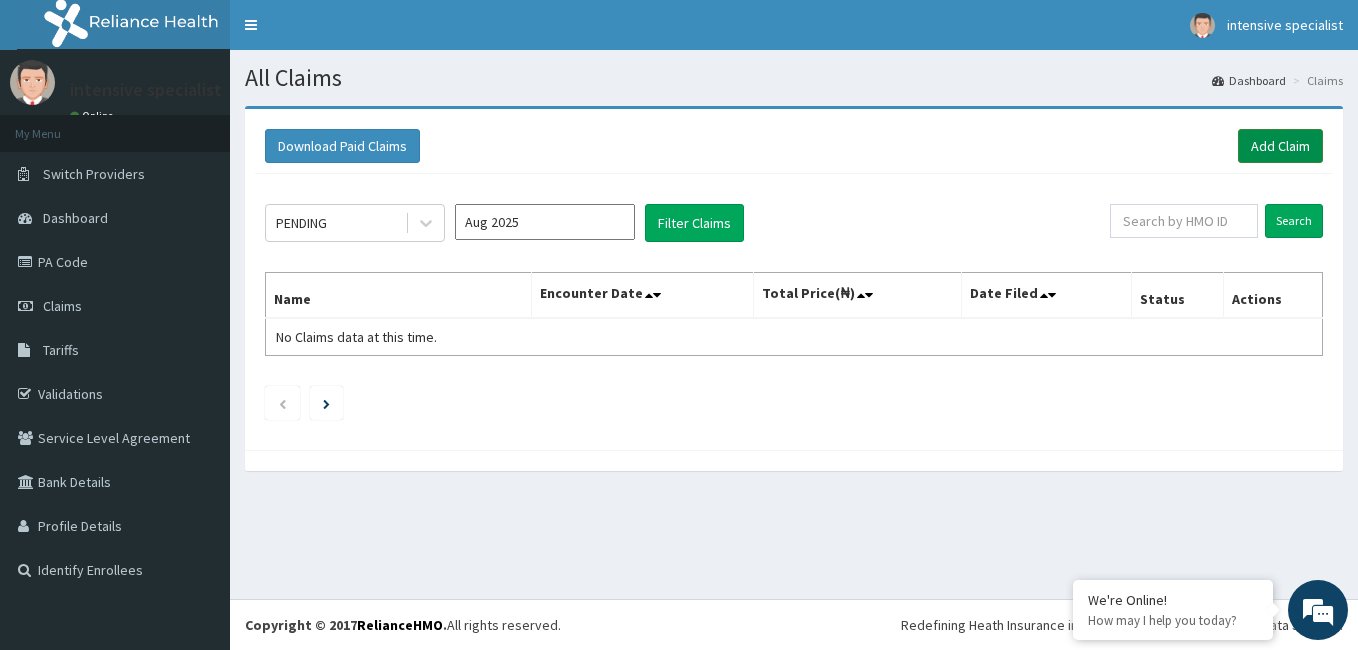 click on "Add Claim" at bounding box center (1280, 146) 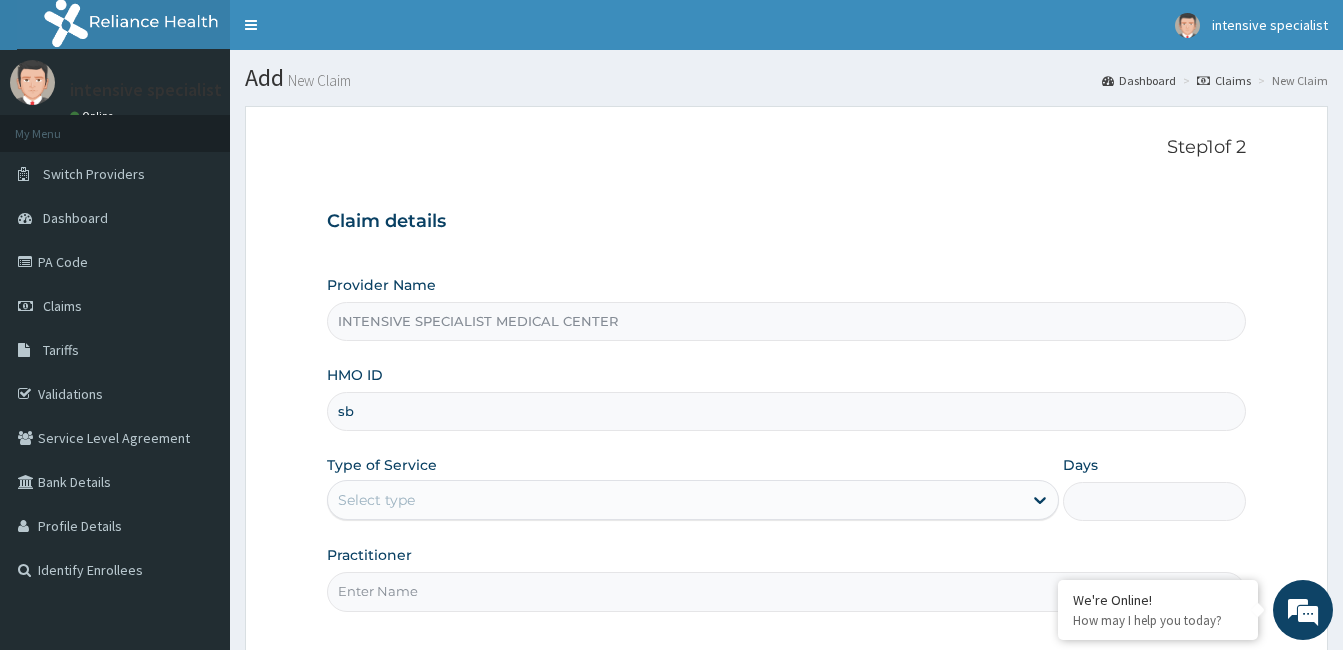 scroll, scrollTop: 0, scrollLeft: 0, axis: both 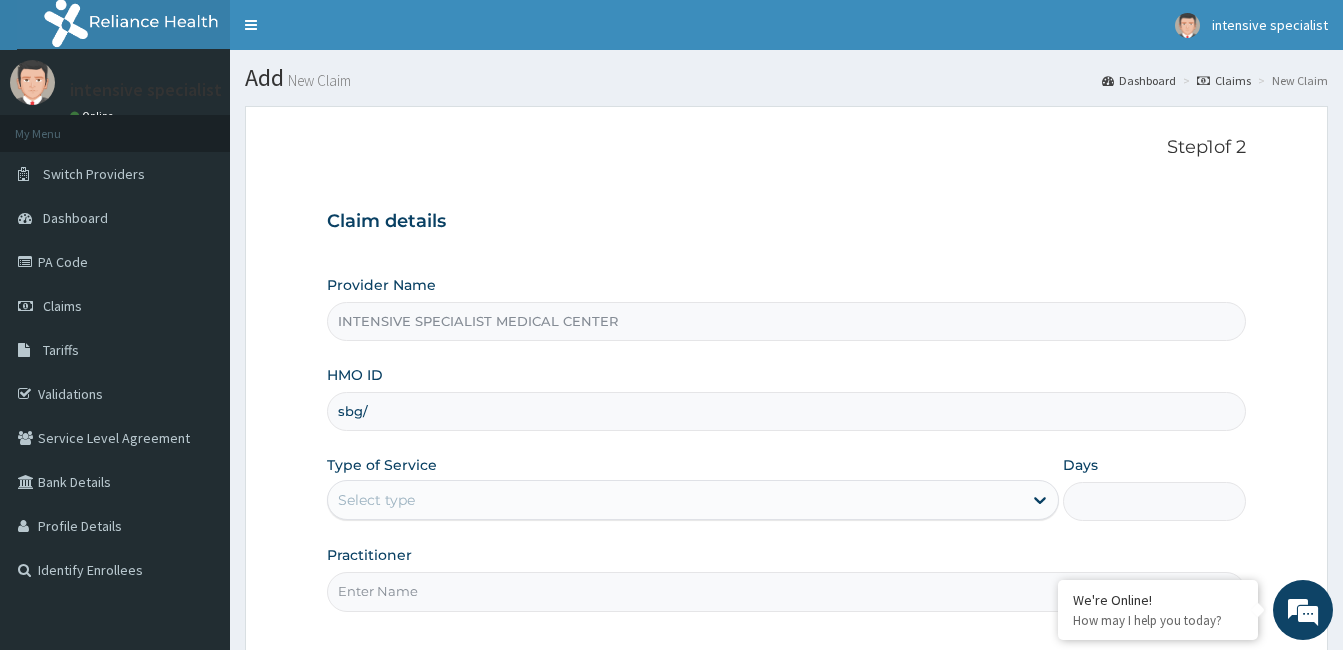 type on "sbg/10323/b" 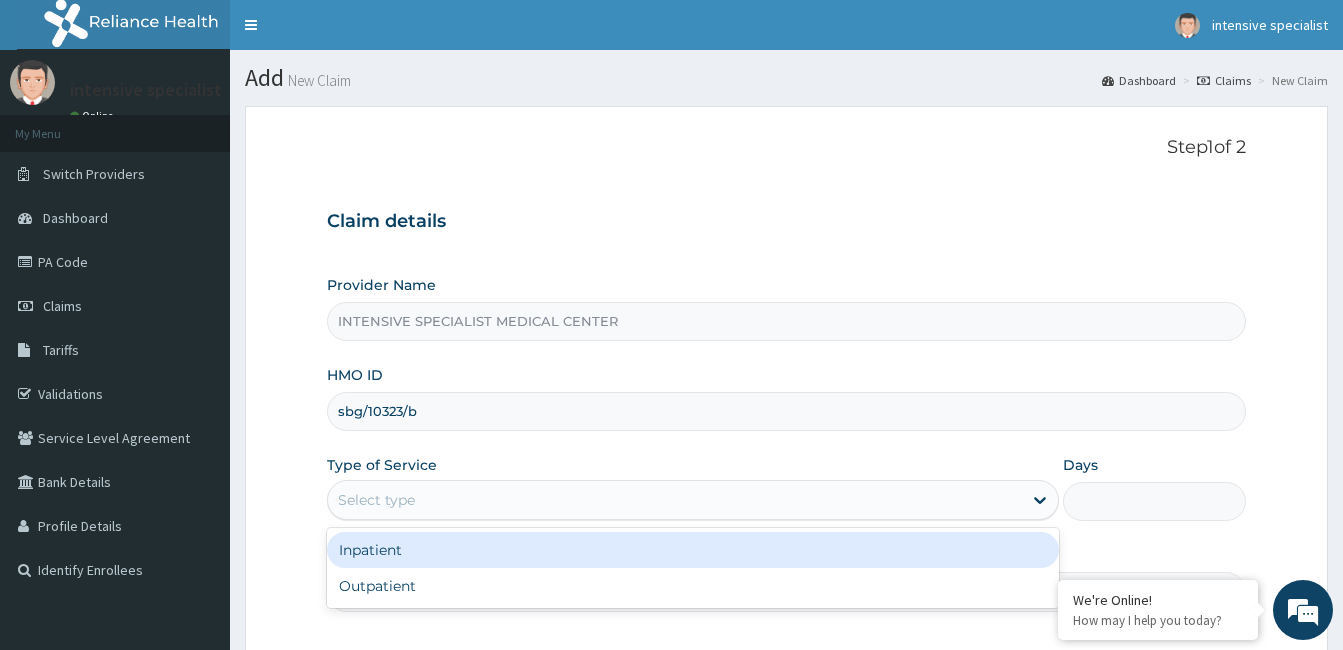 click on "Select type" at bounding box center [675, 500] 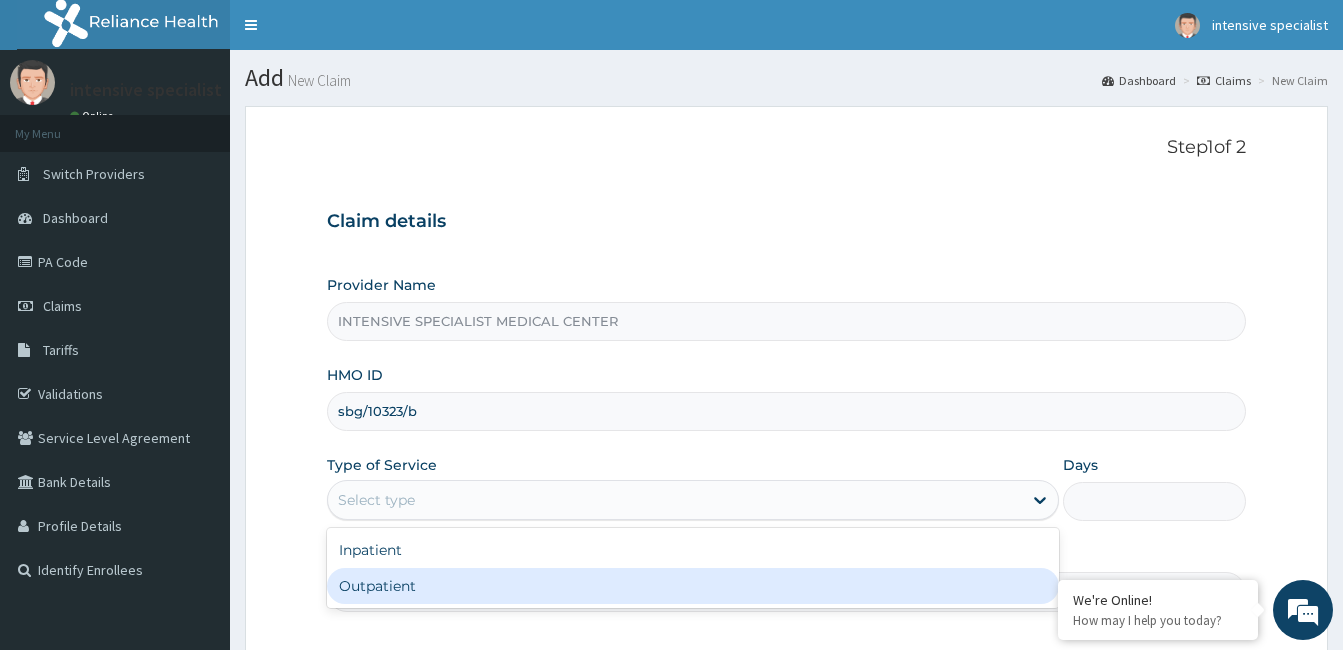 click on "Outpatient" at bounding box center (693, 586) 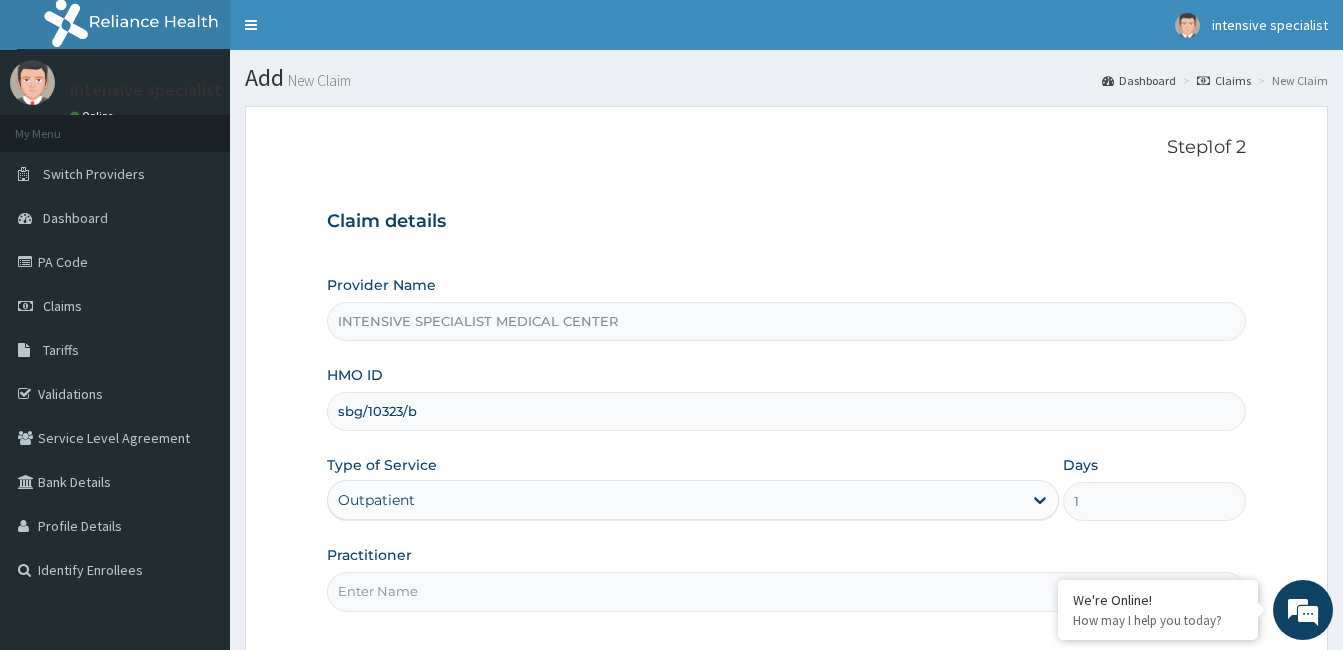 click on "Practitioner" at bounding box center (786, 591) 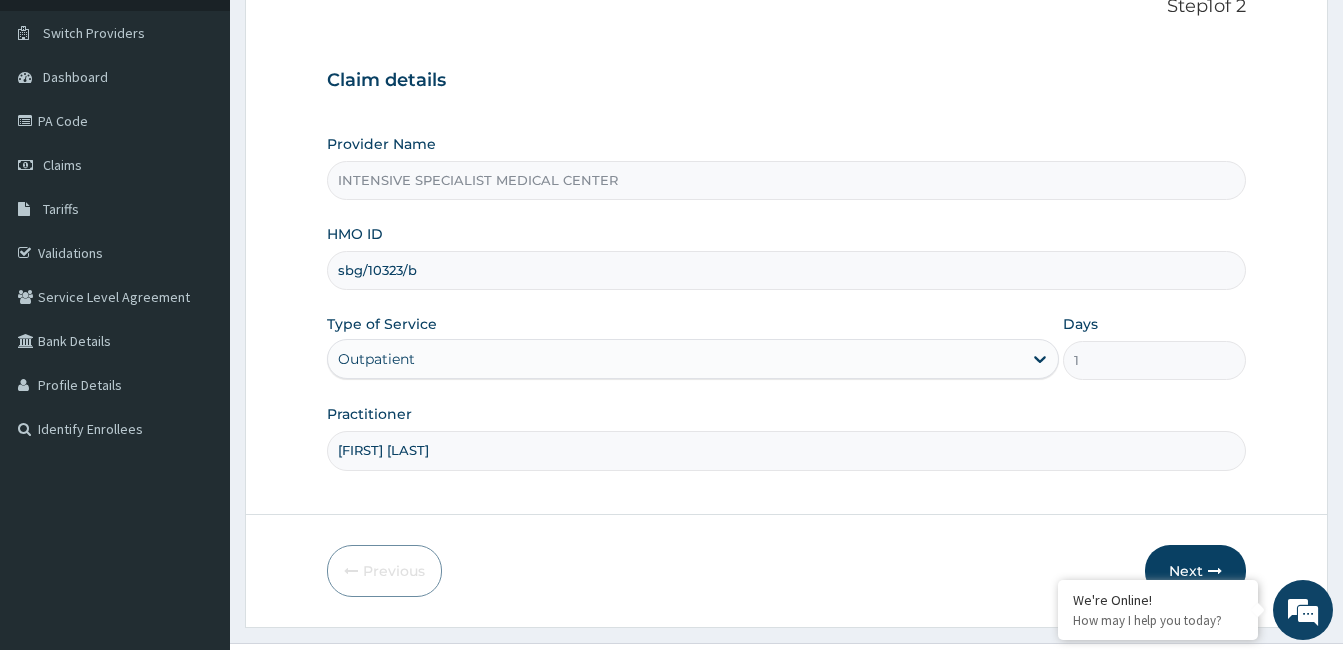 scroll, scrollTop: 185, scrollLeft: 0, axis: vertical 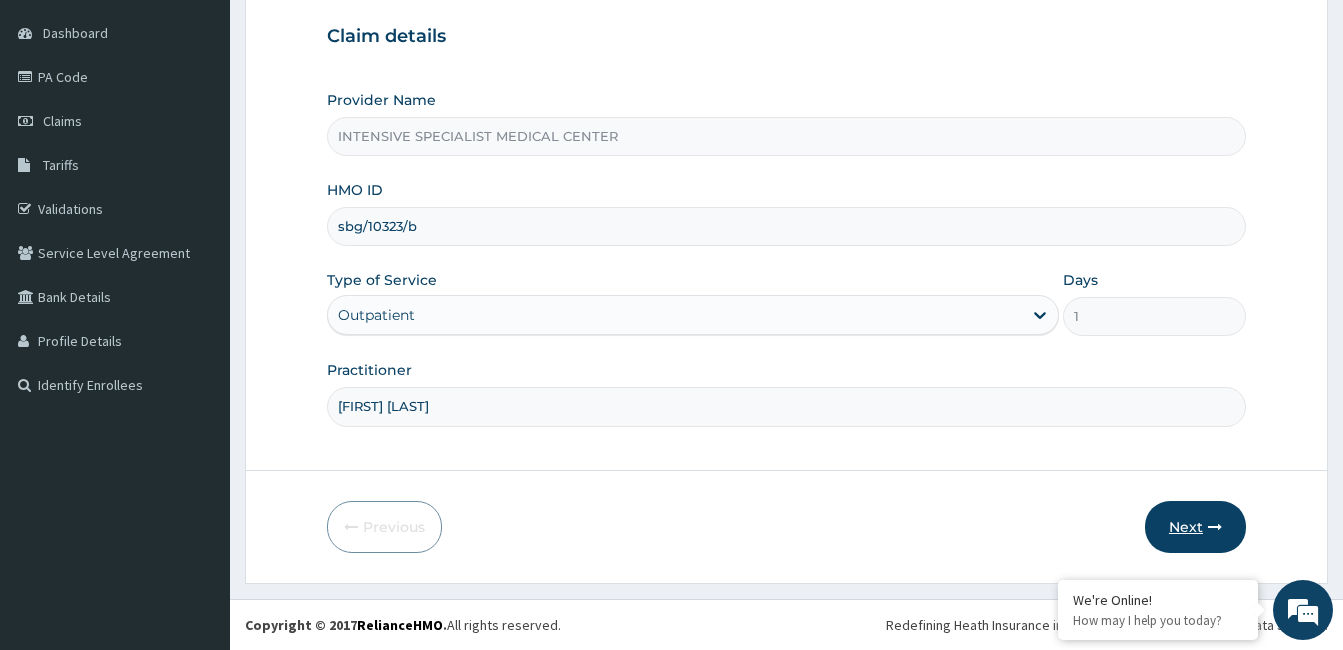 click on "Next" at bounding box center (1195, 527) 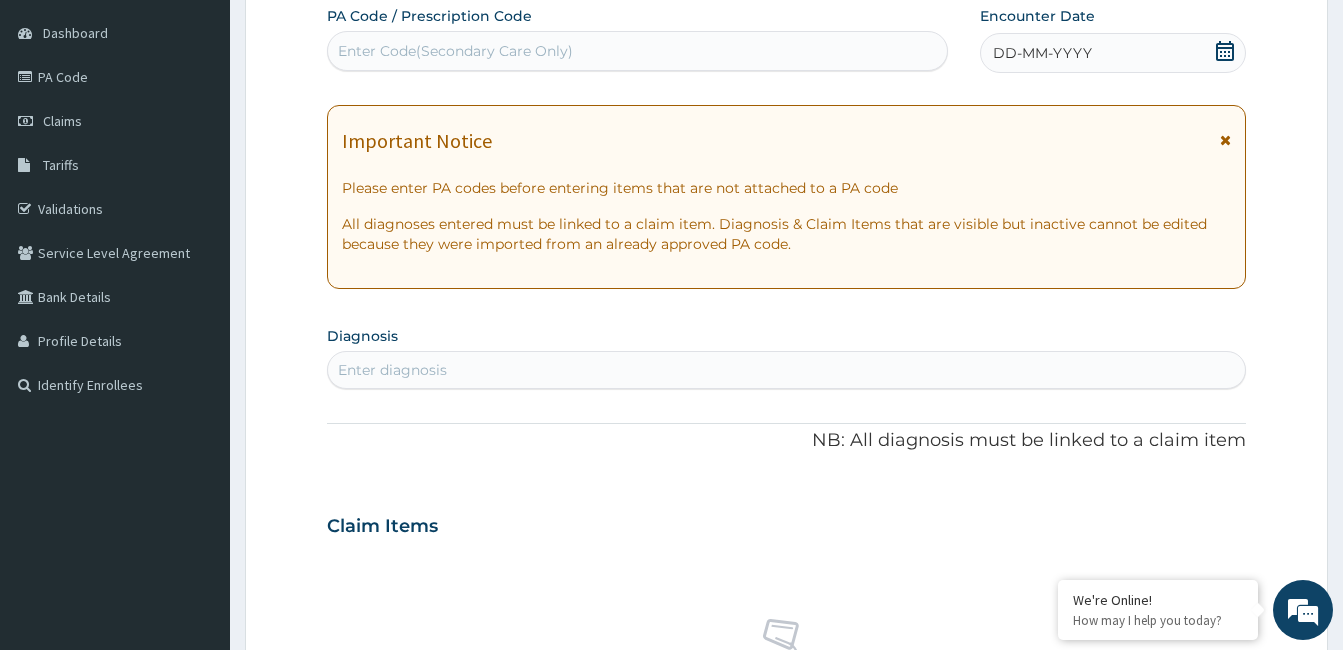 click on "DD-MM-YYYY" at bounding box center (1113, 53) 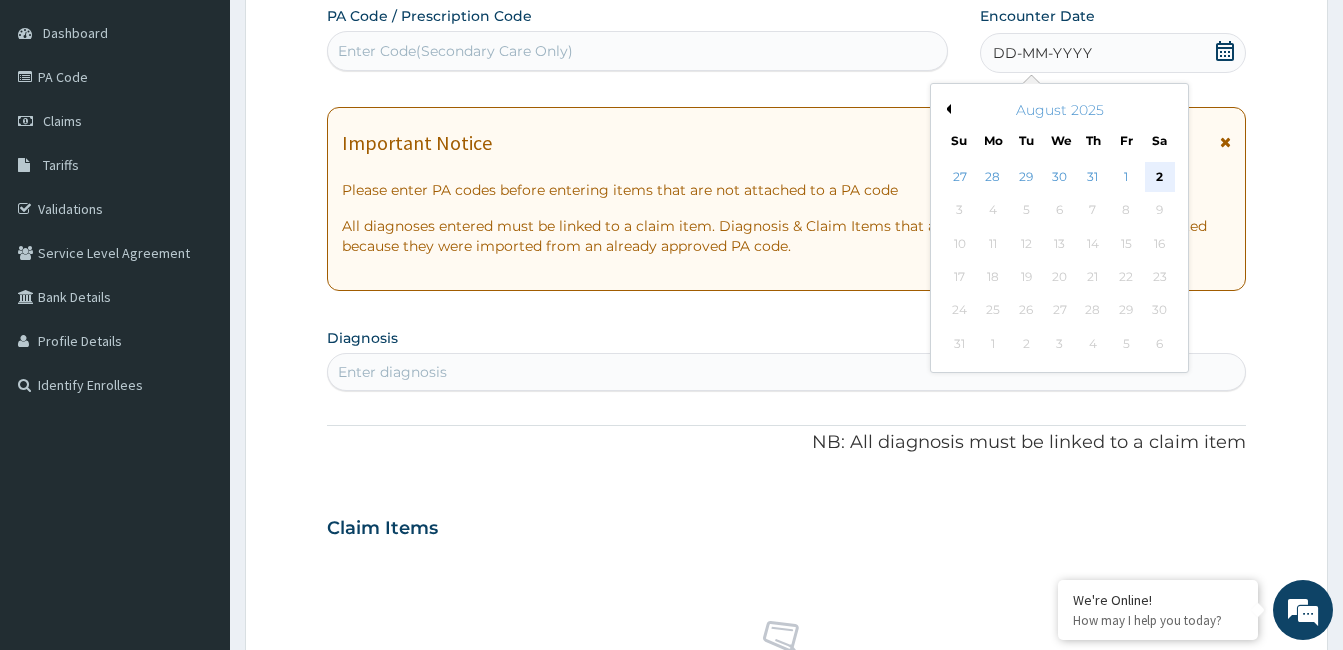 click on "2" at bounding box center (1159, 177) 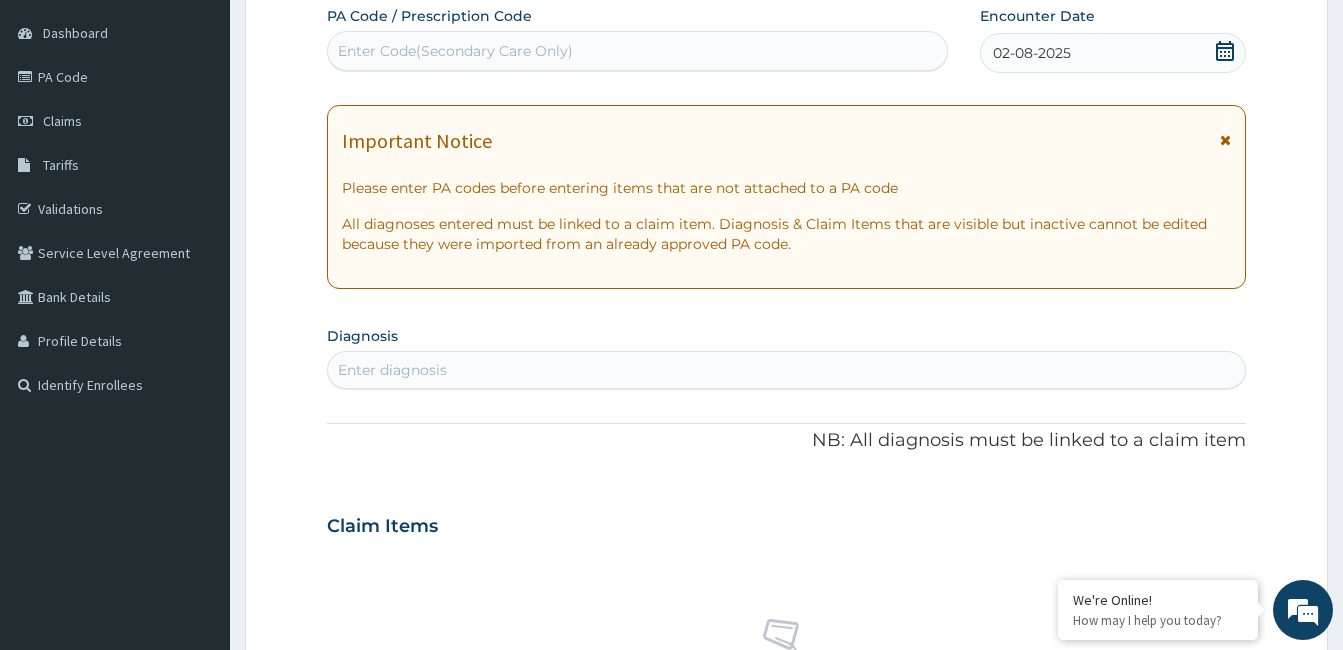 click on "Enter diagnosis" at bounding box center (786, 370) 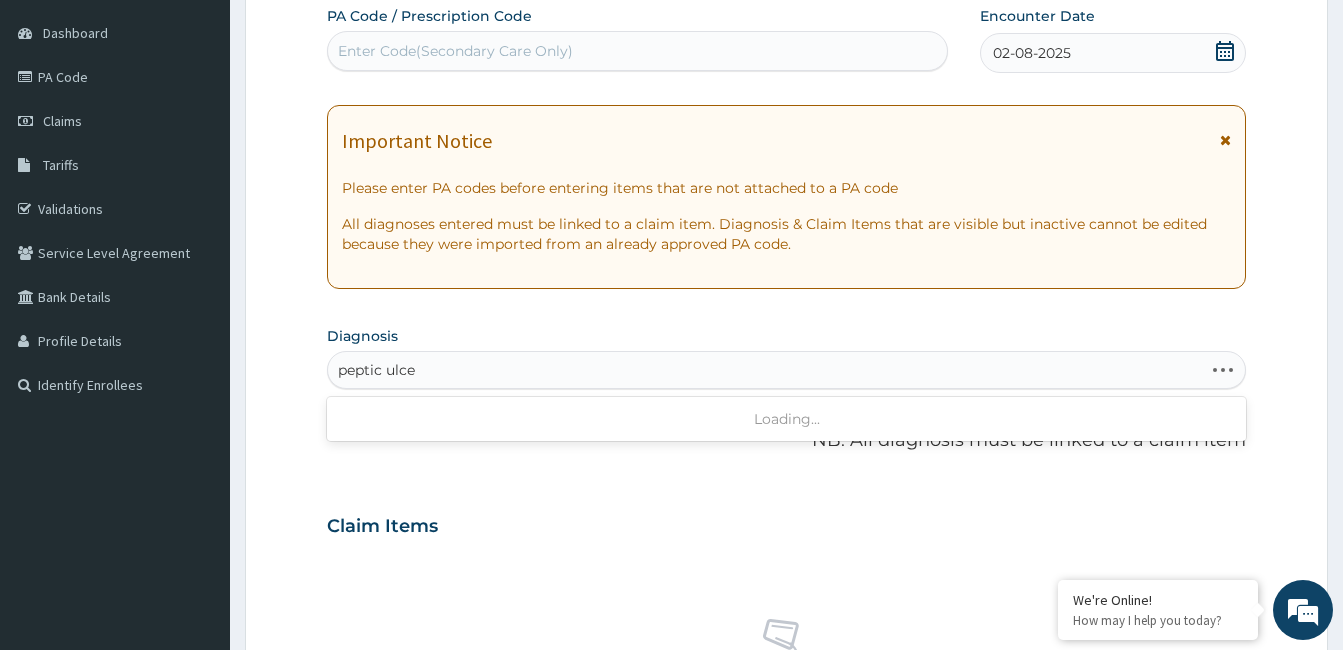 type on "peptic ulcer" 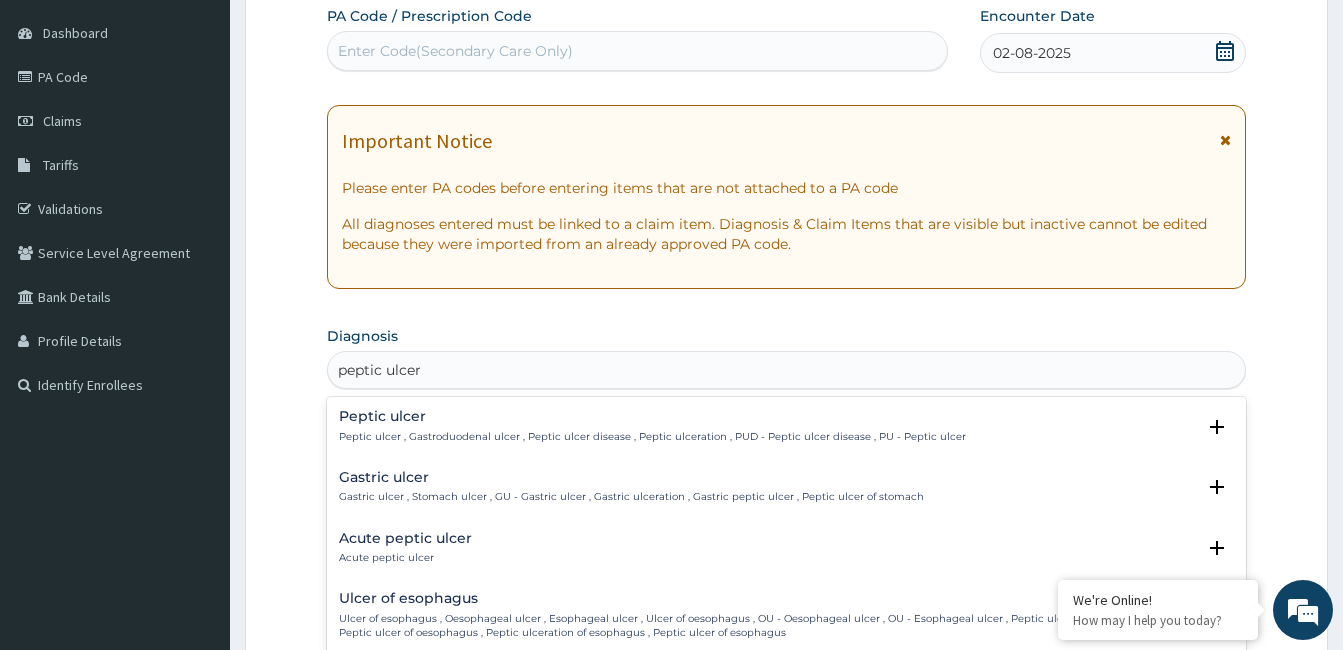 click on "Acute peptic ulcer" at bounding box center (405, 538) 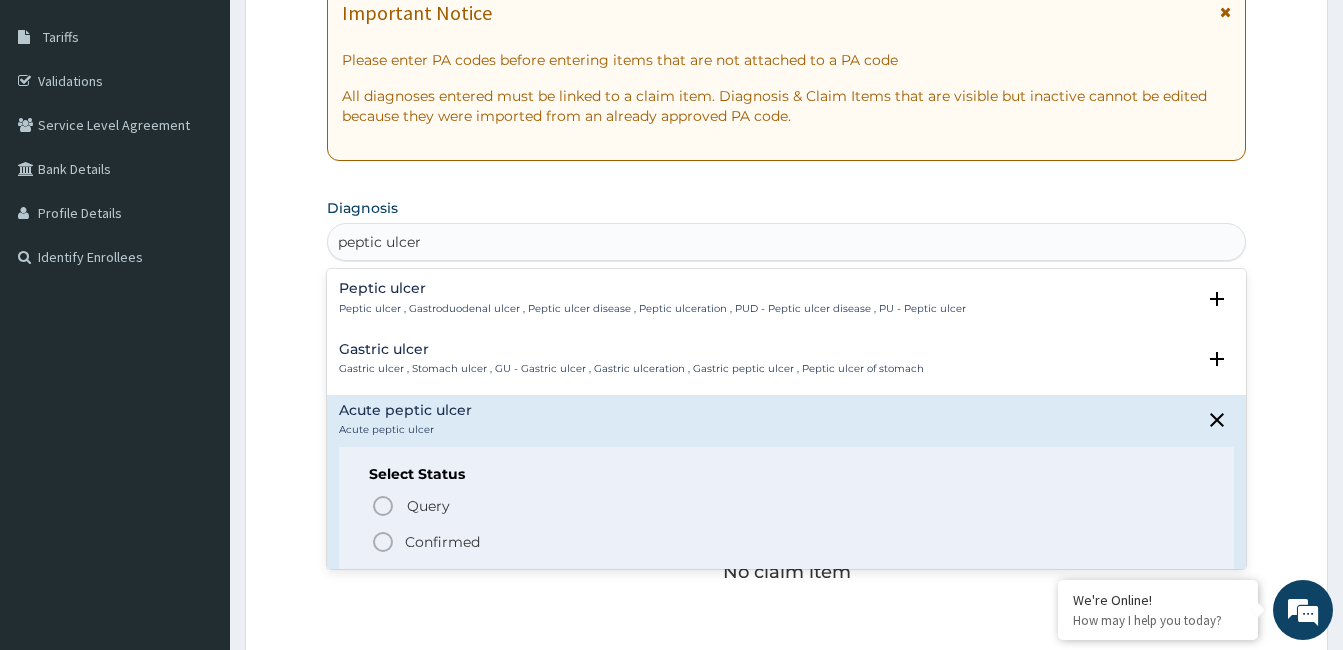 scroll, scrollTop: 356, scrollLeft: 0, axis: vertical 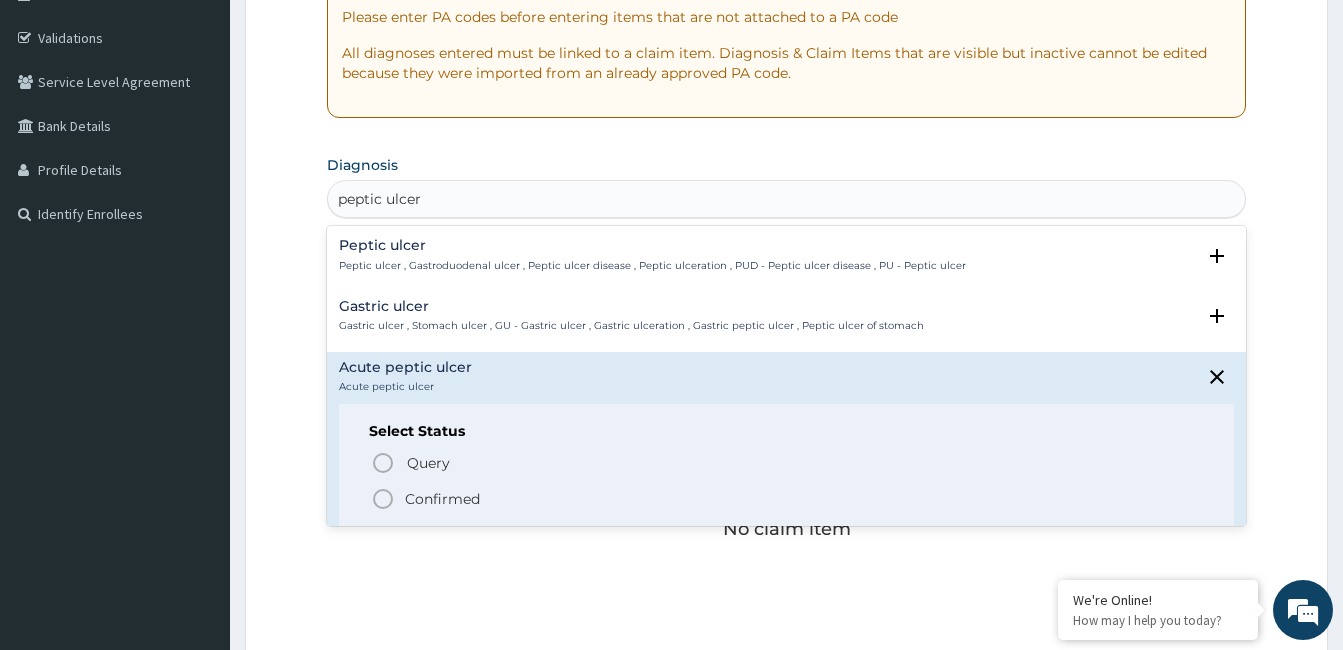 click on "Confirmed" at bounding box center [787, 499] 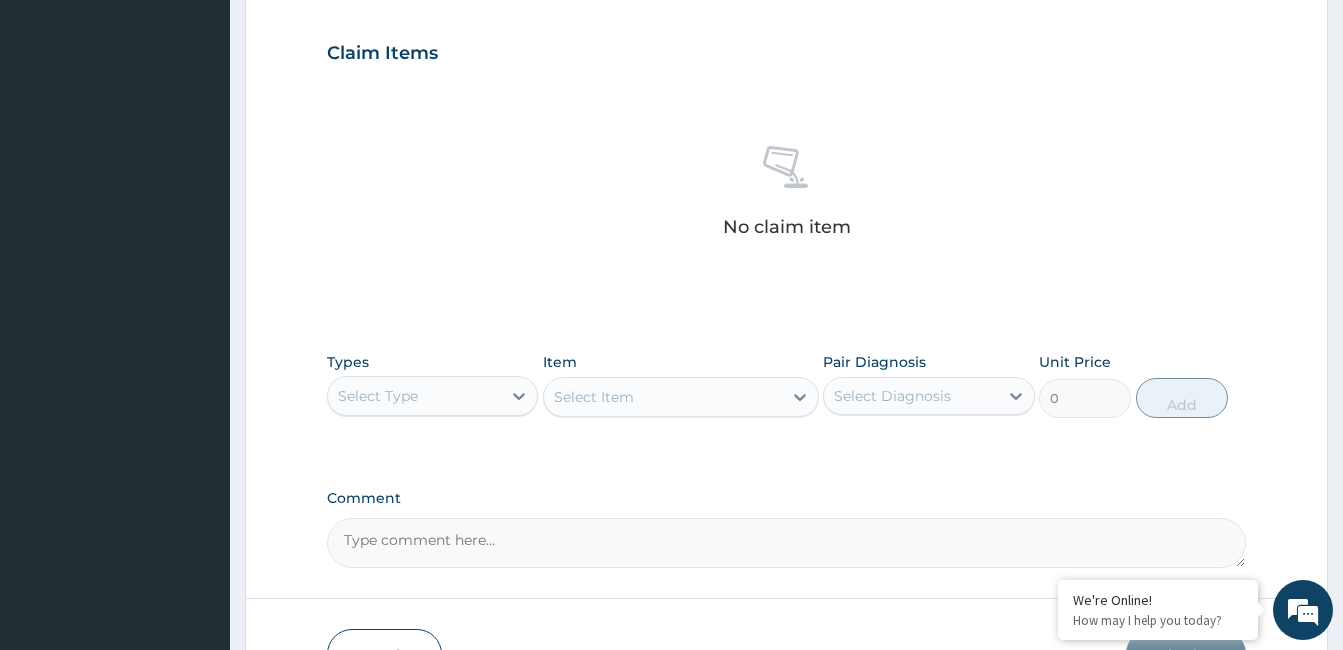 scroll, scrollTop: 738, scrollLeft: 0, axis: vertical 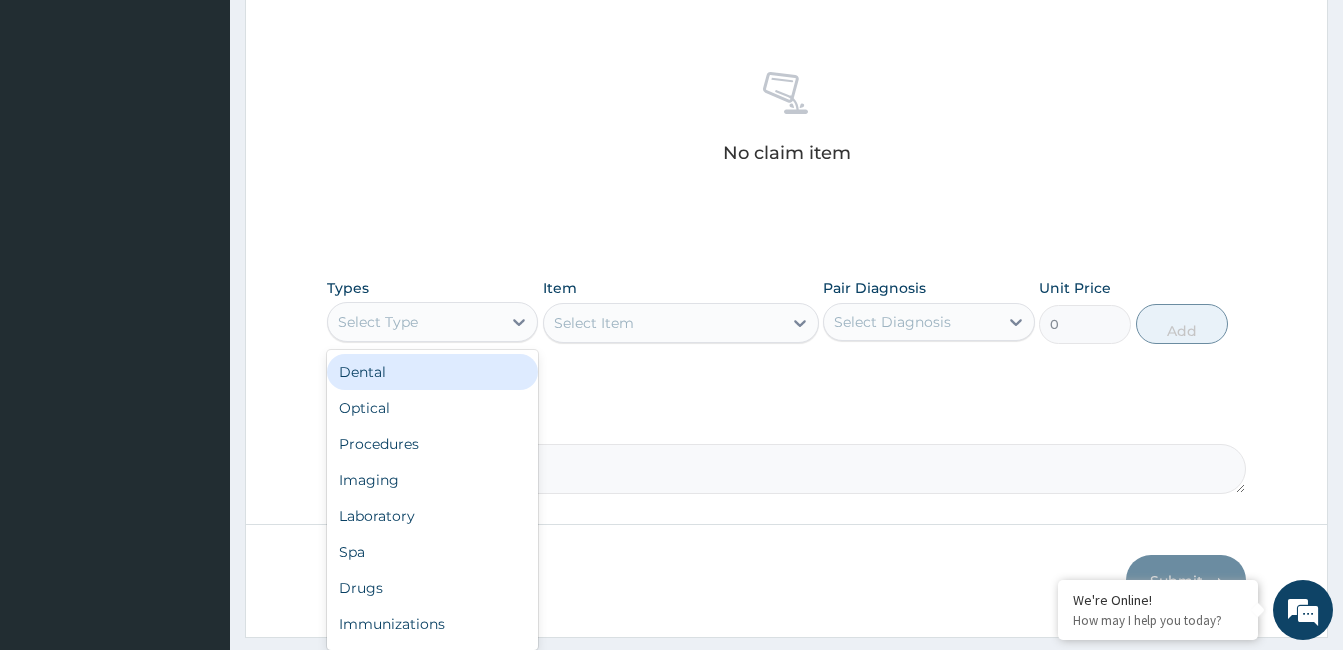 click on "Select Type" at bounding box center [414, 322] 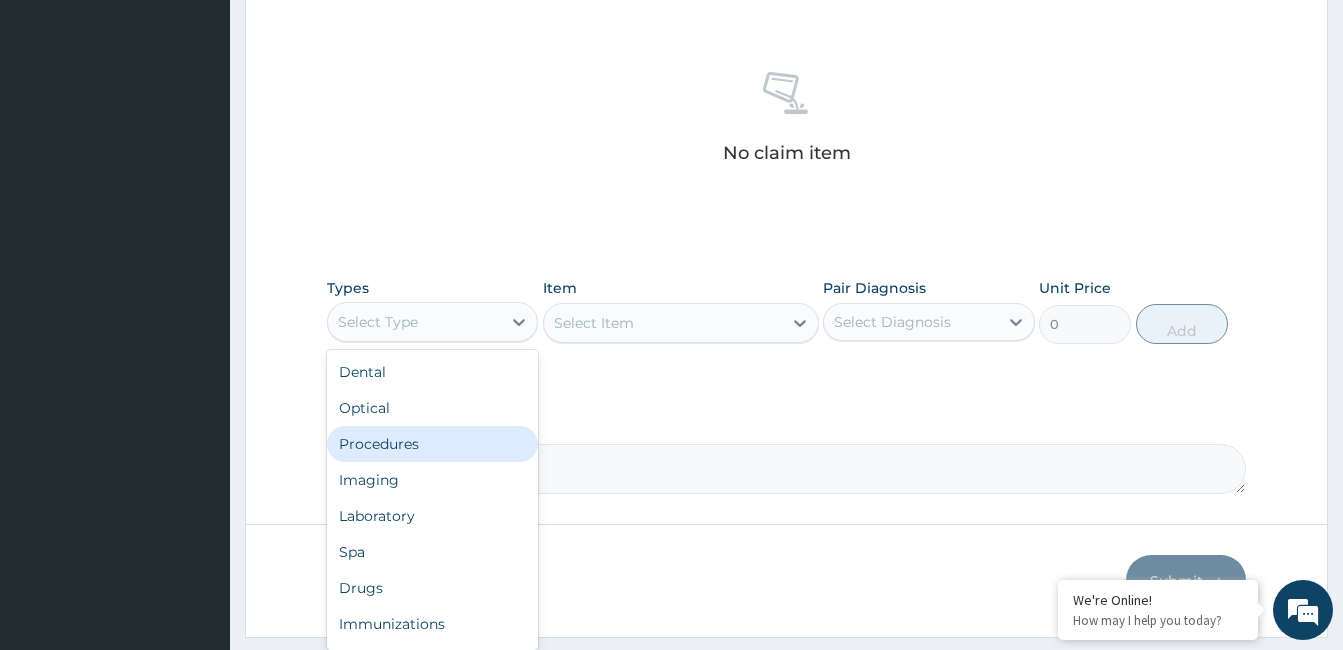 click on "Procedures" at bounding box center [432, 444] 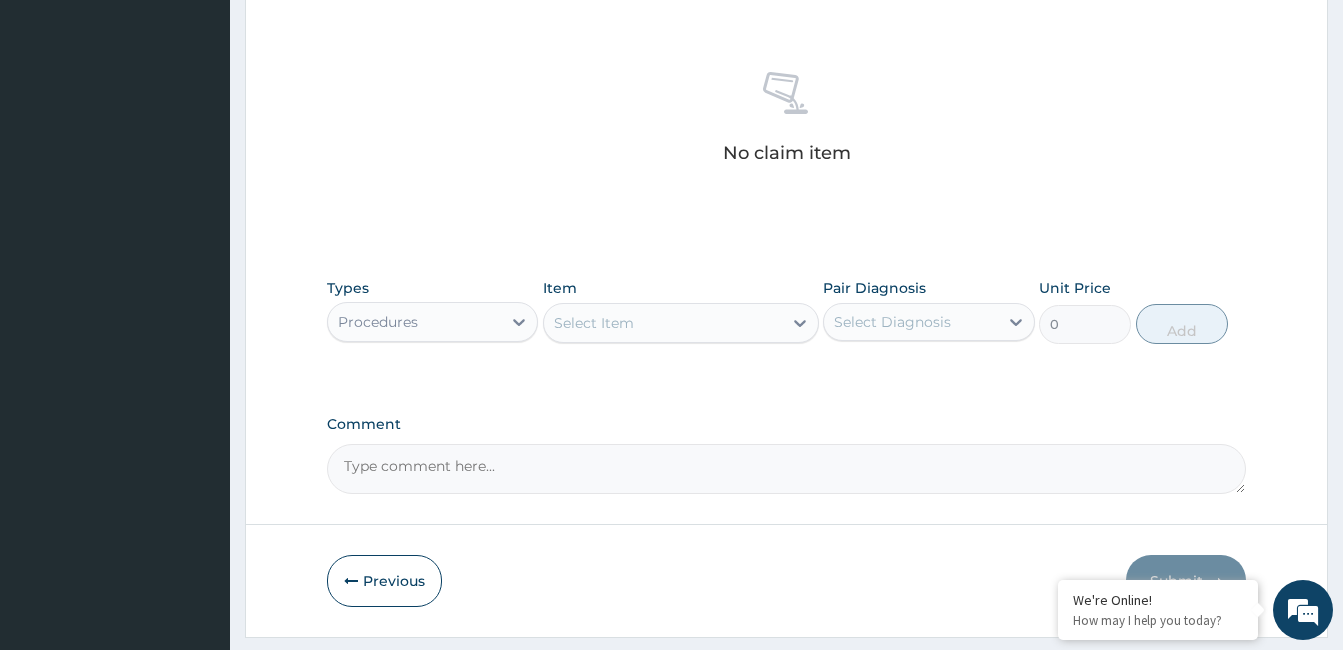 click on "Select Item" at bounding box center (663, 323) 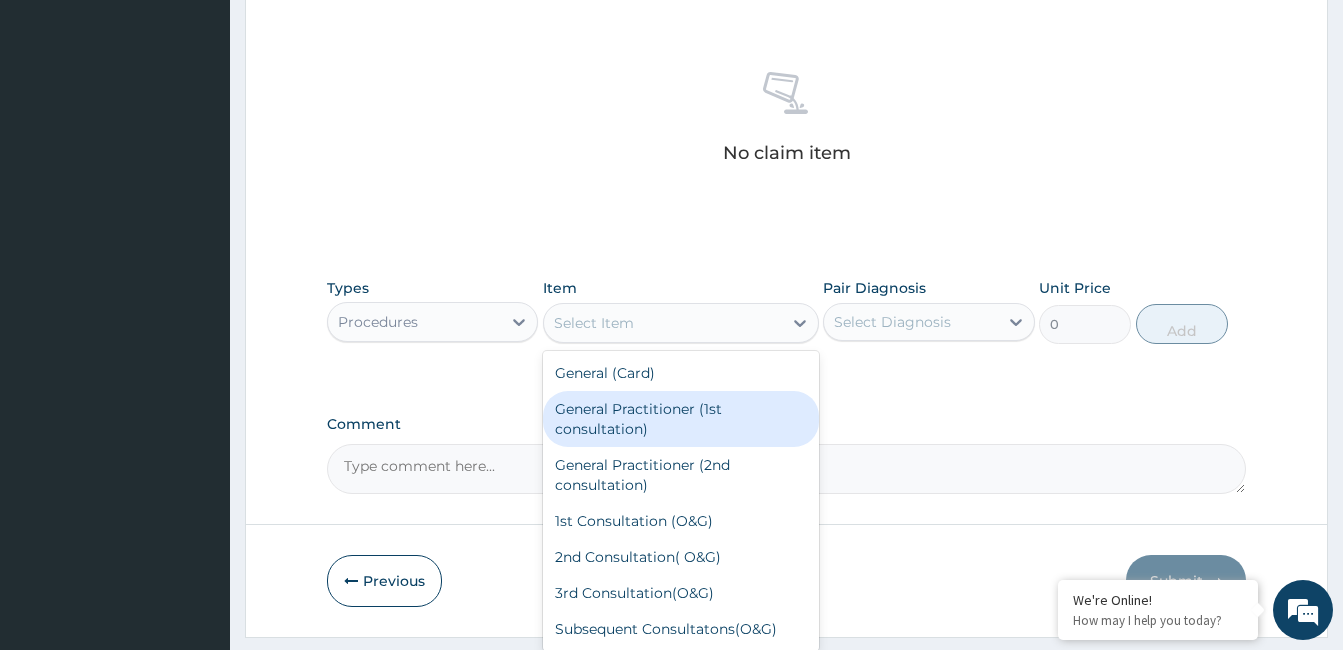 click on "General Practitioner (1st consultation)" at bounding box center [681, 419] 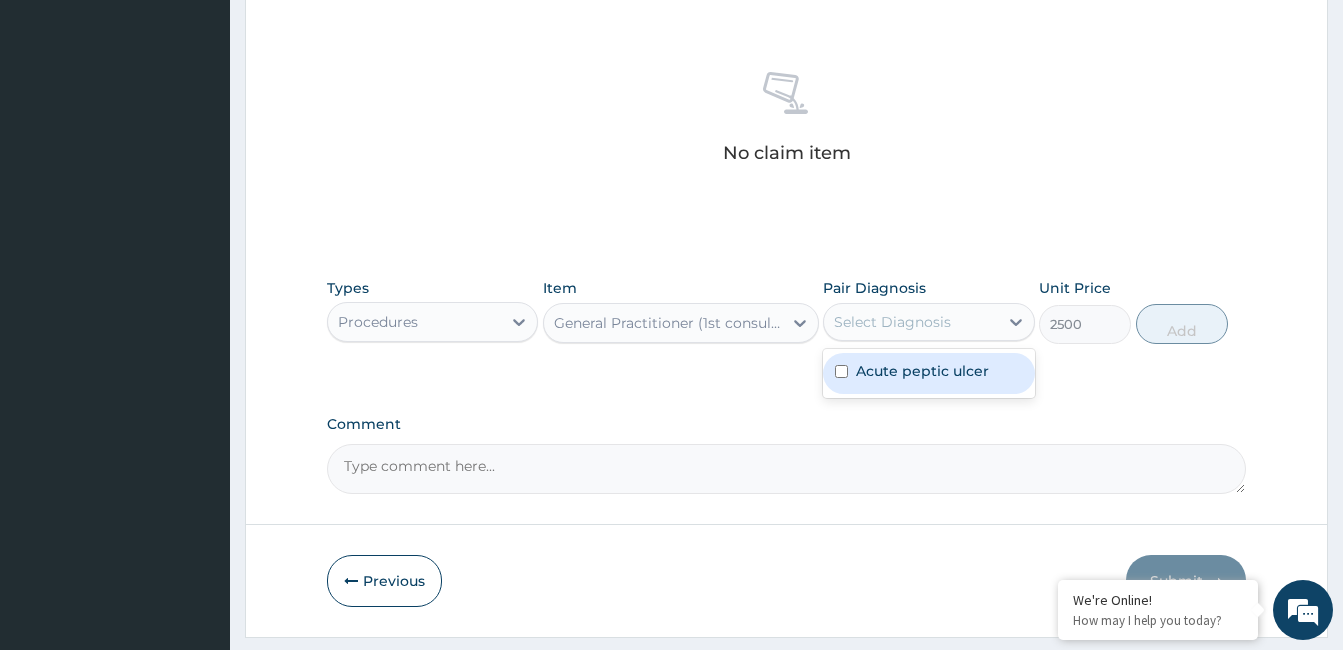 click on "Select Diagnosis" at bounding box center (910, 322) 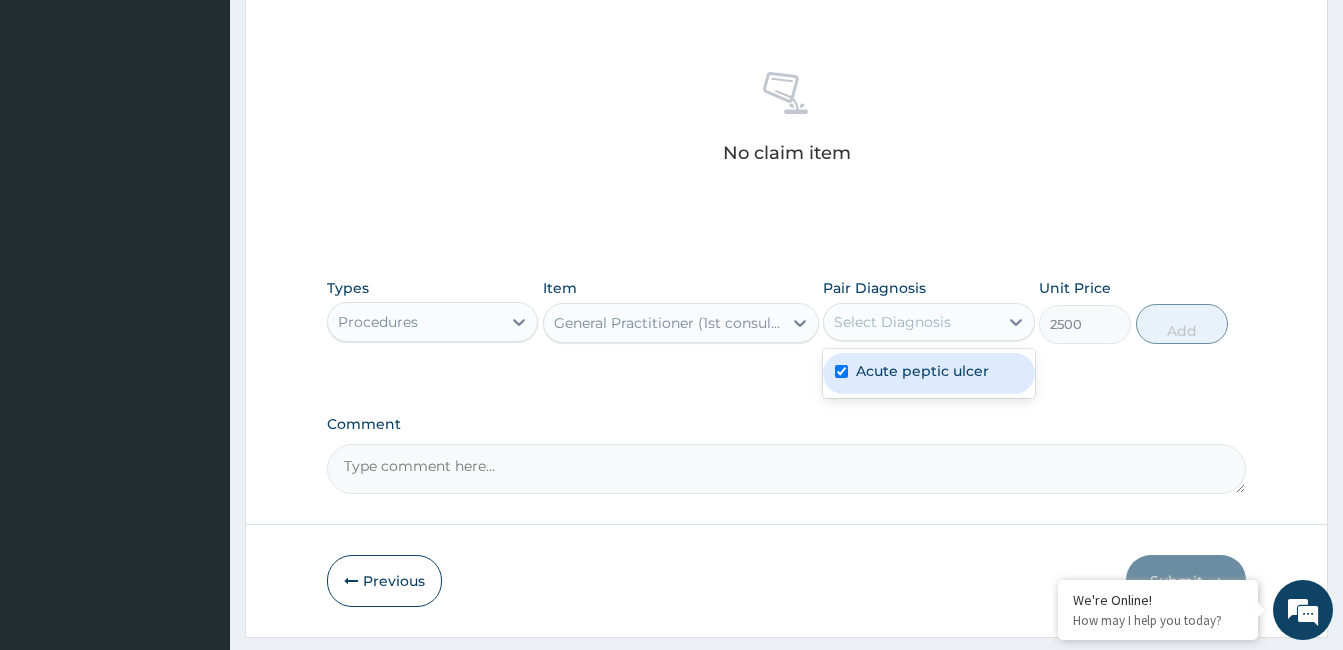 checkbox on "true" 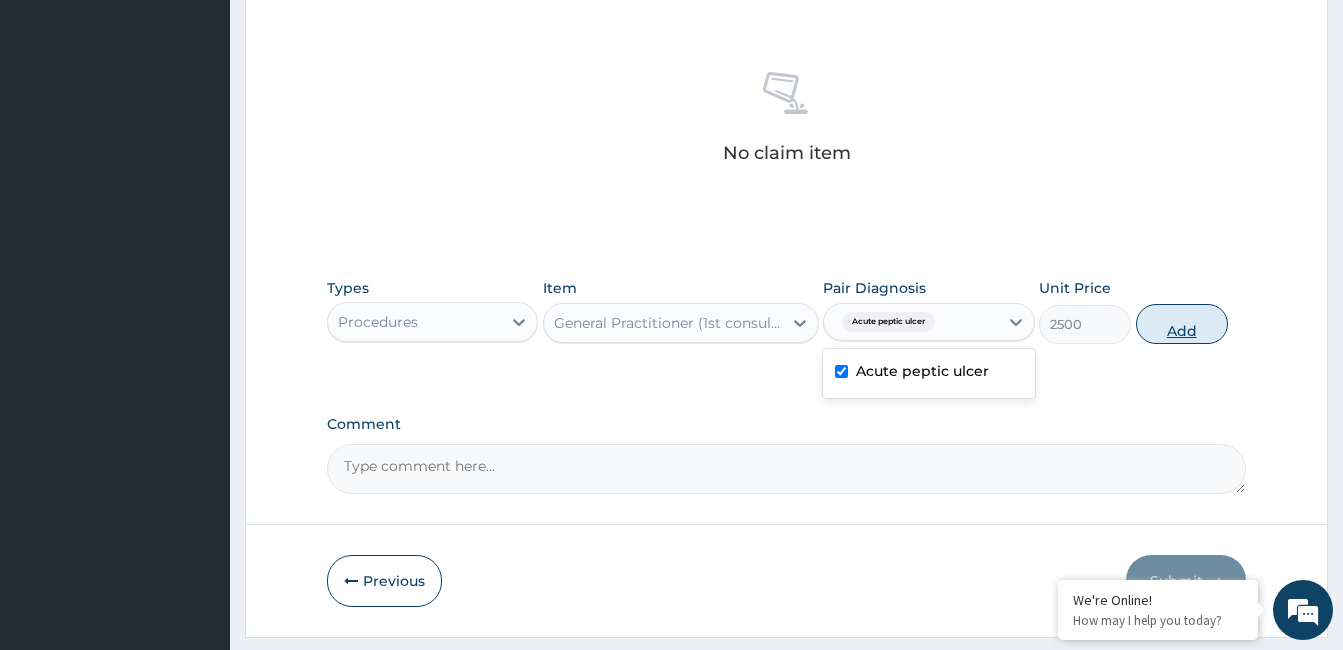 click on "Add" at bounding box center (1182, 324) 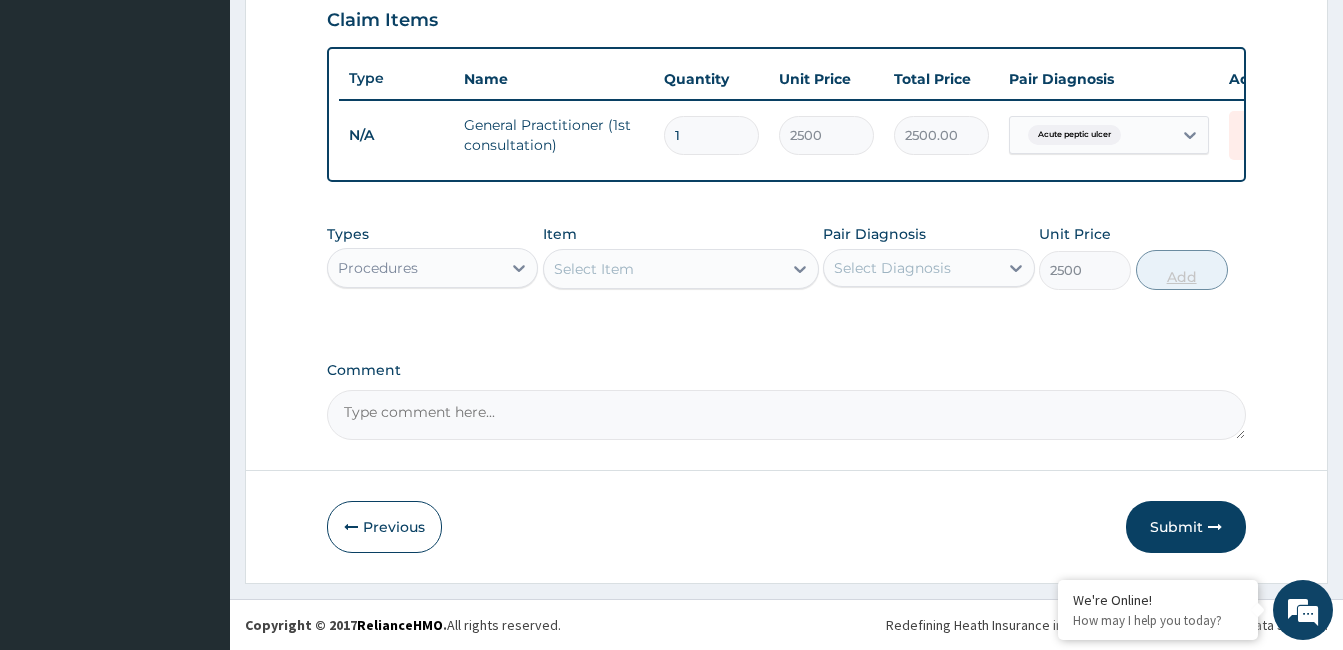 type on "0" 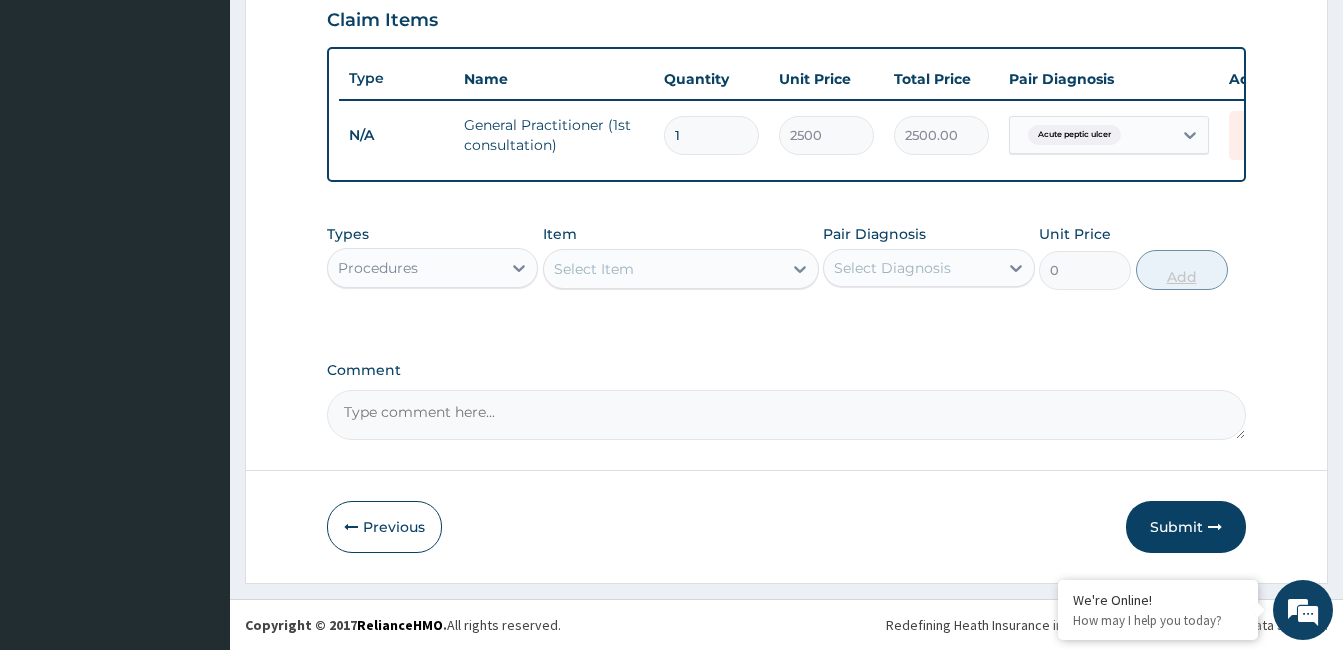 scroll, scrollTop: 712, scrollLeft: 0, axis: vertical 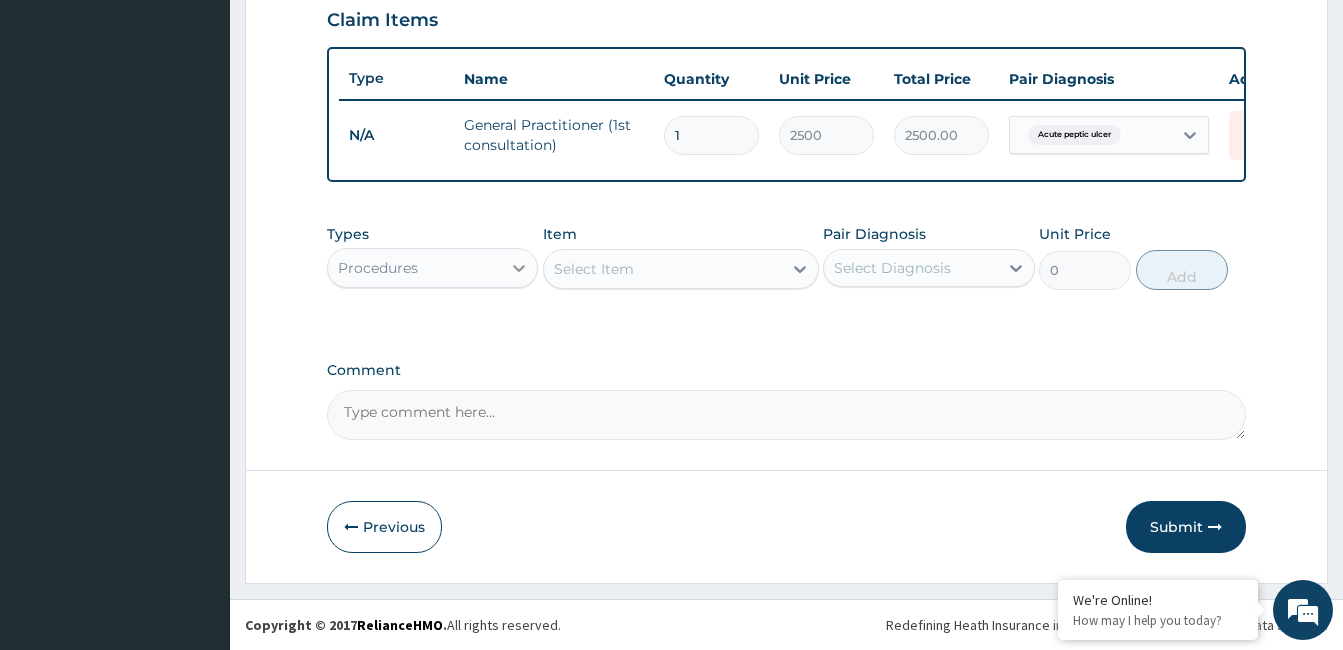 click at bounding box center [519, 268] 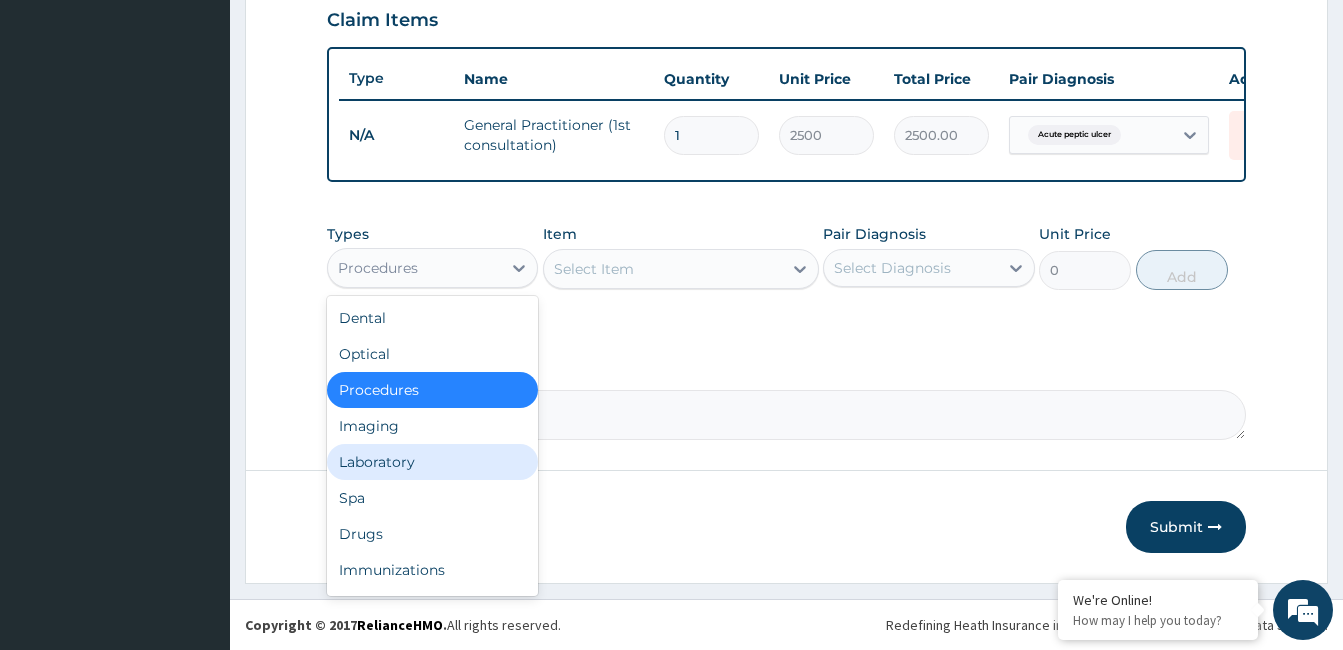 click on "Laboratory" at bounding box center (432, 462) 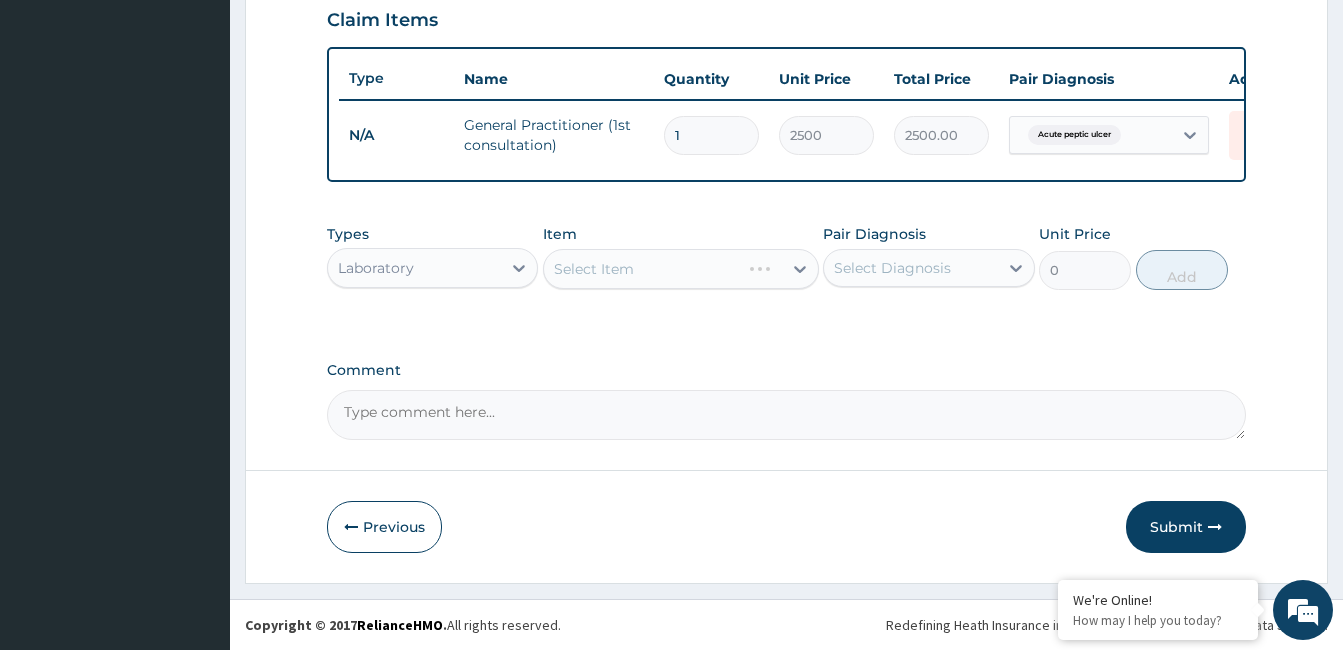 click on "Select Item" at bounding box center (681, 269) 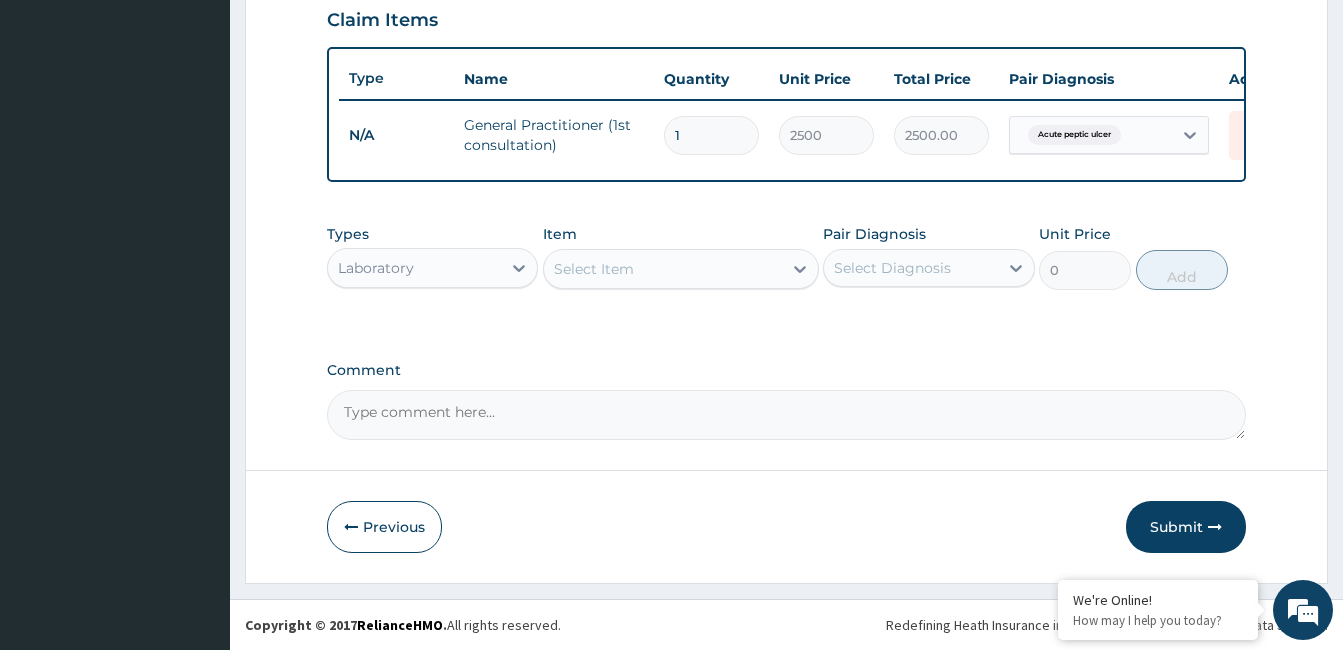 click on "Select Item" at bounding box center [663, 269] 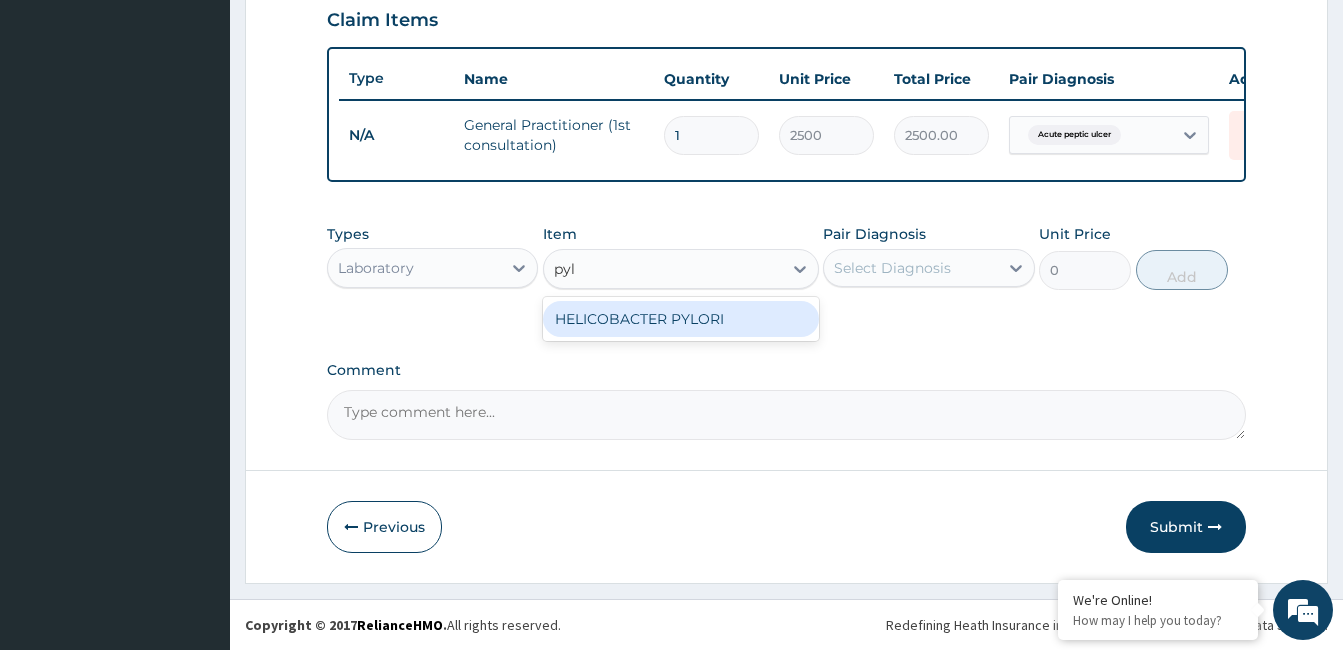 type on "pylo" 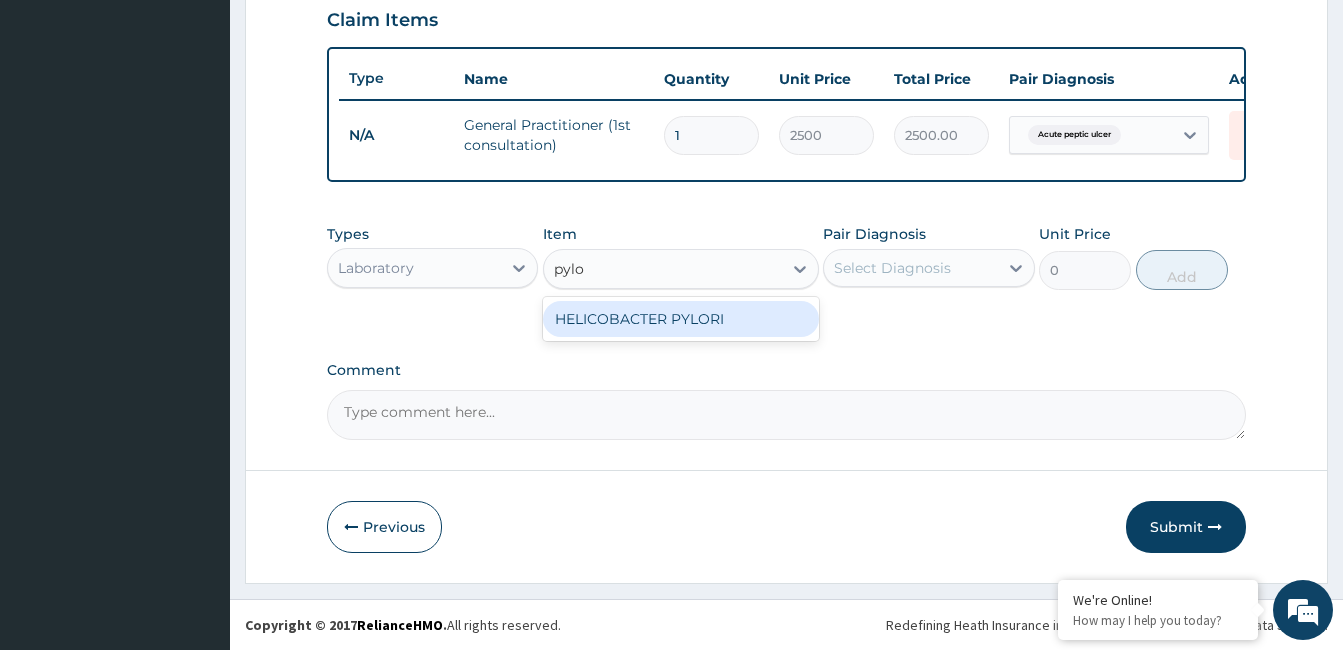 click on "HELICOBACTER PYLORI" at bounding box center [681, 319] 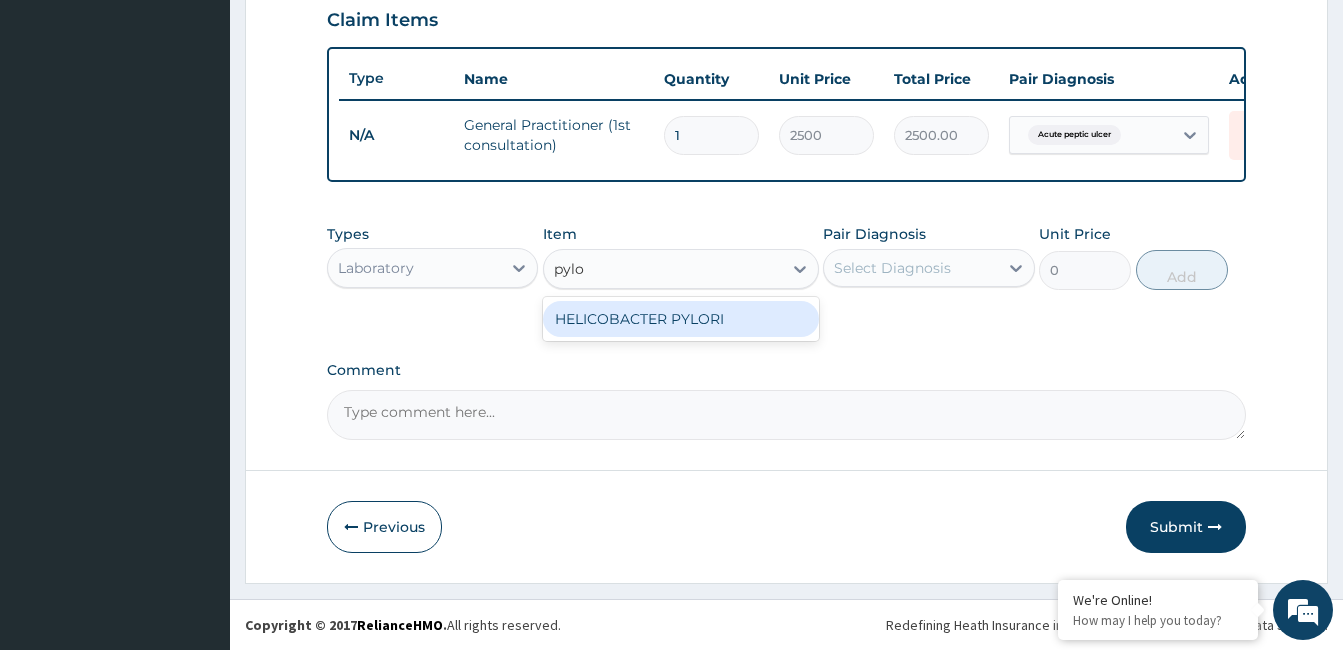 type 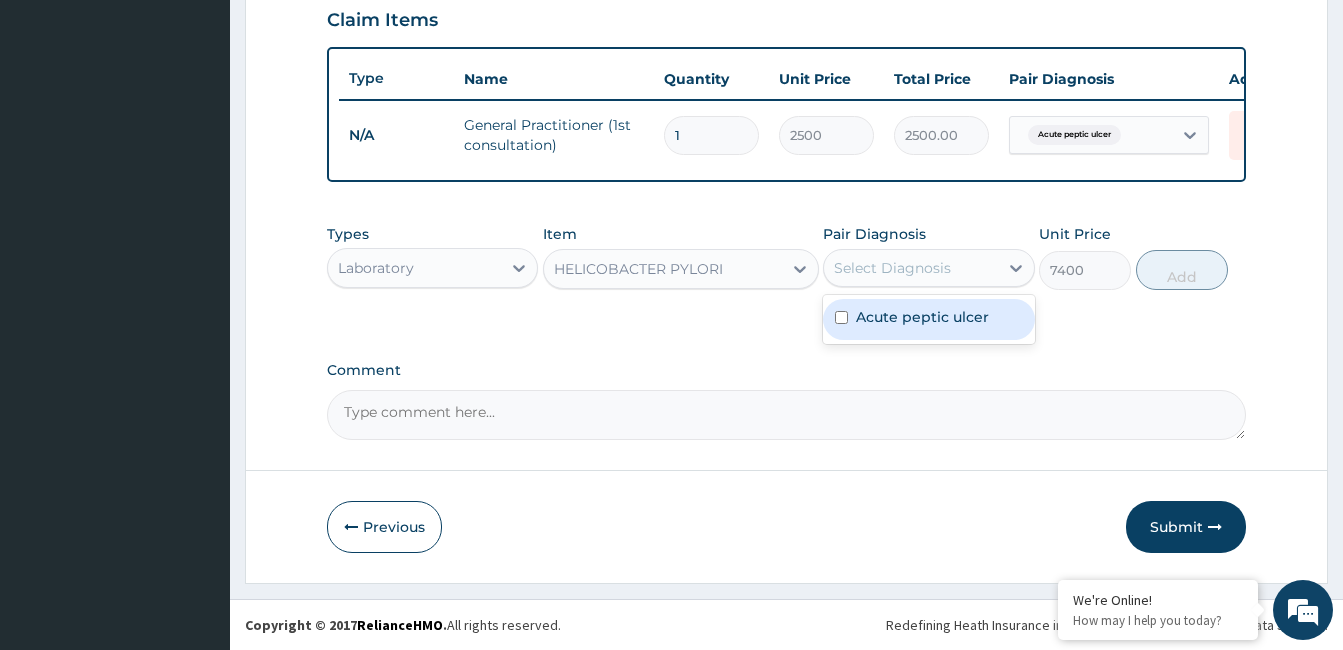 click on "Select Diagnosis" at bounding box center [910, 268] 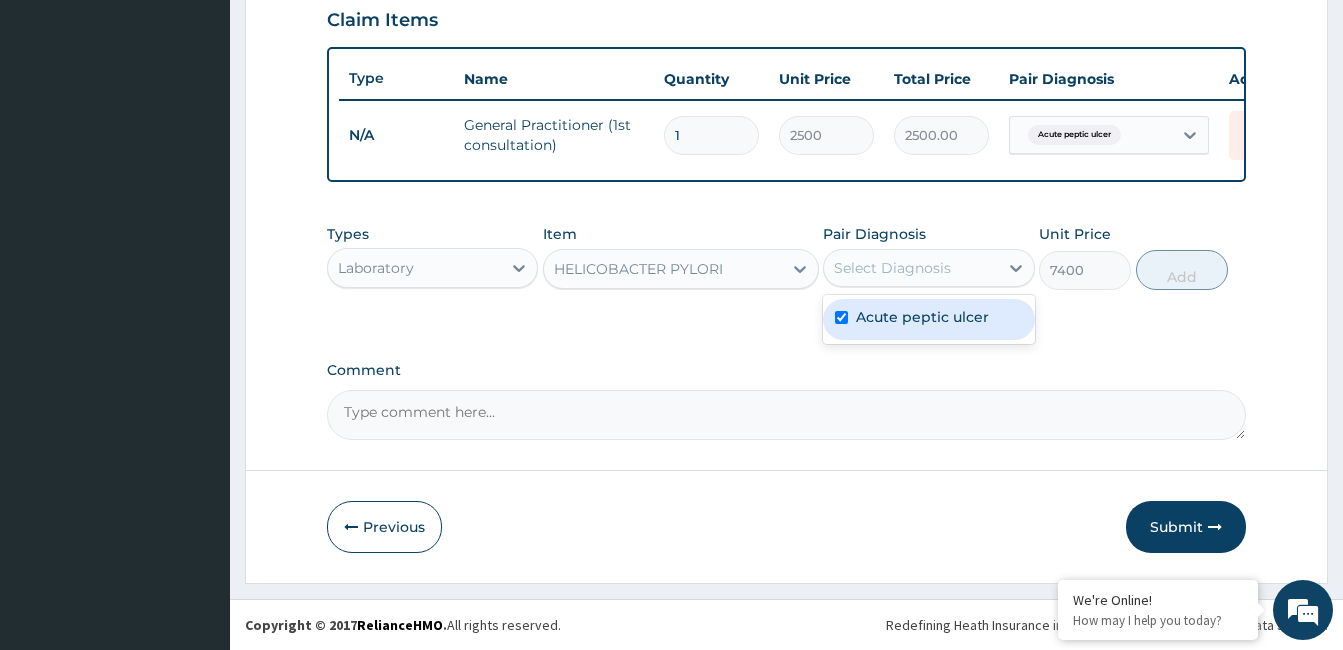 checkbox on "true" 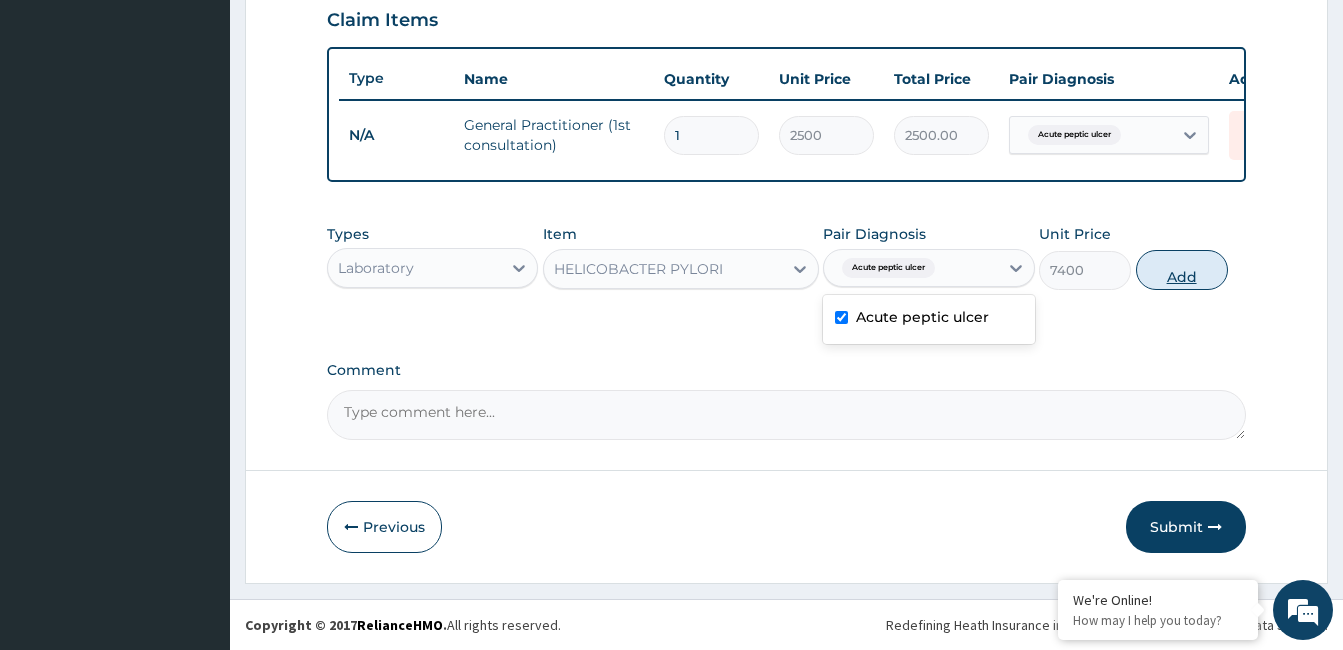 click on "Add" at bounding box center [1182, 270] 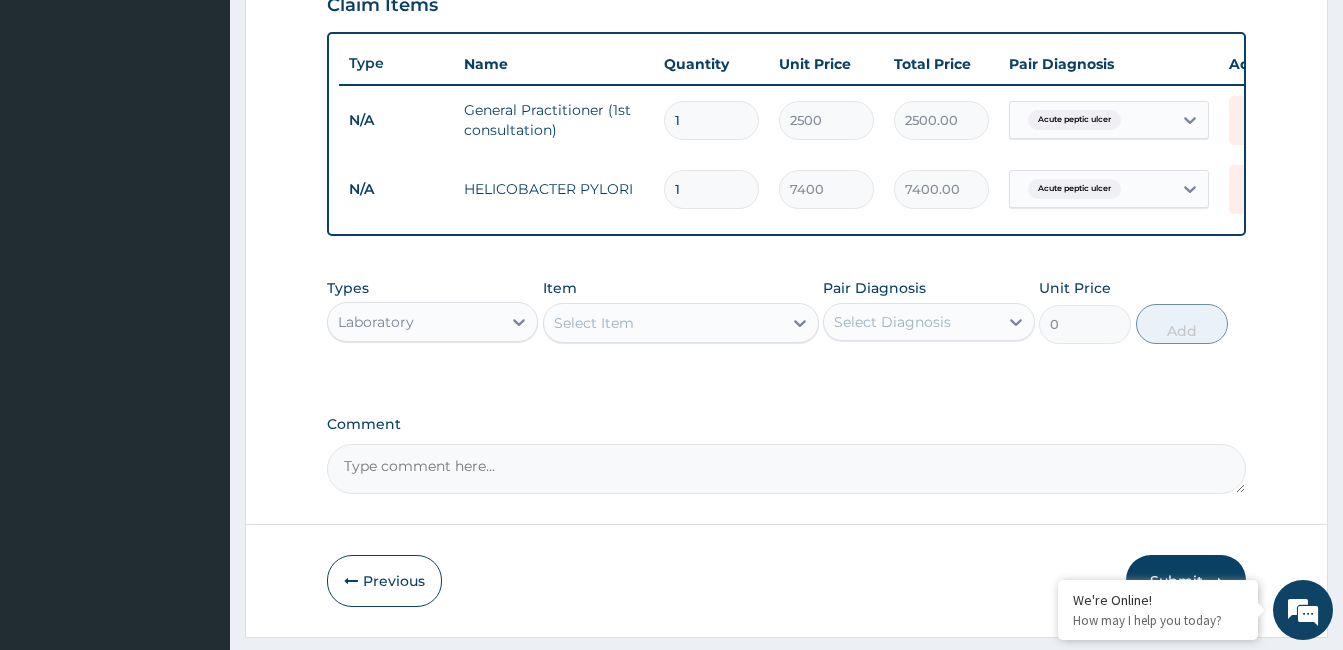 click on "Select Item" at bounding box center [594, 323] 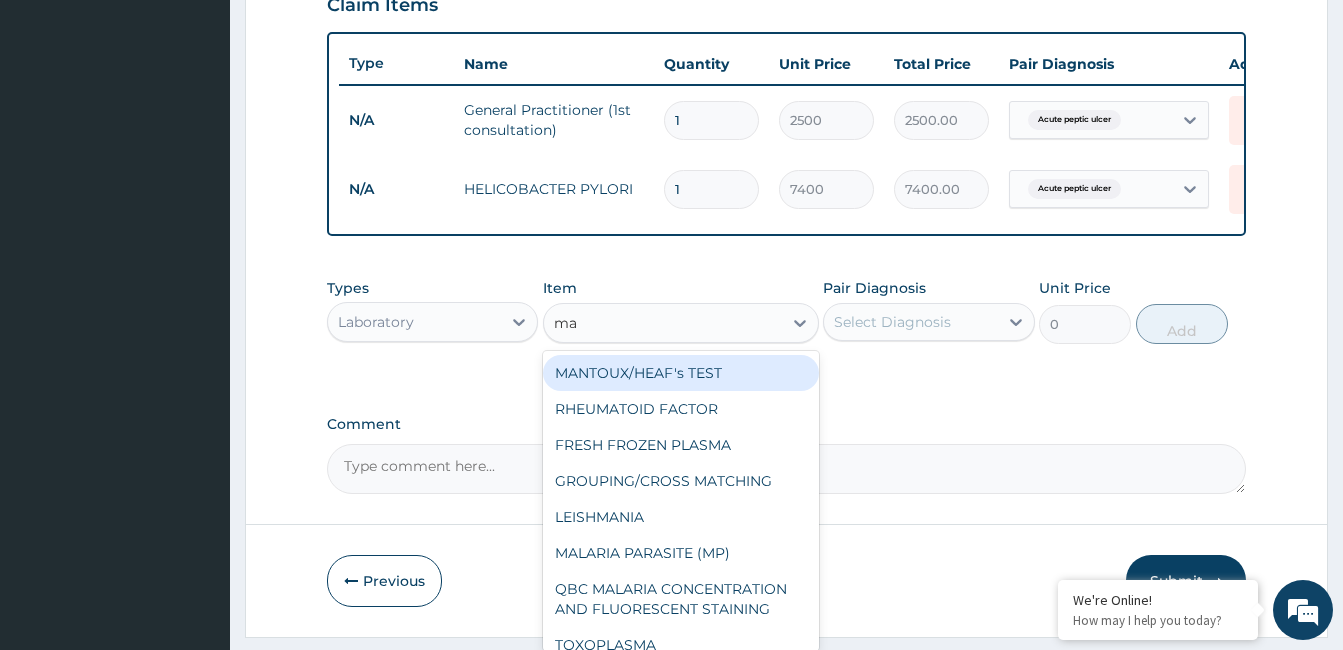type on "mal" 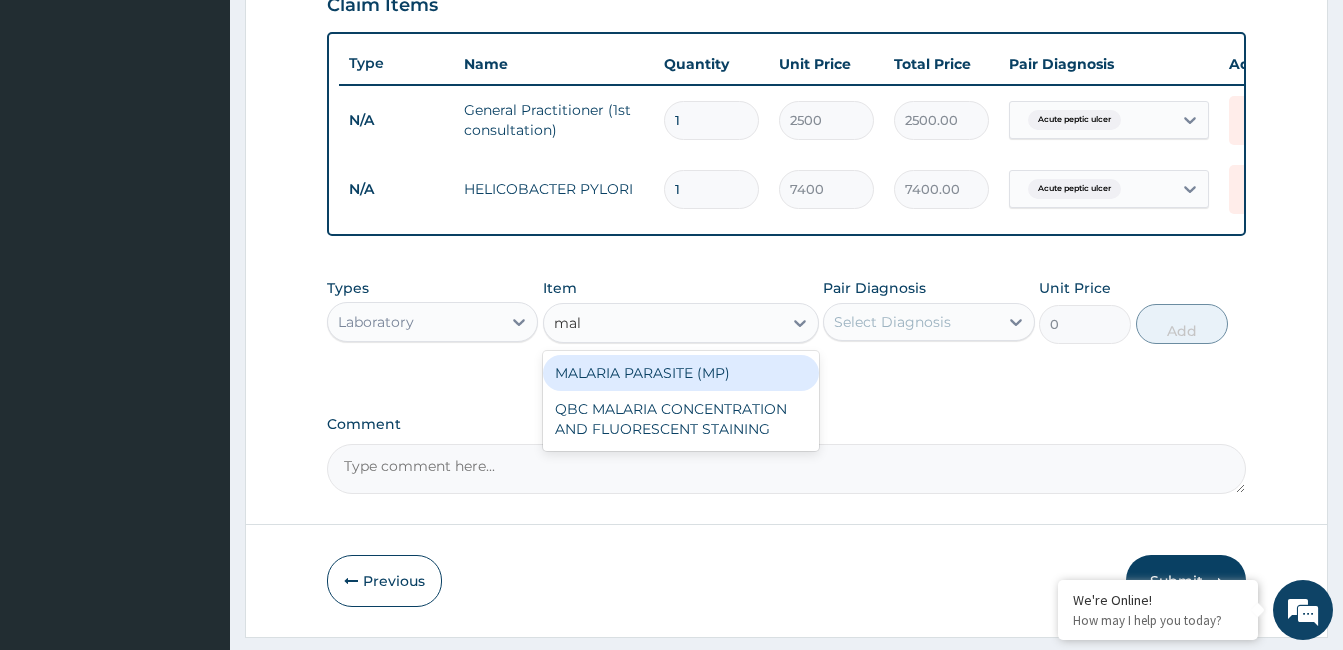 click on "MALARIA PARASITE (MP)" at bounding box center (681, 373) 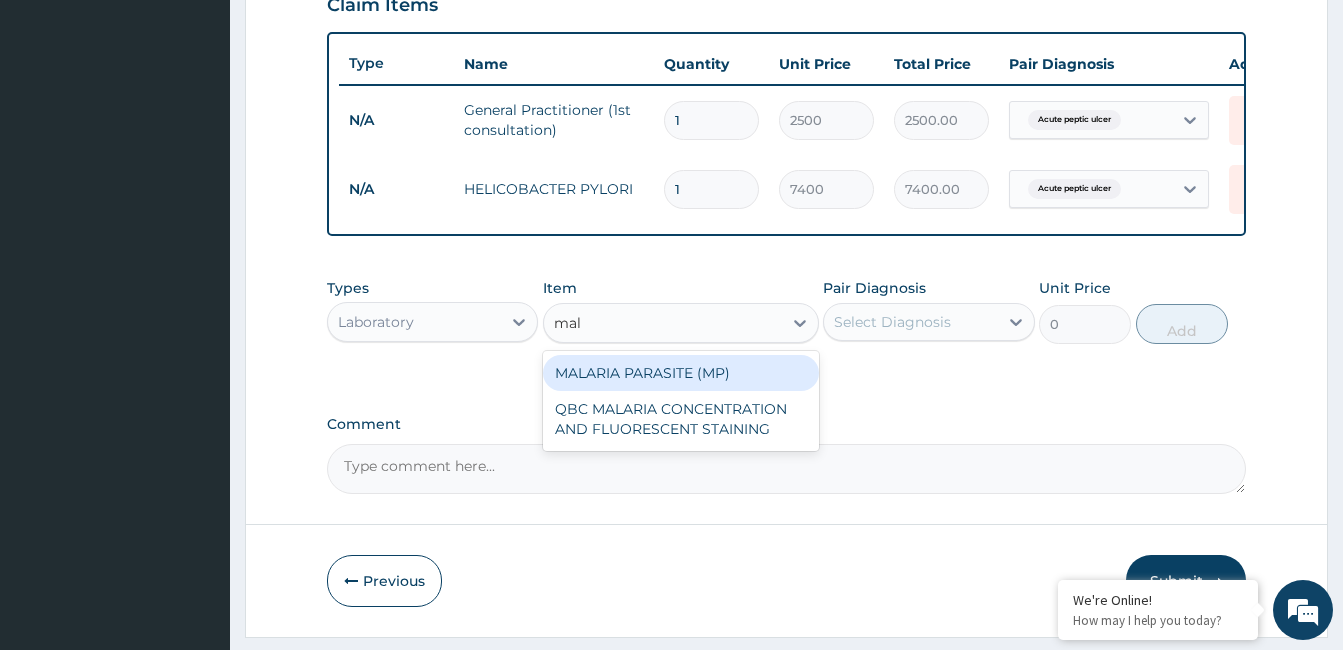 type 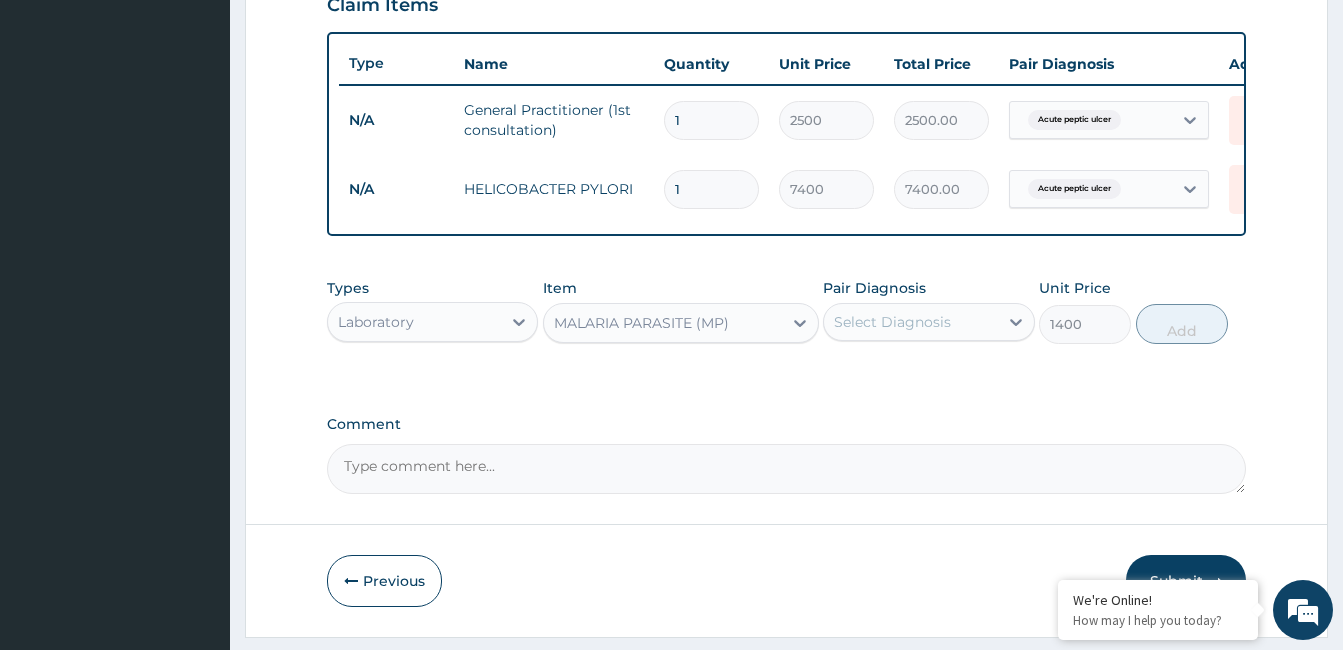click on "Select Diagnosis" at bounding box center (910, 322) 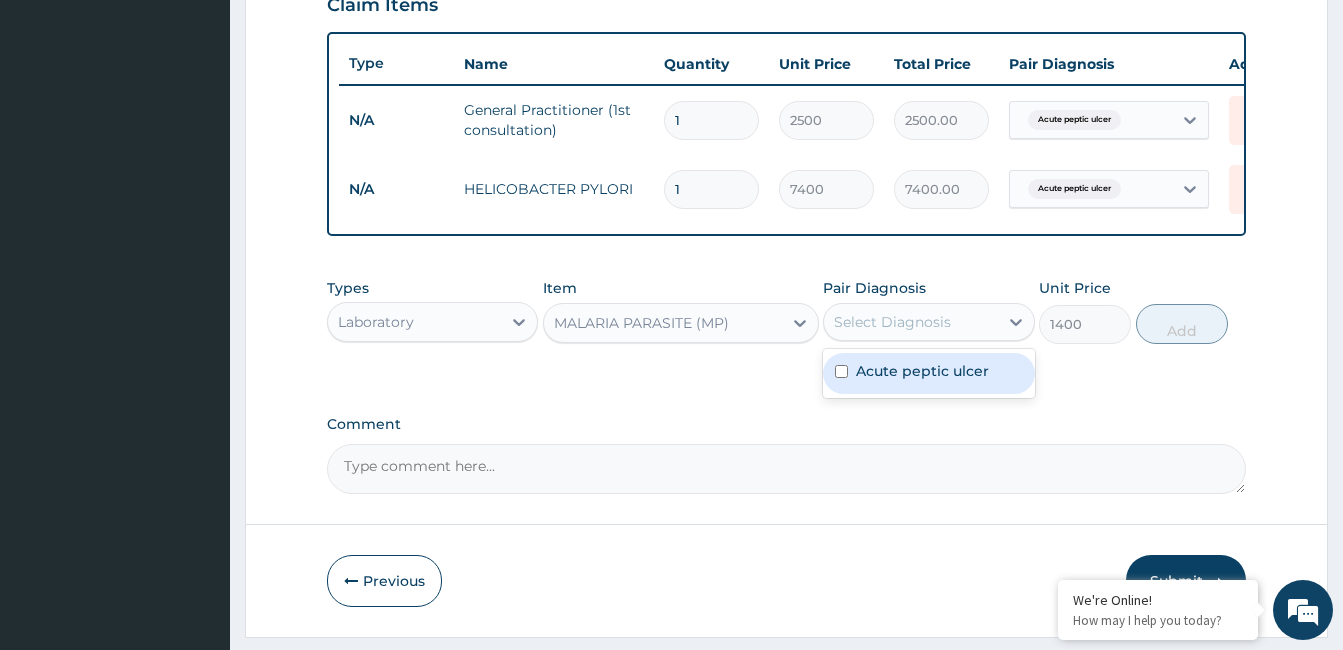 click on "Acute peptic ulcer" at bounding box center [928, 373] 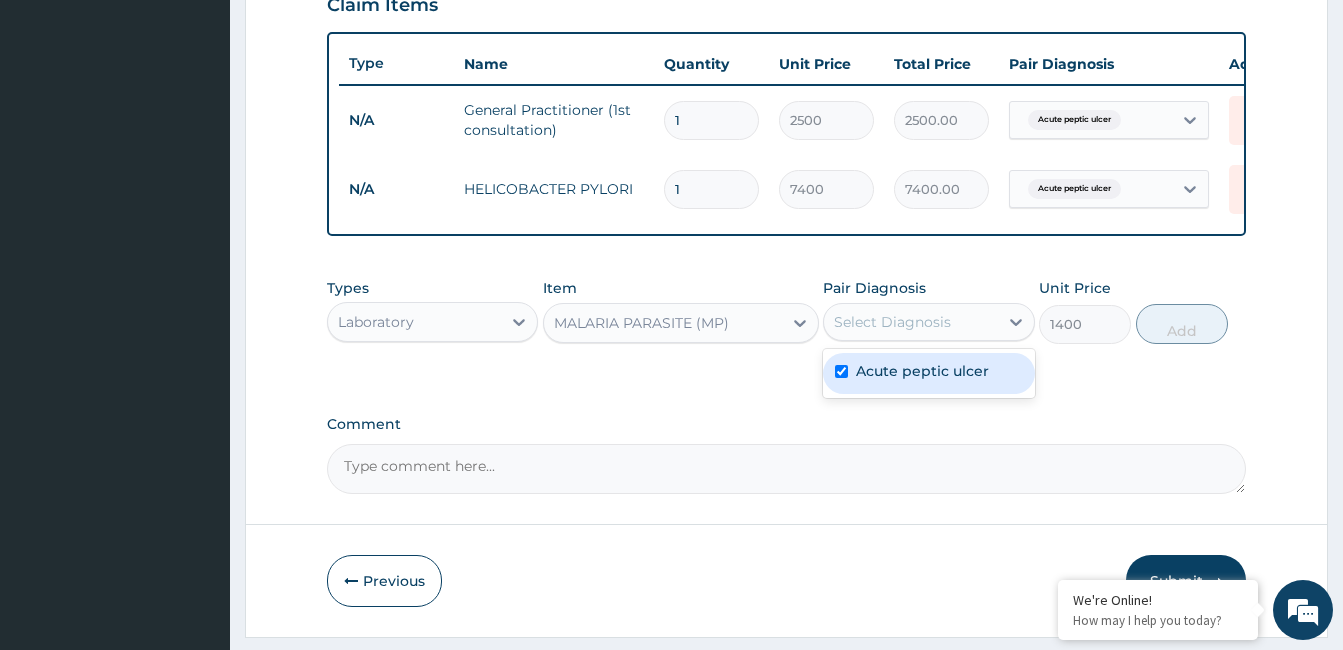 checkbox on "true" 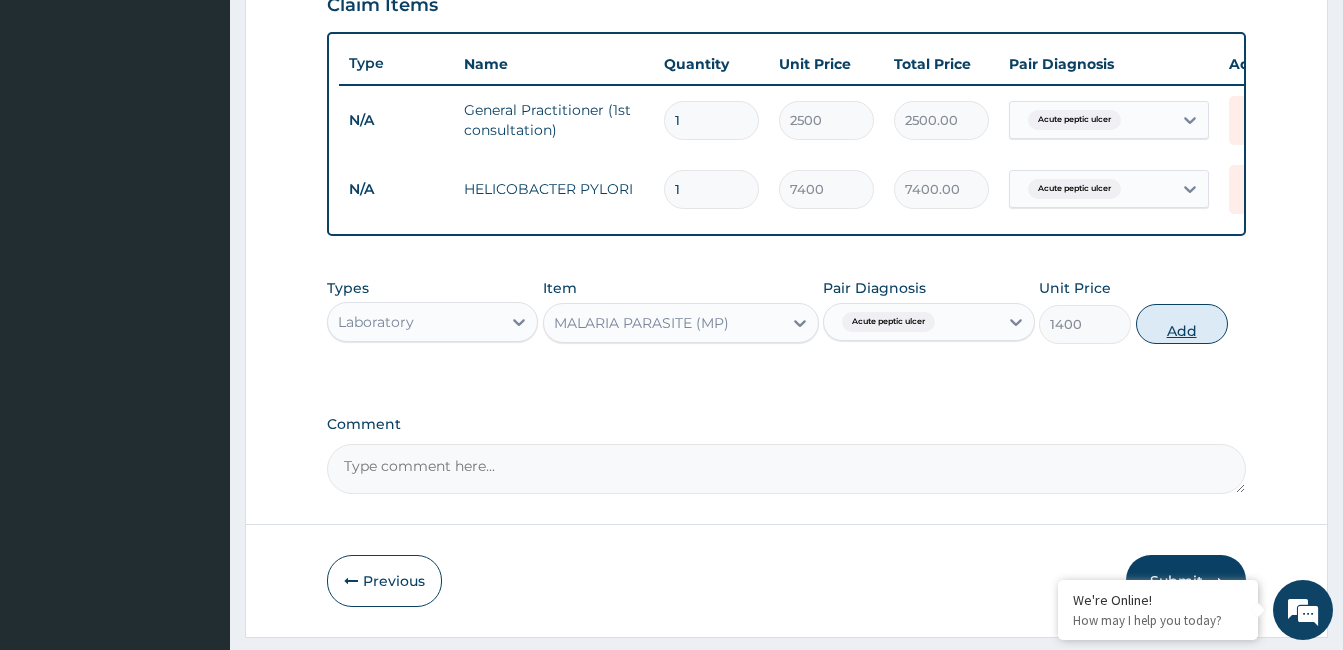 click on "Add" at bounding box center (1182, 324) 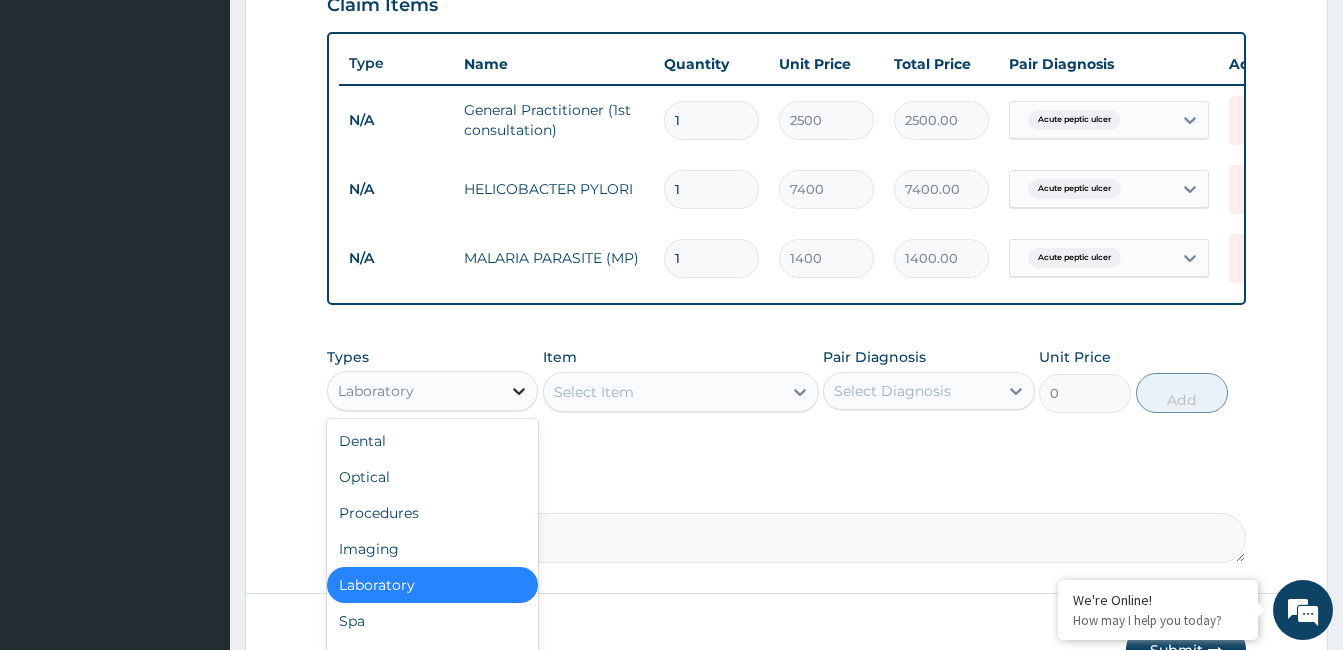 click at bounding box center (519, 391) 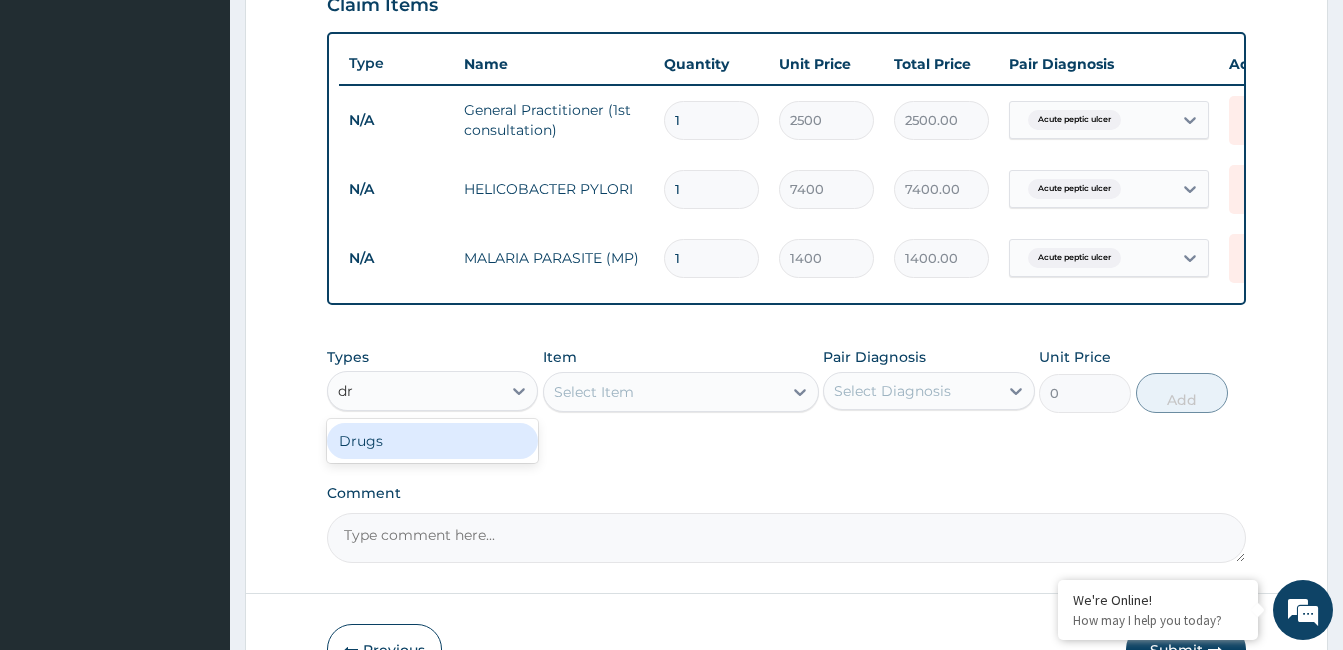 type on "dru" 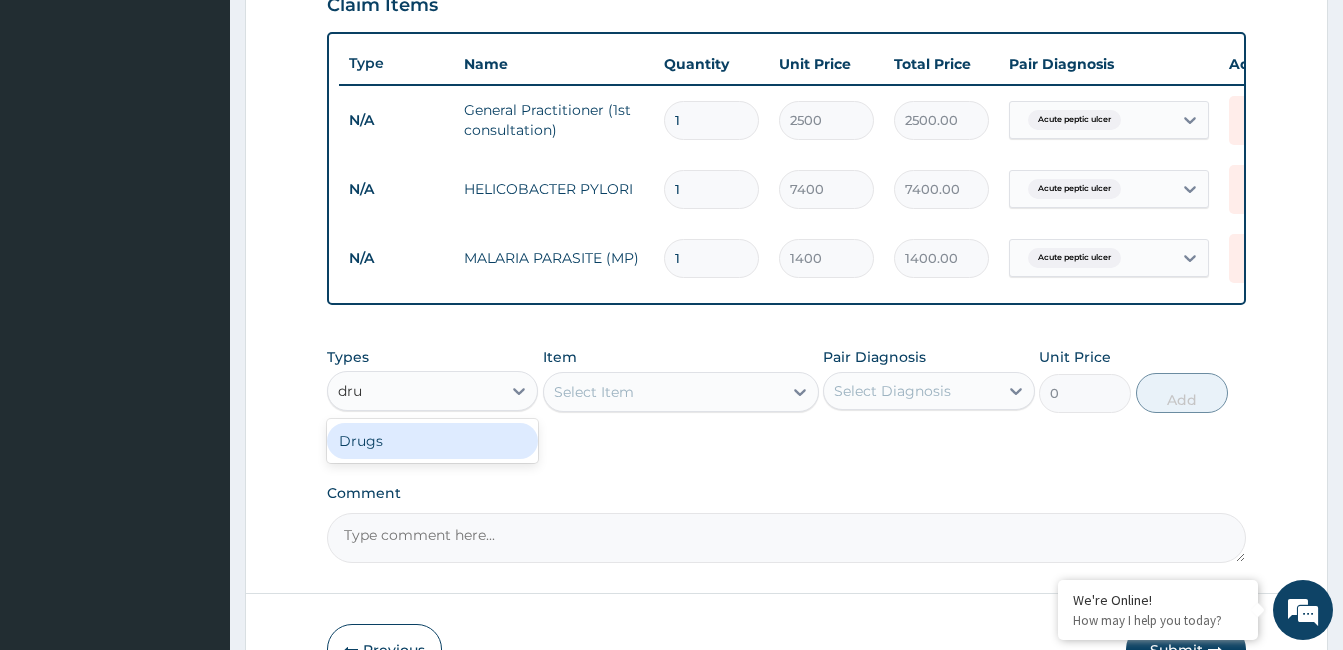 click on "Drugs" at bounding box center (432, 441) 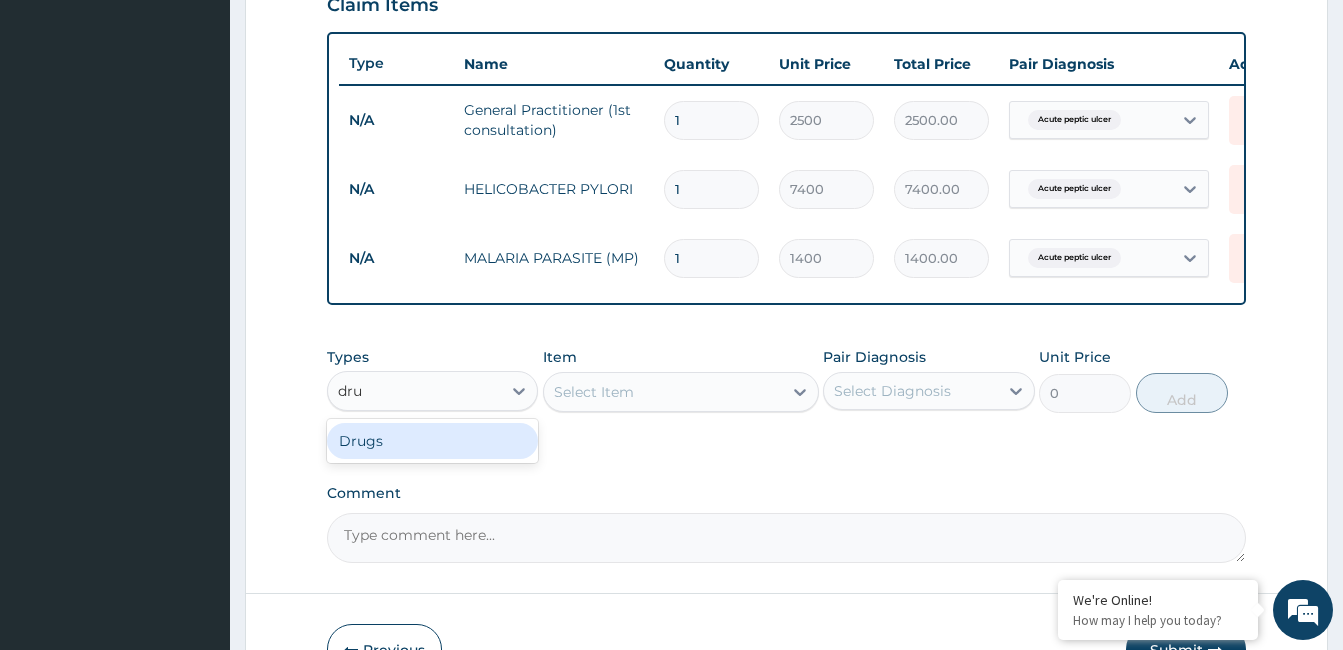 type 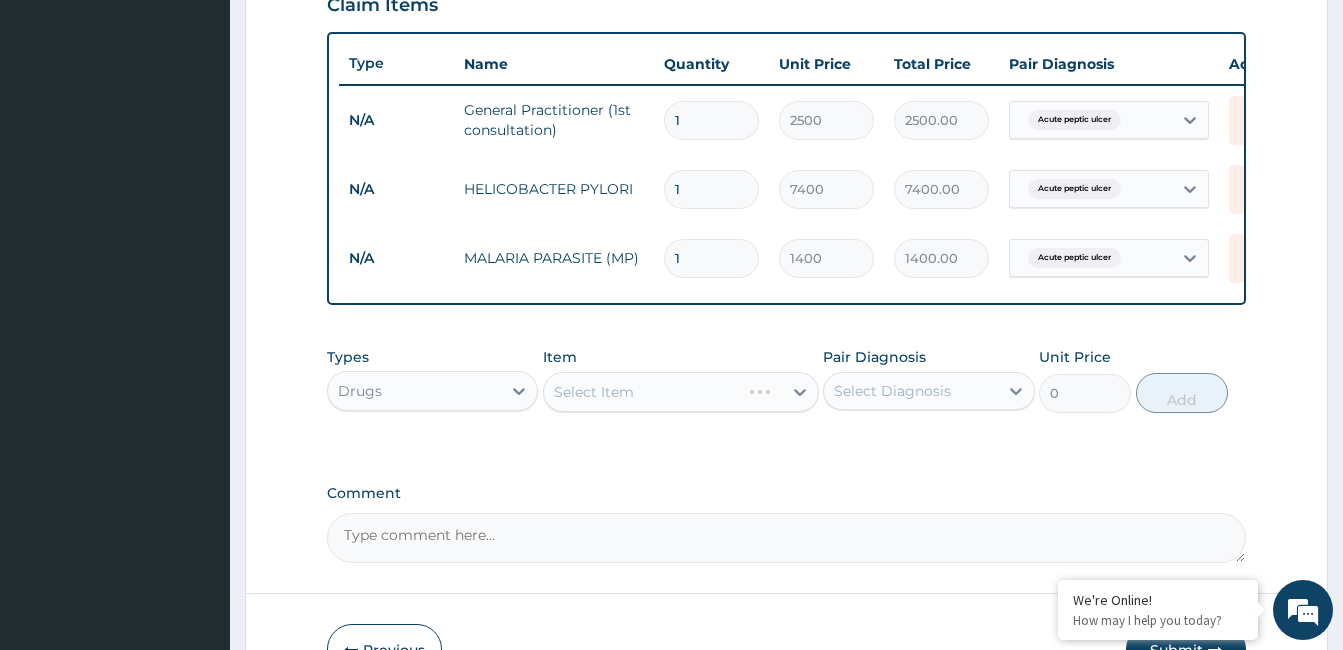 click on "PA Code / Prescription Code Enter Code(Secondary Care Only) Encounter Date 02-08-2025 Important Notice Please enter PA codes before entering items that are not attached to a PA code   All diagnoses entered must be linked to a claim item. Diagnosis & Claim Items that are visible but inactive cannot be edited because they were imported from an already approved PA code. Diagnosis Acute peptic ulcer Confirmed NB: All diagnosis must be linked to a claim item Claim Items Type Name Quantity Unit Price Total Price Pair Diagnosis Actions N/A General Practitioner (1st consultation) 1 2500 2500.00 Acute peptic ulcer Delete N/A HELICOBACTER PYLORI 1 7400 7400.00 Acute peptic ulcer Delete N/A MALARIA PARASITE (MP) 1 1400 1400.00 Acute peptic ulcer Delete Types Drugs Item Select Item Pair Diagnosis Select Diagnosis Unit Price 0 Add Comment" at bounding box center (786, 21) 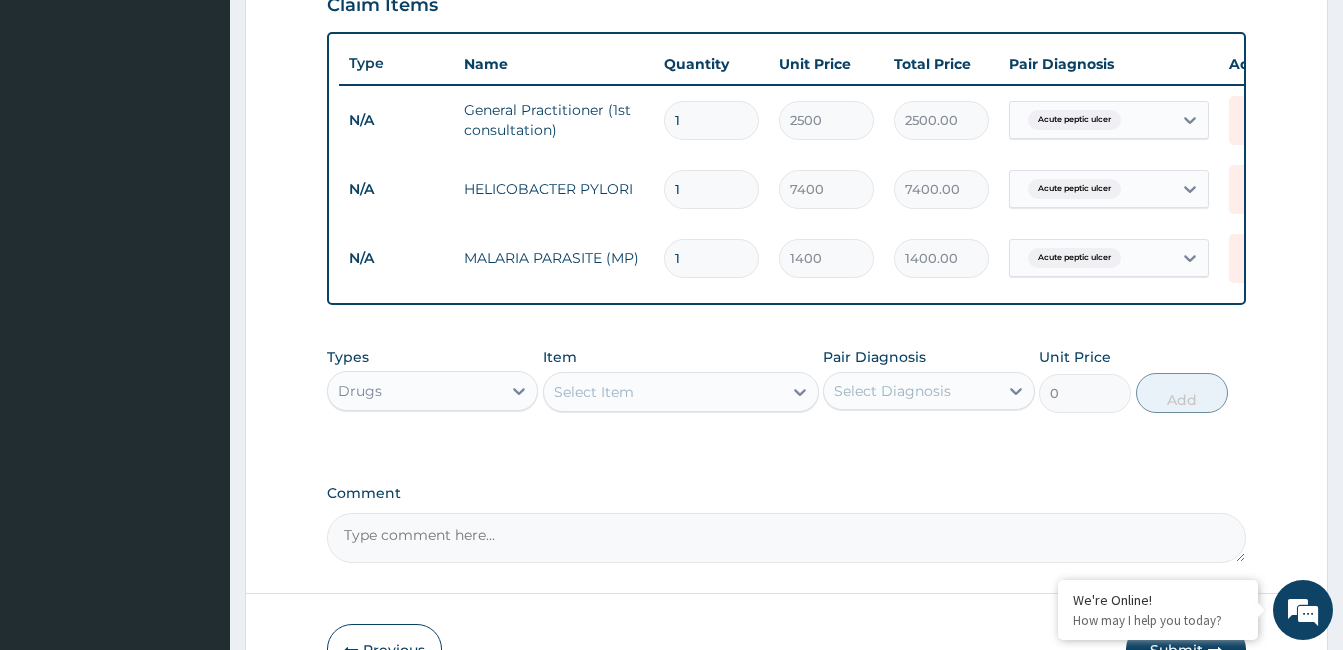 click on "Select Item" at bounding box center (663, 392) 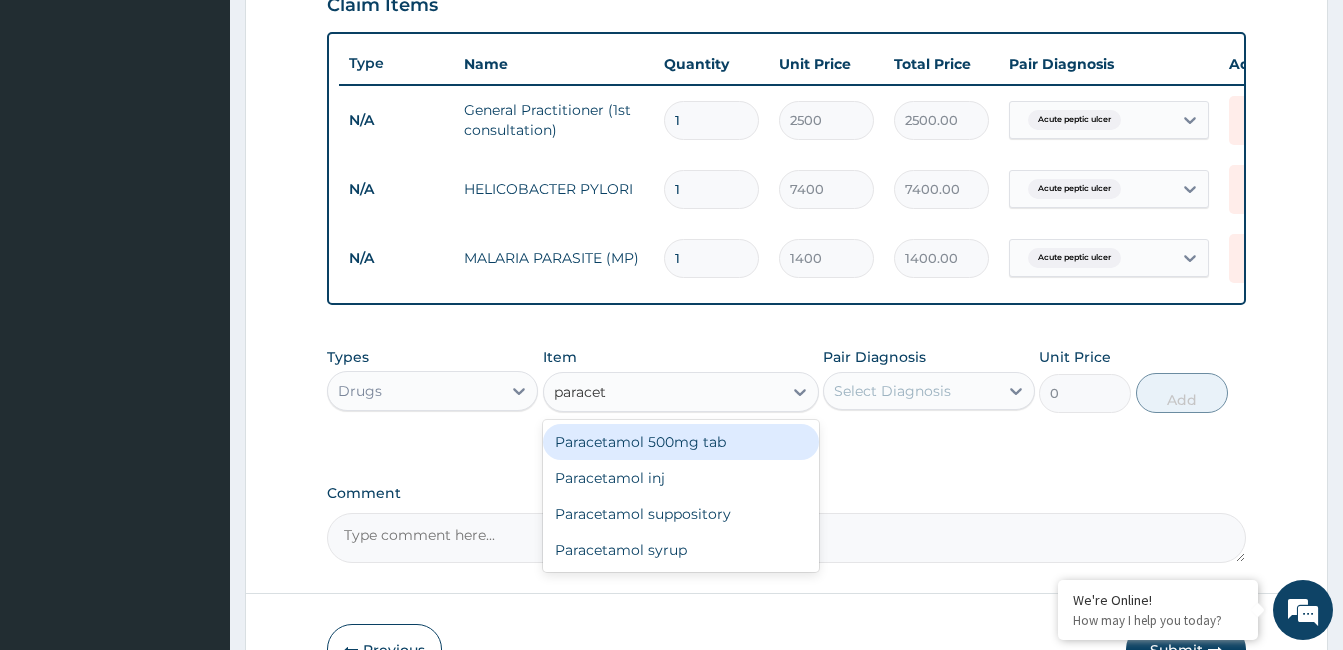 type on "paraceta" 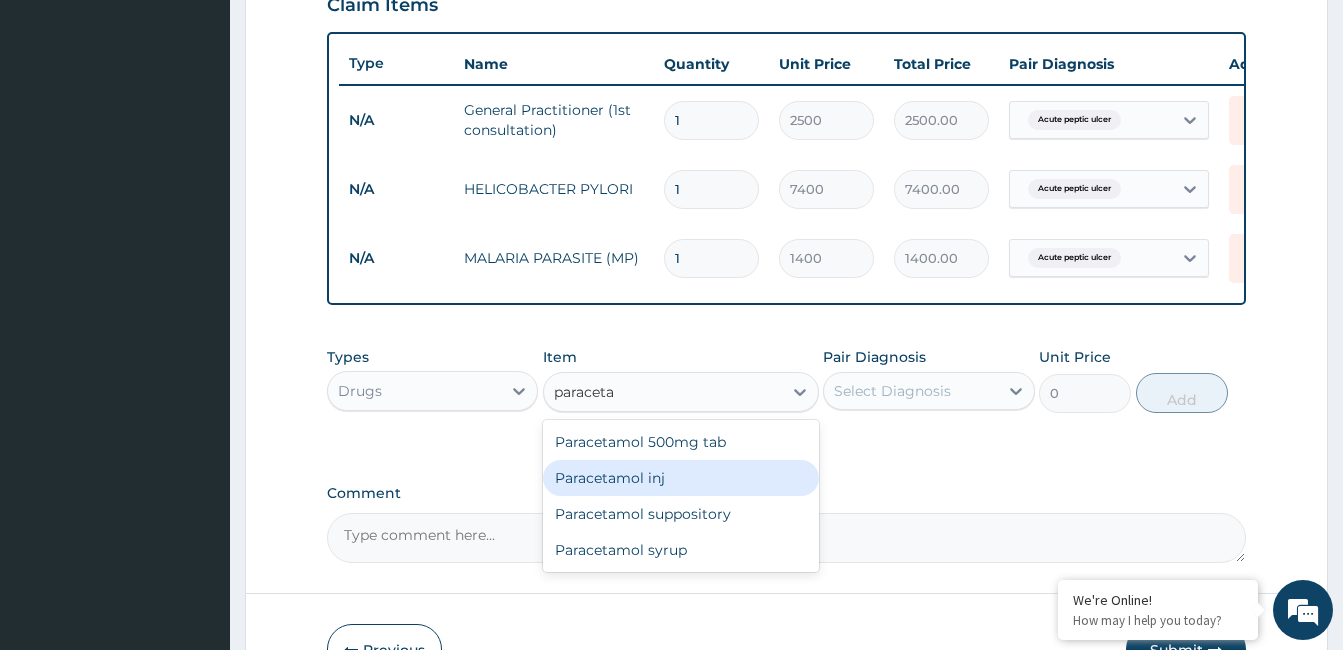 click on "Paracetamol inj" at bounding box center (681, 478) 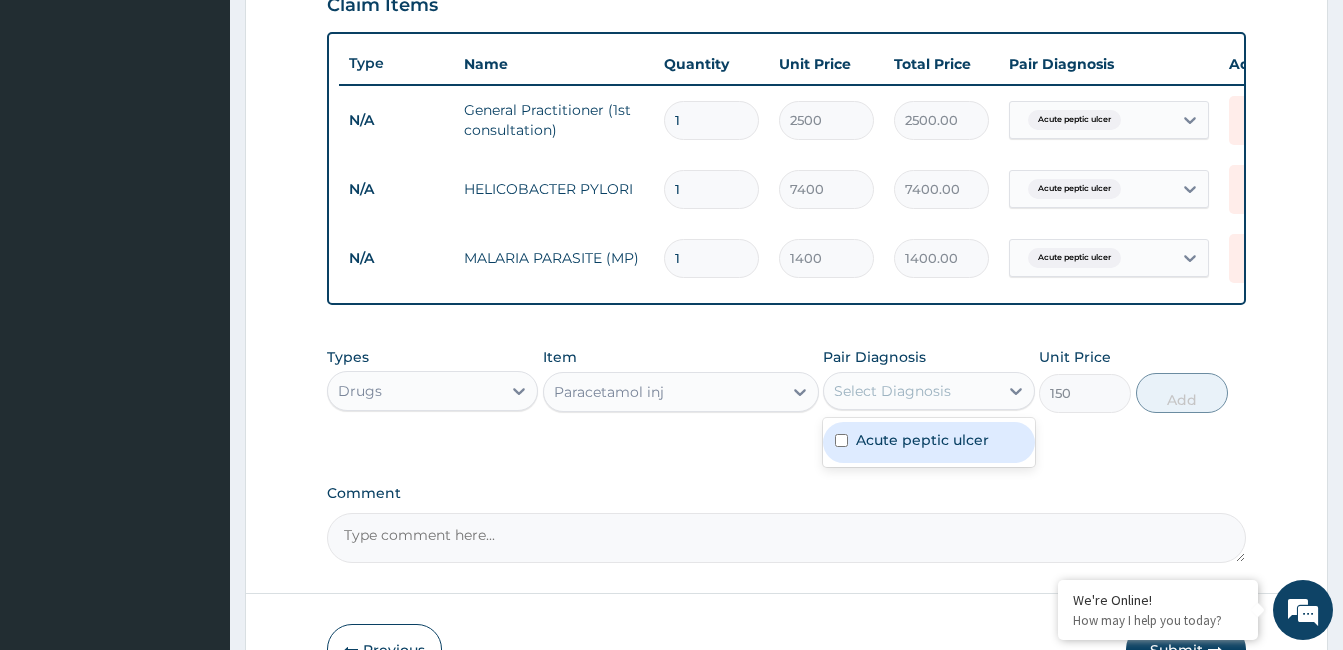 click on "Select Diagnosis" at bounding box center (892, 391) 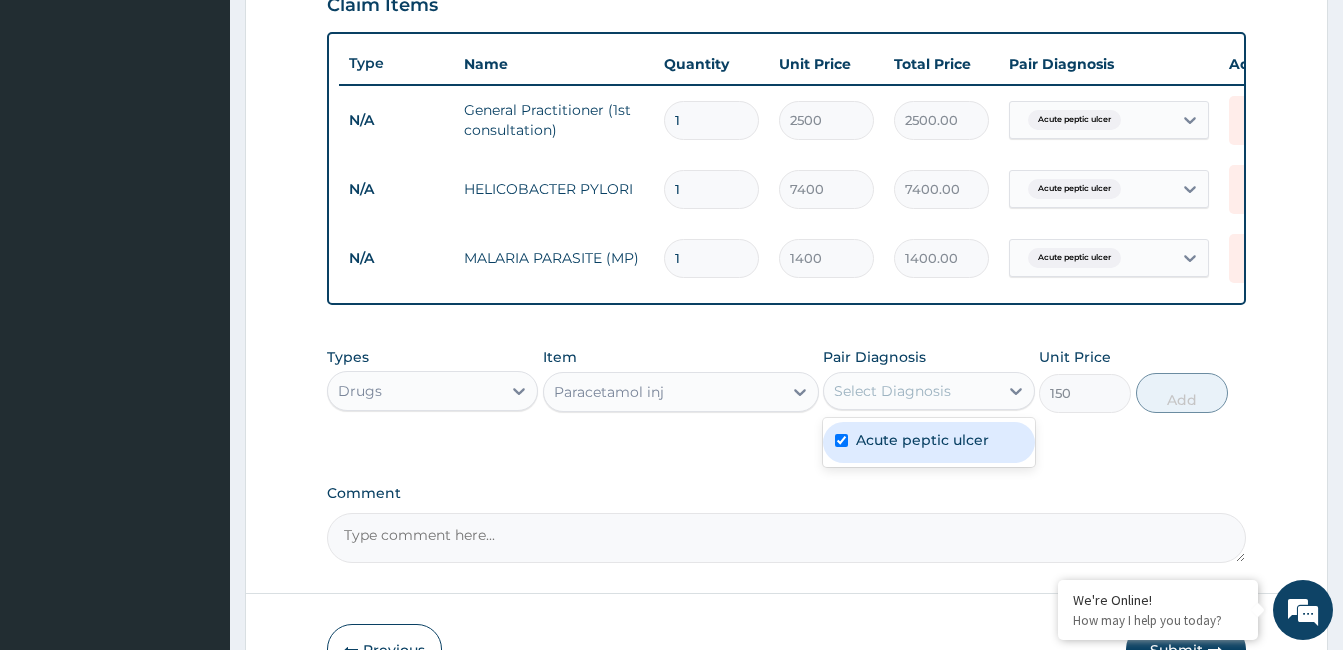 checkbox on "true" 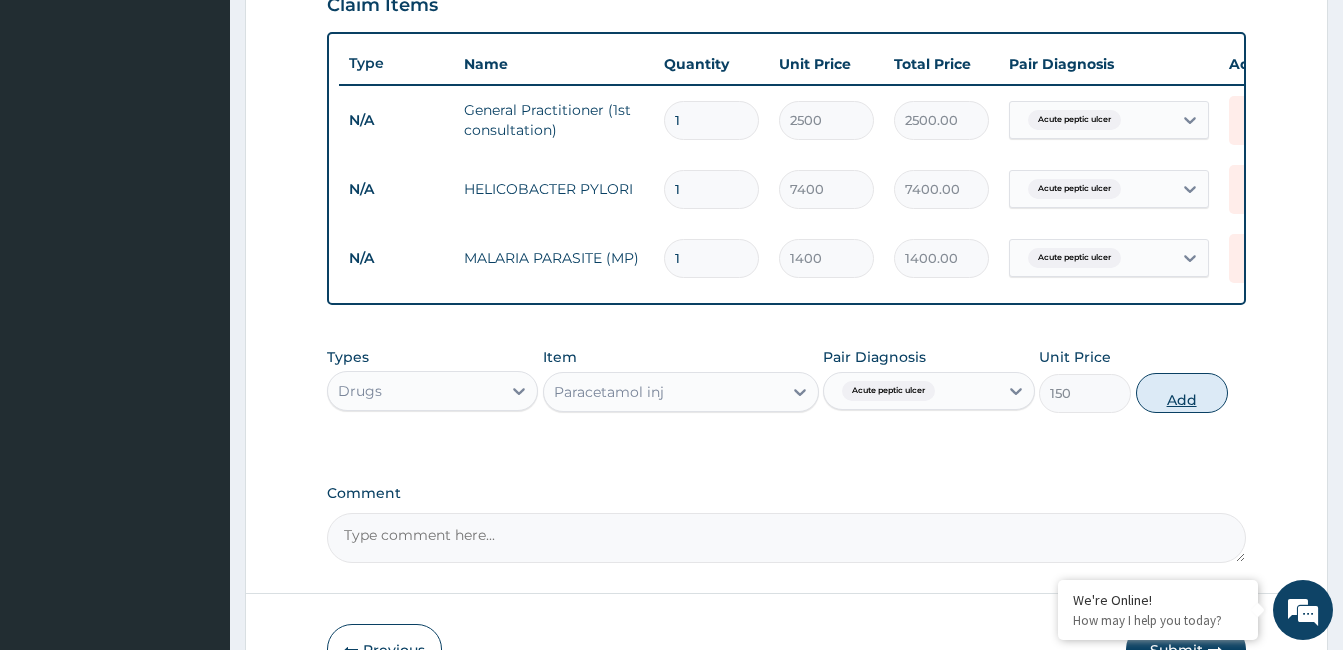click on "Add" at bounding box center [1182, 393] 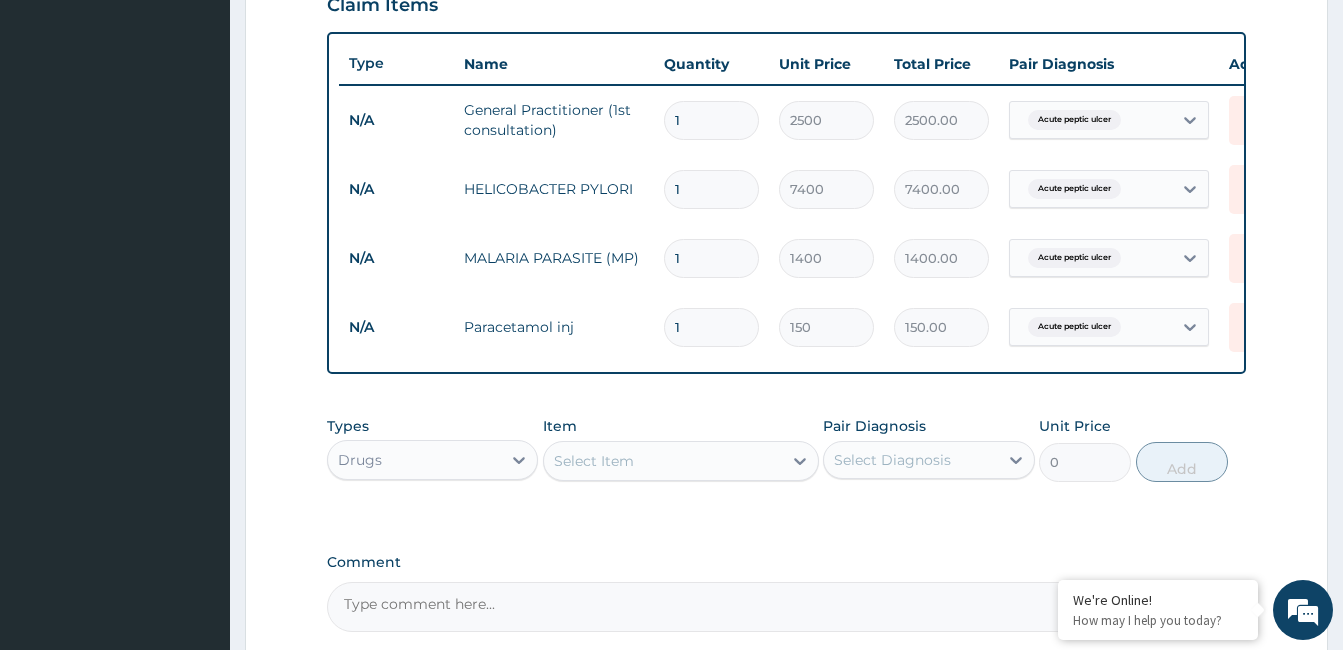 type 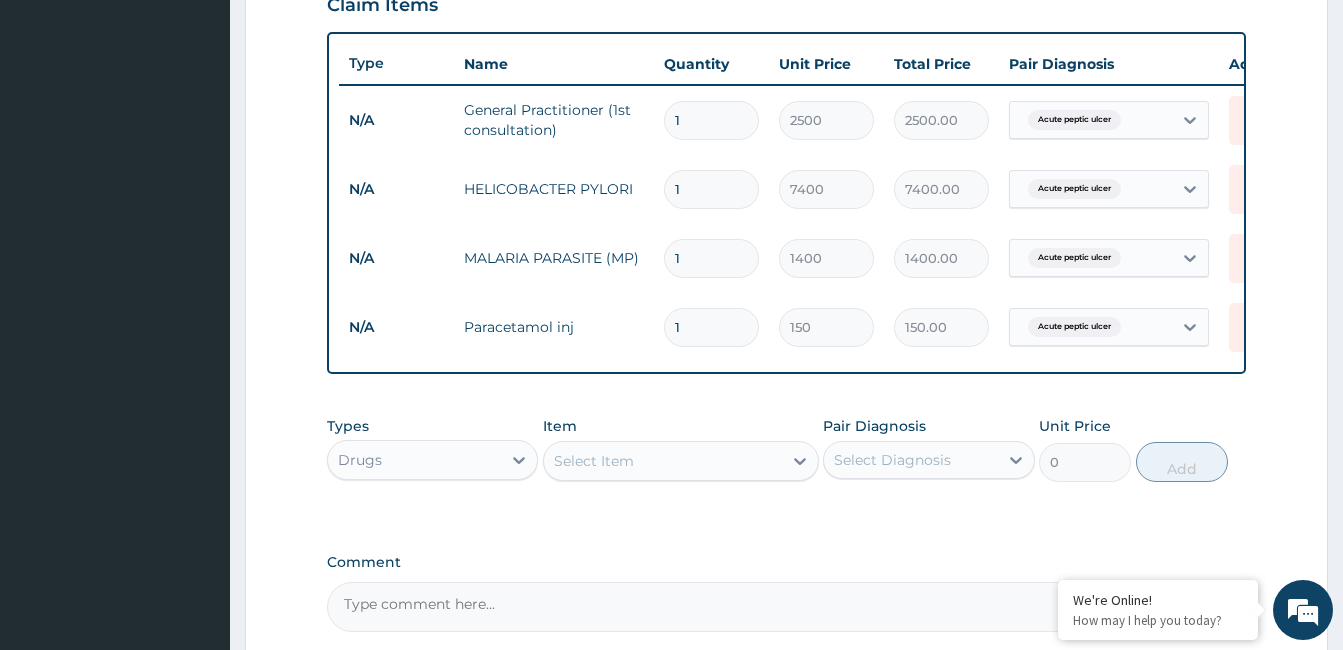 type on "0.00" 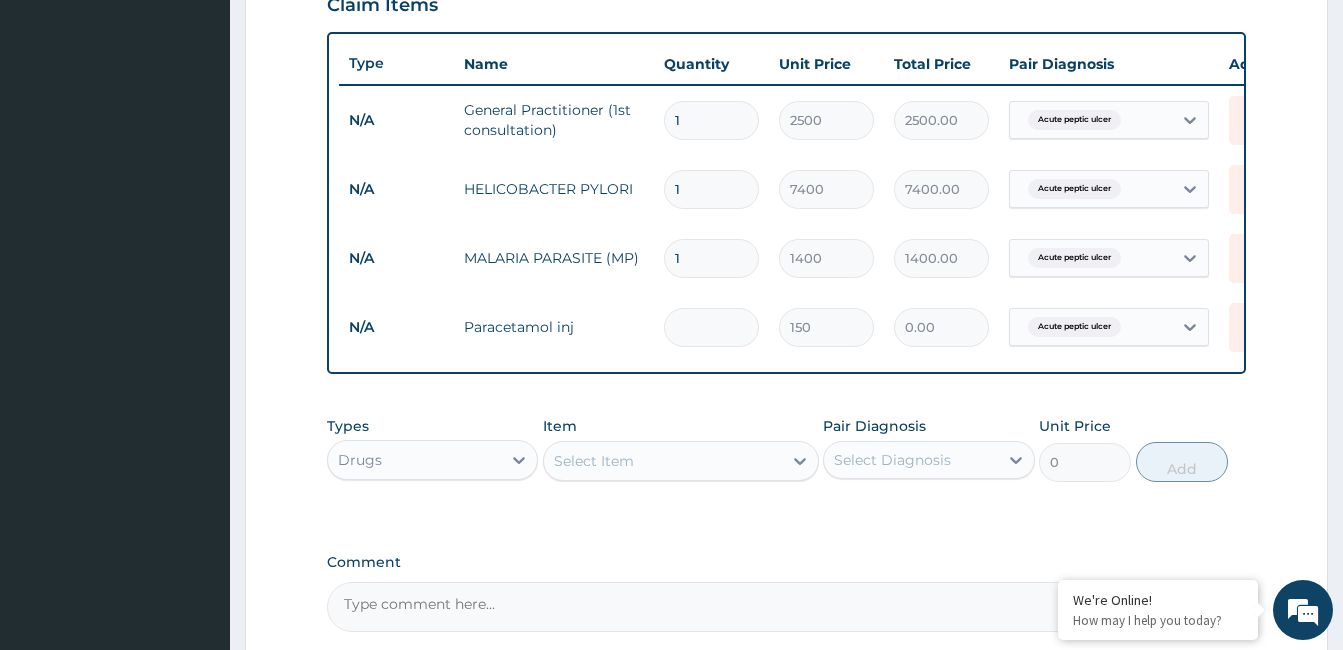 type on "2" 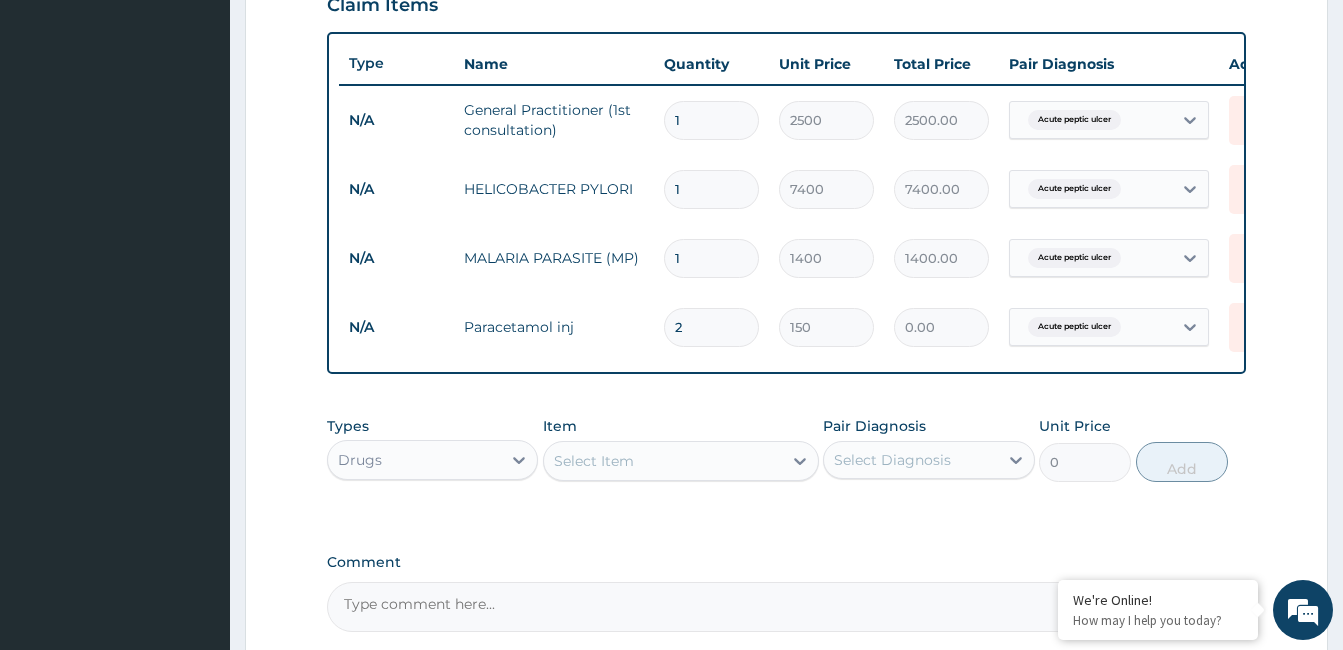type on "300.00" 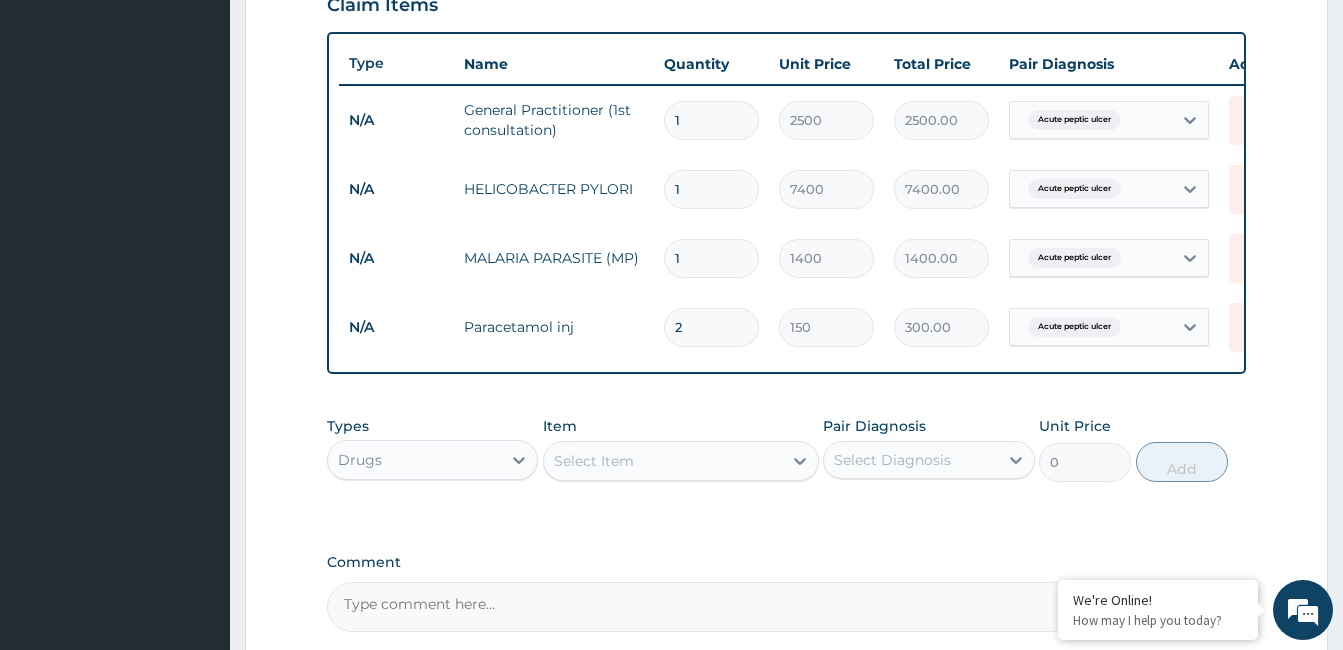 type on "2" 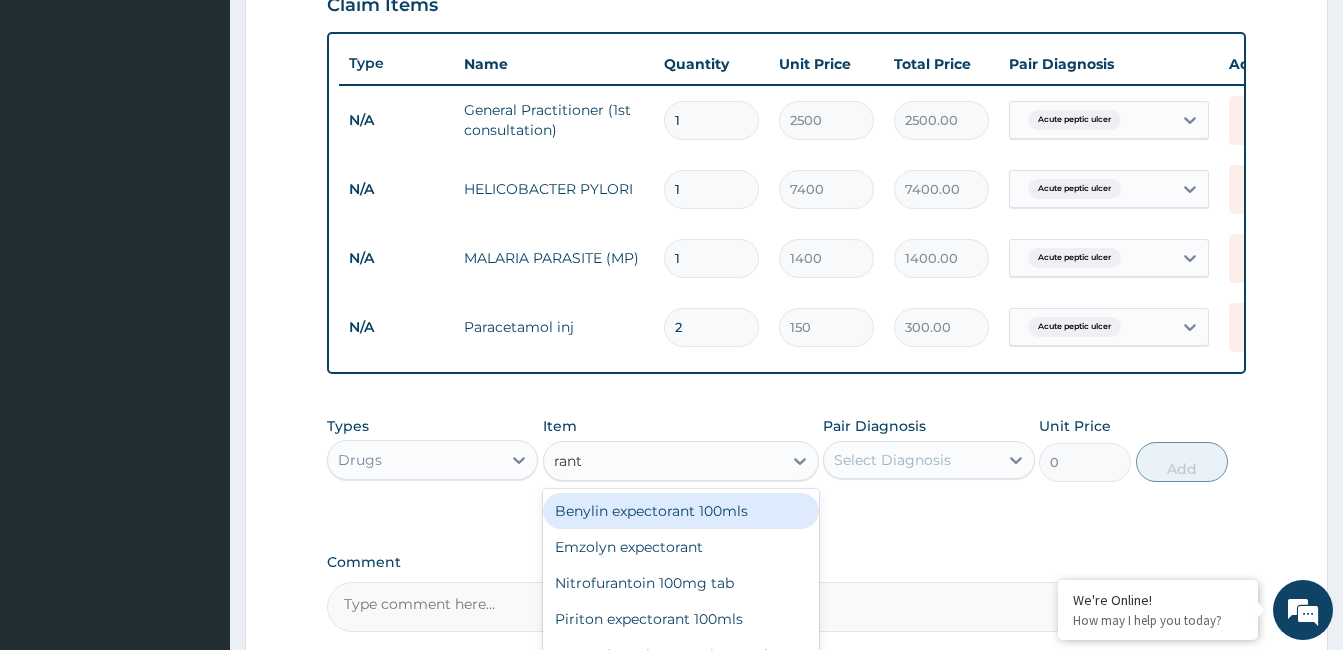 type on "ranti" 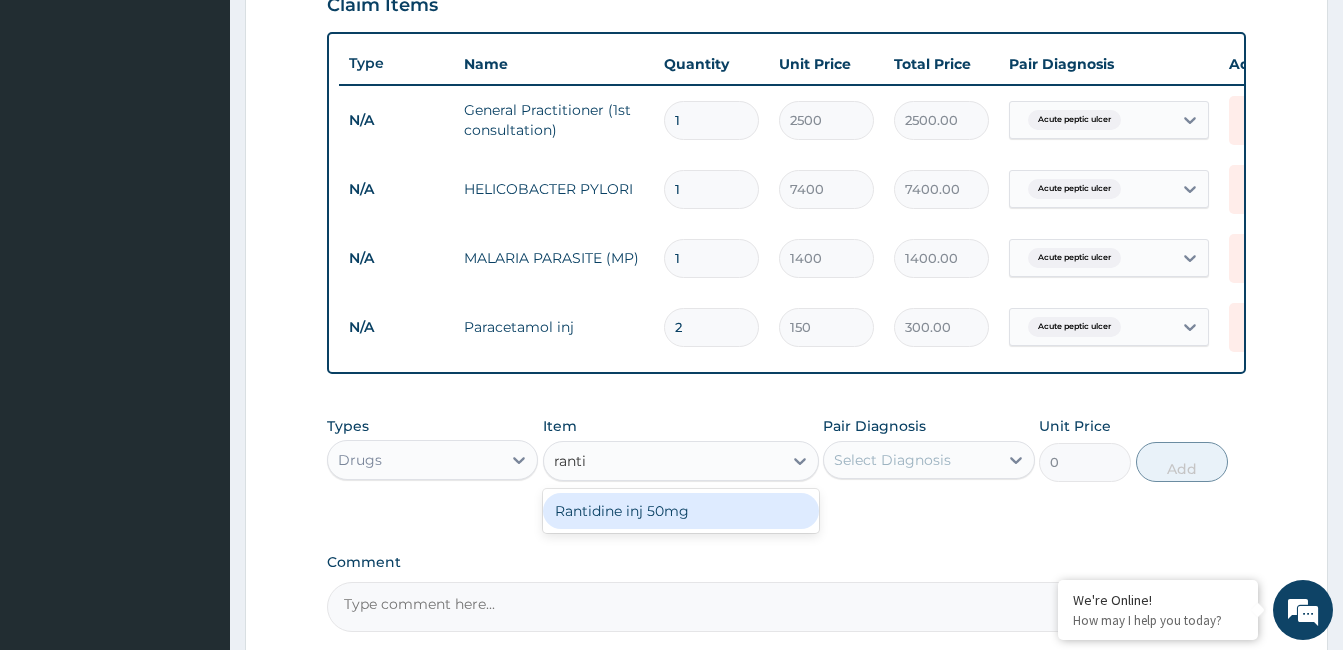 click on "Rantidine inj 50mg" at bounding box center [681, 511] 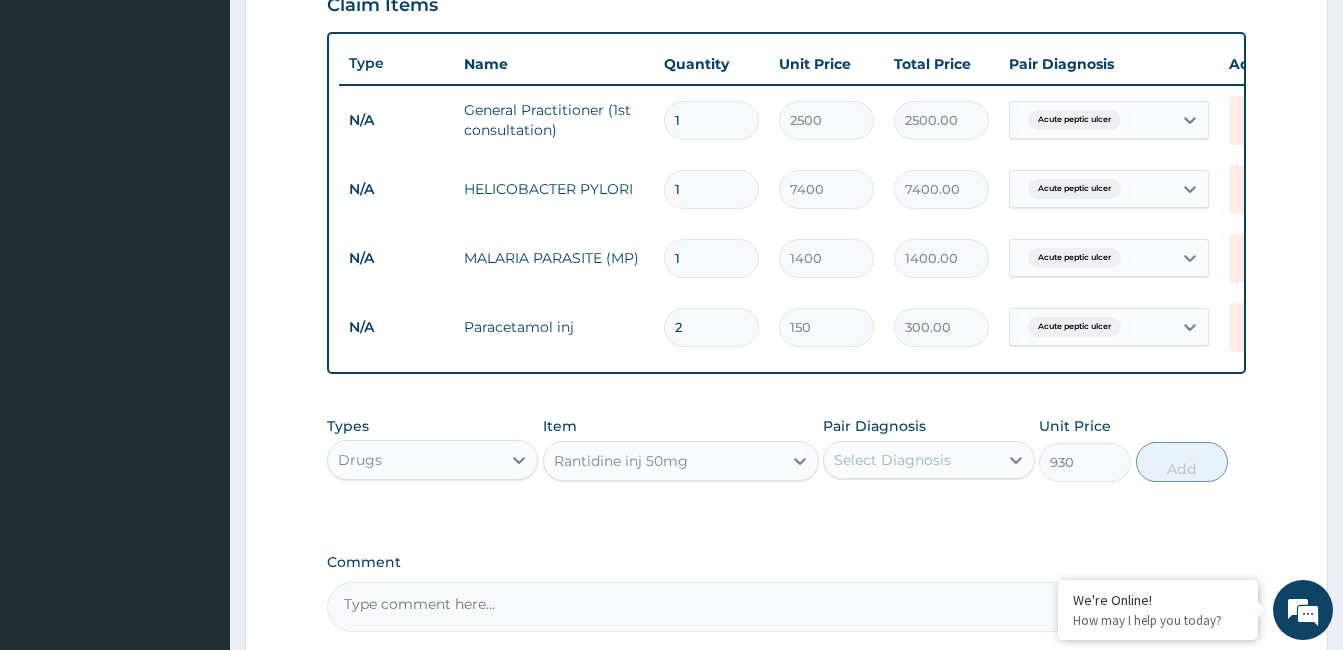click on "Select Diagnosis" at bounding box center (910, 460) 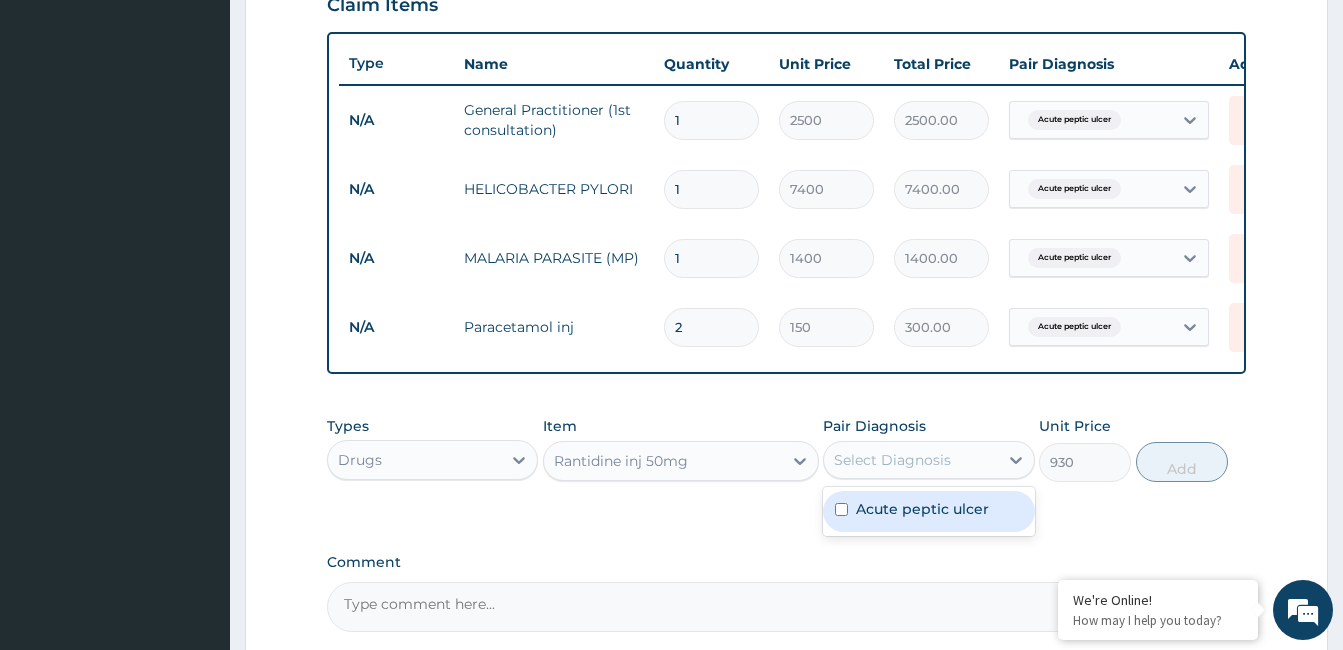 click on "Acute peptic ulcer" at bounding box center (928, 511) 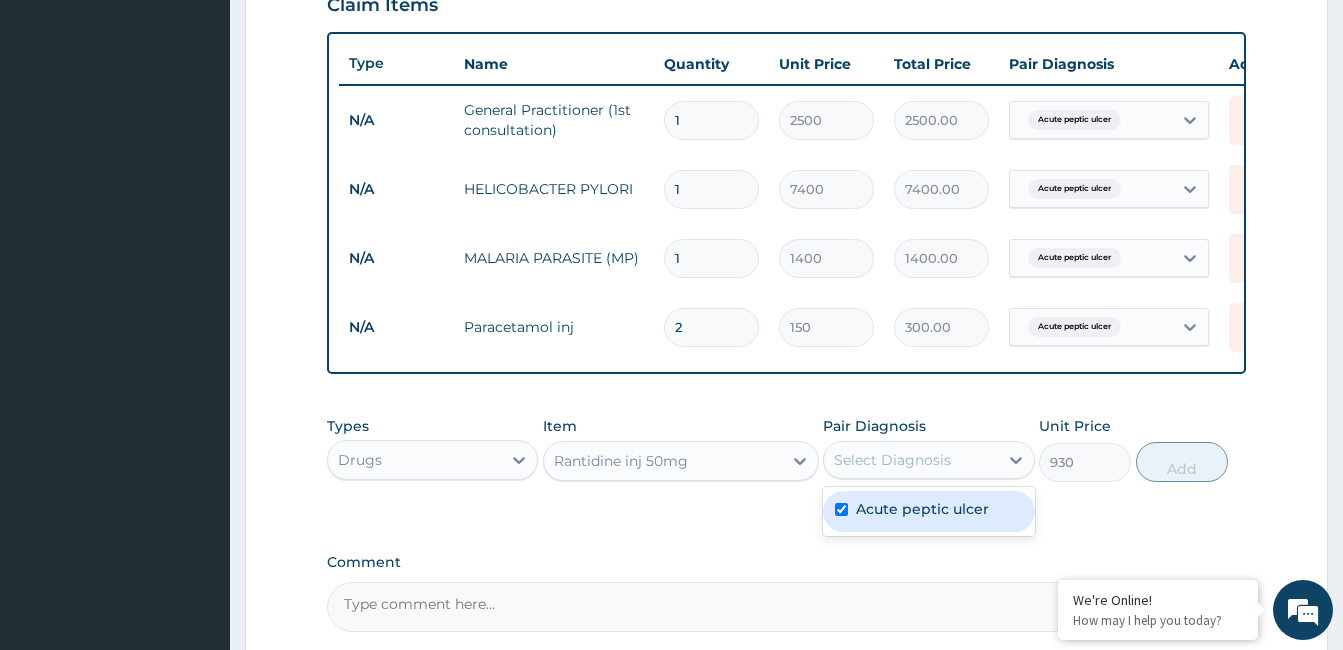 checkbox on "true" 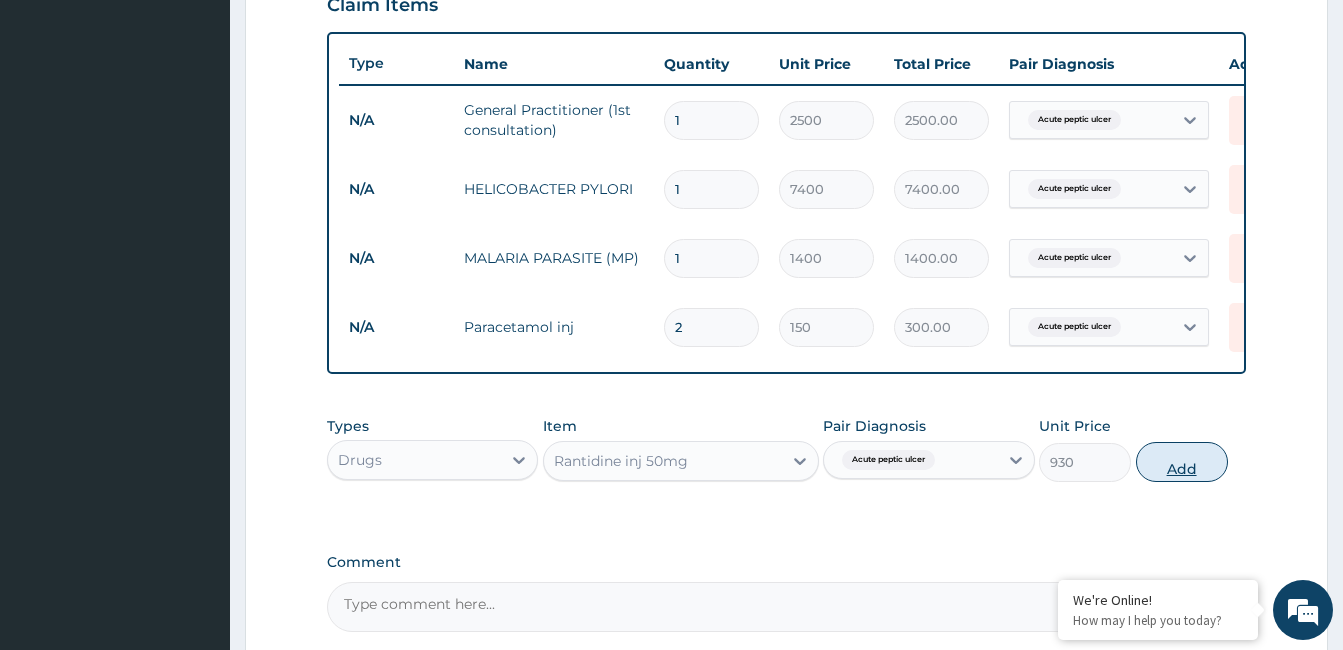 click on "Add" at bounding box center [1182, 462] 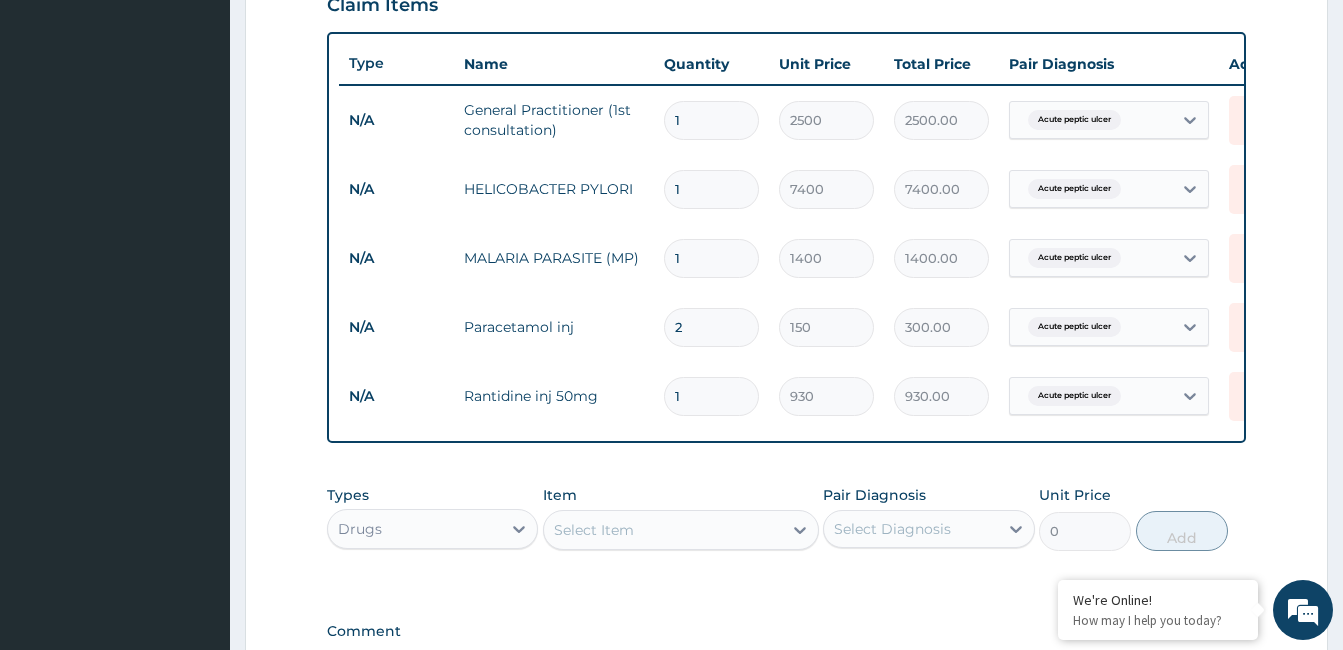 type 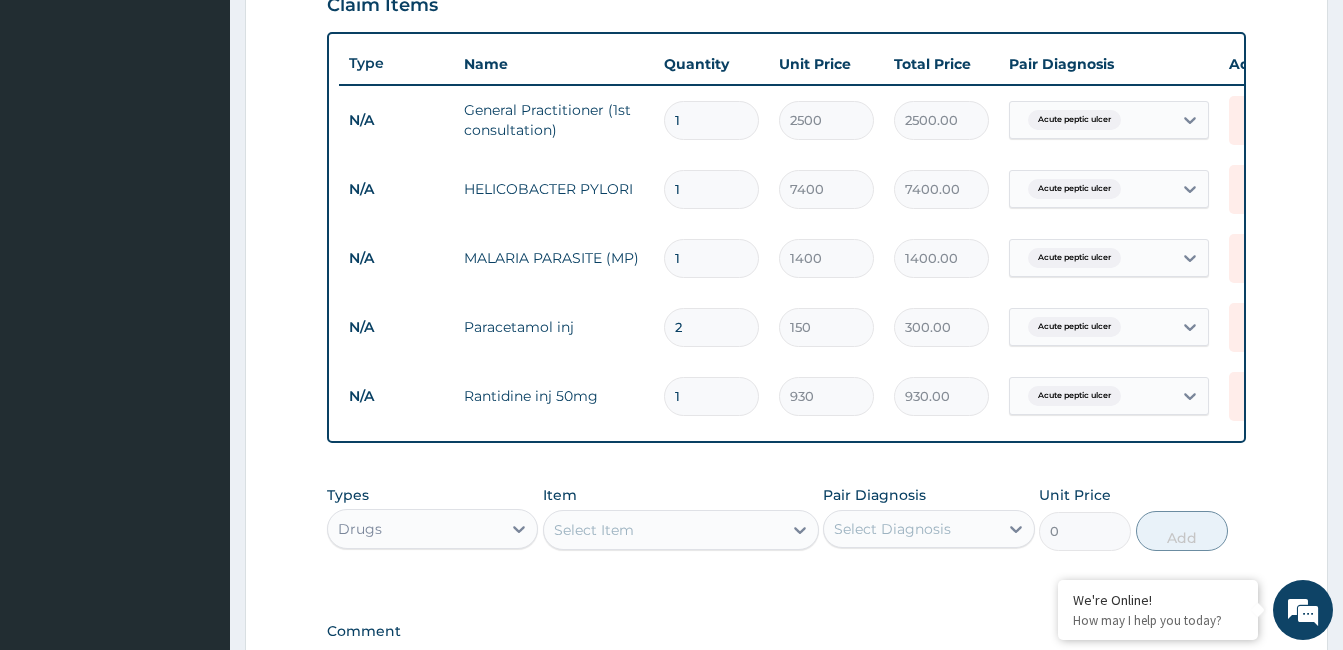 type on "0.00" 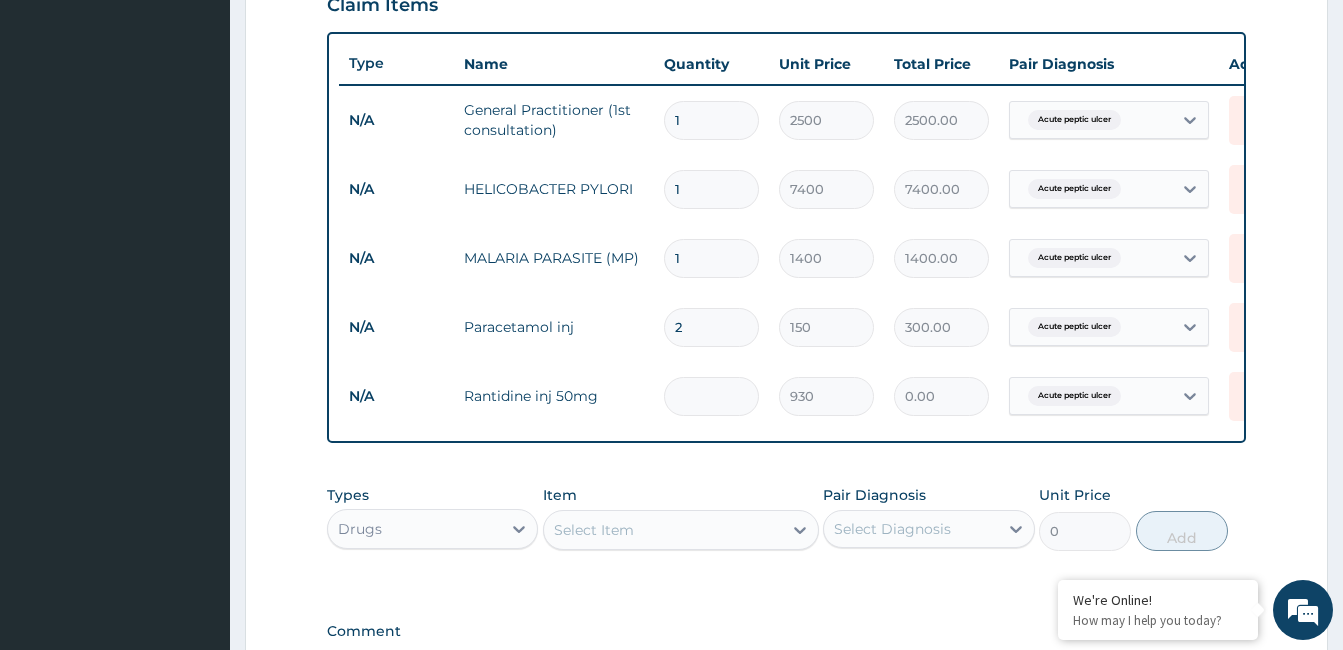 type on "2" 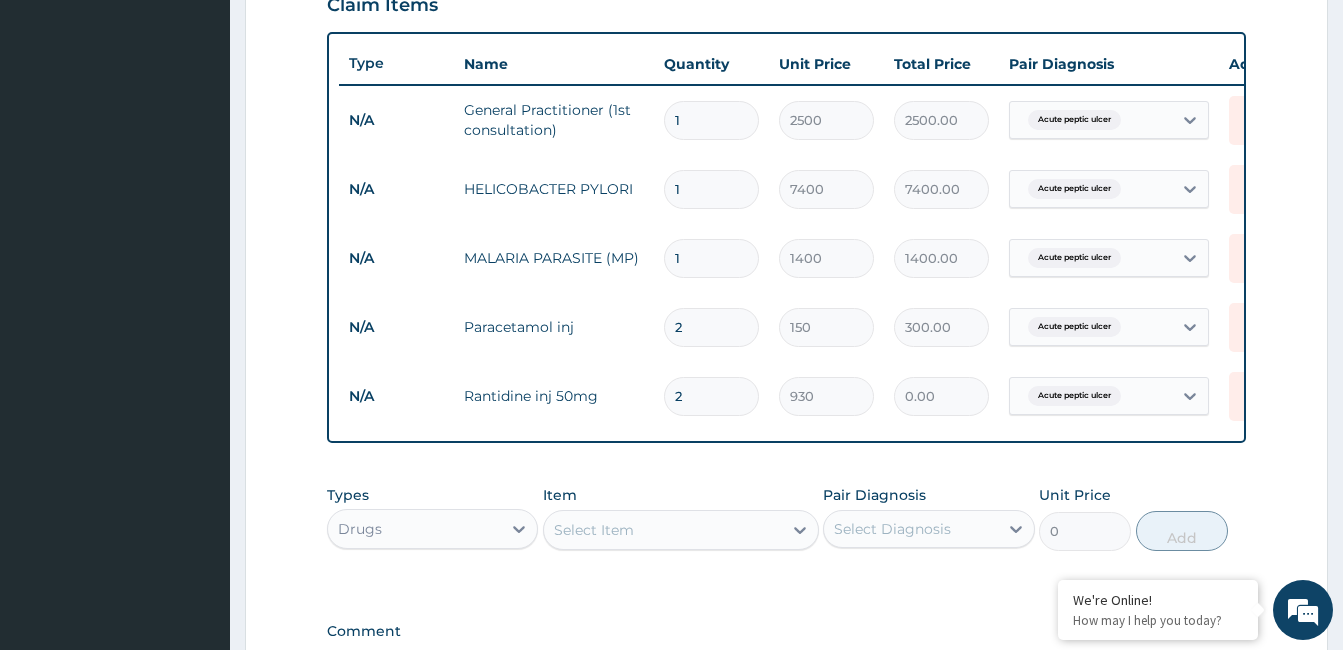 type on "1860.00" 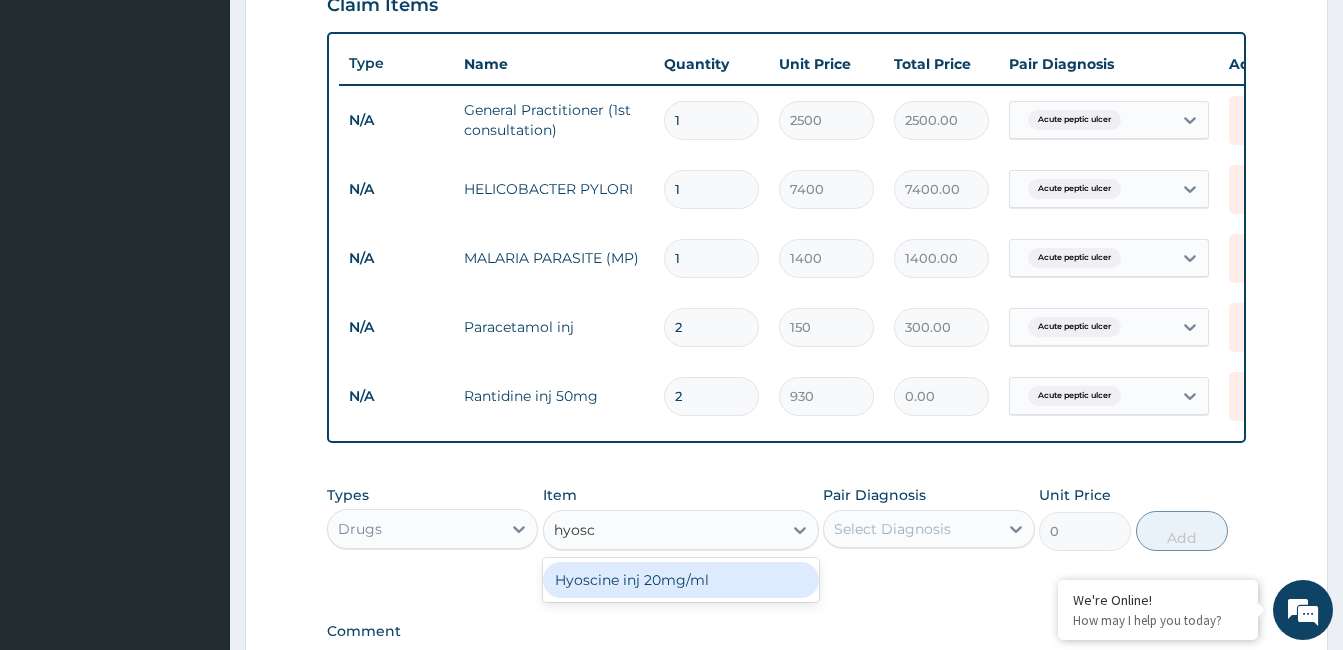 type on "hyosci" 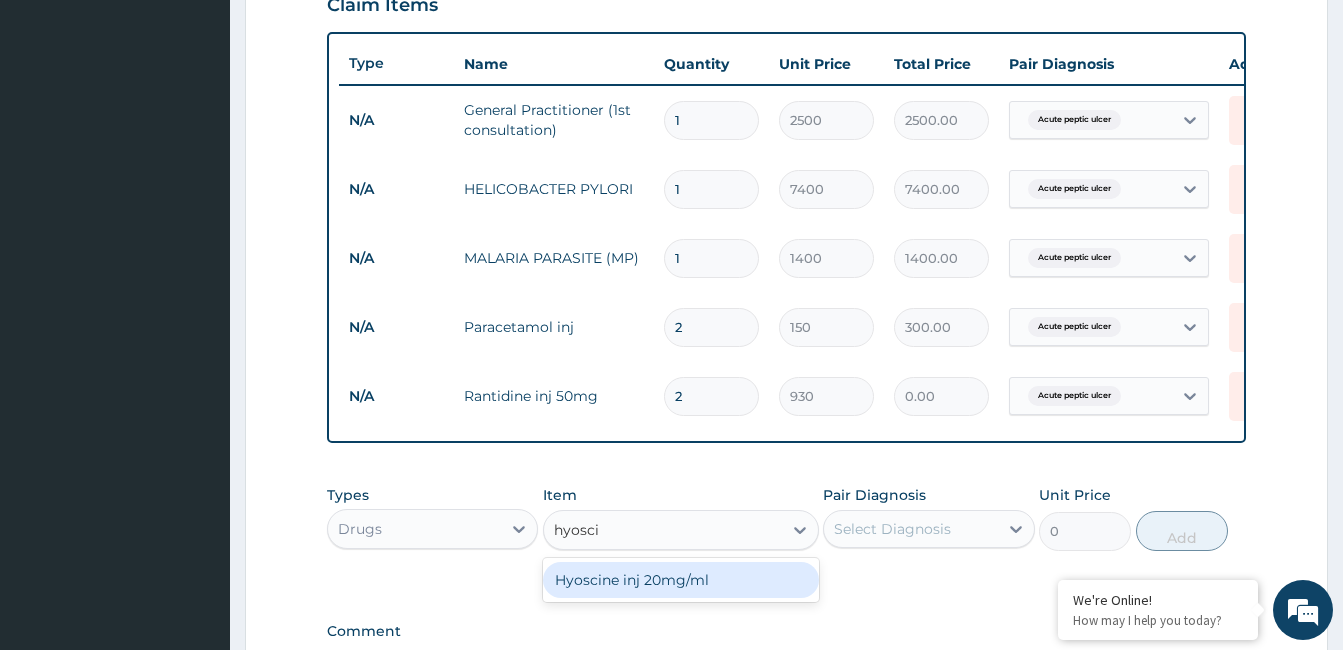 click on "Hyoscine inj 20mg/ml" at bounding box center (681, 580) 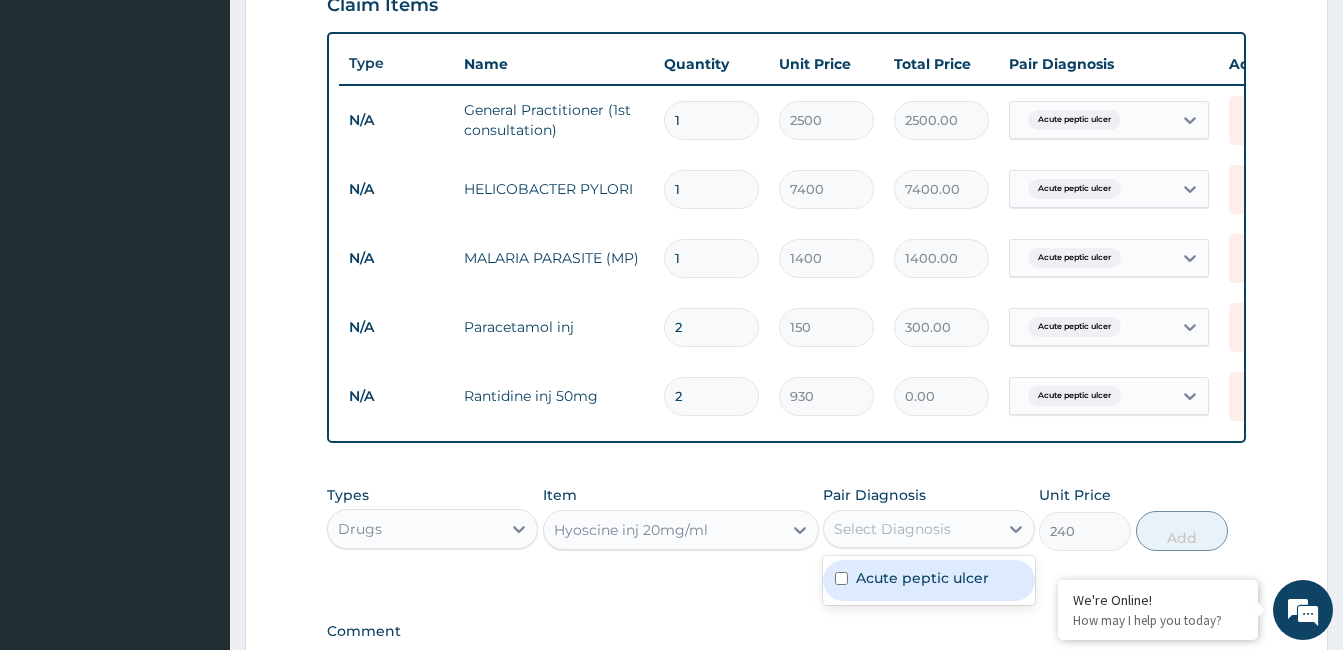 click on "Select Diagnosis" at bounding box center [910, 529] 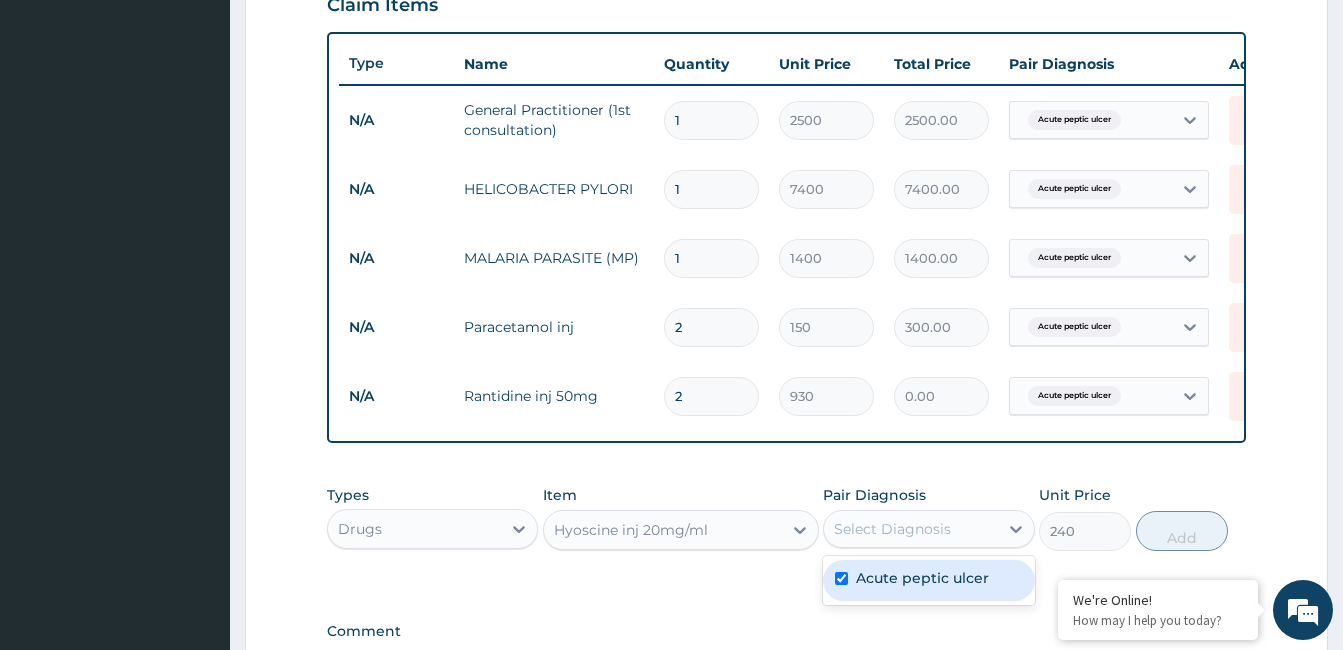 checkbox on "true" 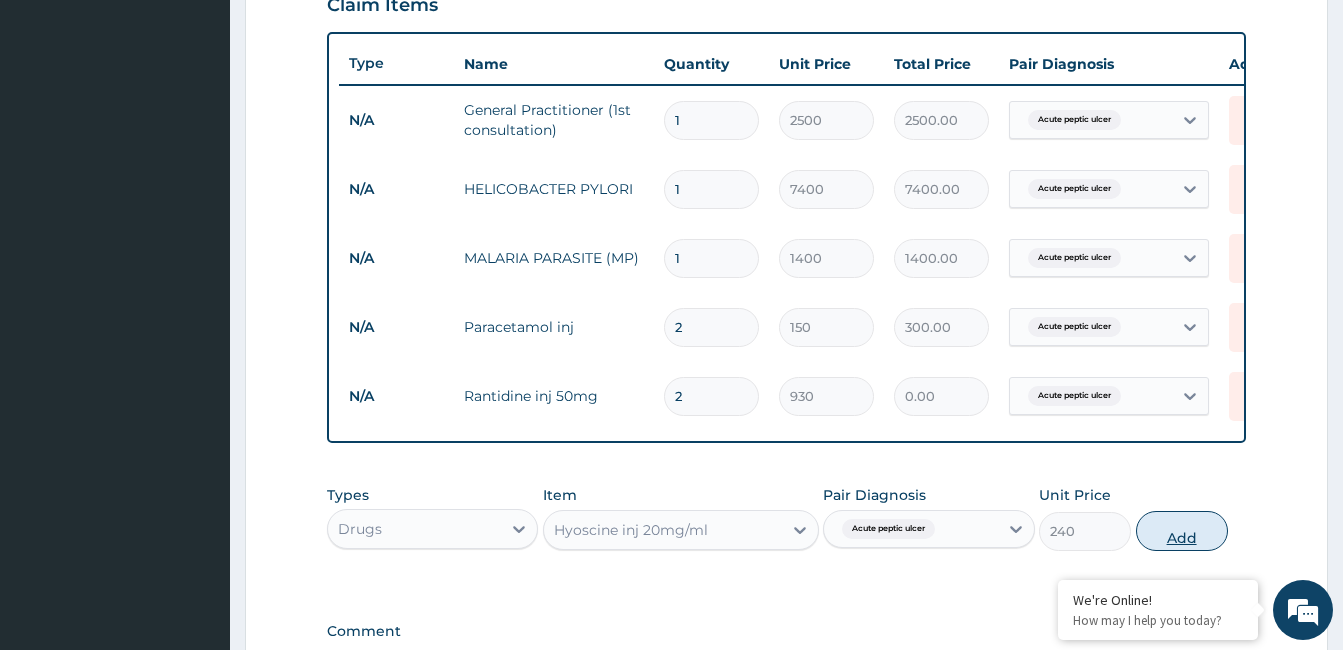 click on "Add" at bounding box center (1182, 531) 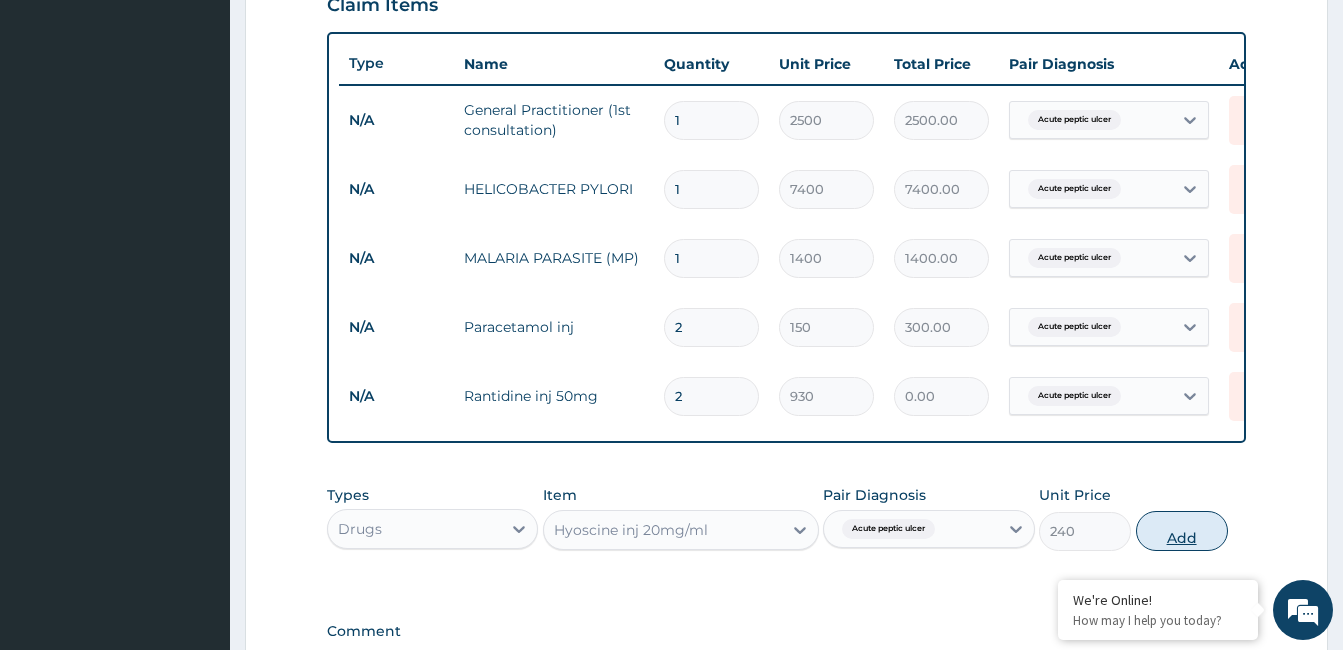 type on "0" 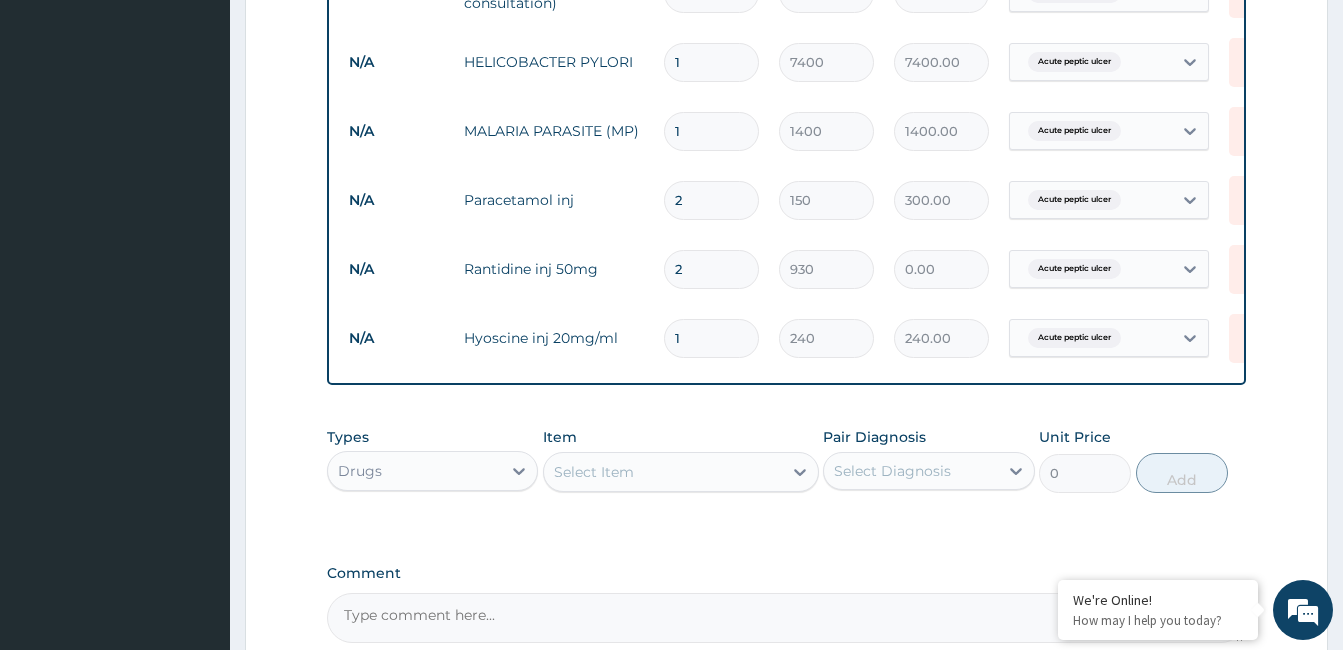 scroll, scrollTop: 909, scrollLeft: 0, axis: vertical 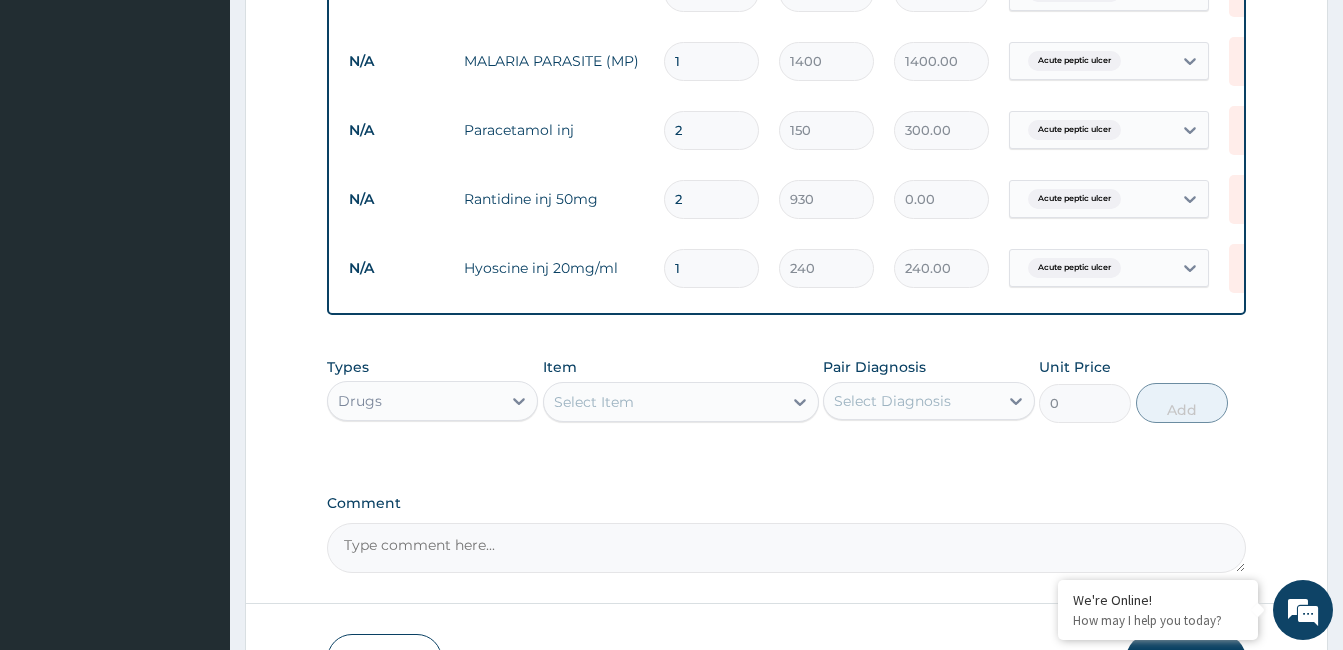 click on "Select Item" at bounding box center [663, 402] 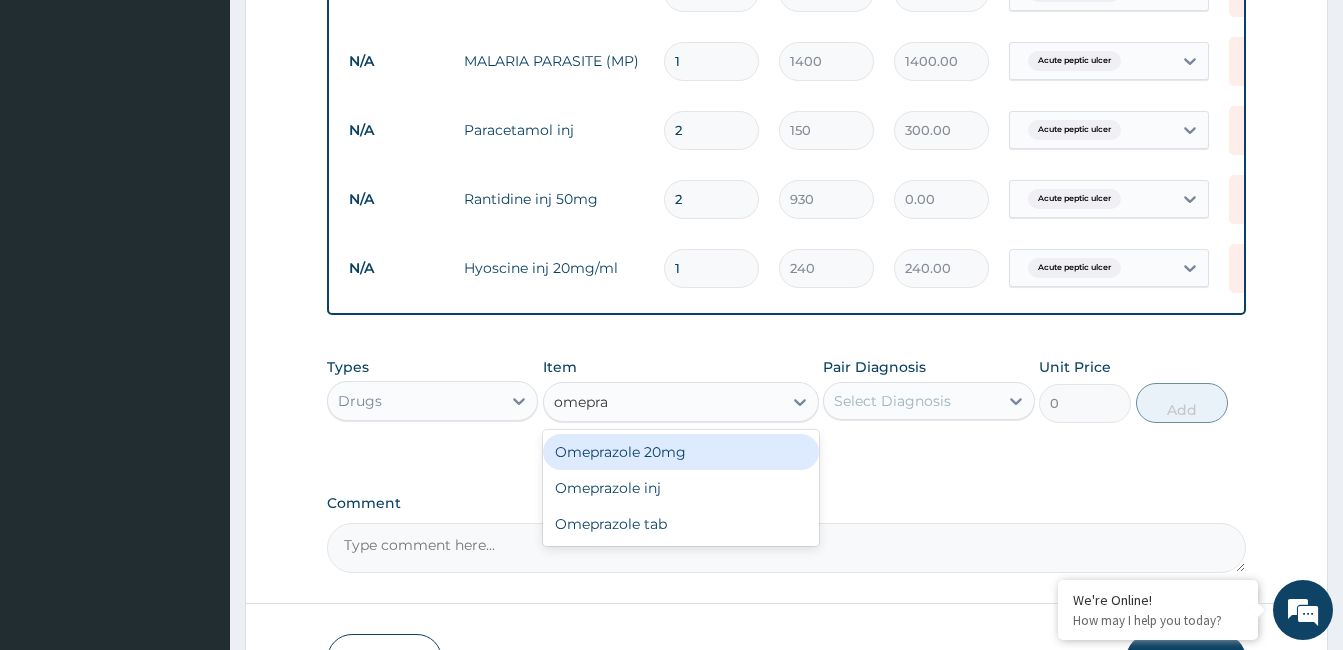 type on "omepraz" 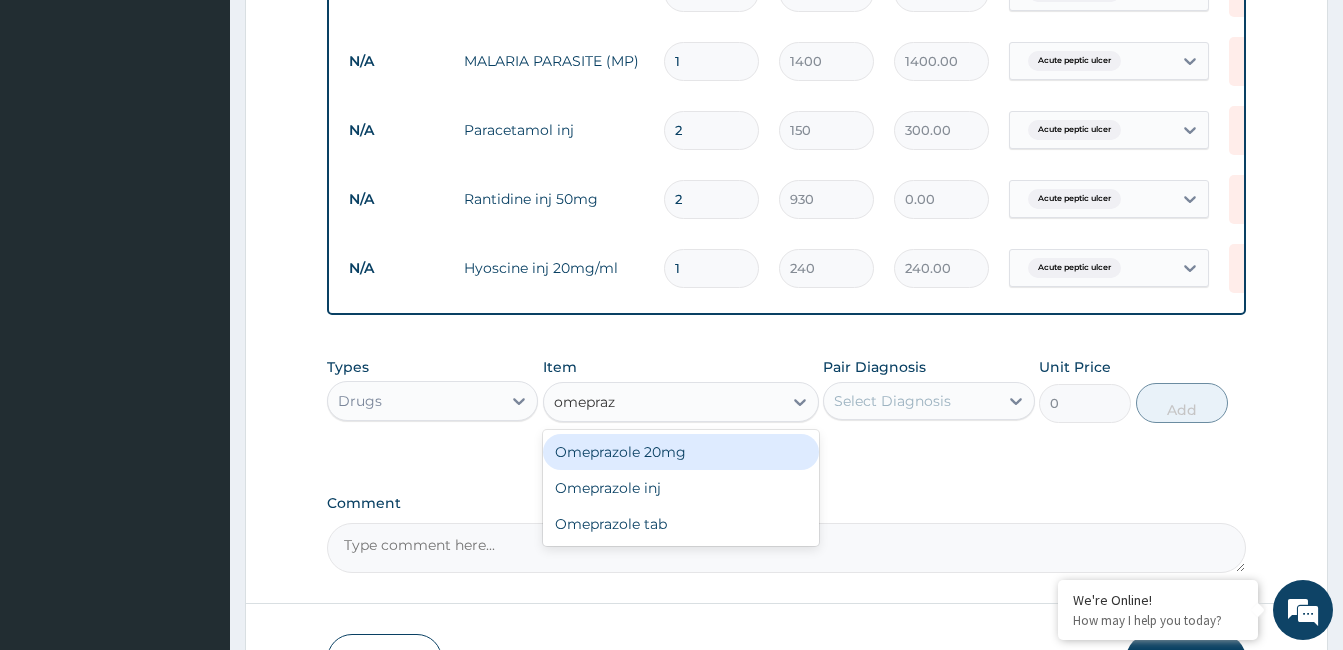 click on "Omeprazole 20mg" at bounding box center (681, 452) 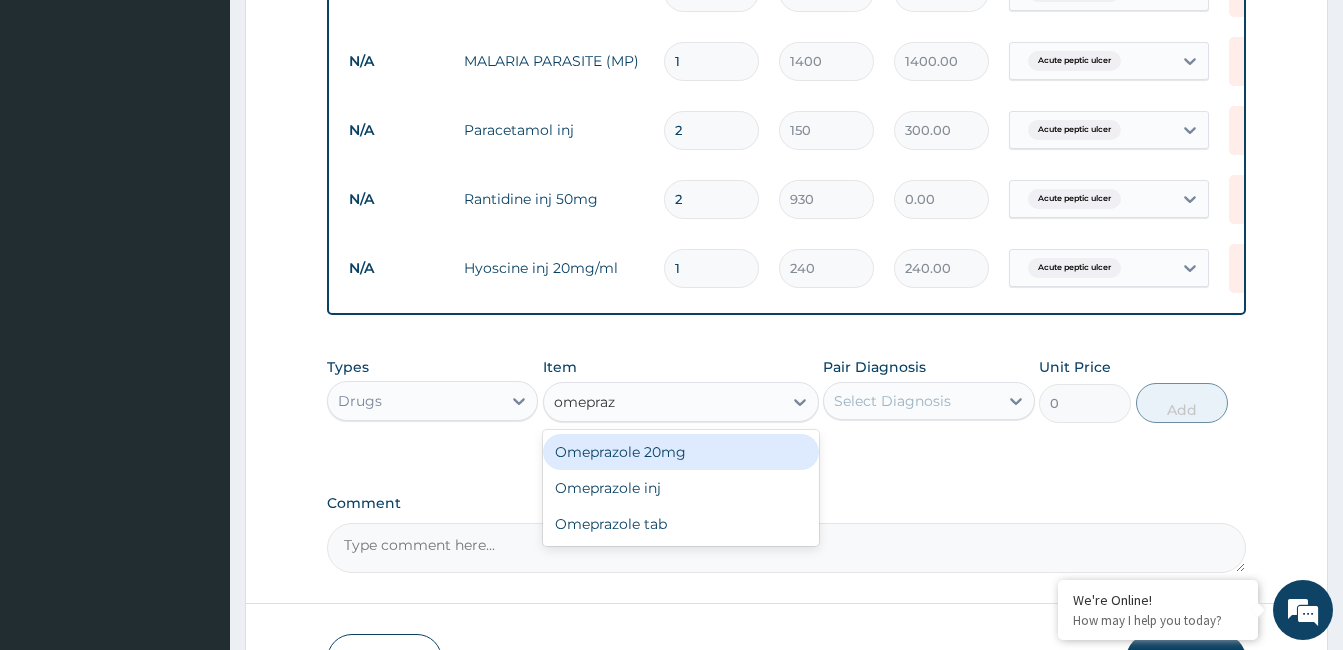 type 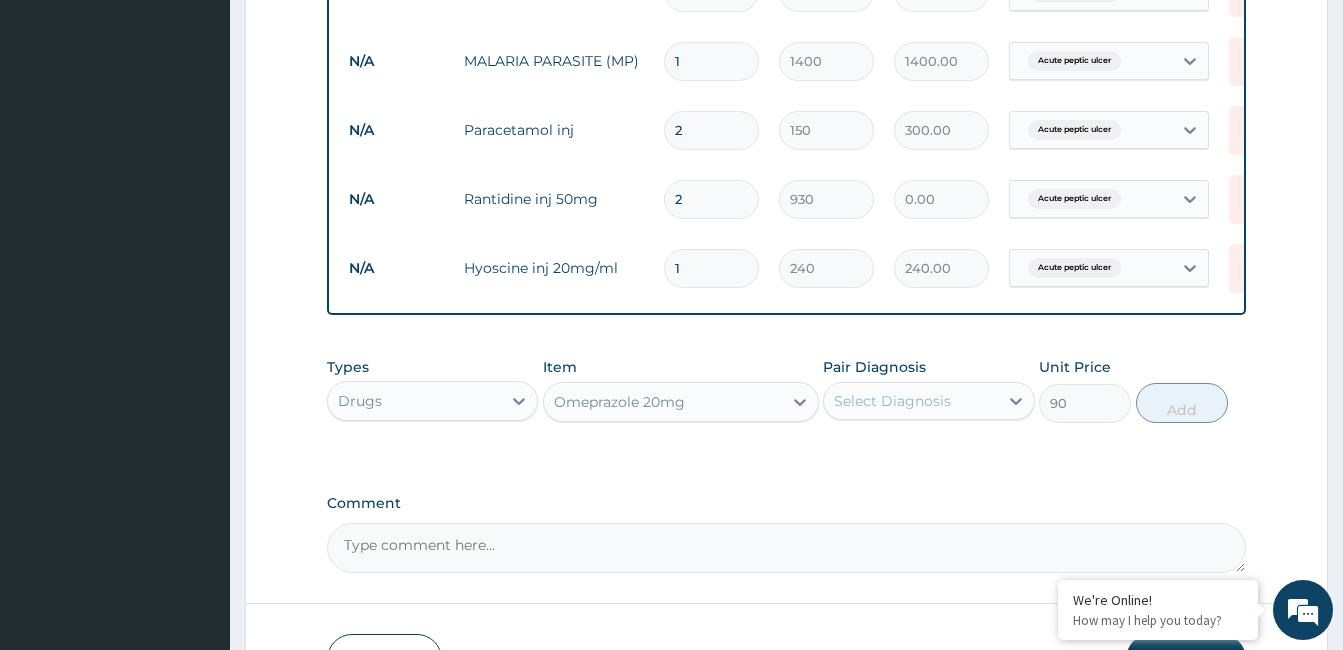 click on "Types Drugs Item Omeprazole 20mg Pair Diagnosis Select Diagnosis Unit Price 90 Add" at bounding box center (786, 390) 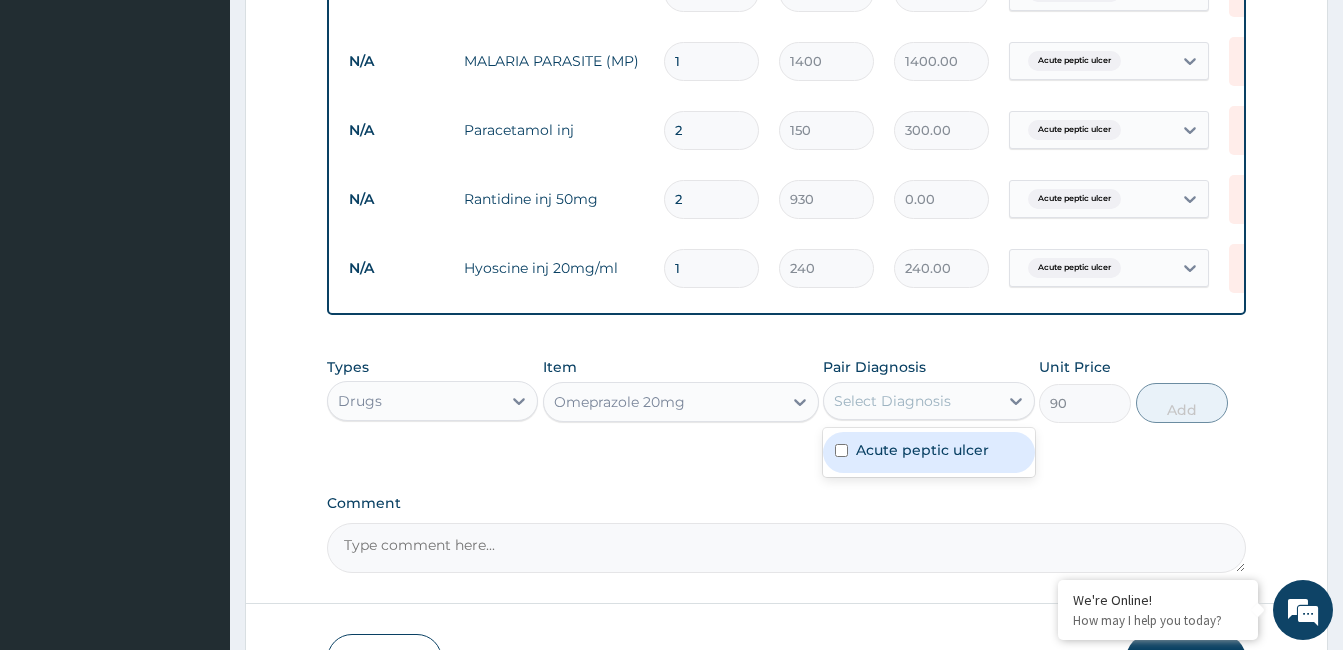click on "Select Diagnosis" at bounding box center [892, 401] 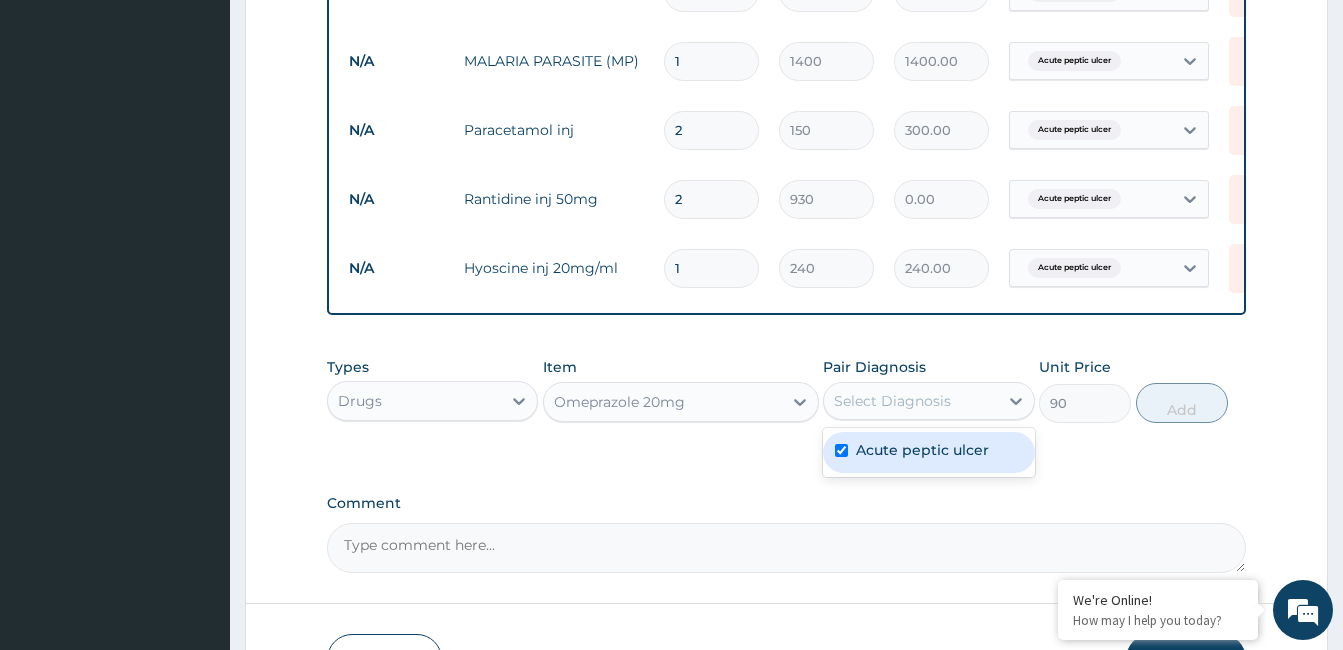 checkbox on "true" 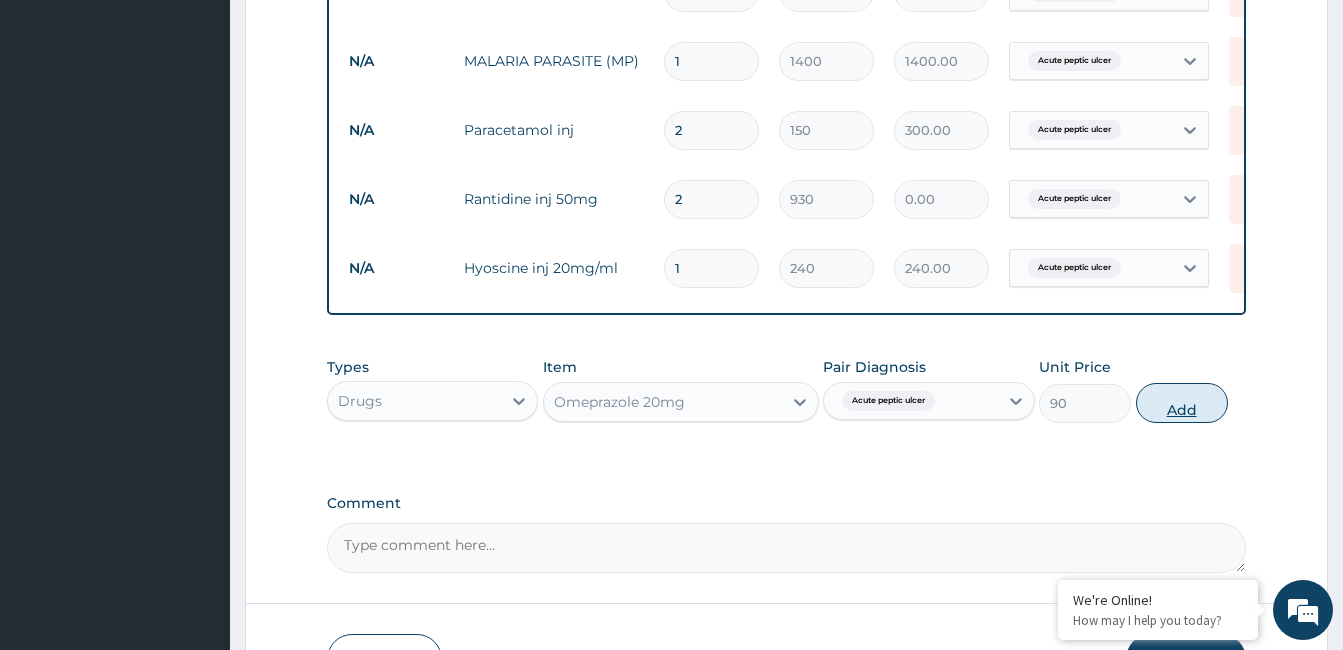 click on "Add" at bounding box center [1182, 403] 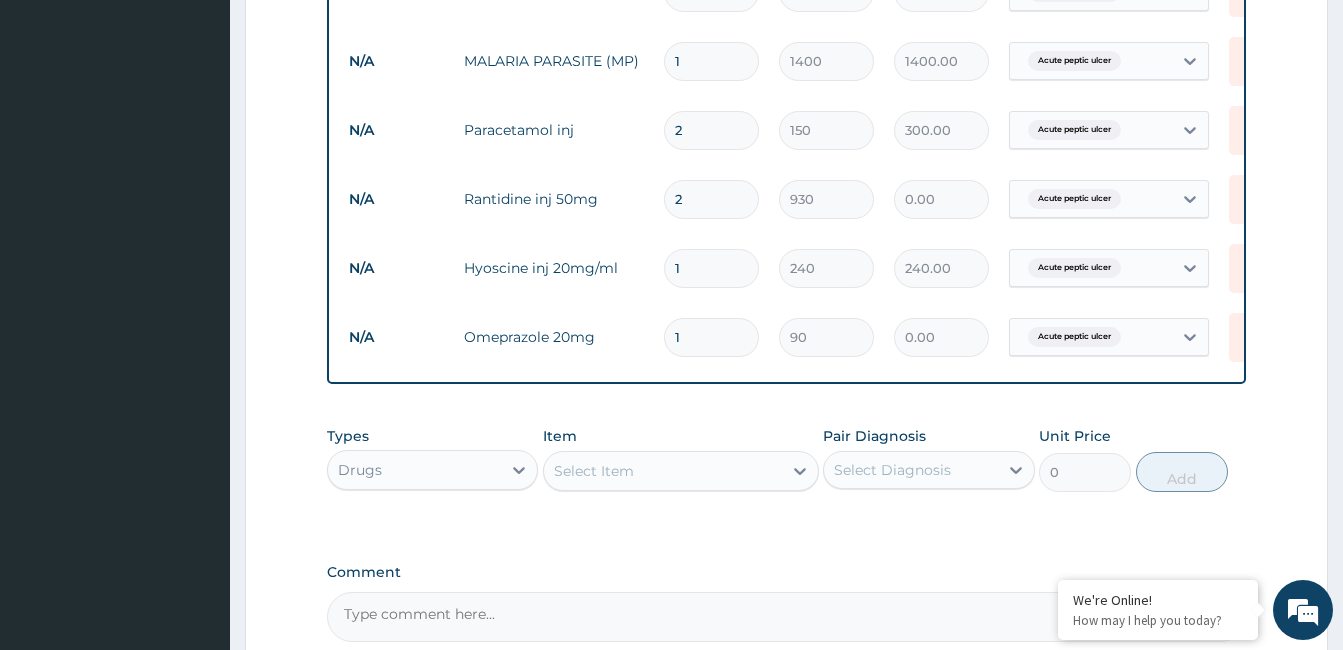 type 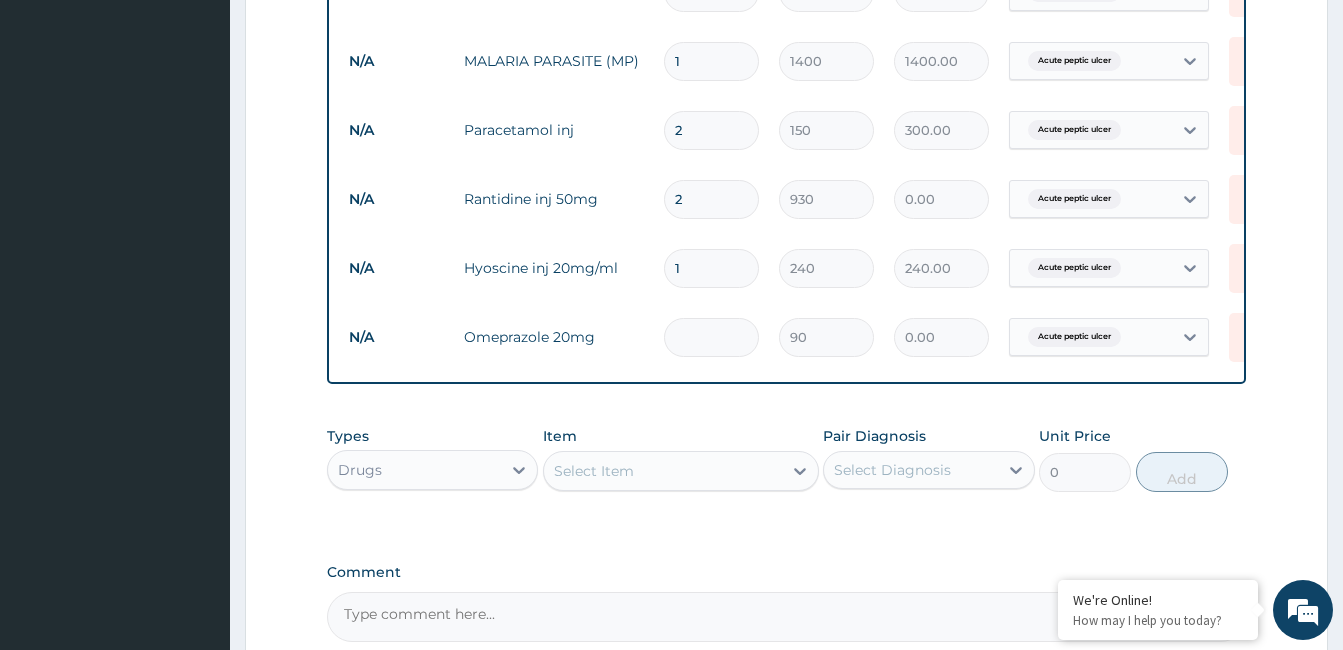 type on "0.00" 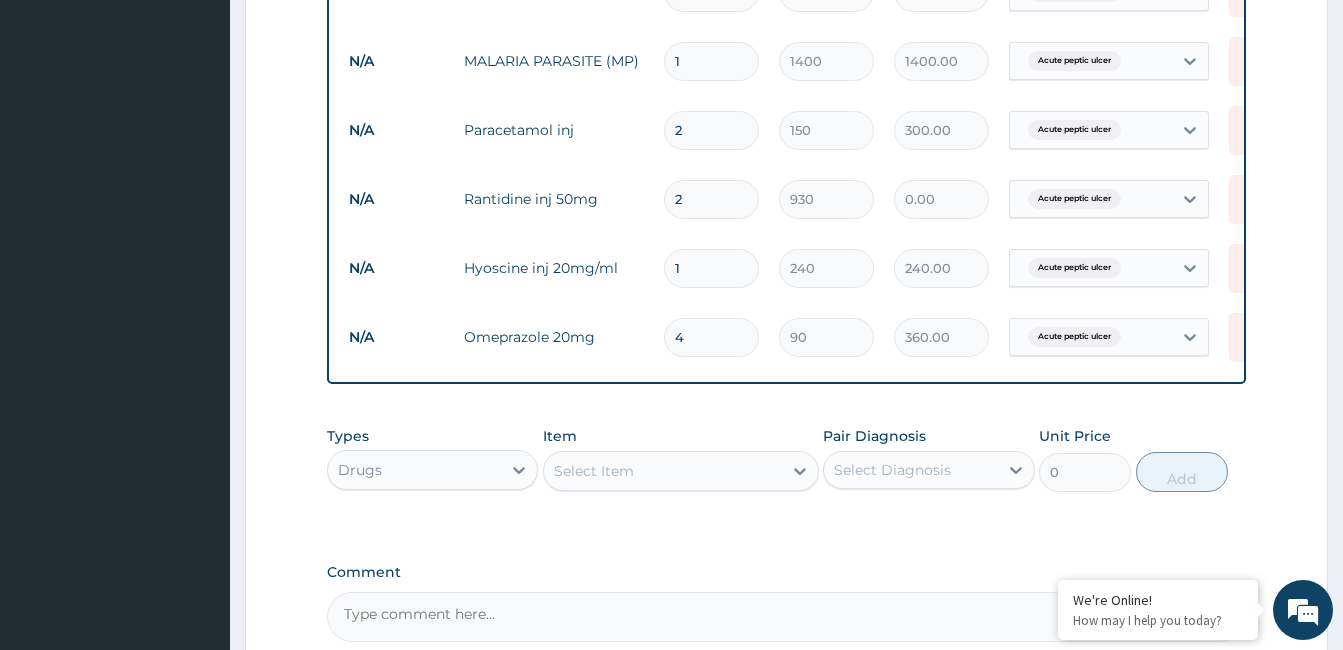 type on "42" 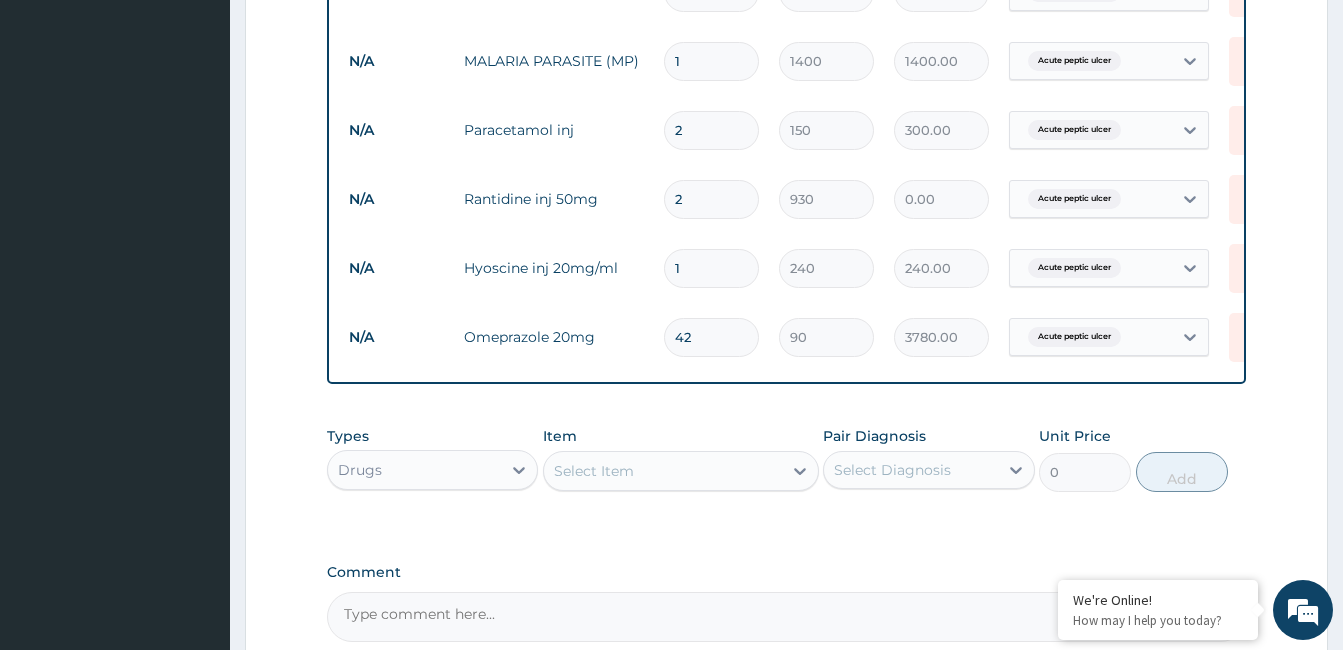 type on "4" 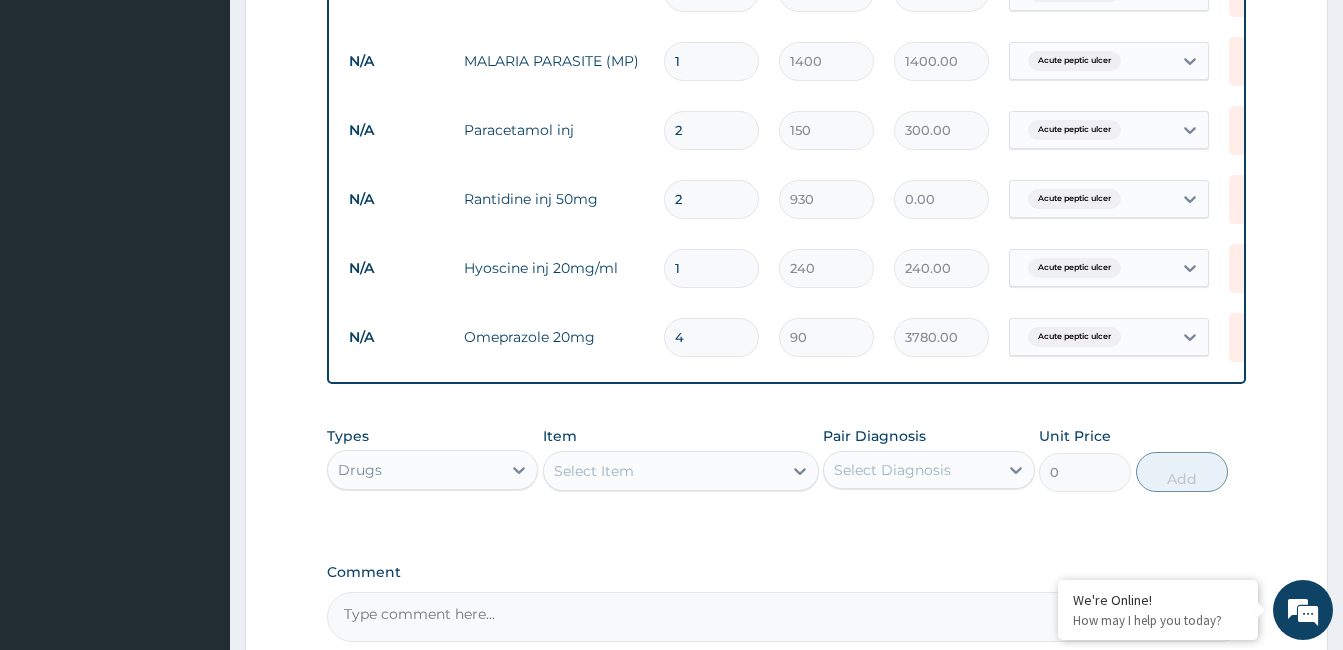 type on "360.00" 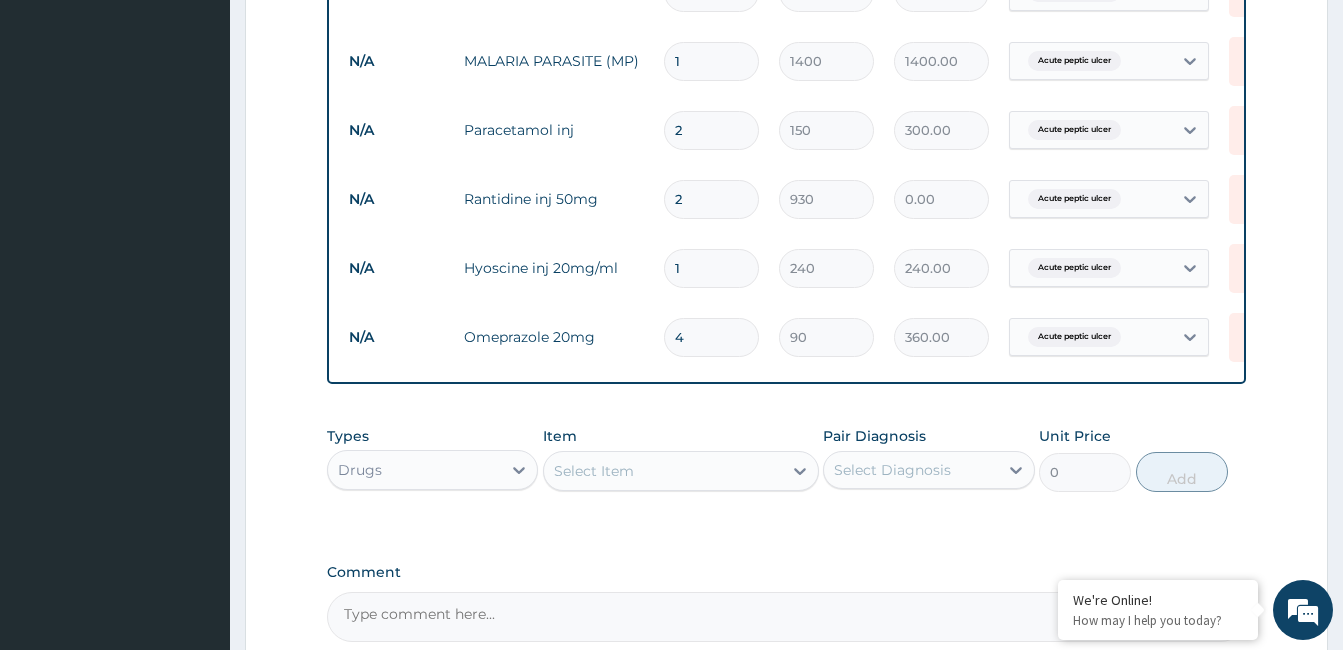 type 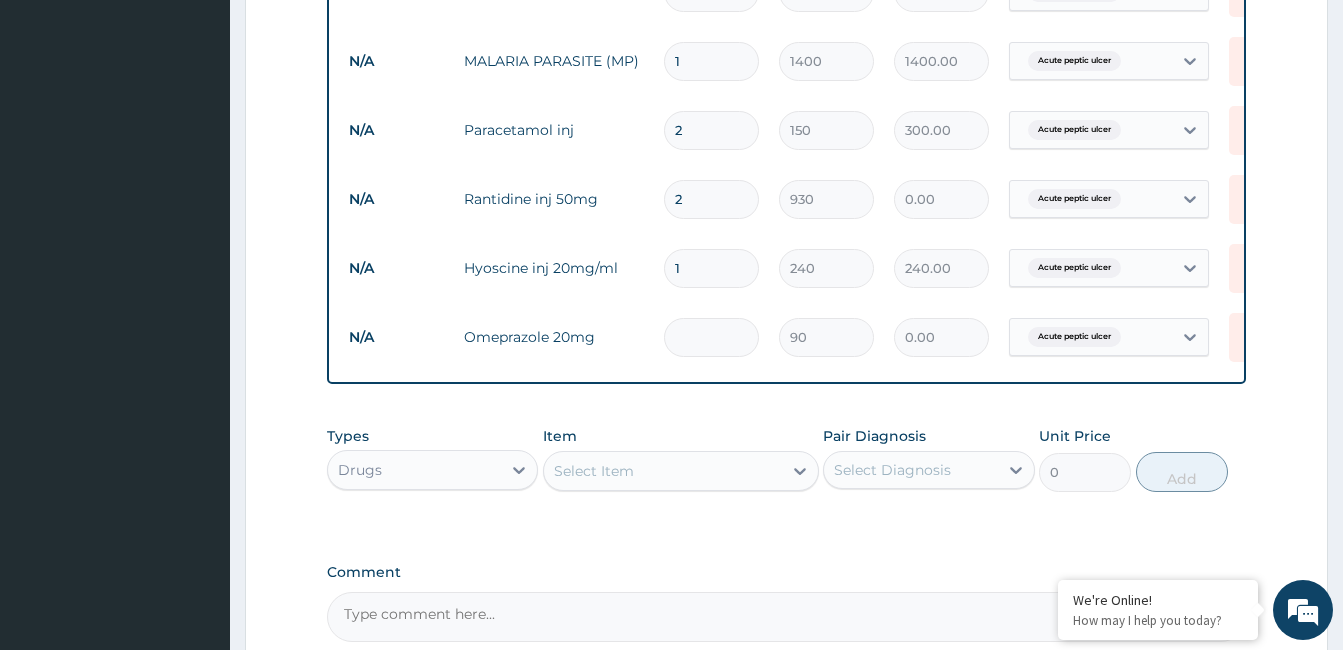 type on "2" 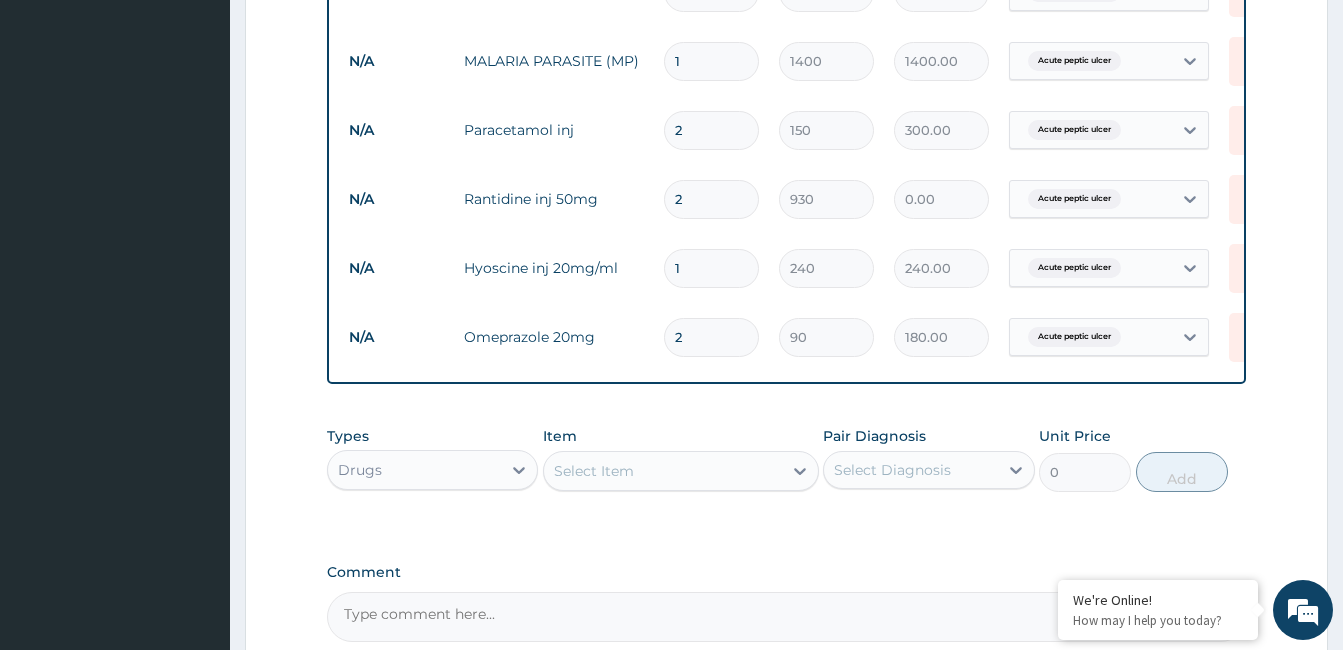 type on "28" 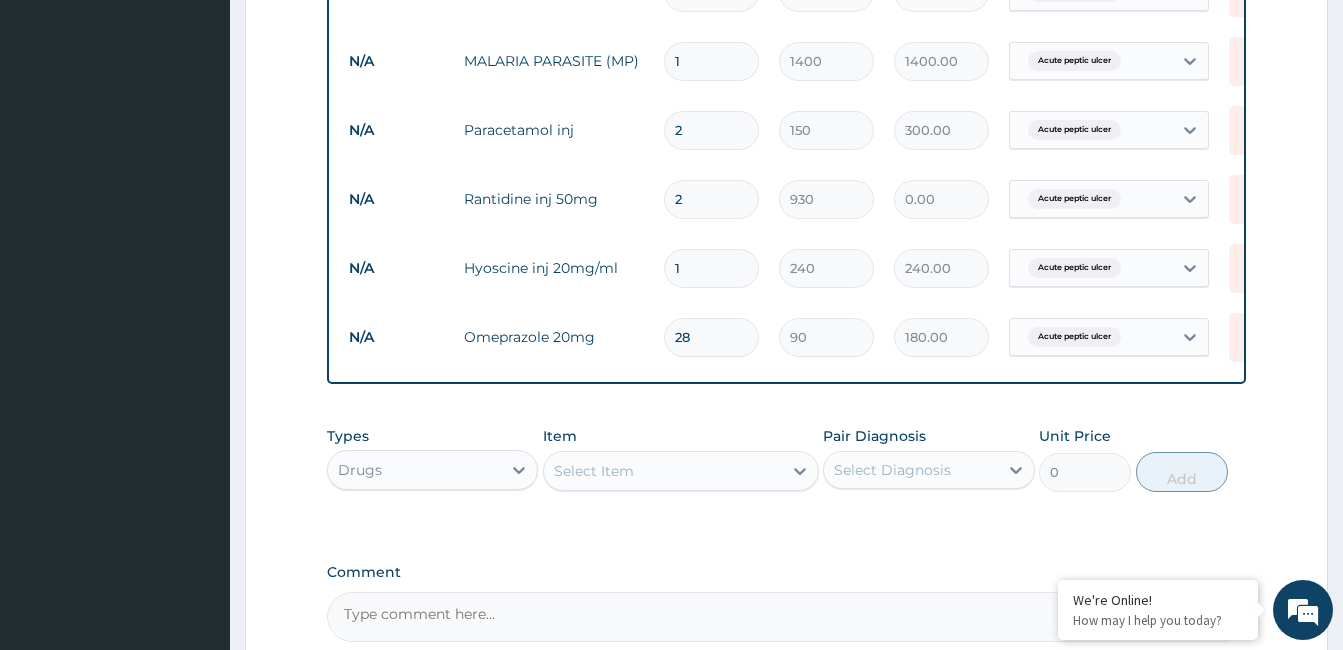 type on "2520.00" 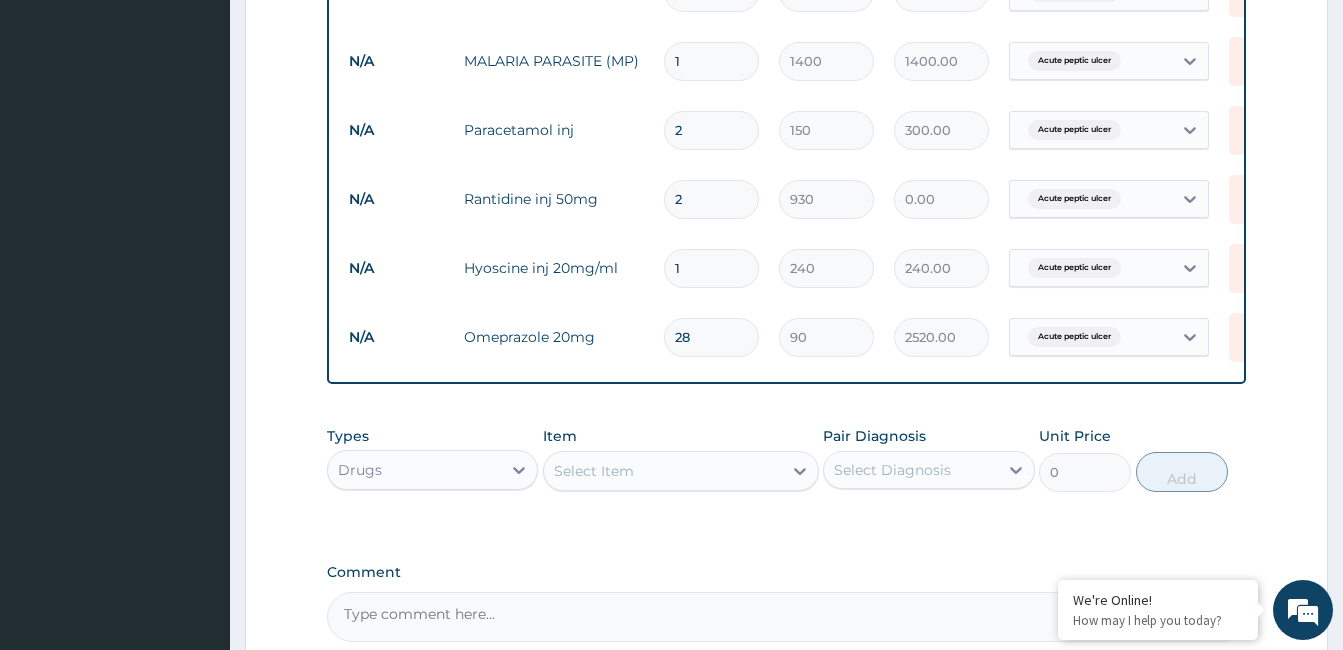 type on "28" 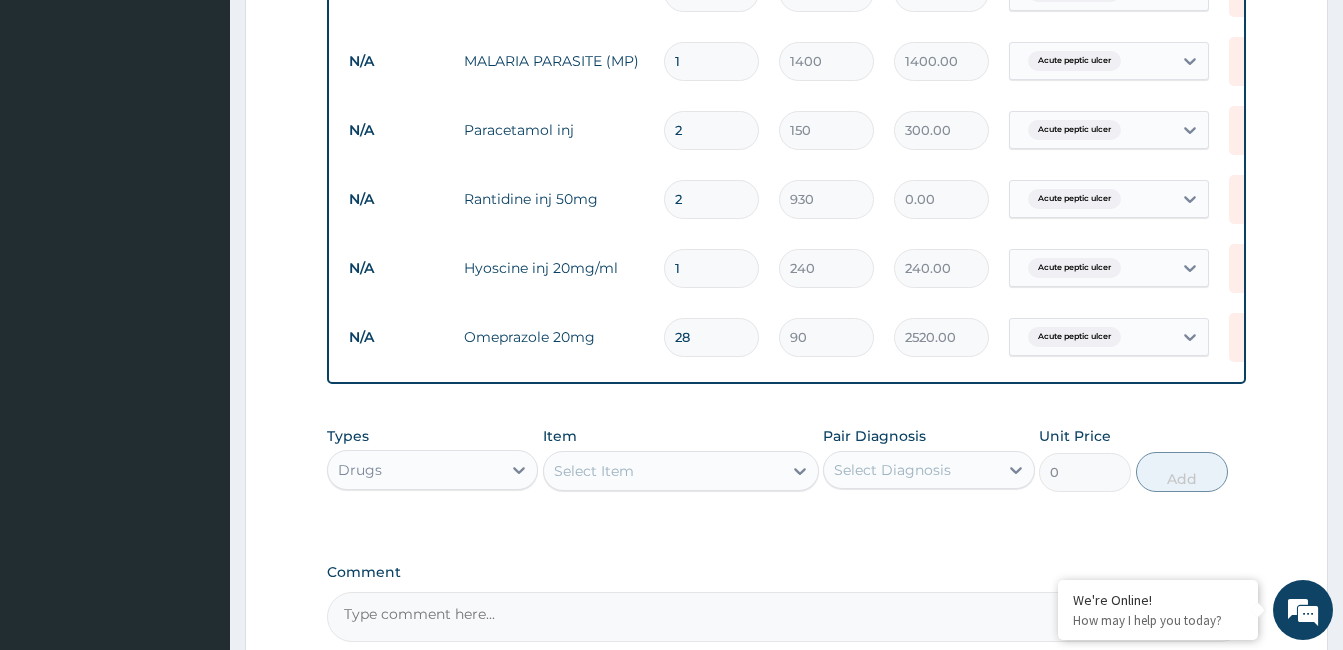 click on "Select Item" at bounding box center (663, 471) 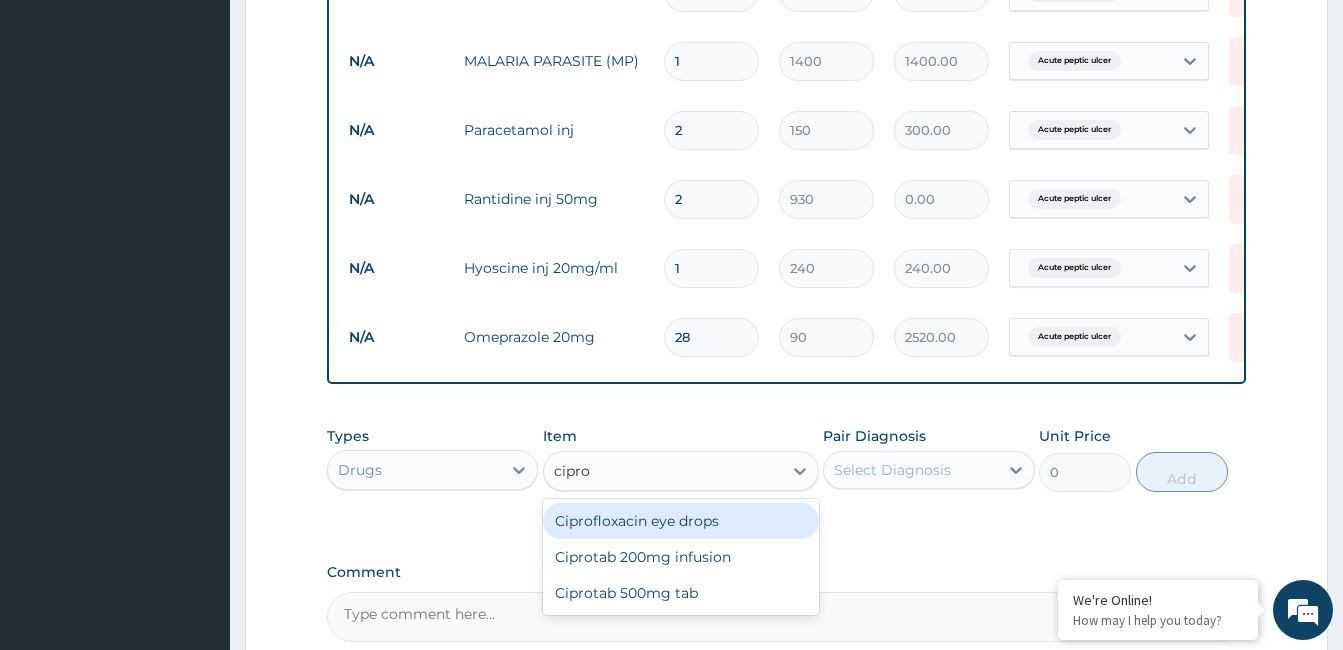 type on "ciprot" 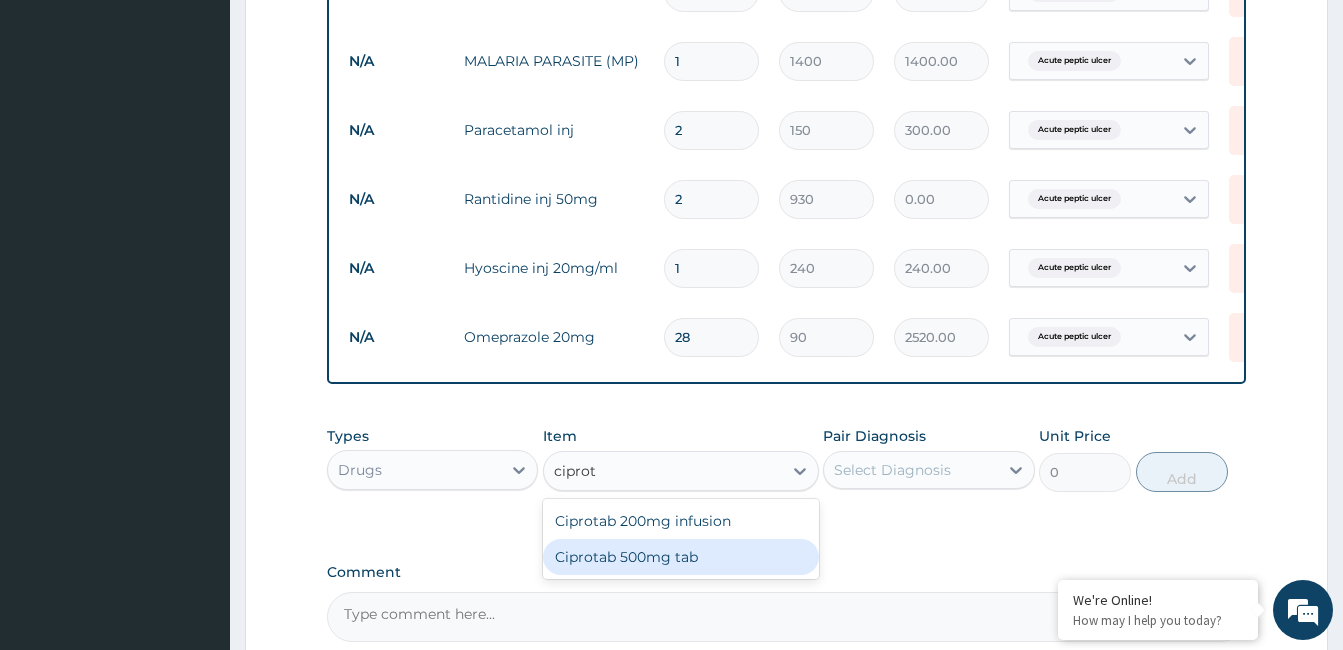 click on "Ciprotab 500mg tab" at bounding box center [681, 557] 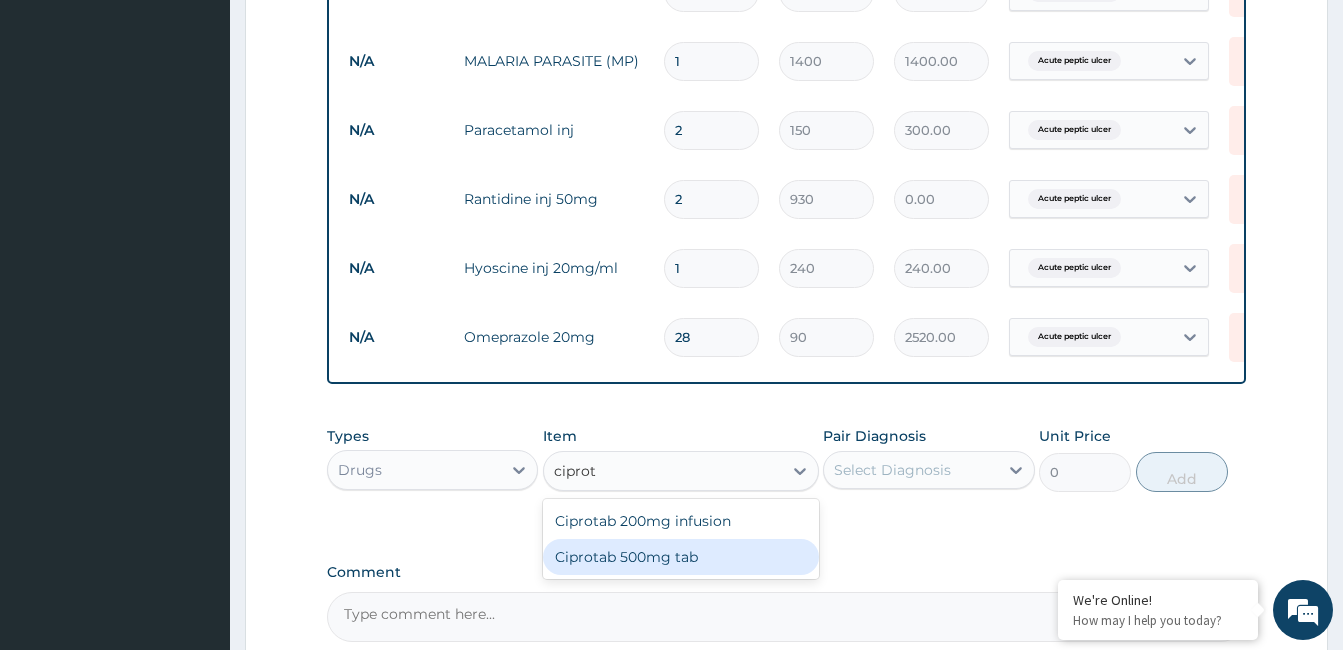 type 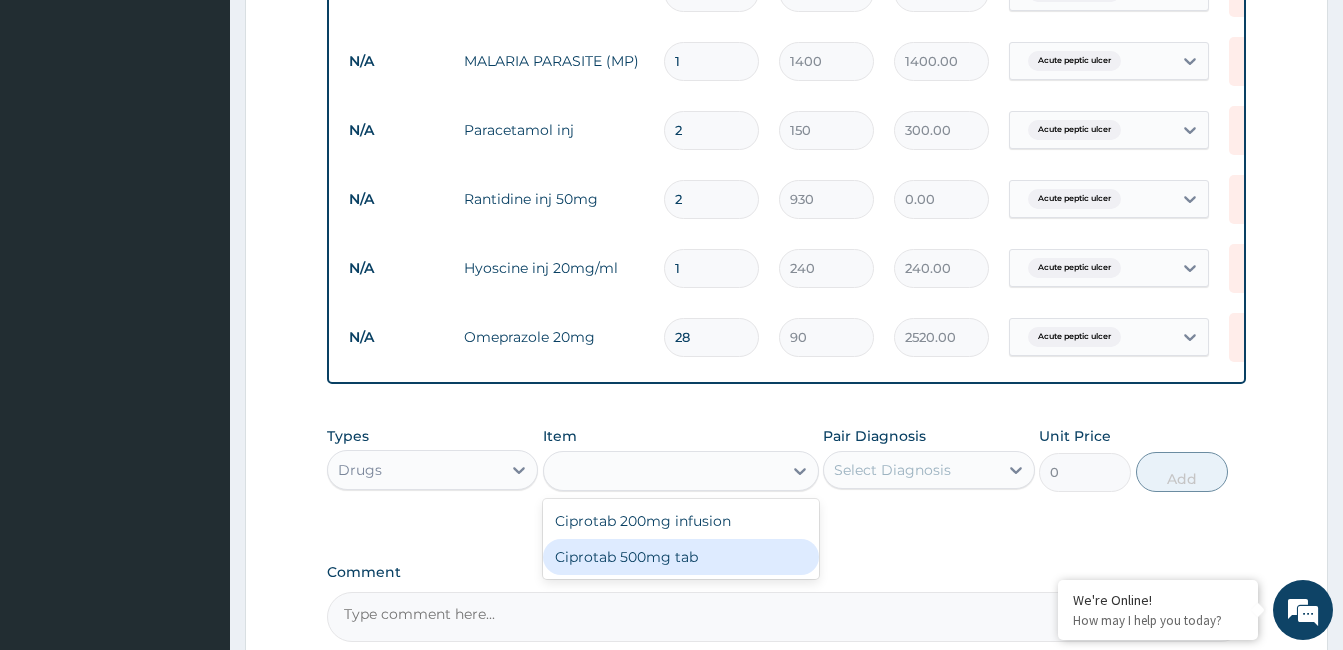 type on "150" 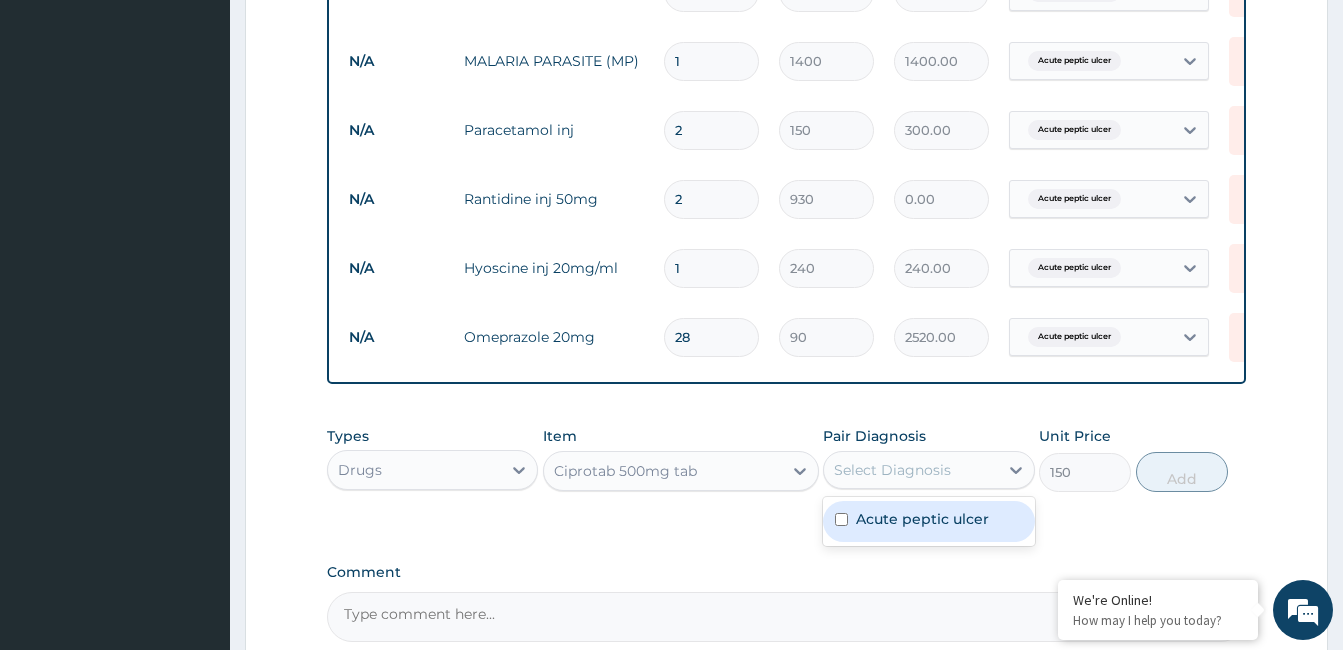 click on "Select Diagnosis" at bounding box center (892, 470) 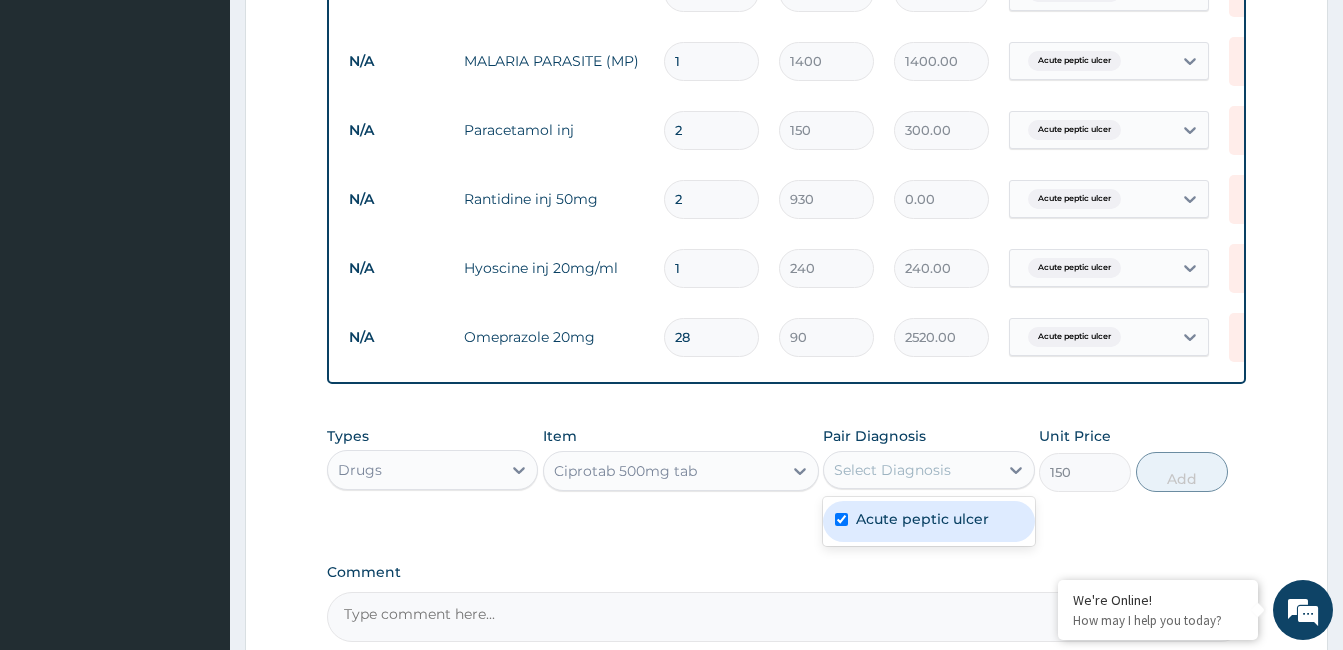 checkbox on "true" 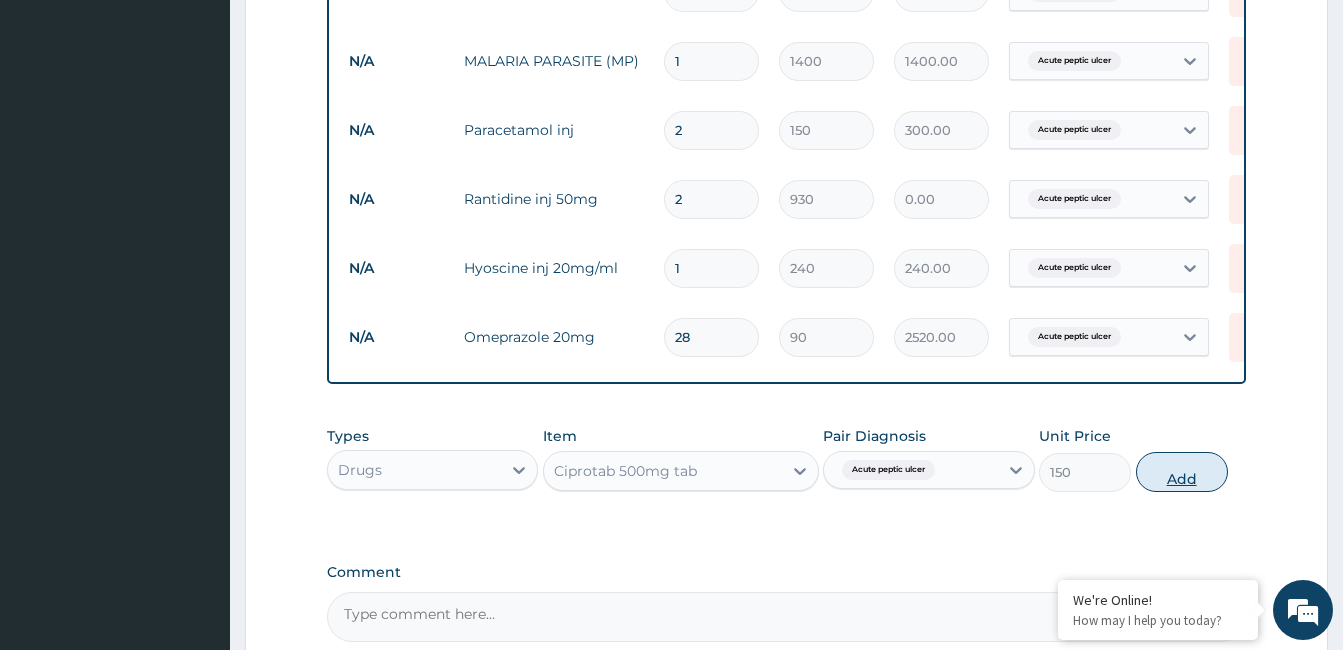 click on "Add" at bounding box center [1182, 472] 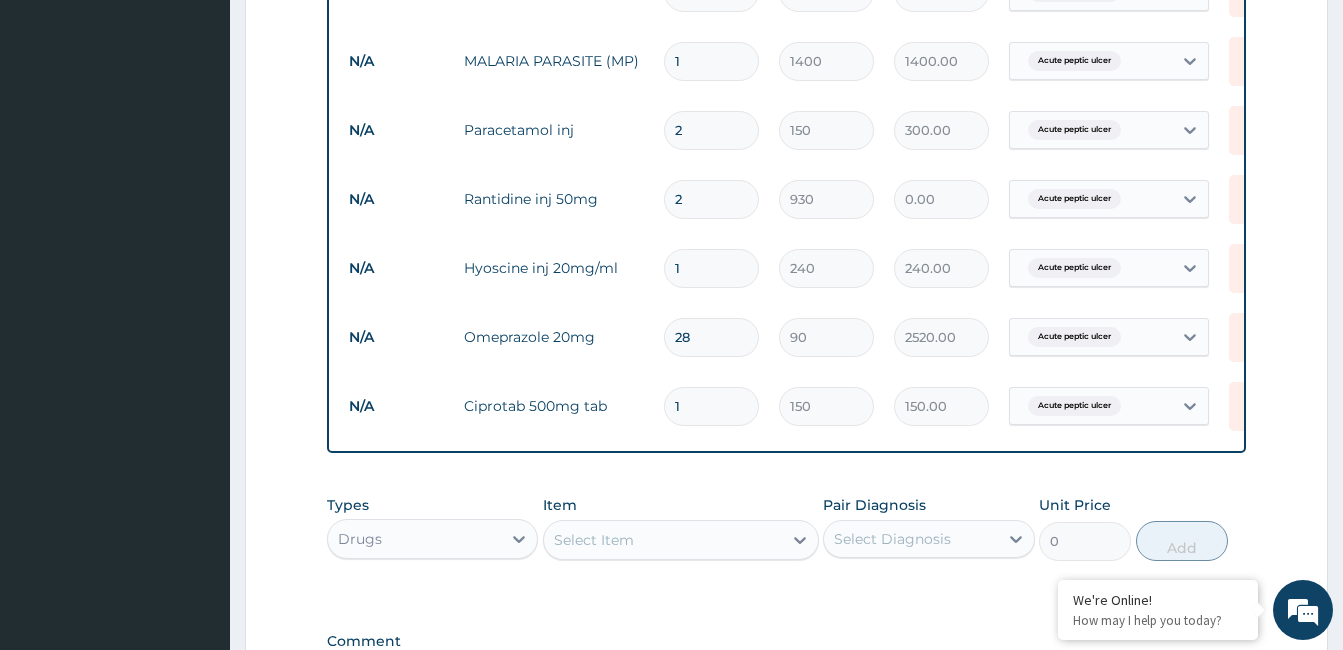 type on "12" 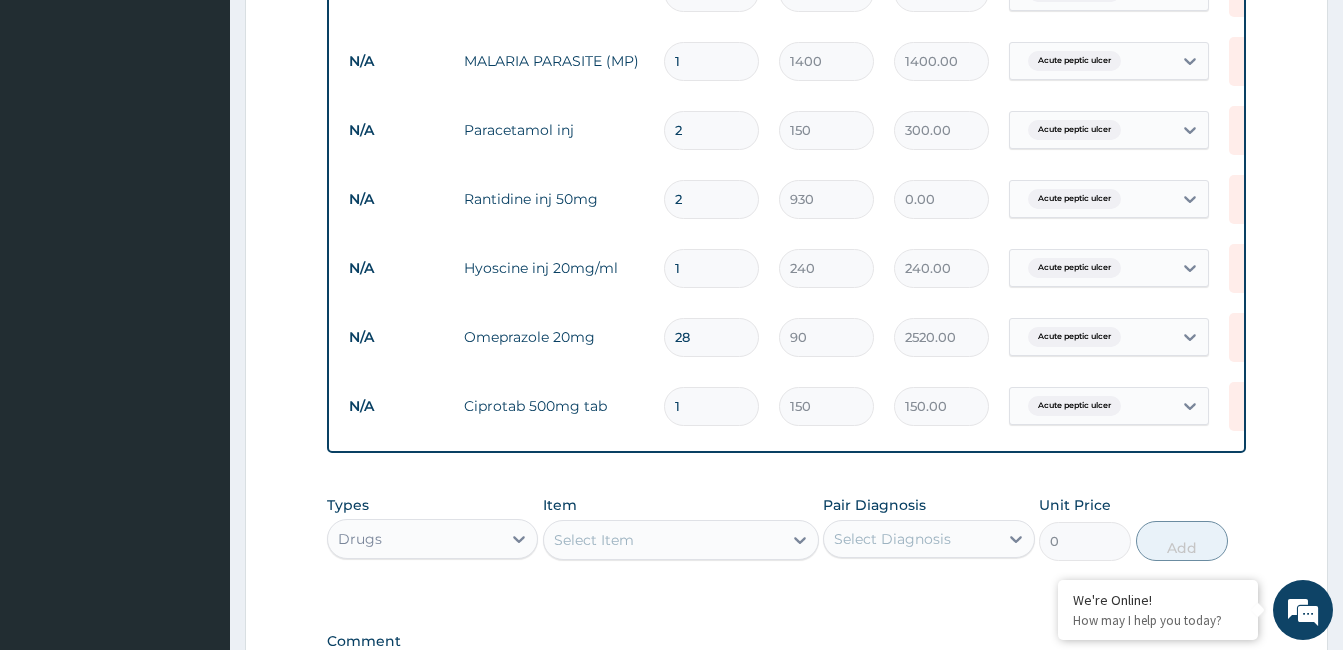 type on "1800.00" 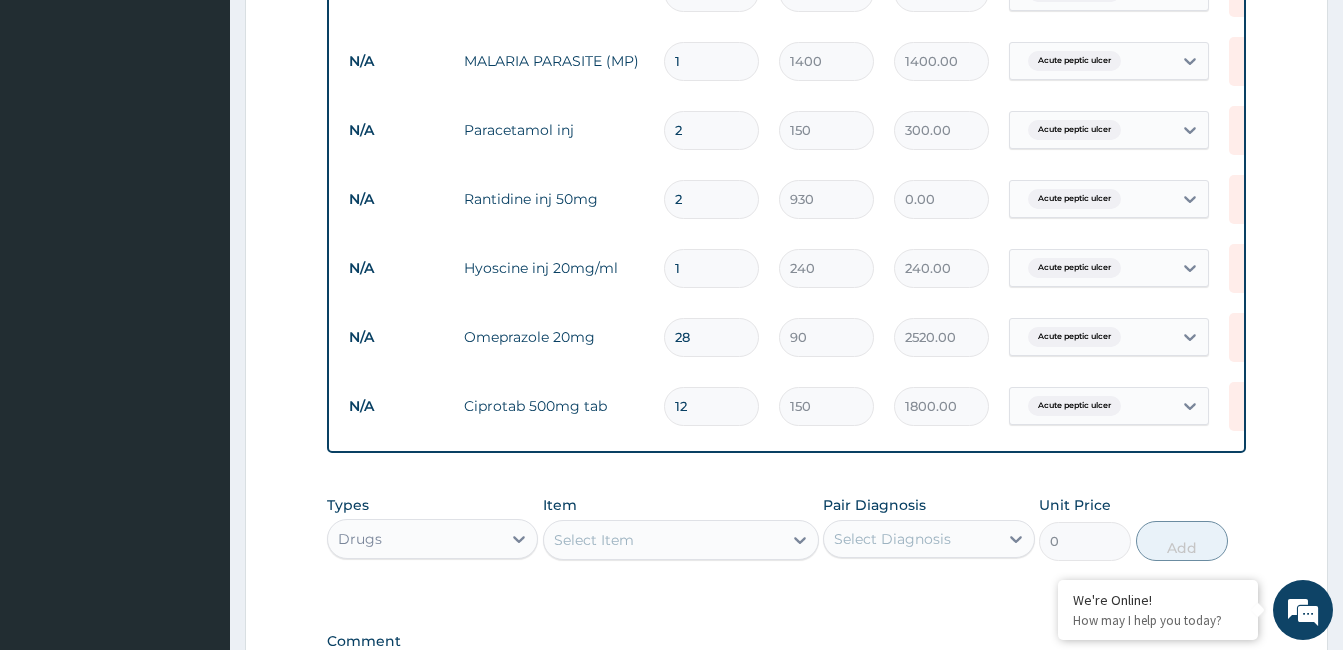 type on "12" 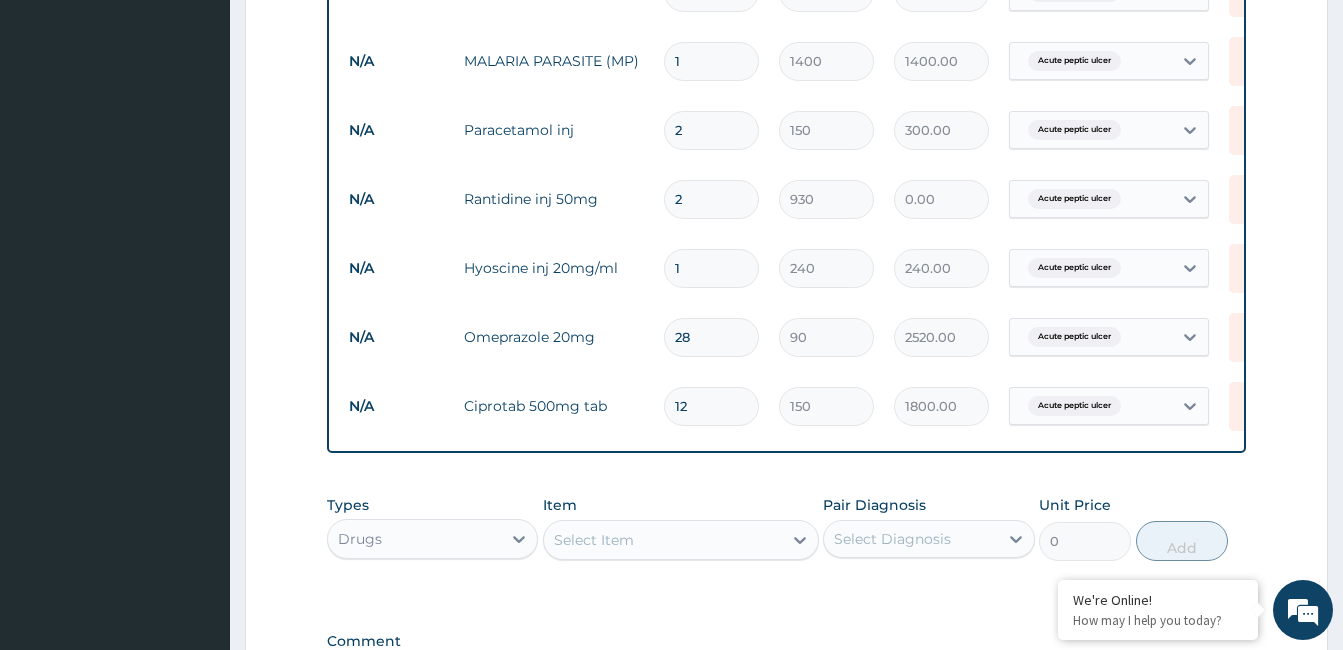 click on "Select Item" at bounding box center (663, 540) 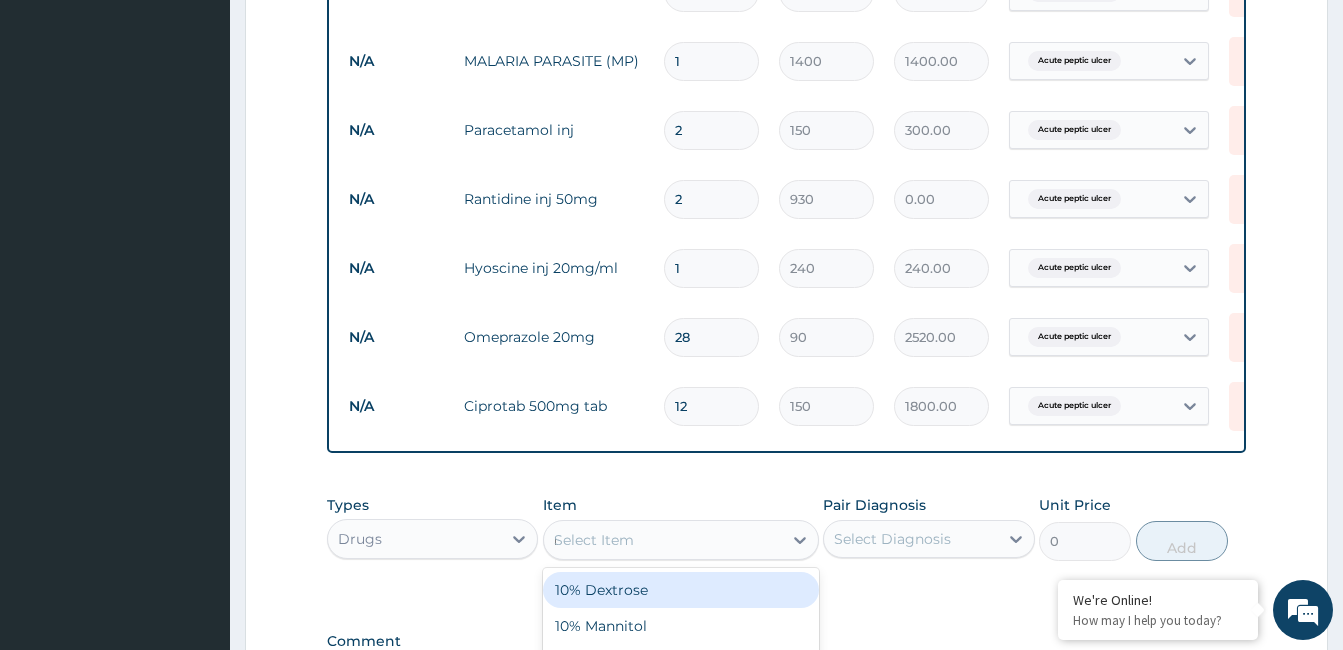 type on "mist" 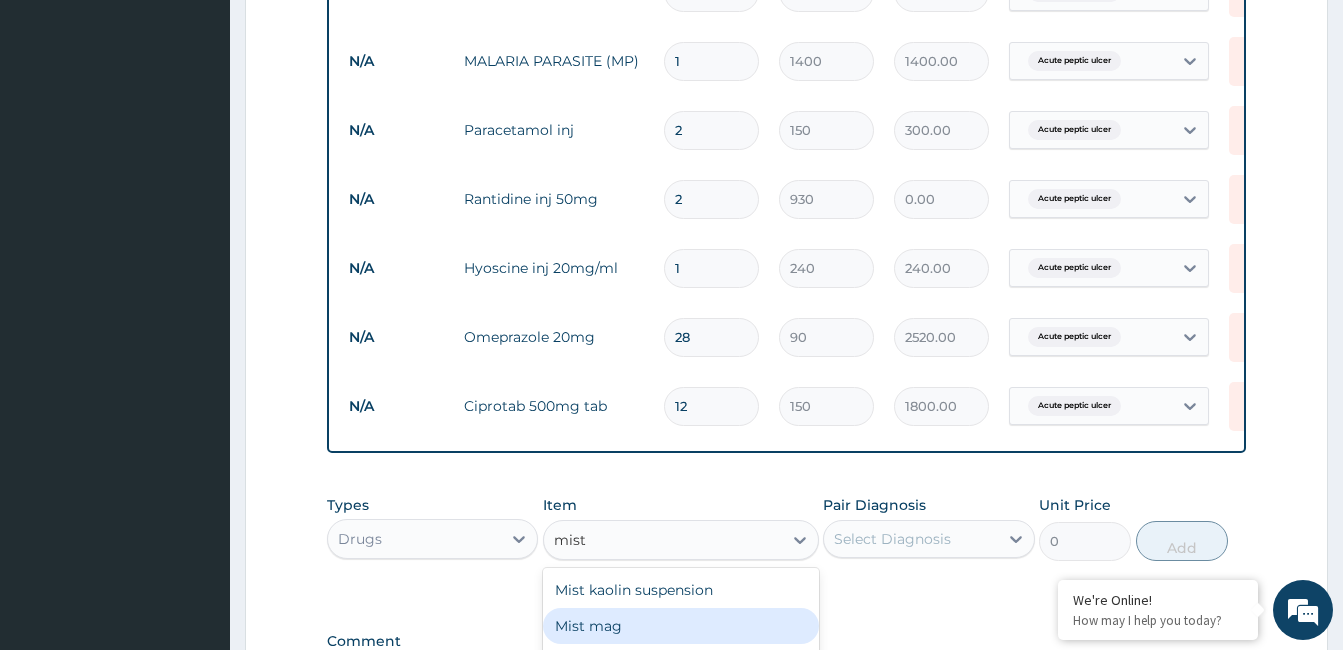 click on "Mist mag" at bounding box center (681, 626) 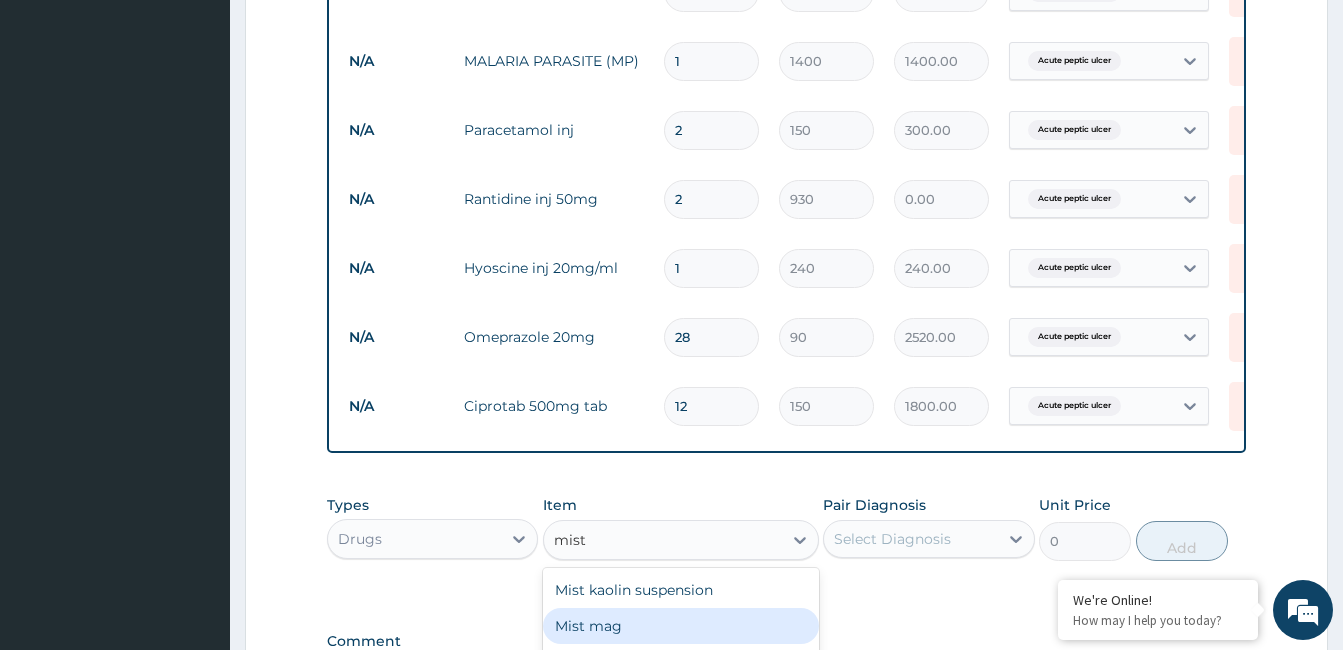 type 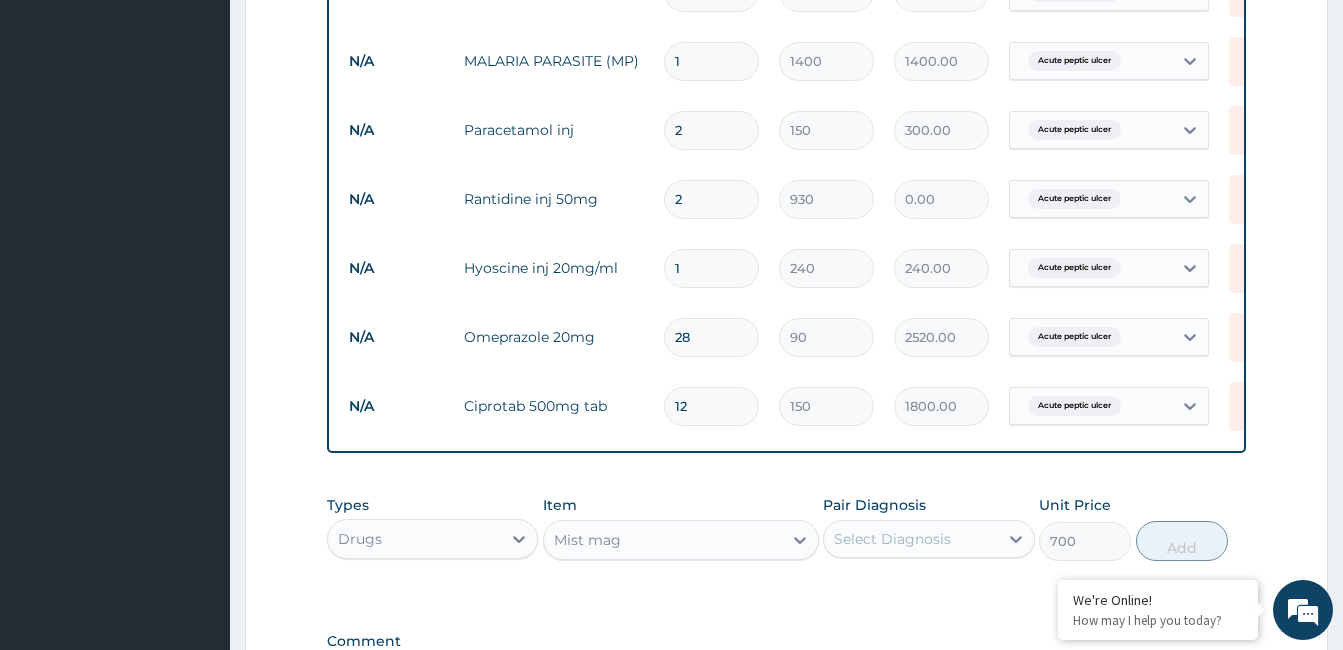 click on "Select Diagnosis" at bounding box center (892, 539) 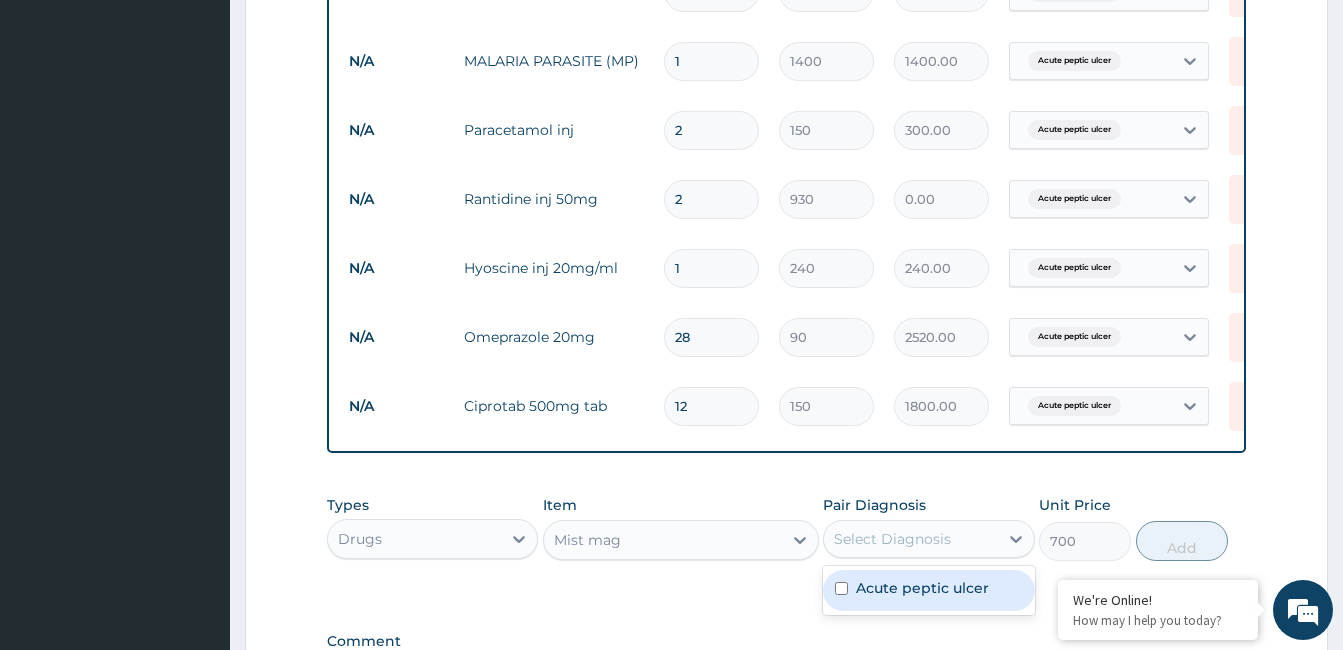 click on "Acute peptic ulcer" at bounding box center [922, 588] 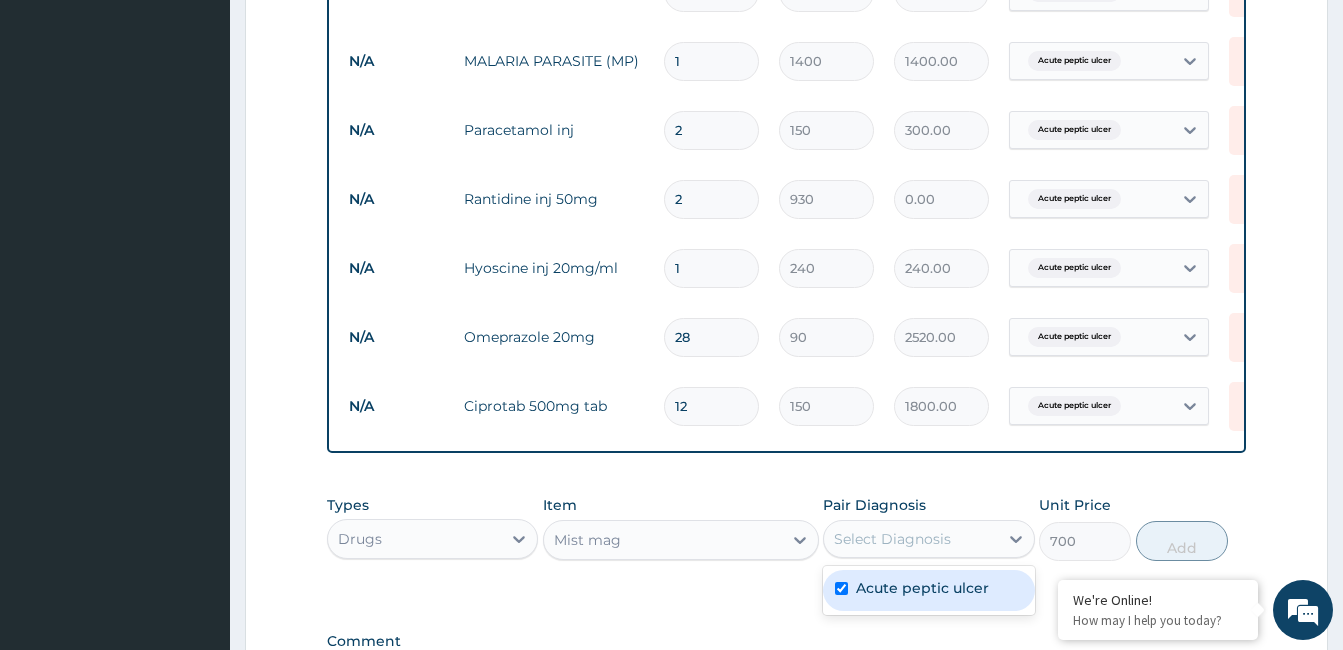 checkbox on "true" 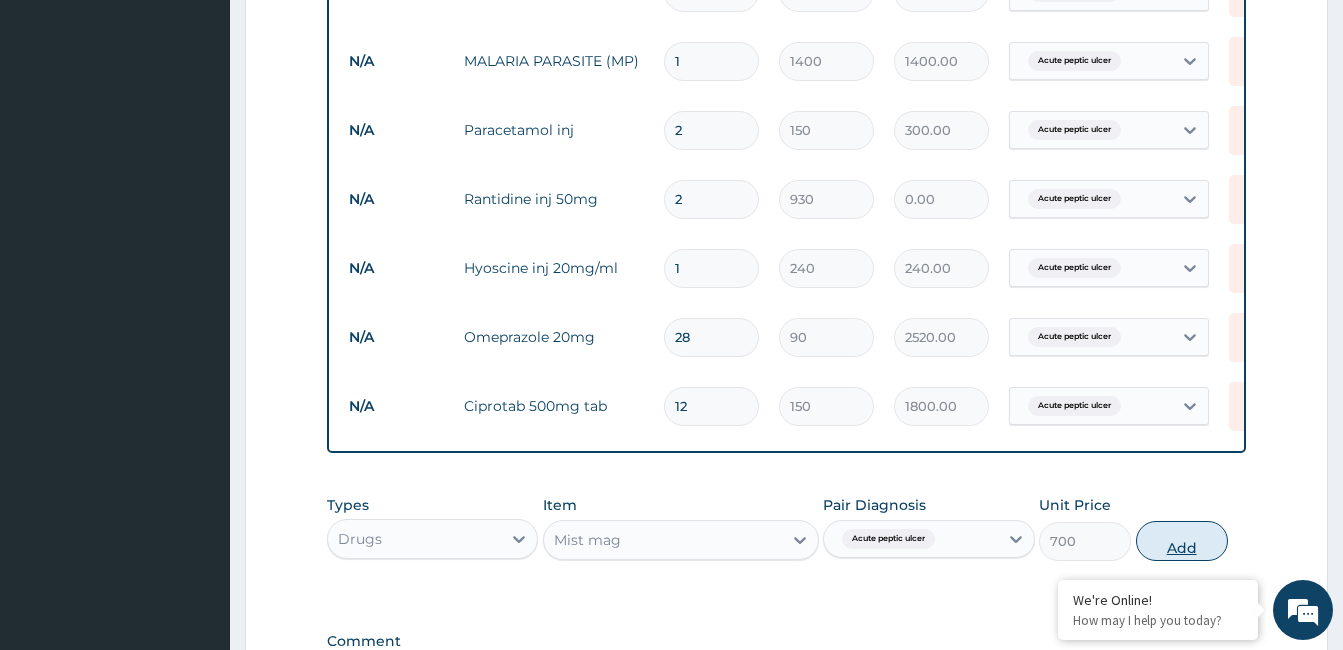 click on "Add" at bounding box center (1182, 541) 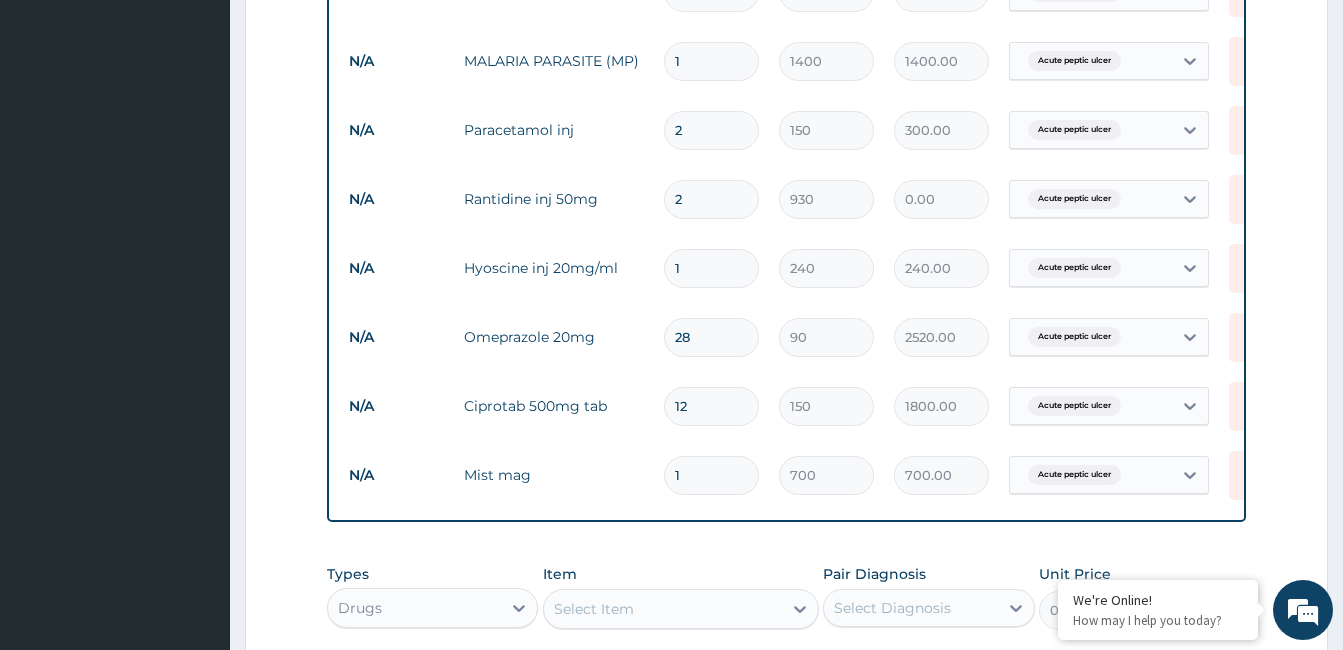 type 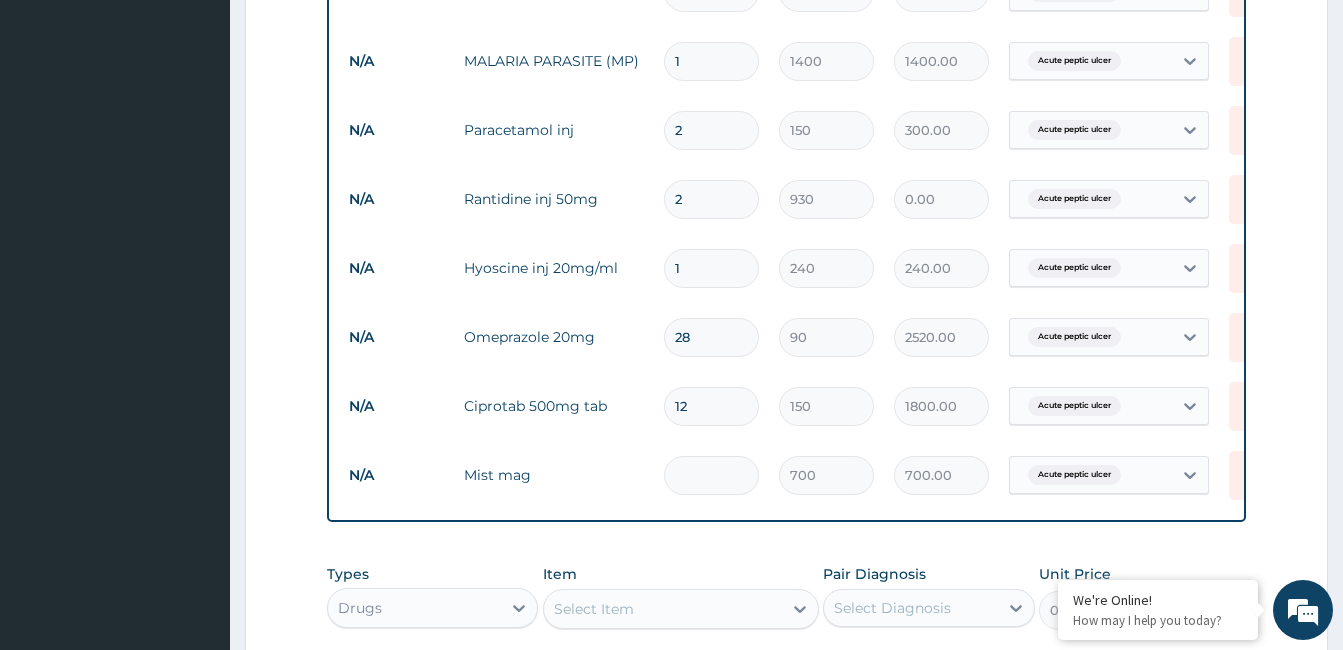 type on "0.00" 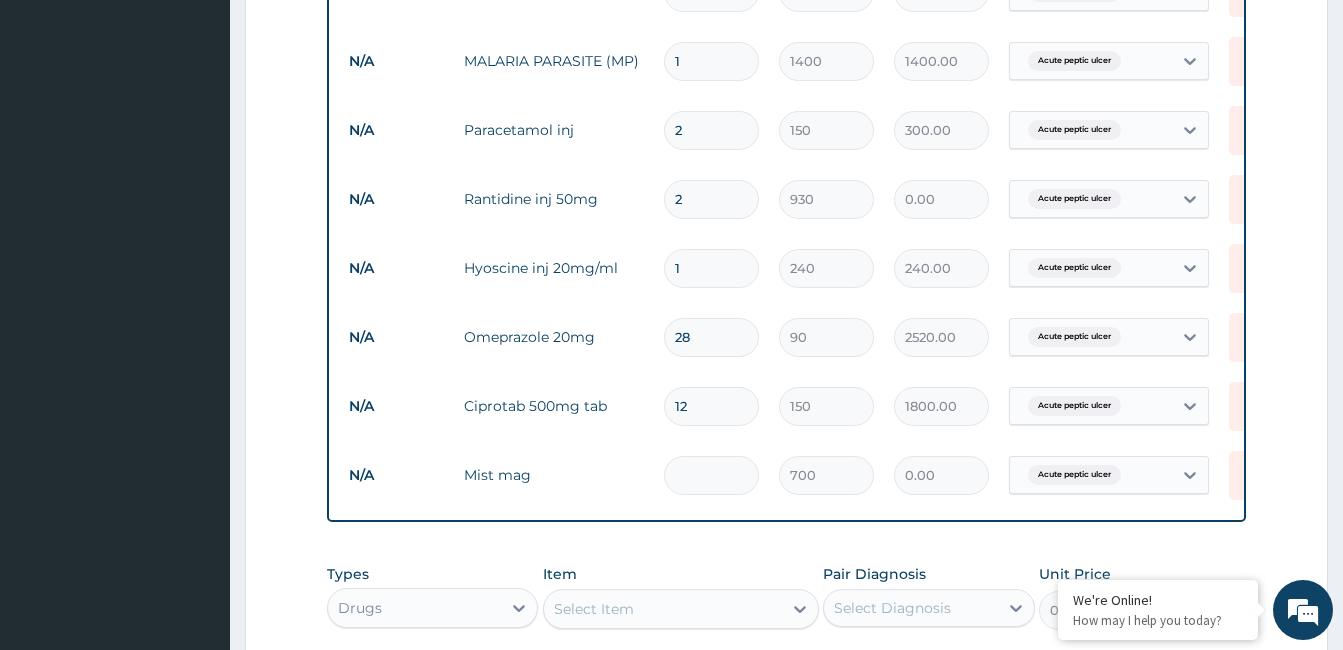 type on "2" 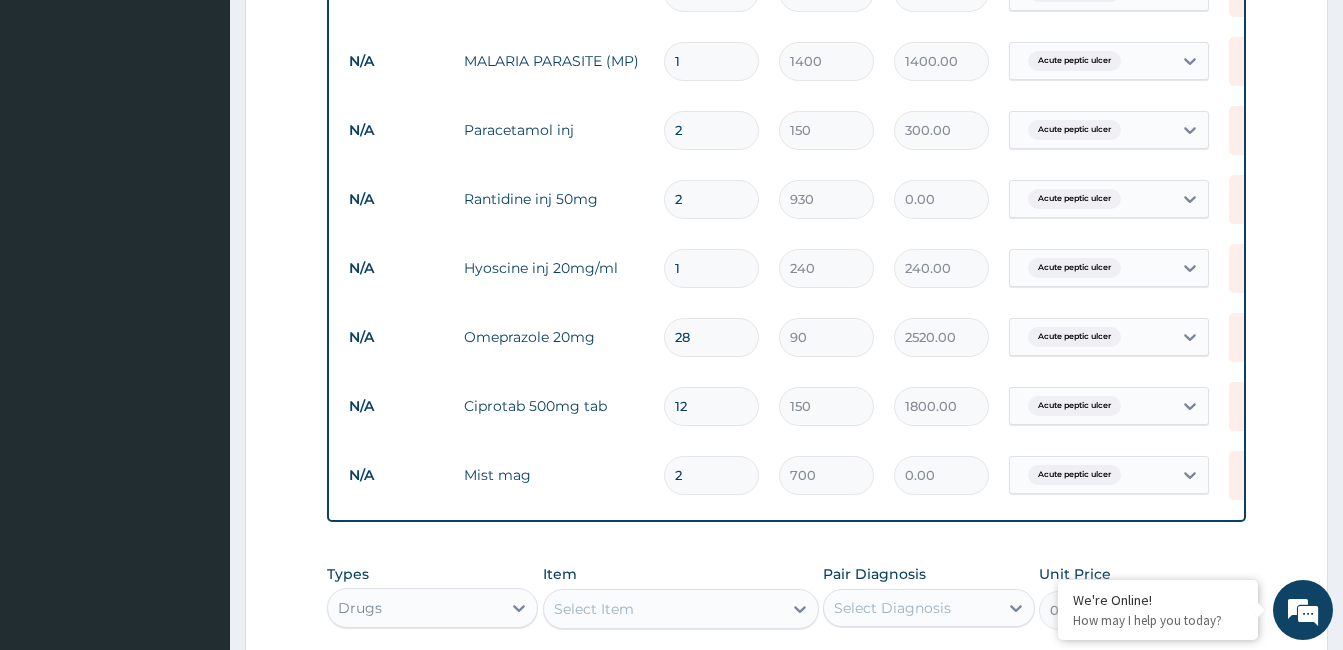 type on "1400.00" 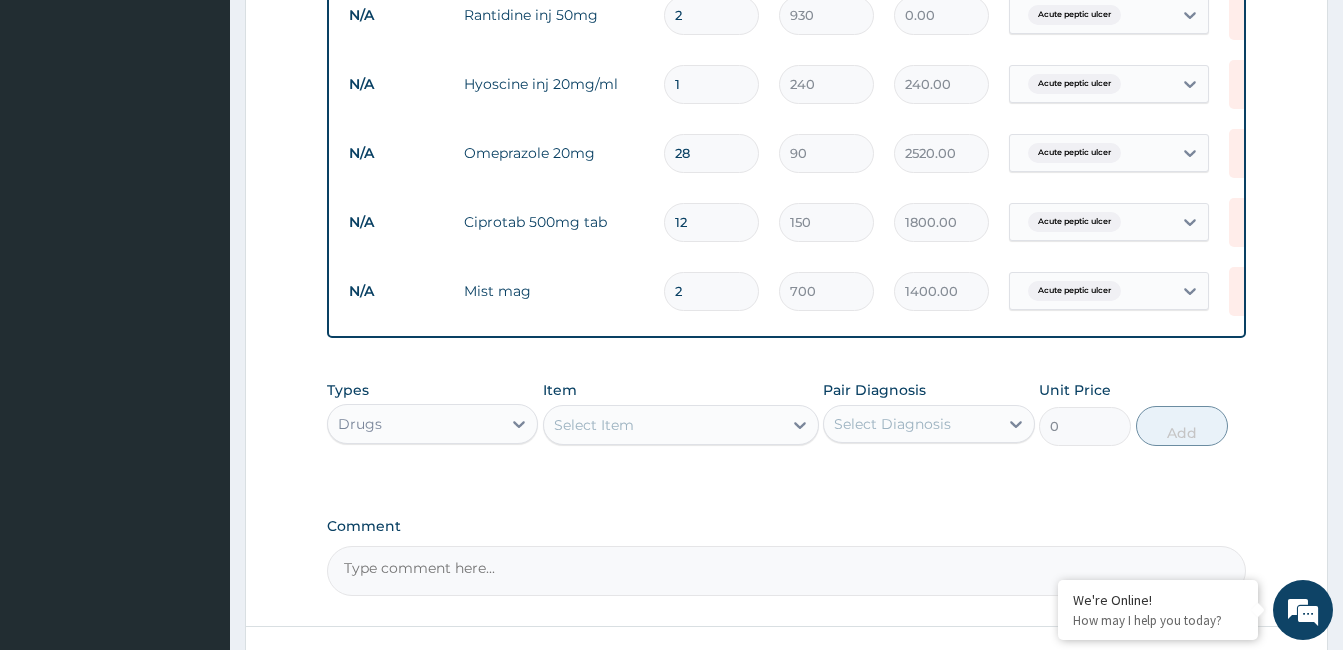 scroll, scrollTop: 1100, scrollLeft: 0, axis: vertical 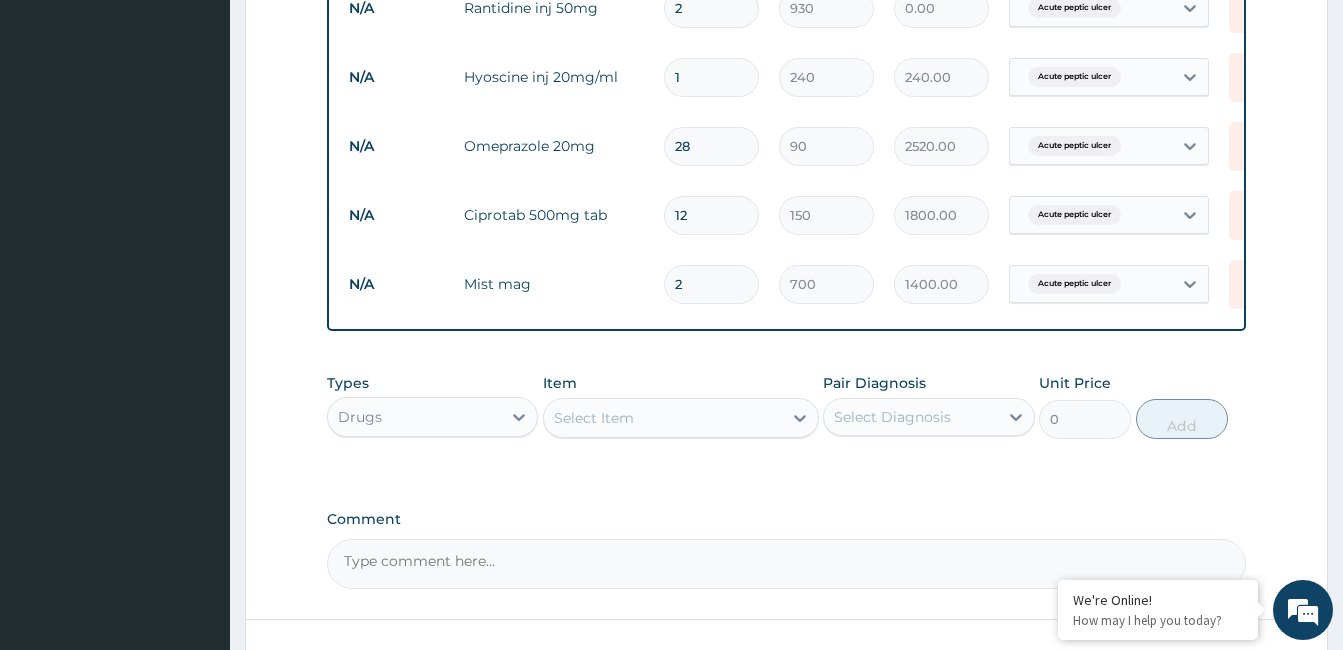 type on "2" 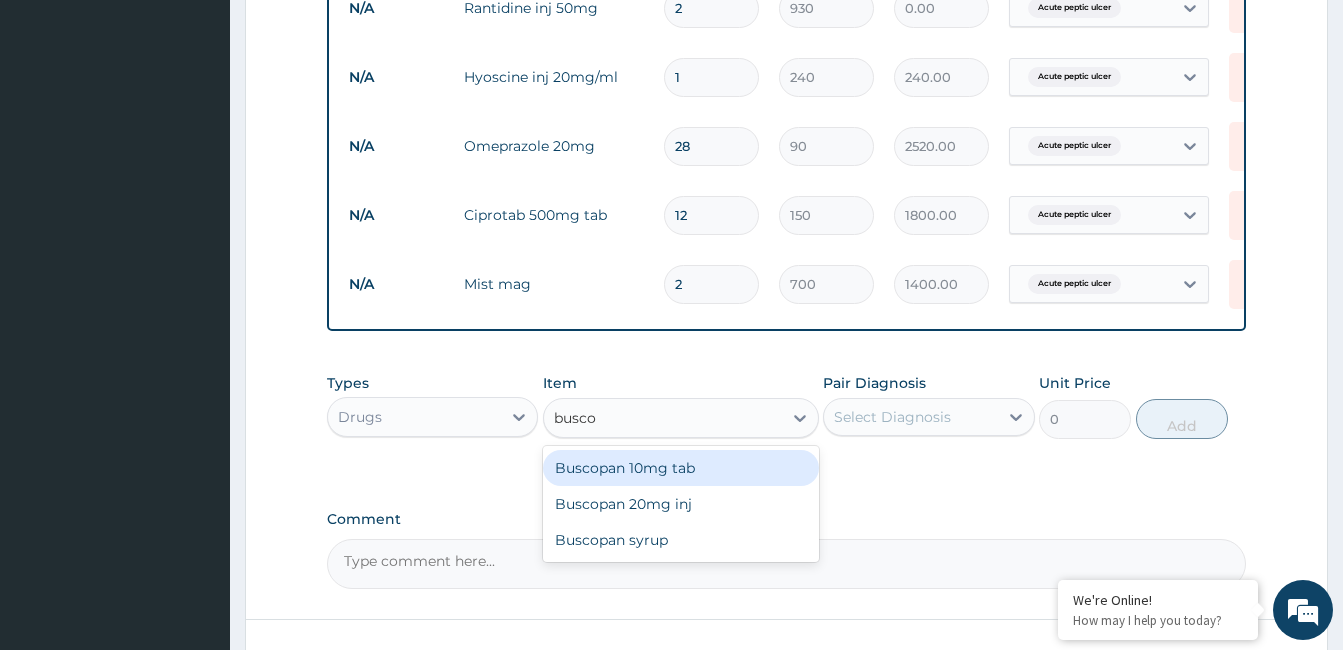 type on "buscop" 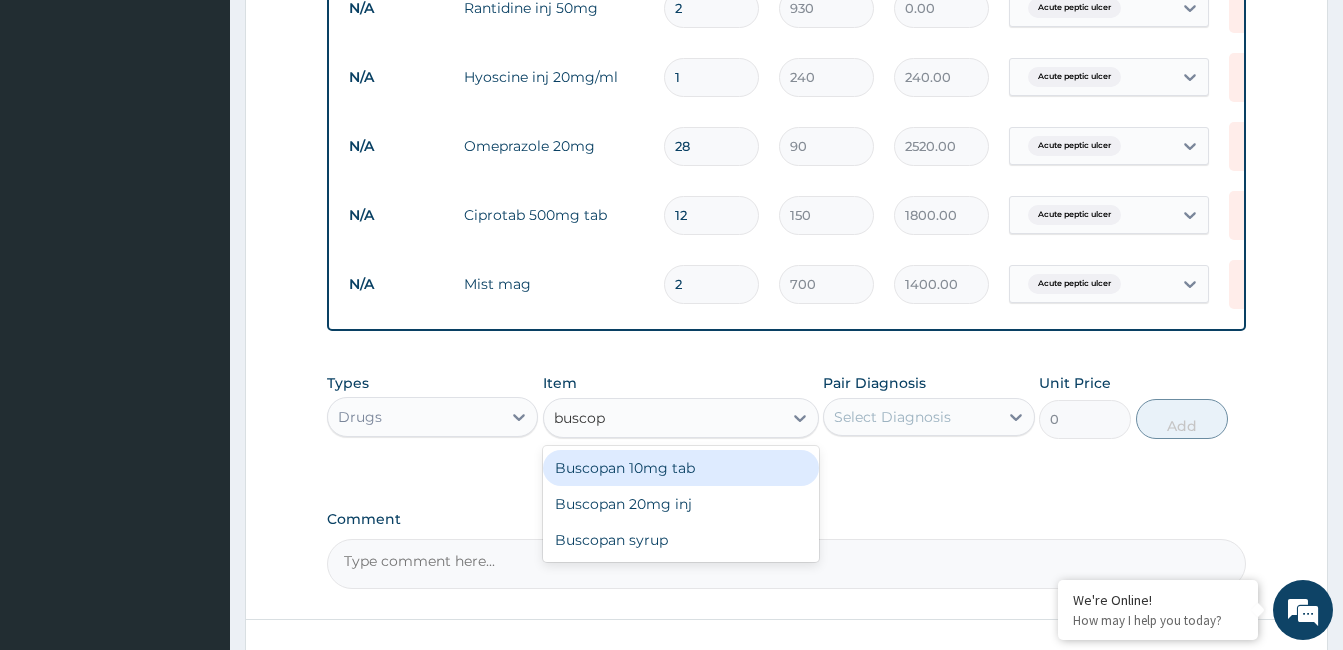 click on "Buscopan 10mg tab" at bounding box center [681, 468] 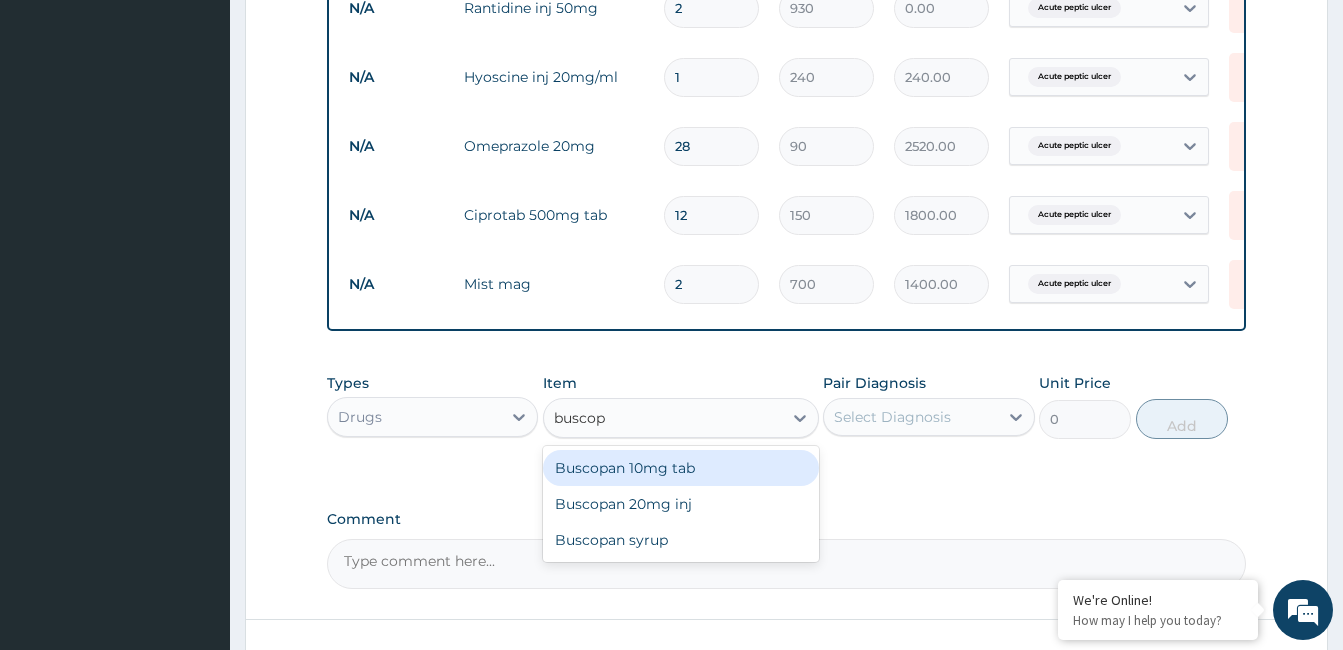 type 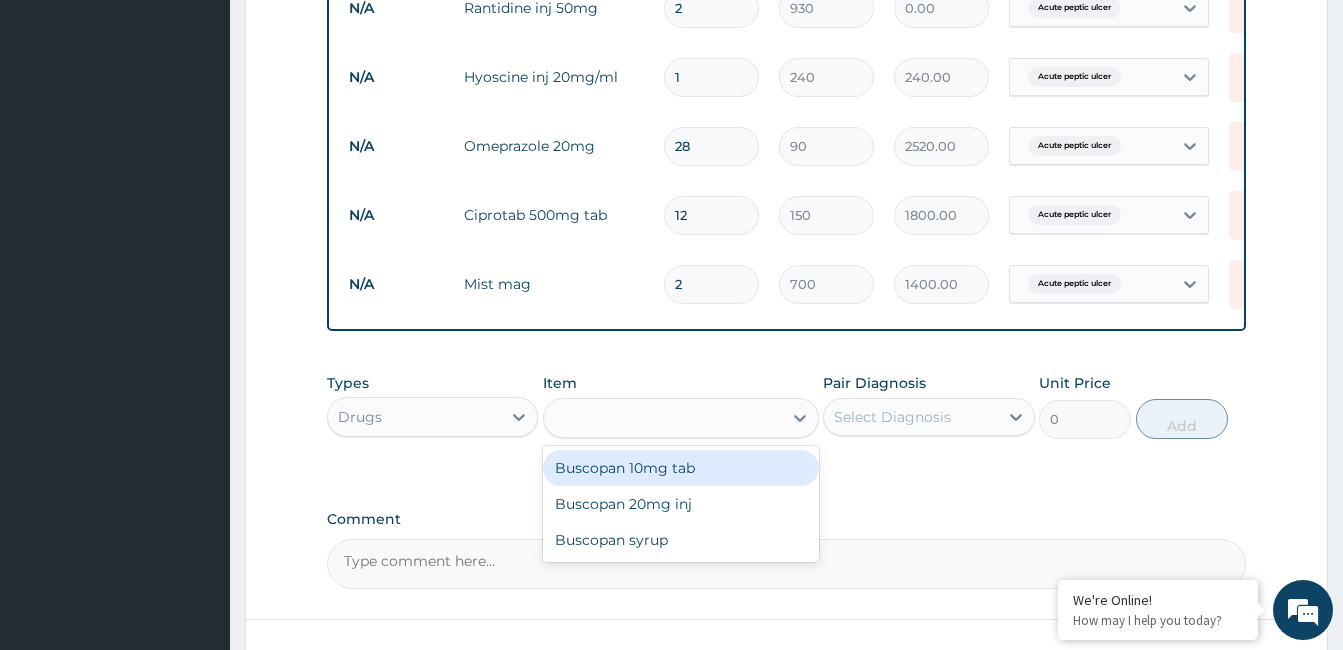 type on "15" 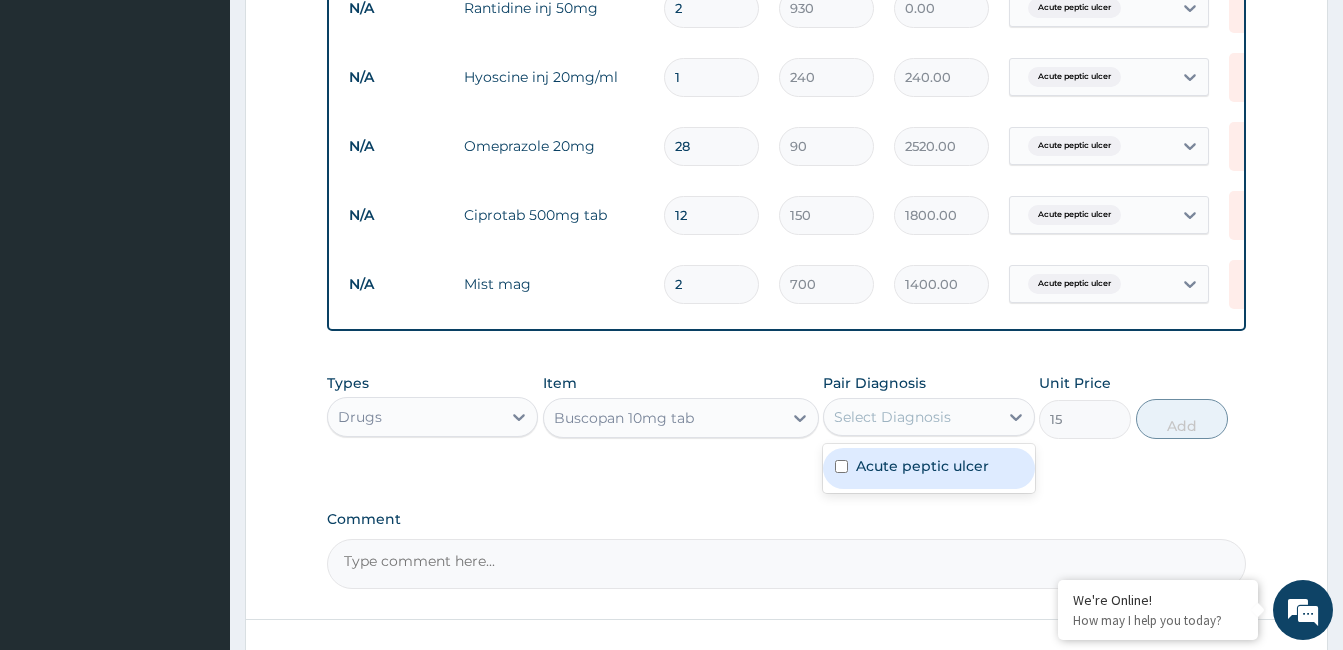 drag, startPoint x: 868, startPoint y: 418, endPoint x: 892, endPoint y: 499, distance: 84.48077 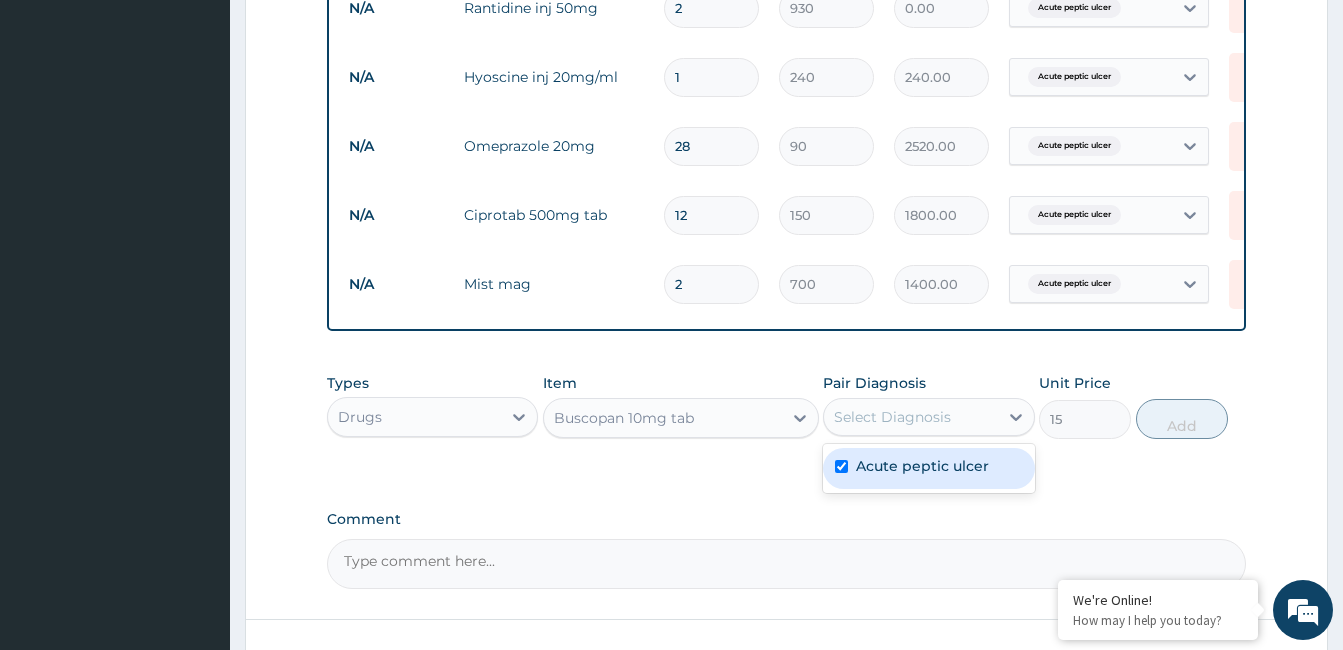 checkbox on "true" 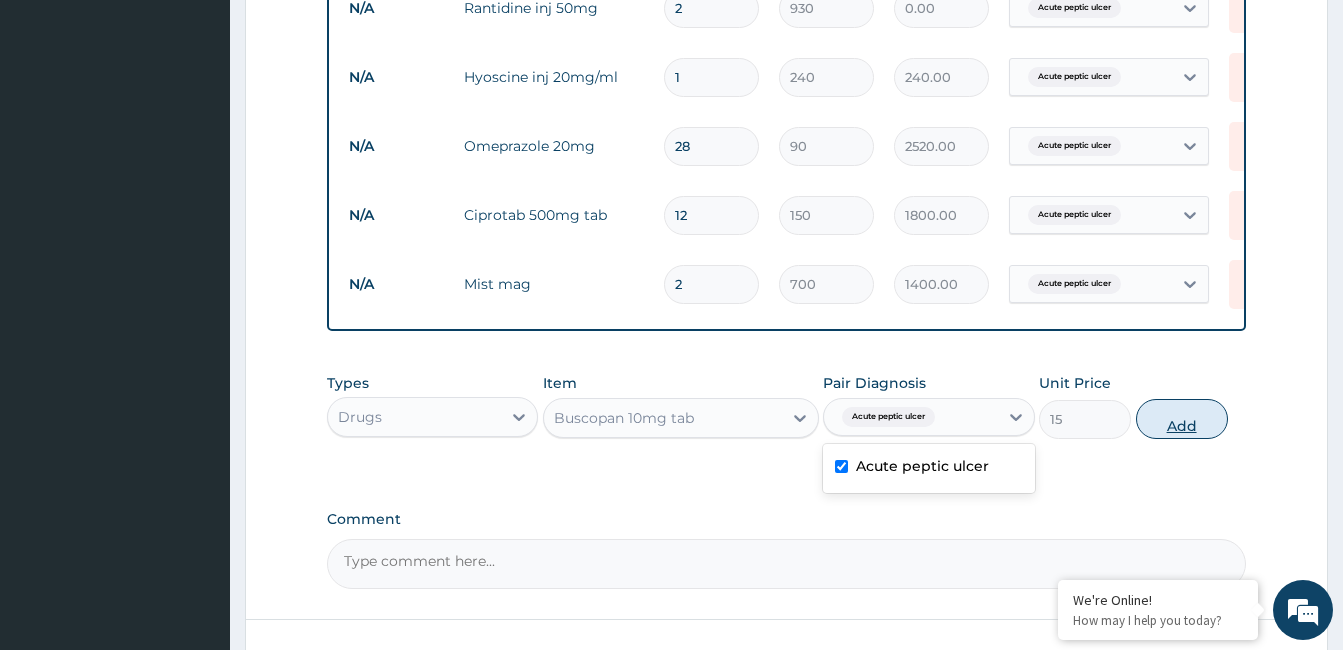 click on "Add" at bounding box center [1182, 419] 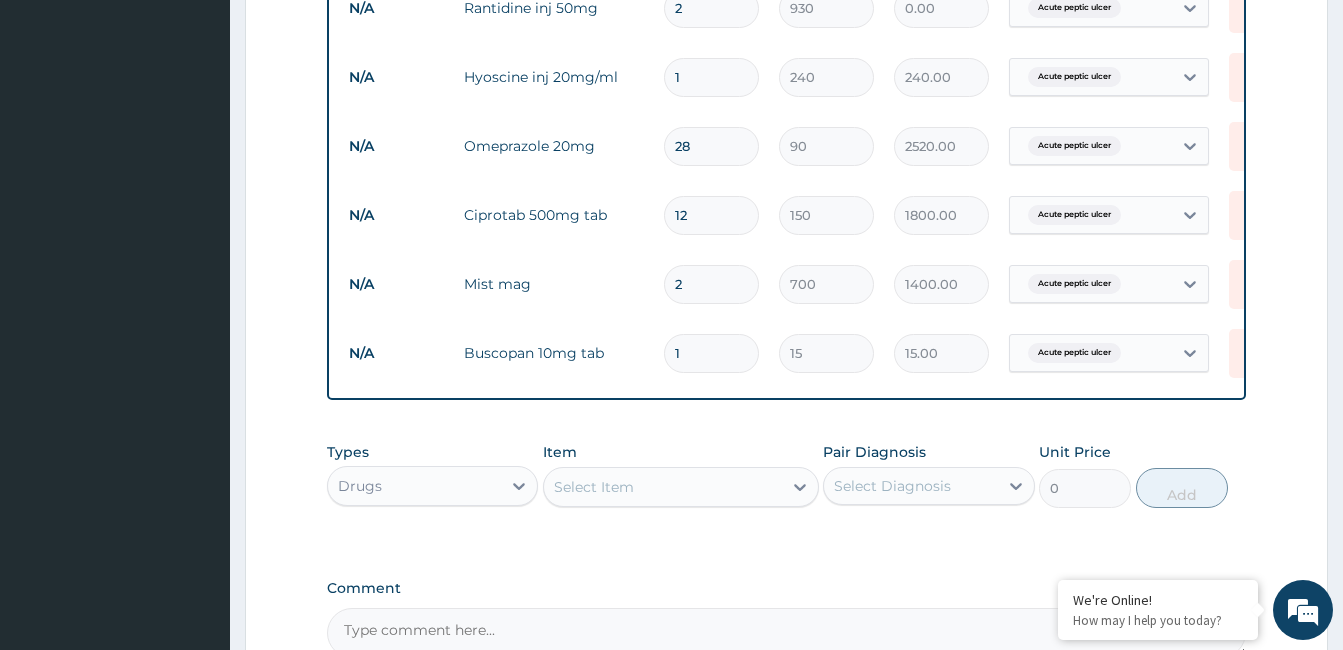type on "10" 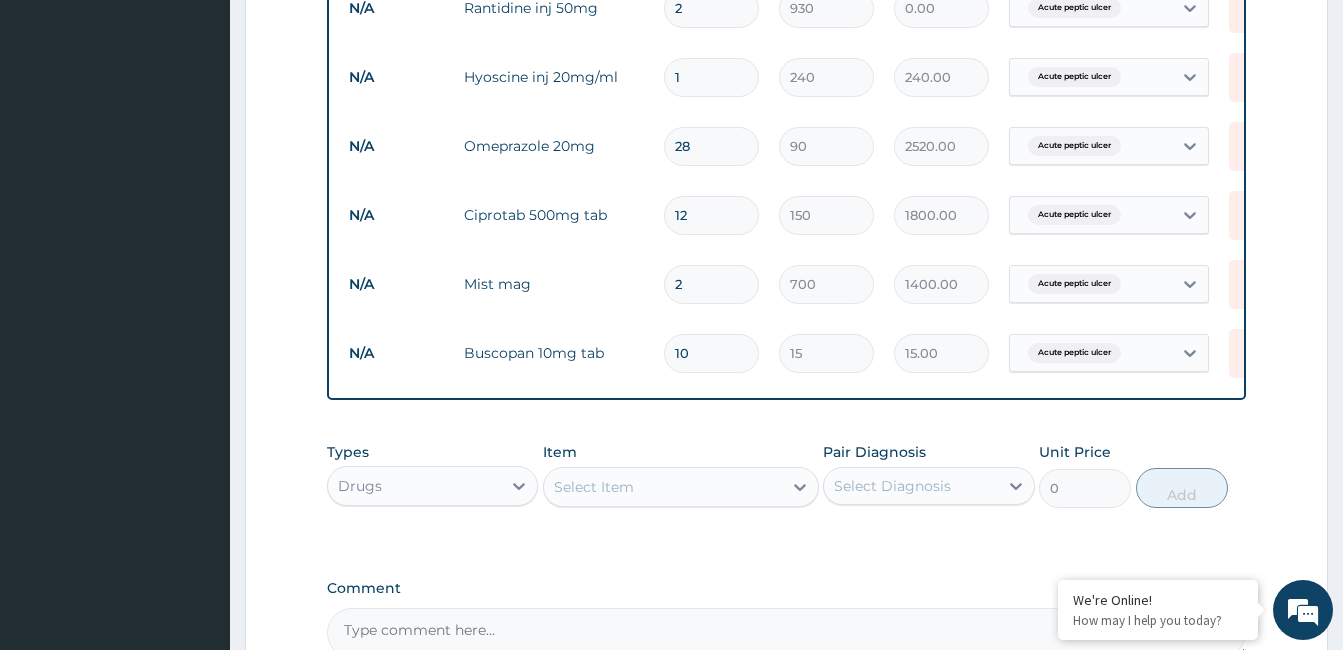type on "150.00" 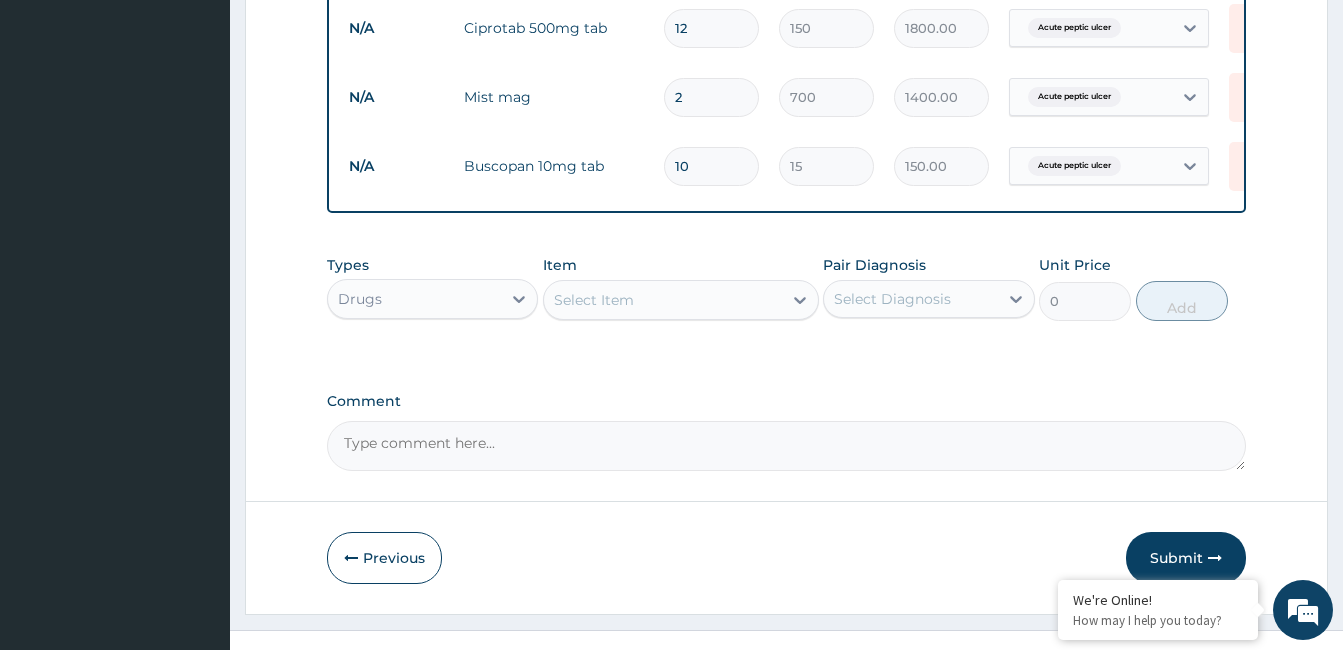 scroll, scrollTop: 1333, scrollLeft: 0, axis: vertical 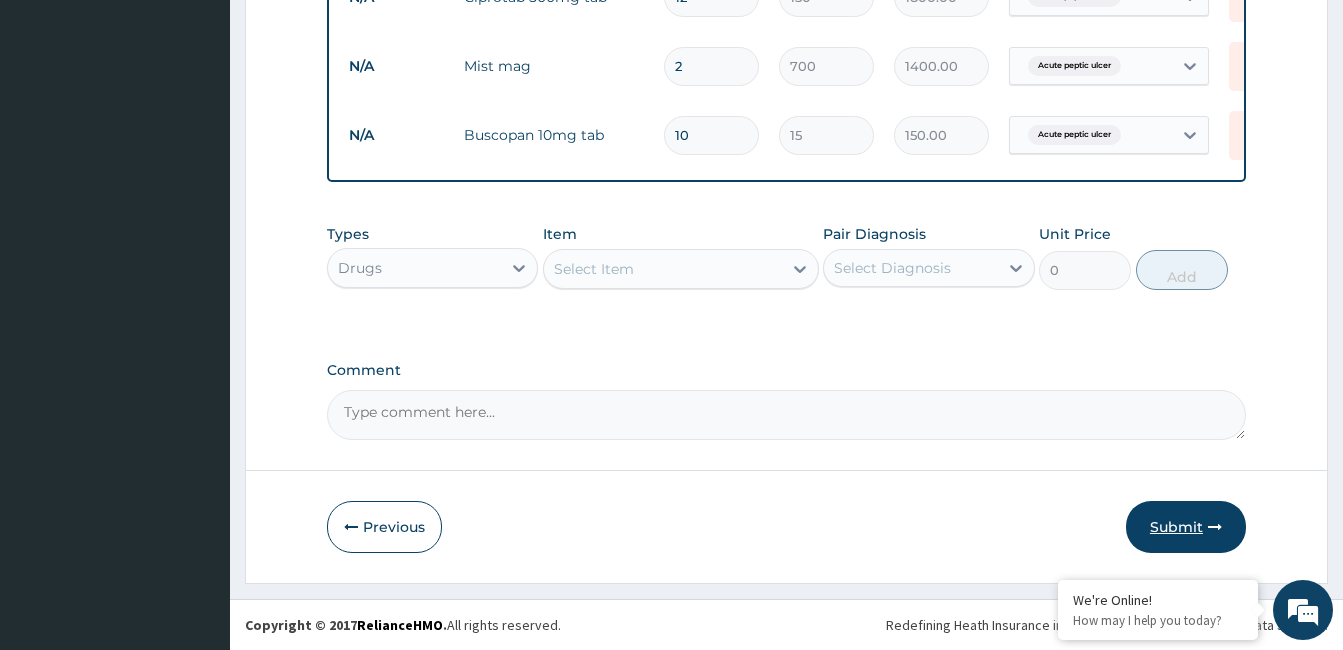 type on "10" 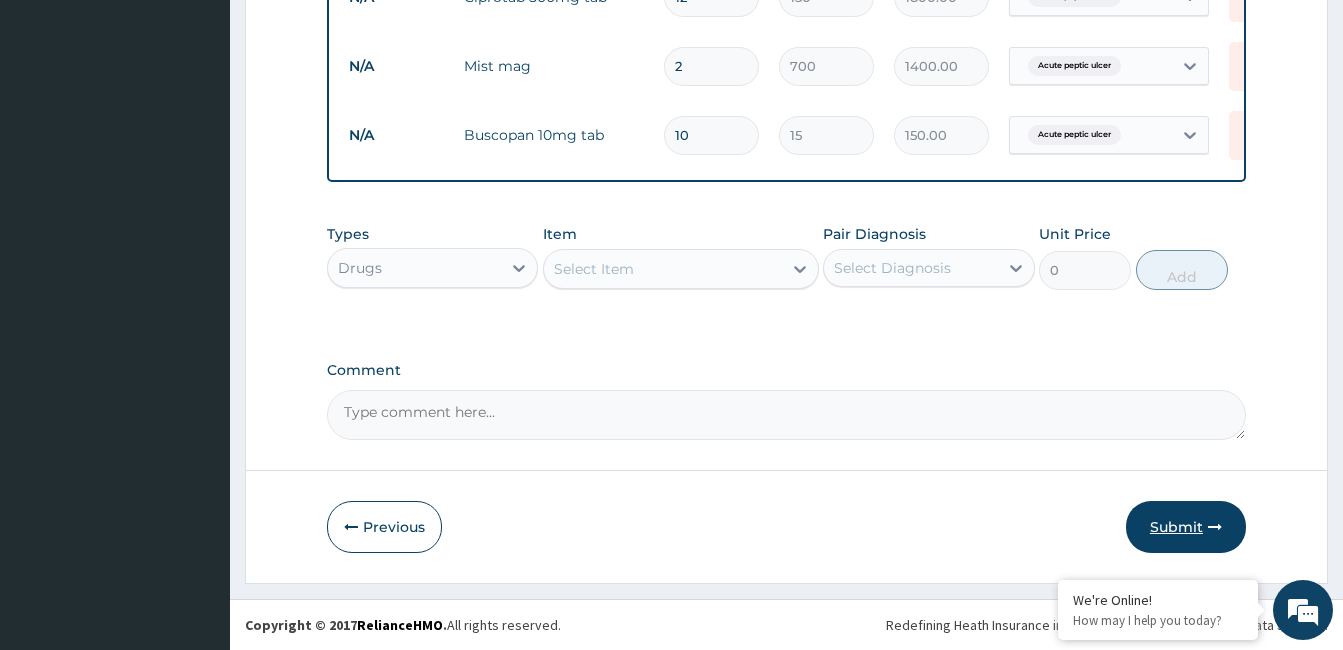click on "Submit" at bounding box center [1186, 527] 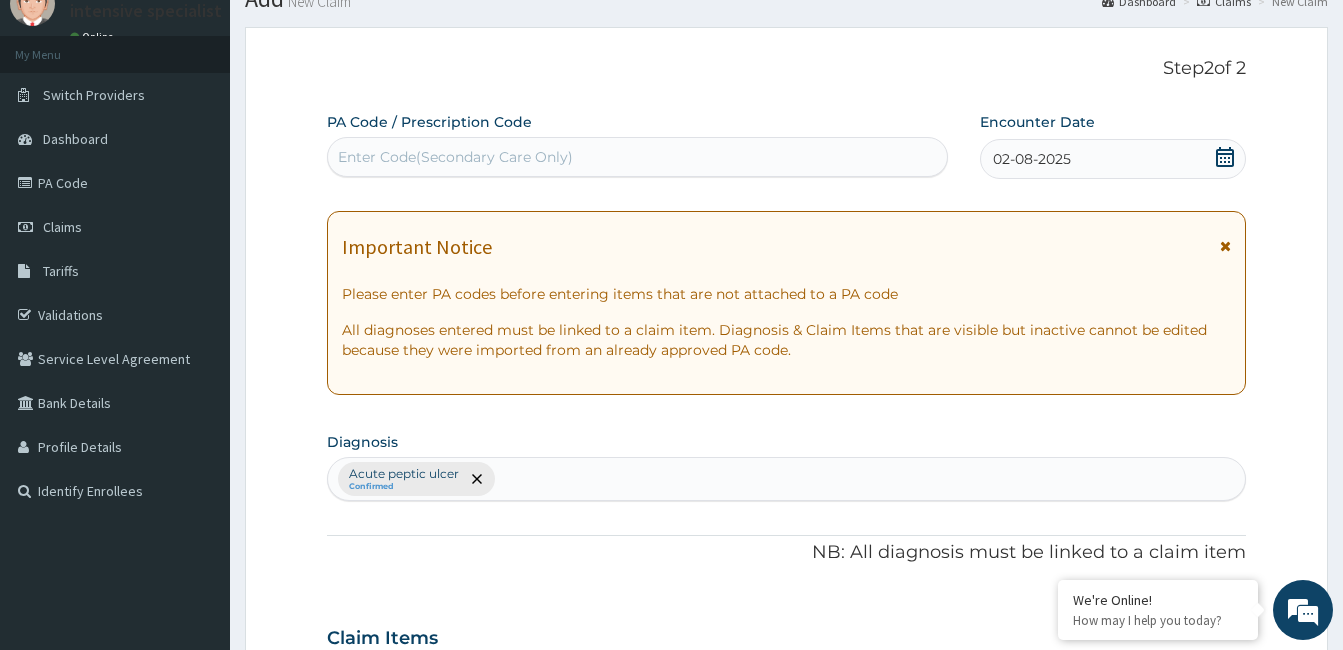 scroll, scrollTop: 184, scrollLeft: 0, axis: vertical 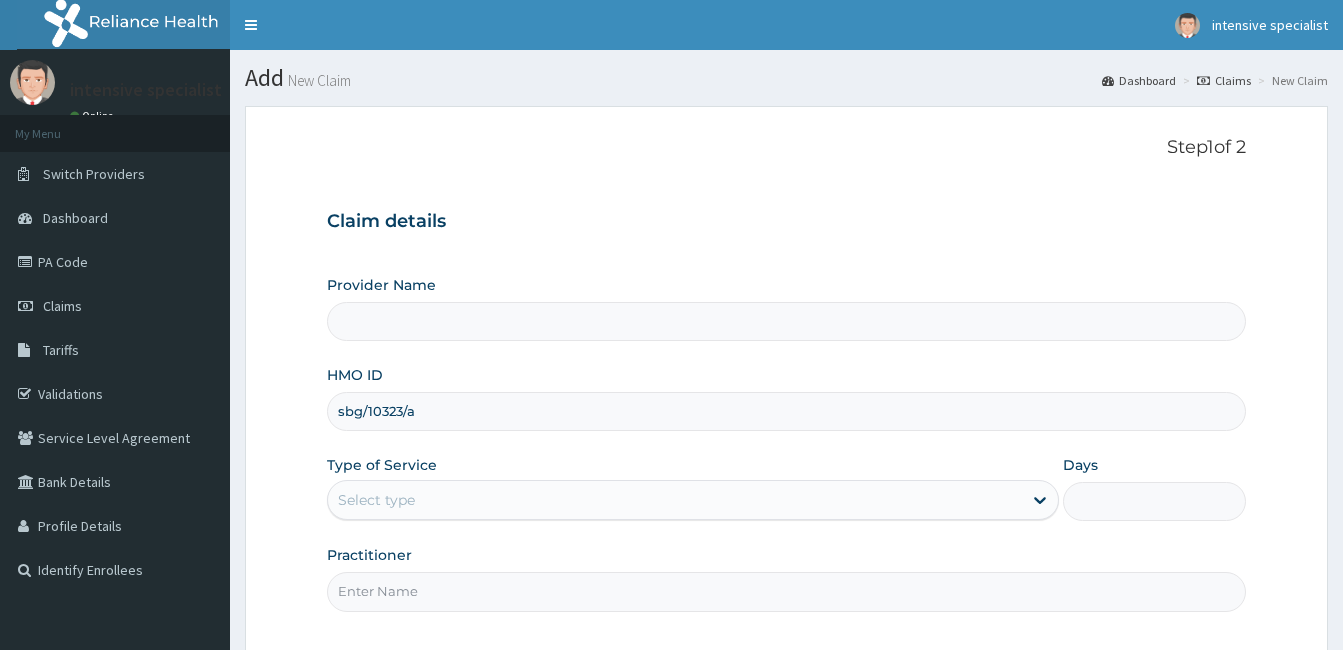 type on "sbg/10323/a" 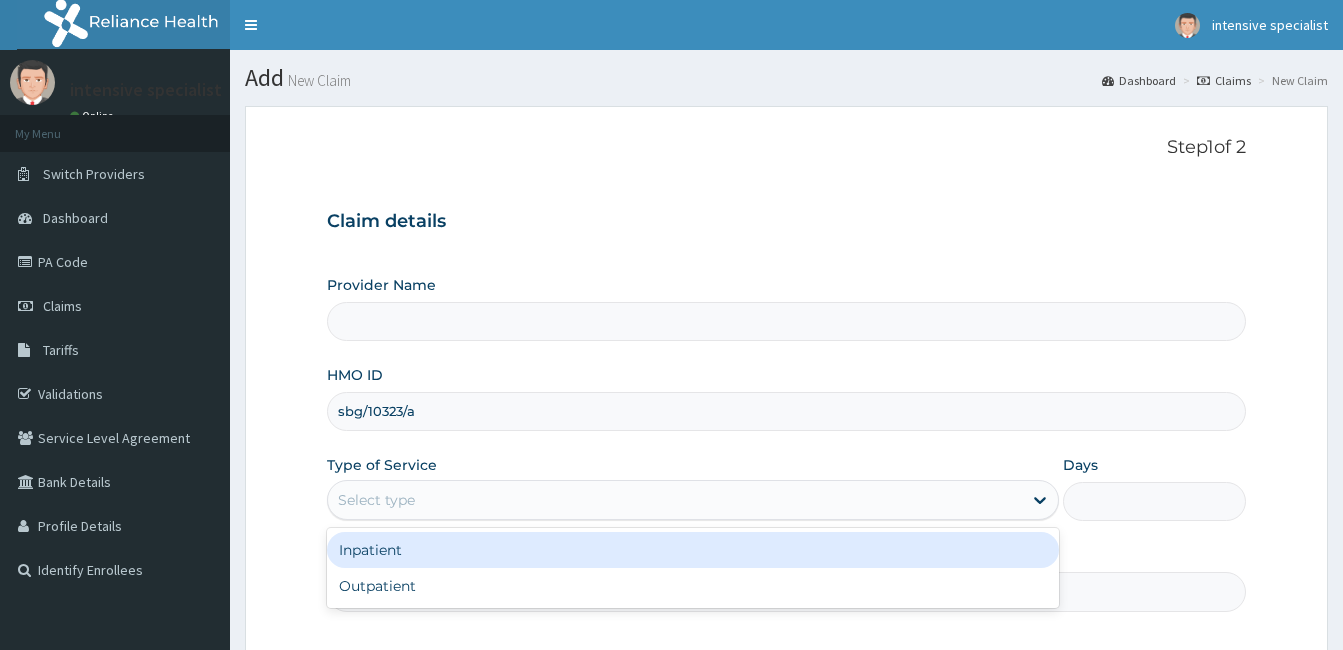 click on "Select type" at bounding box center [675, 500] 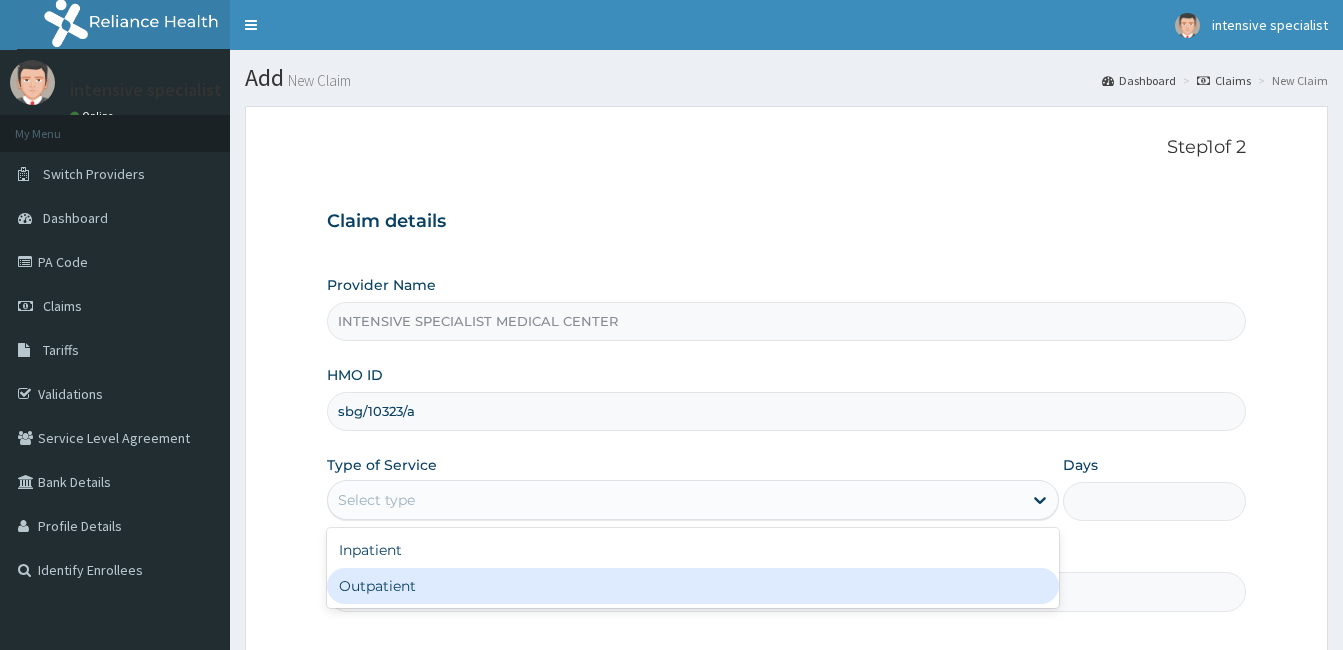 click on "Outpatient" at bounding box center (693, 586) 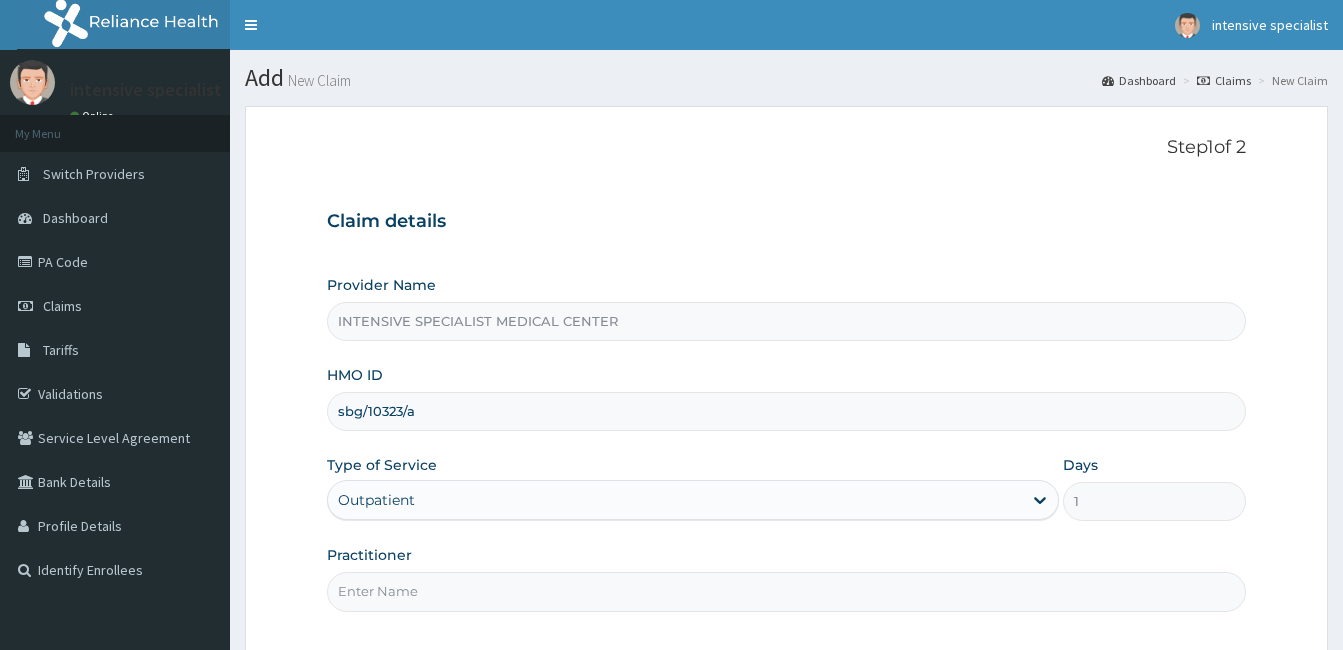 click on "Practitioner" at bounding box center [786, 591] 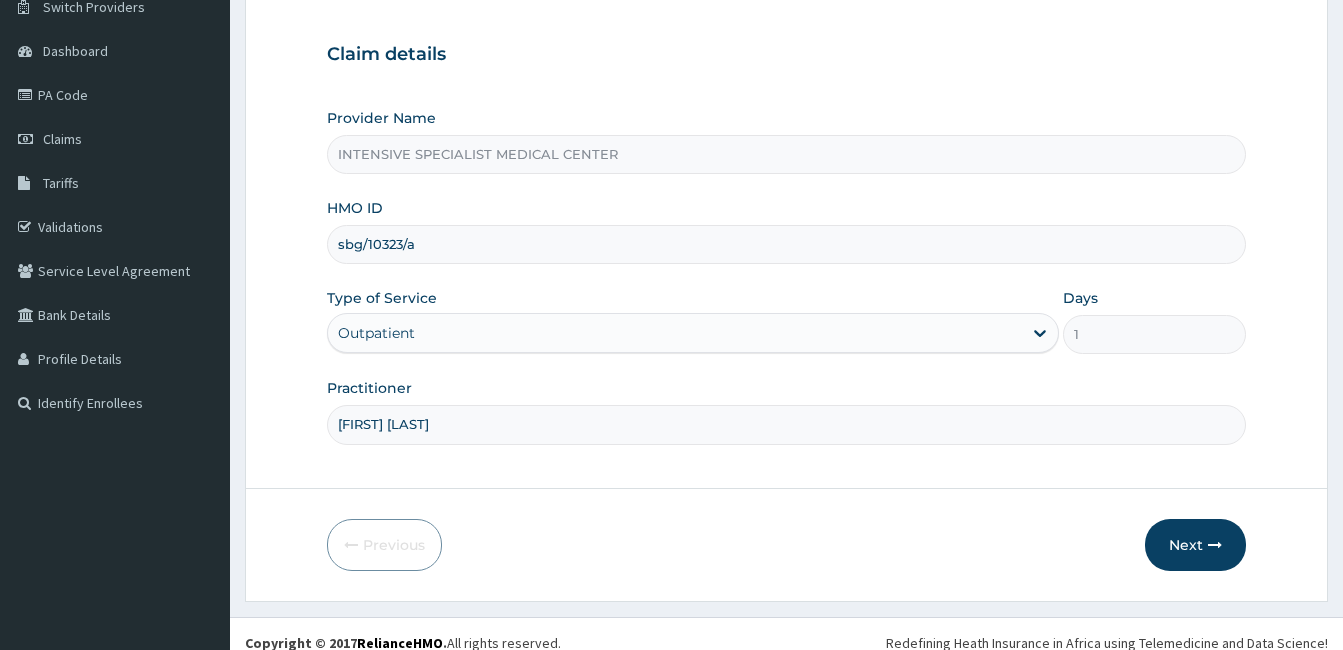 scroll, scrollTop: 185, scrollLeft: 0, axis: vertical 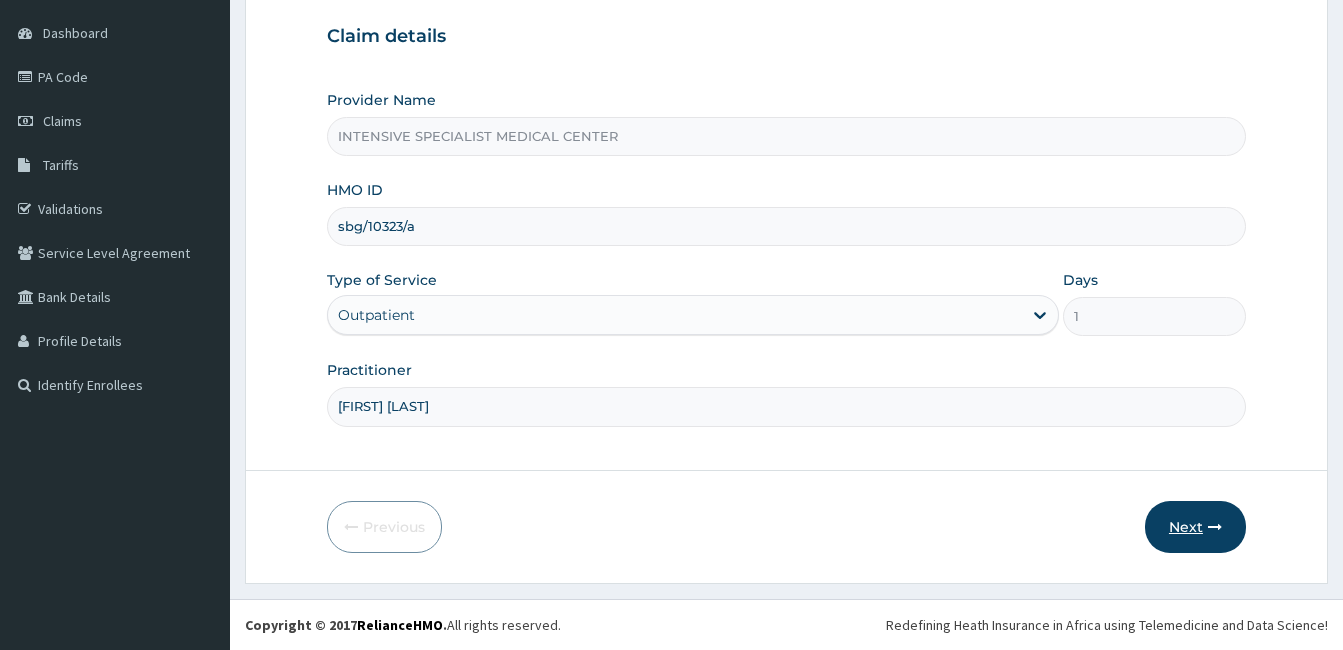 click on "Next" at bounding box center [1195, 527] 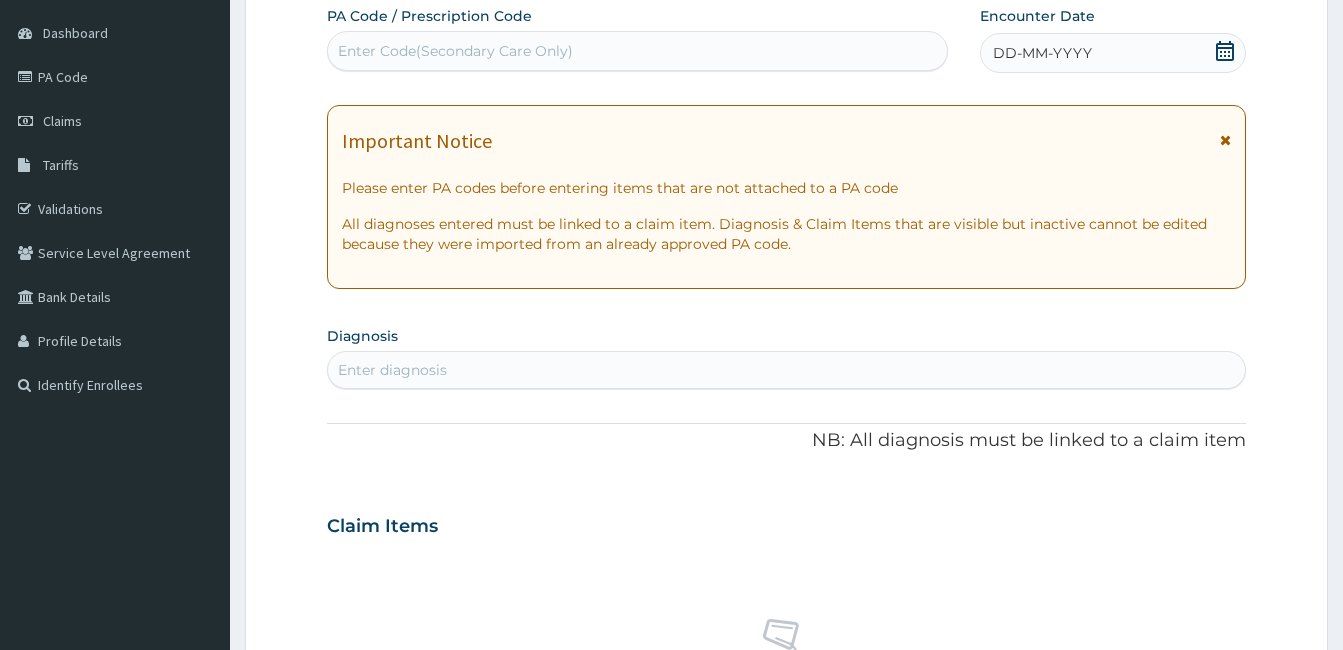 click 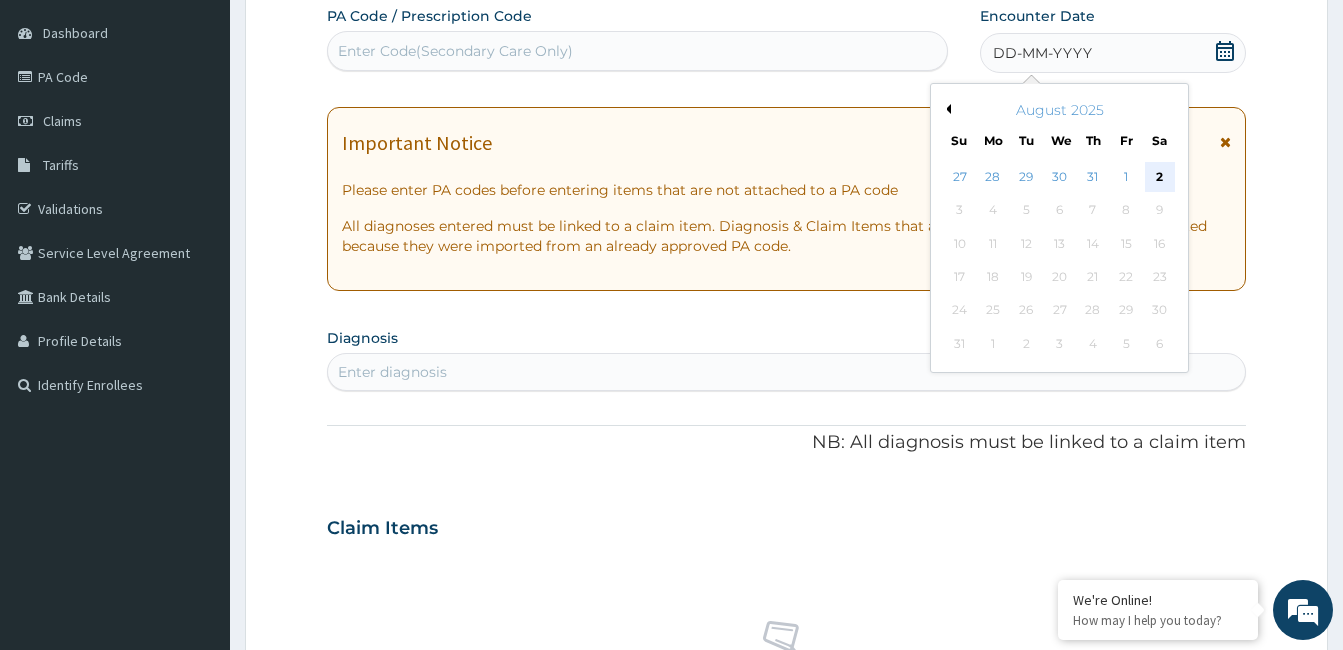 click on "2" at bounding box center (1159, 177) 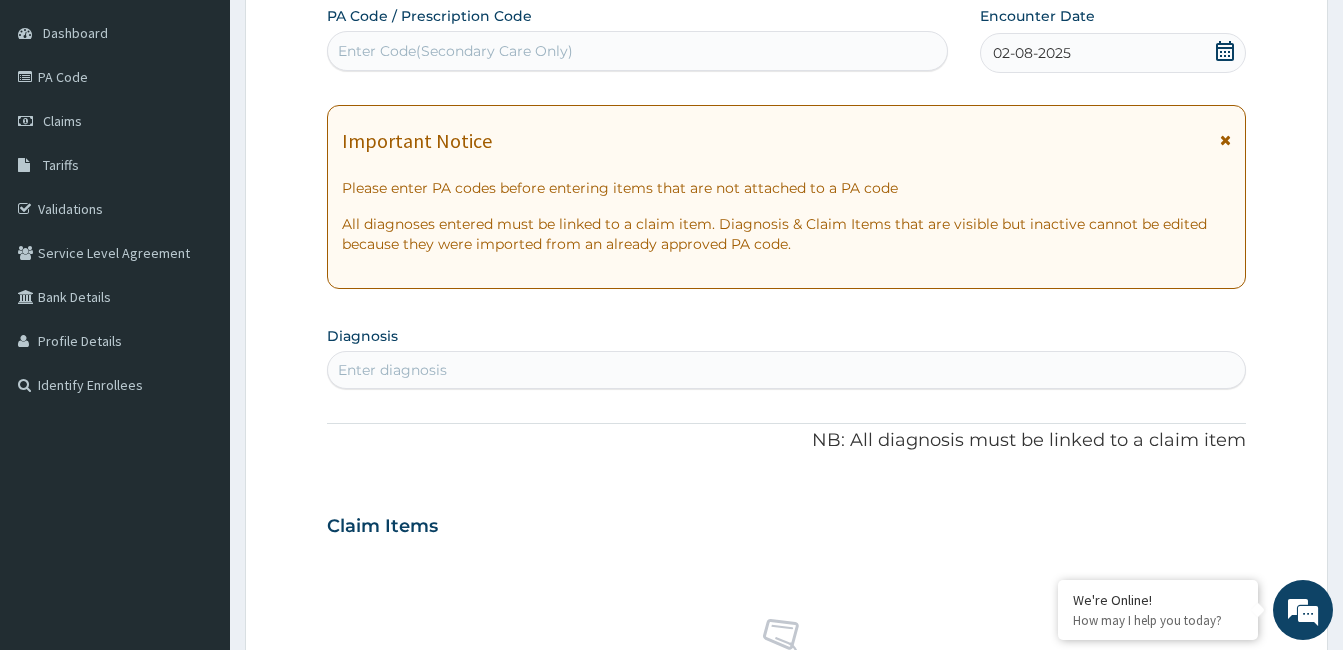 click on "Enter diagnosis" at bounding box center [786, 370] 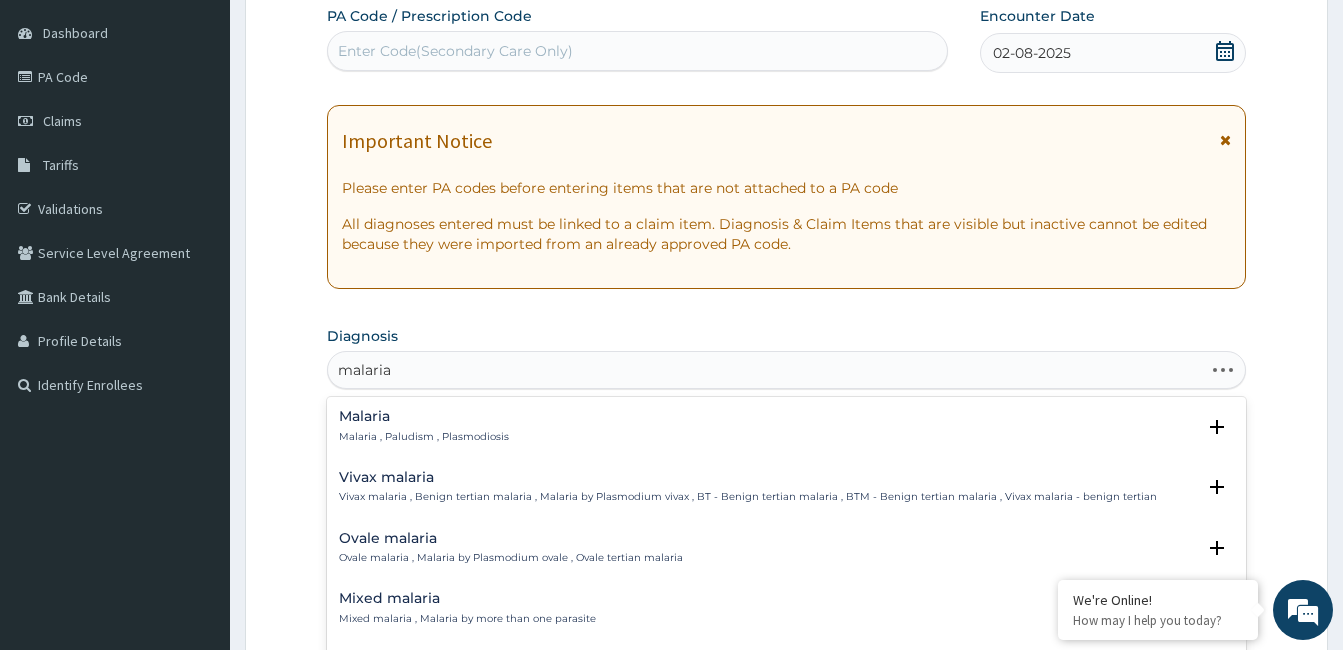type on "malaria f" 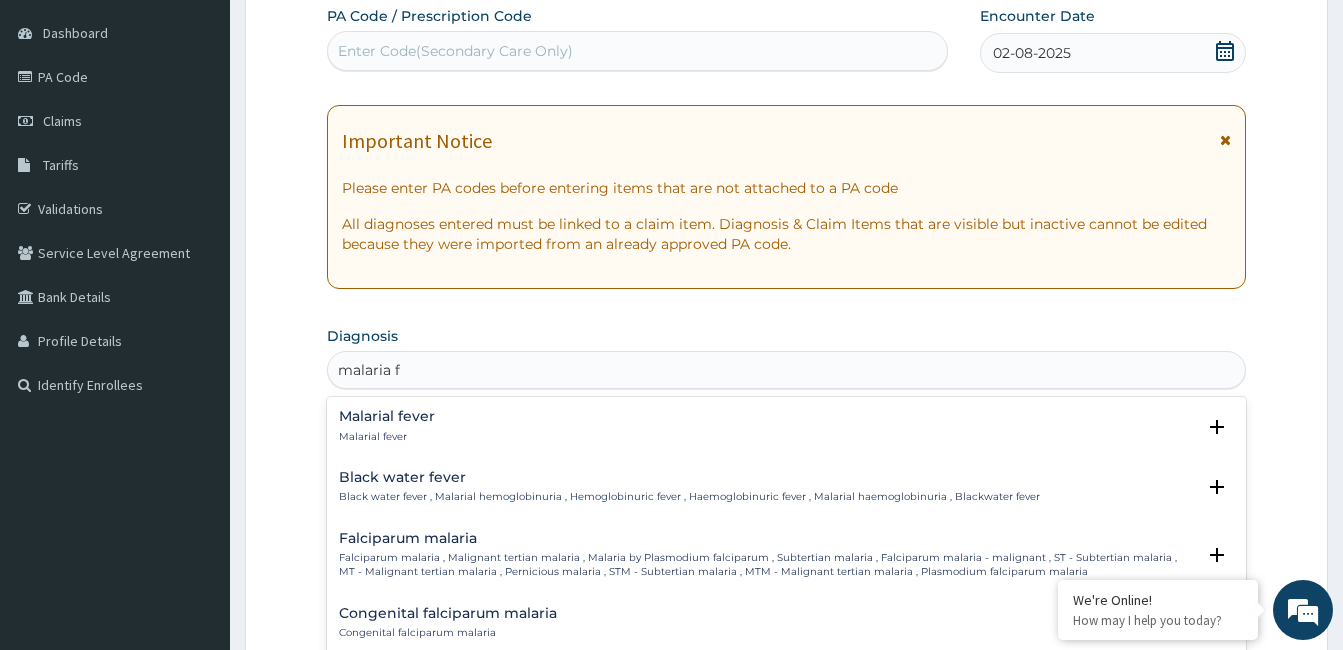 scroll, scrollTop: 0, scrollLeft: 0, axis: both 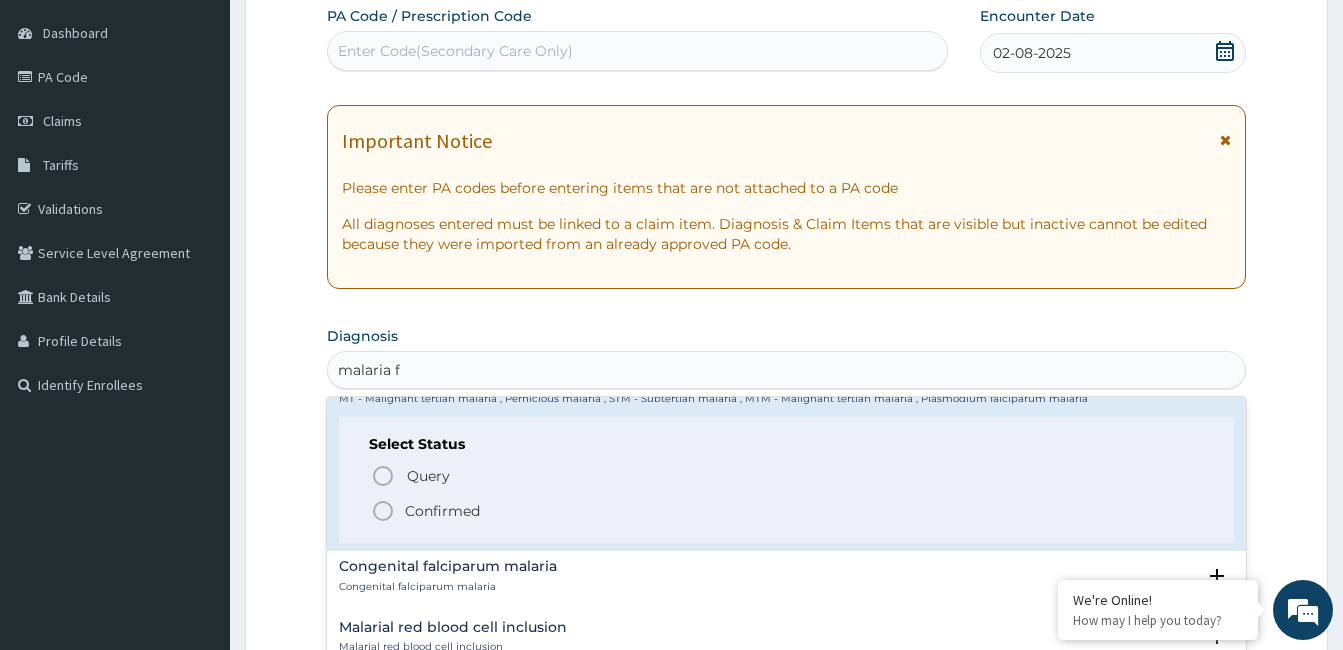 click on "Confirmed" at bounding box center (442, 511) 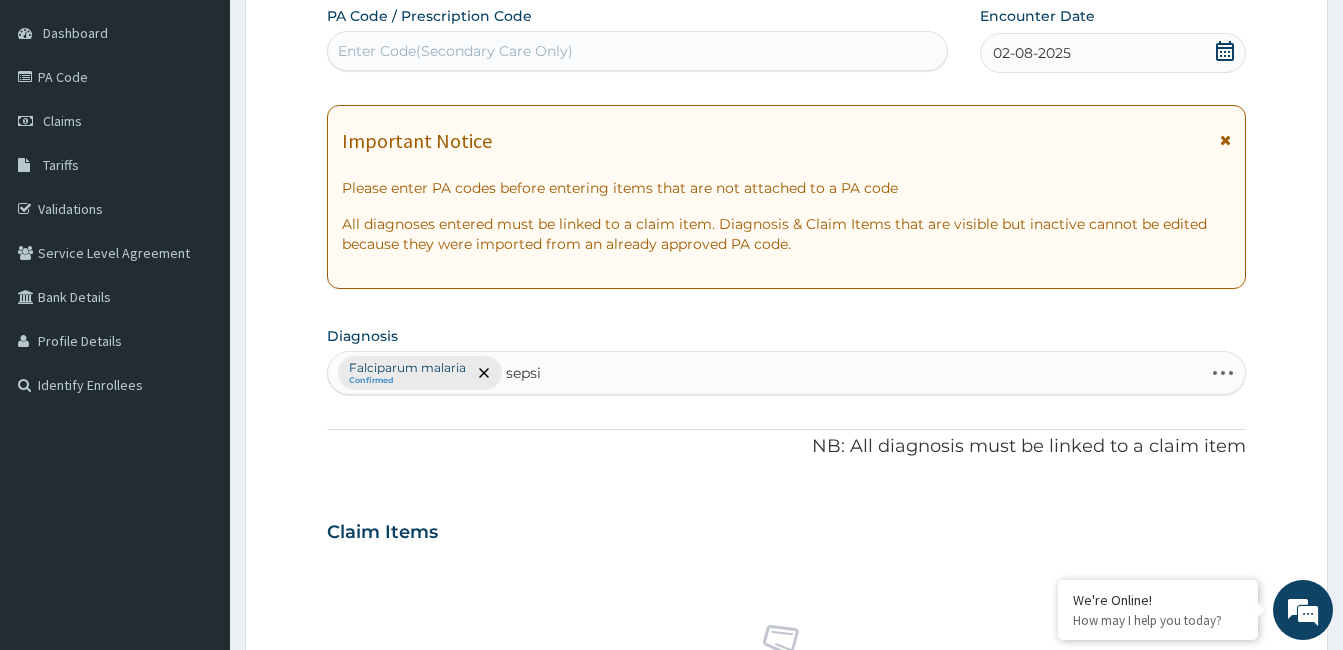type on "sepsis" 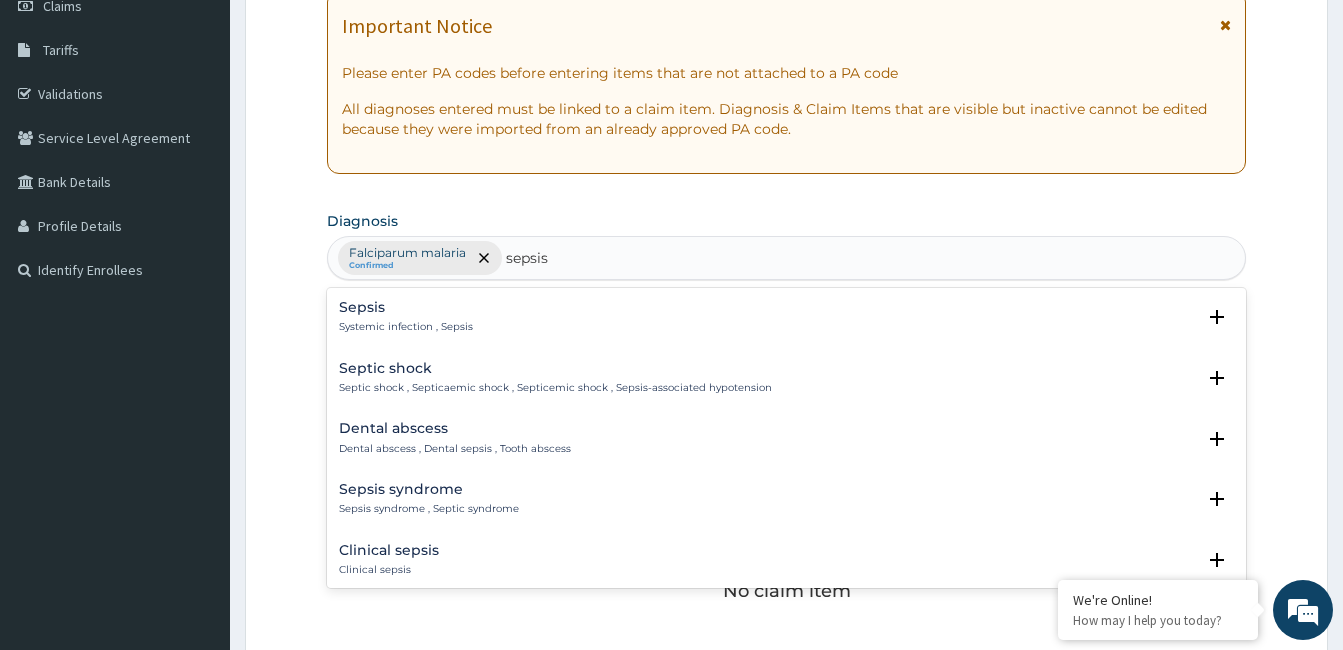 scroll, scrollTop: 297, scrollLeft: 0, axis: vertical 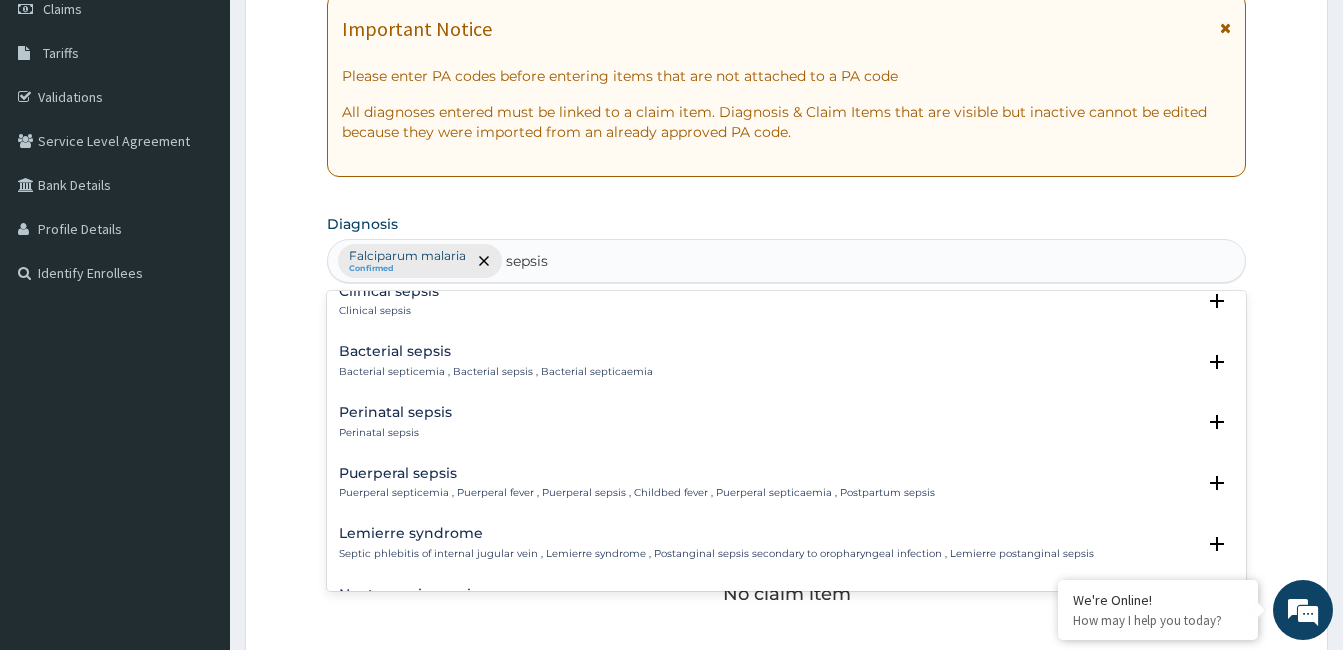 click on "Bacterial sepsis" at bounding box center [496, 351] 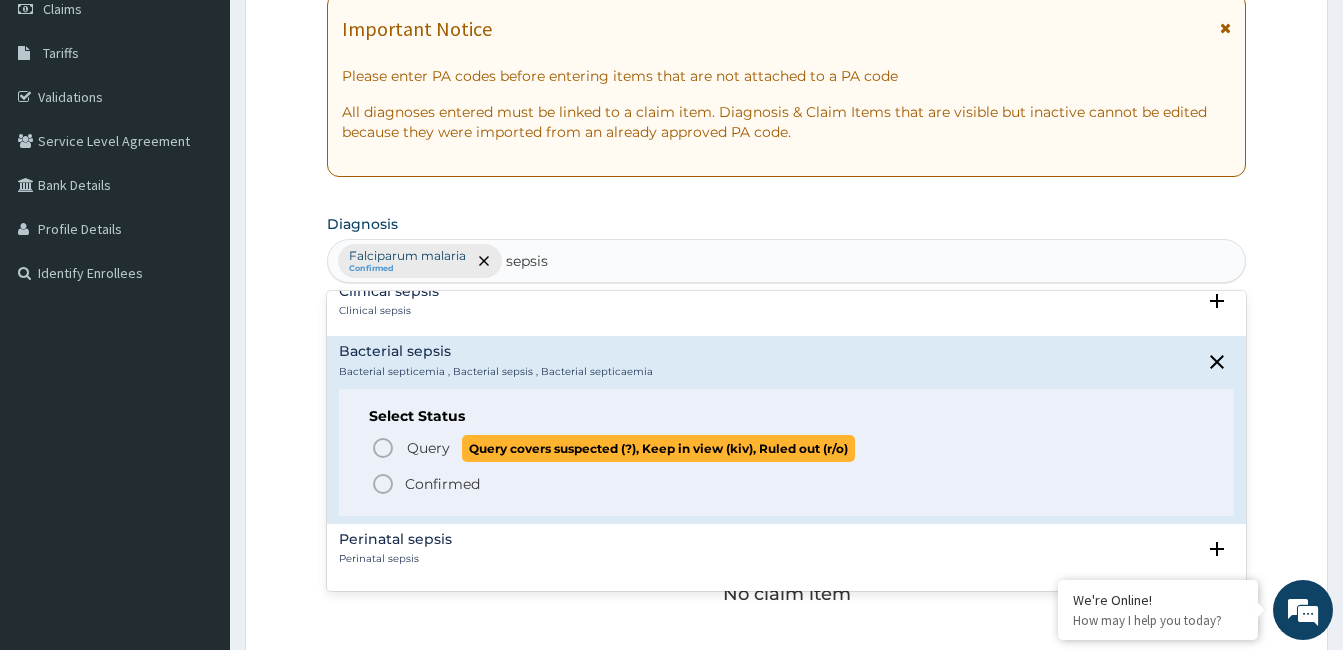 click on "Query" at bounding box center (428, 448) 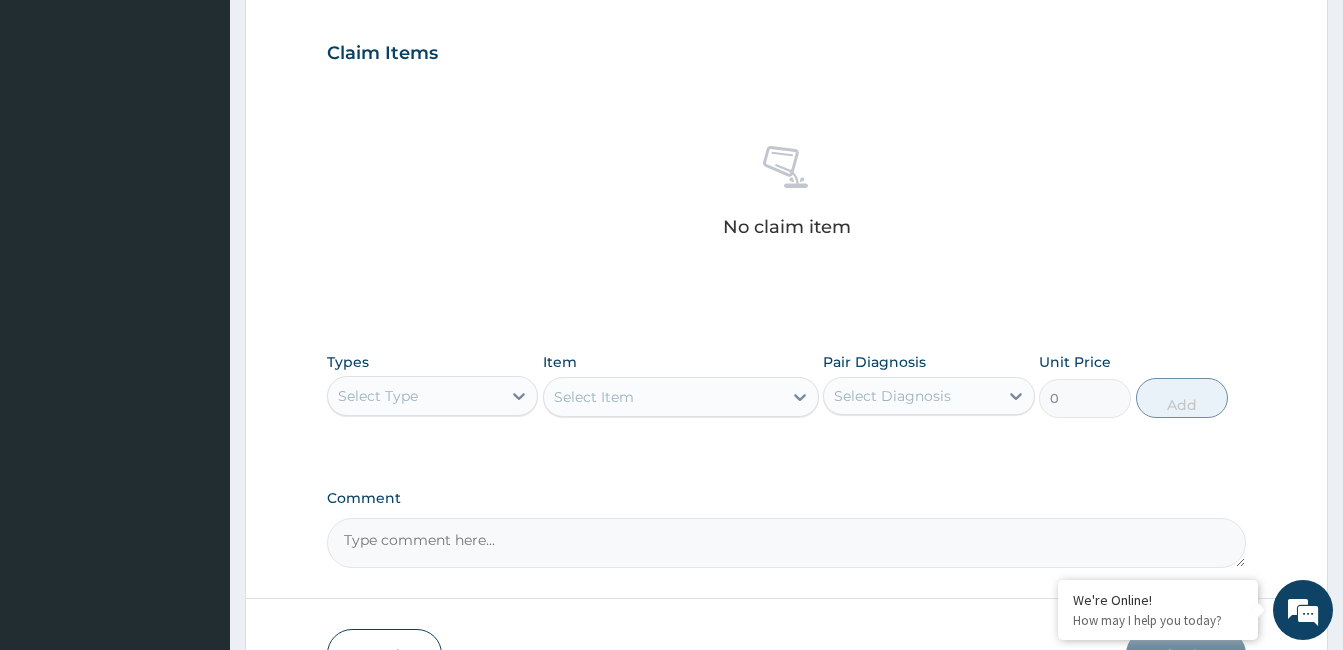 scroll, scrollTop: 674, scrollLeft: 0, axis: vertical 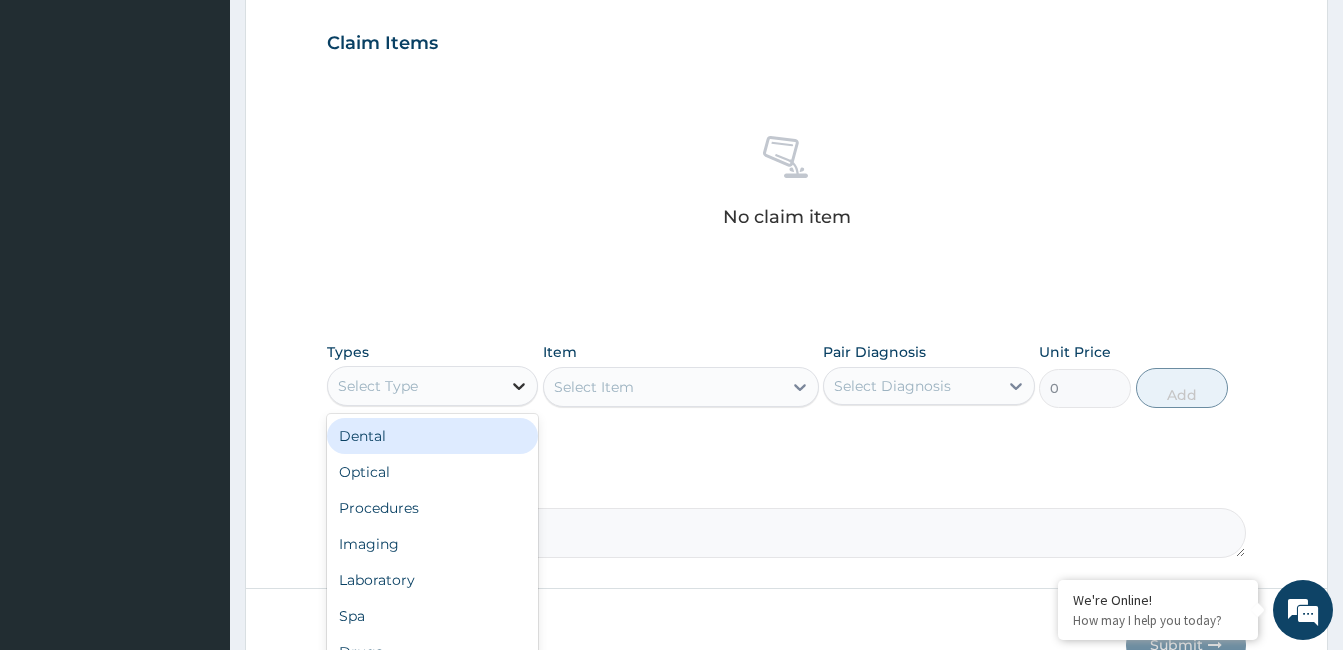 click at bounding box center [519, 386] 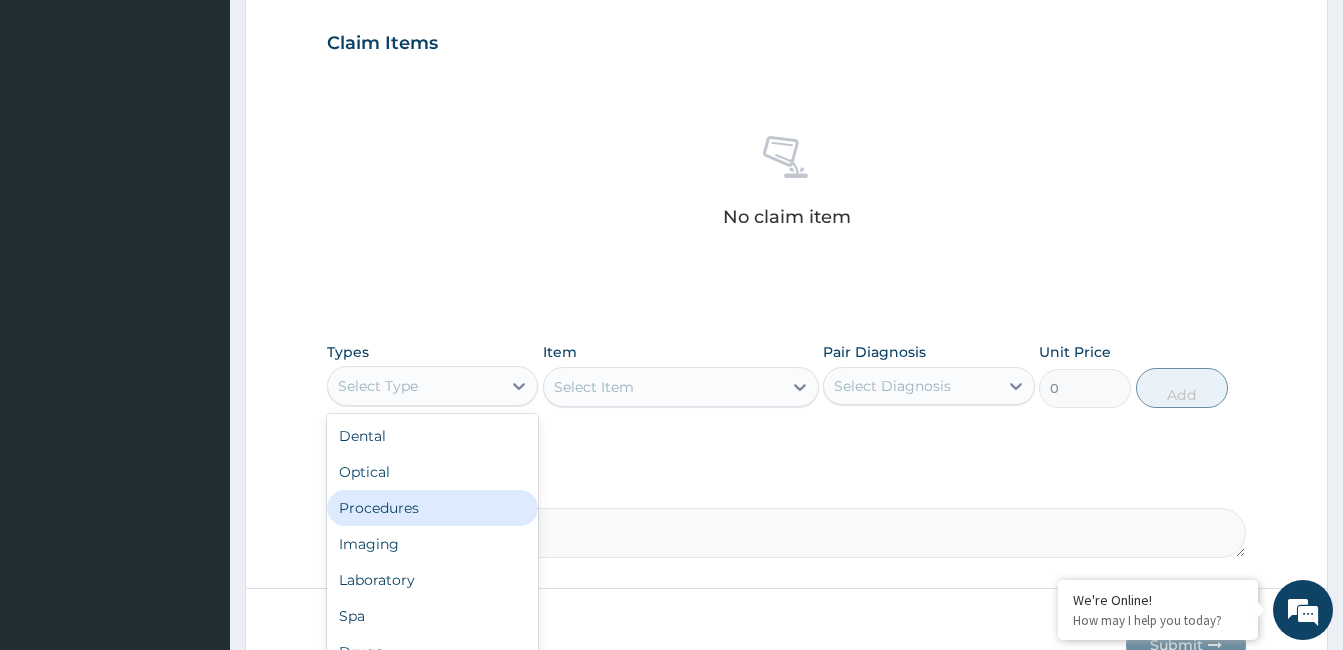 click on "Procedures" at bounding box center (432, 508) 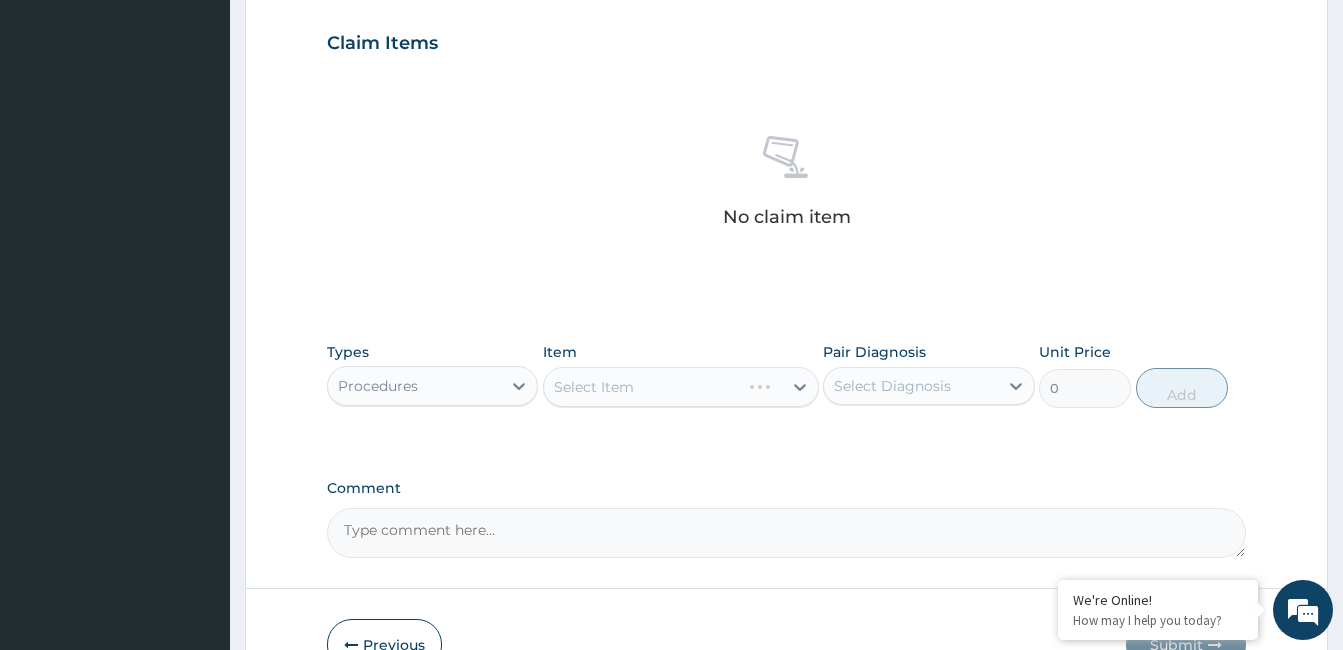 click on "Select Item" at bounding box center [681, 387] 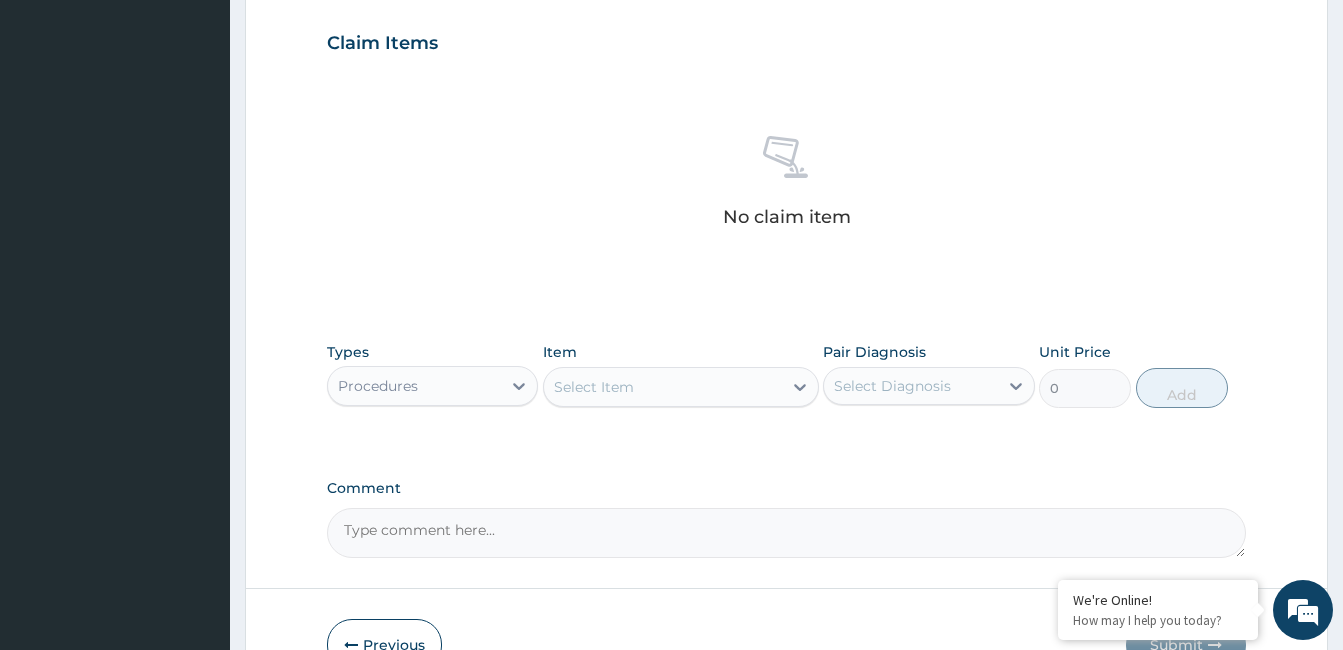 click on "Select Item" at bounding box center (663, 387) 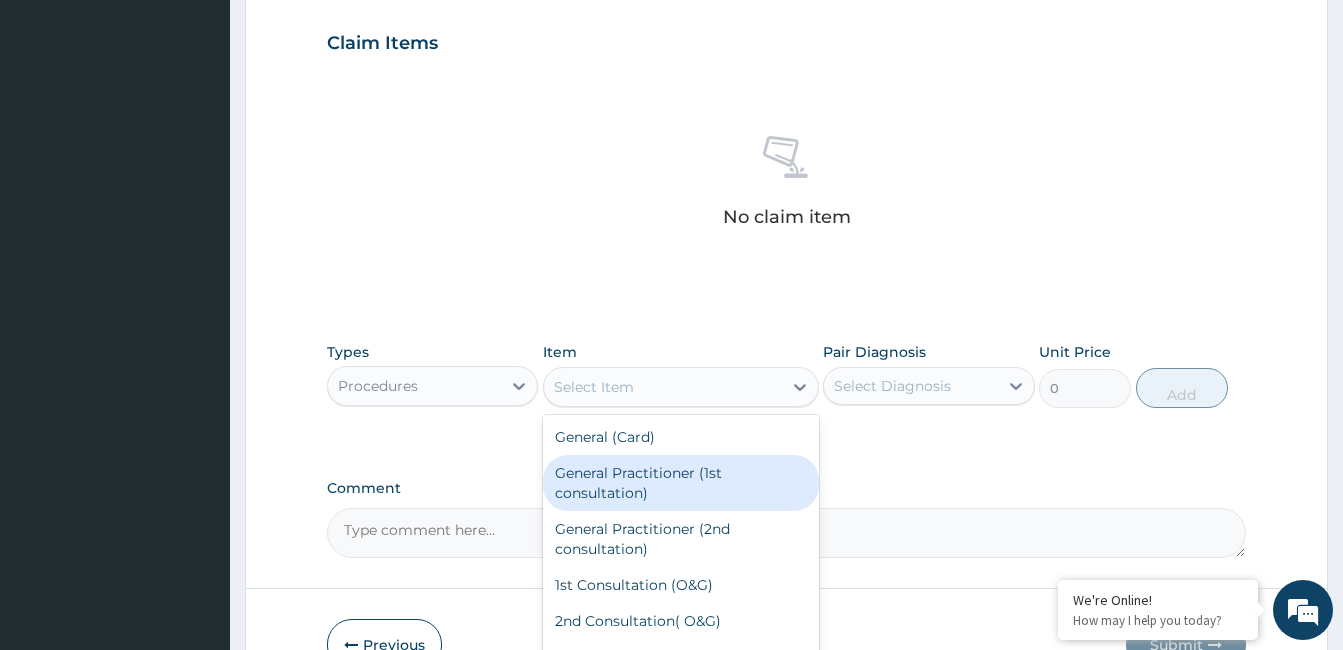 click on "General Practitioner (1st consultation)" at bounding box center [681, 483] 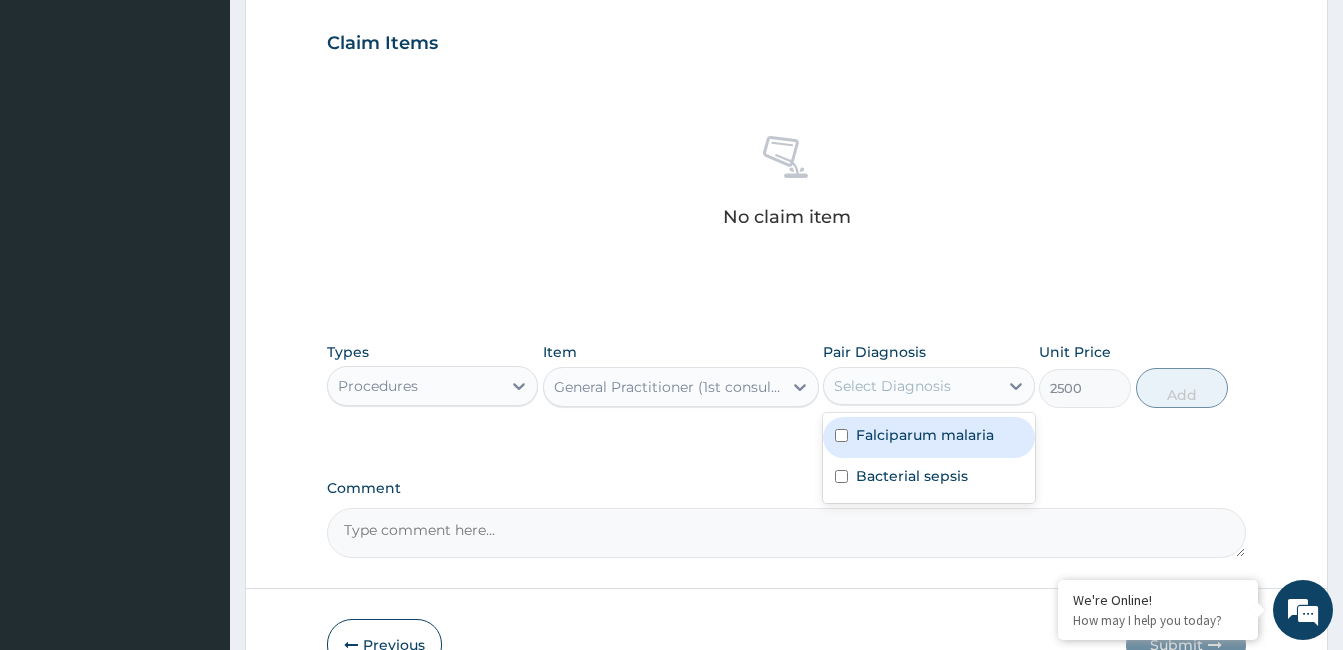 click on "Select Diagnosis" at bounding box center (910, 386) 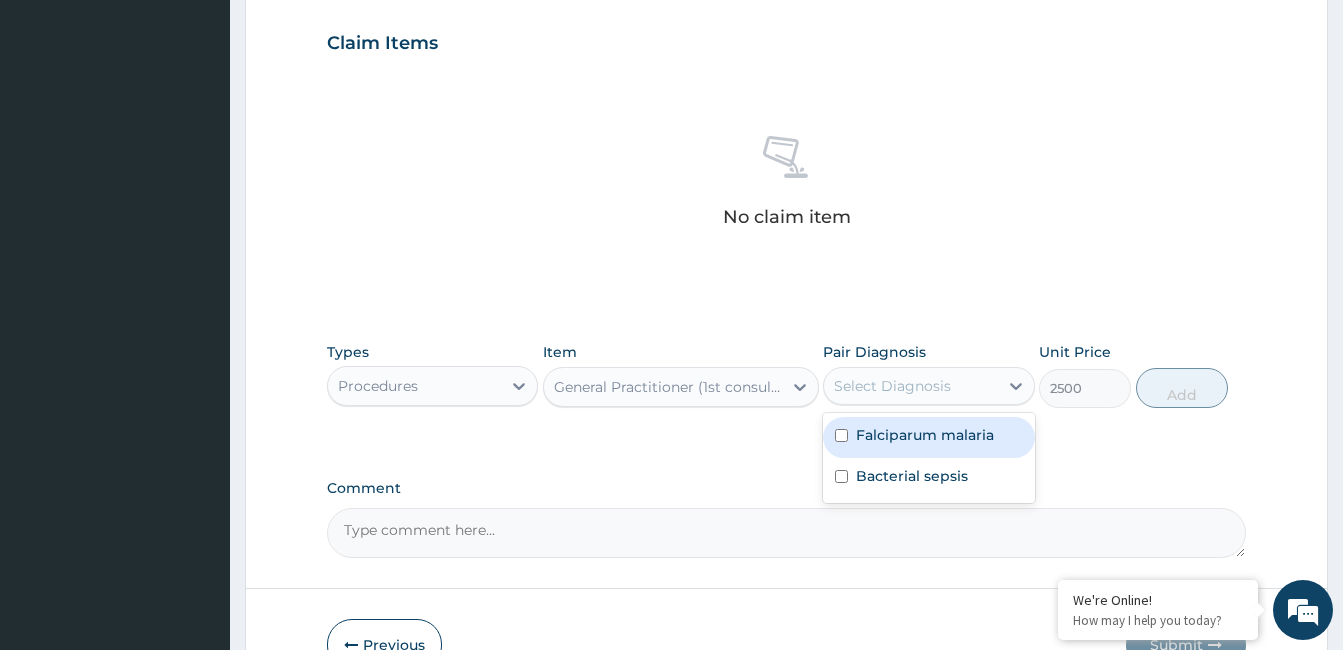 click on "Falciparum malaria" at bounding box center [925, 435] 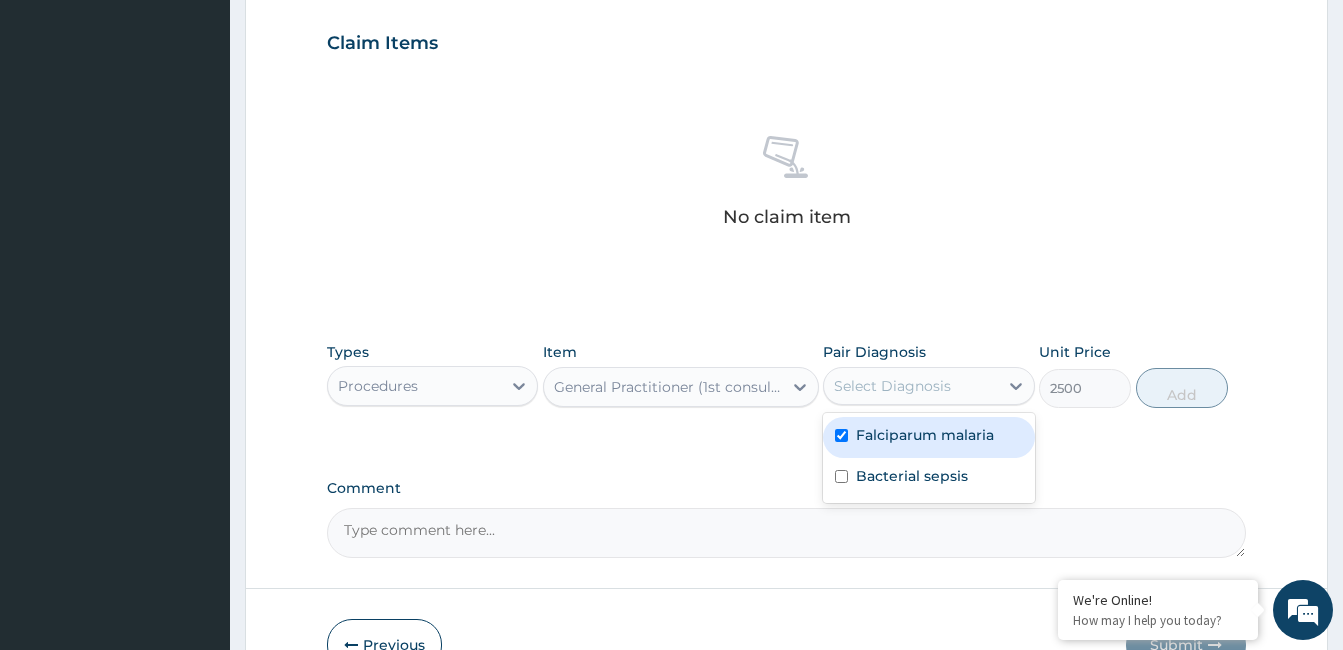 checkbox on "true" 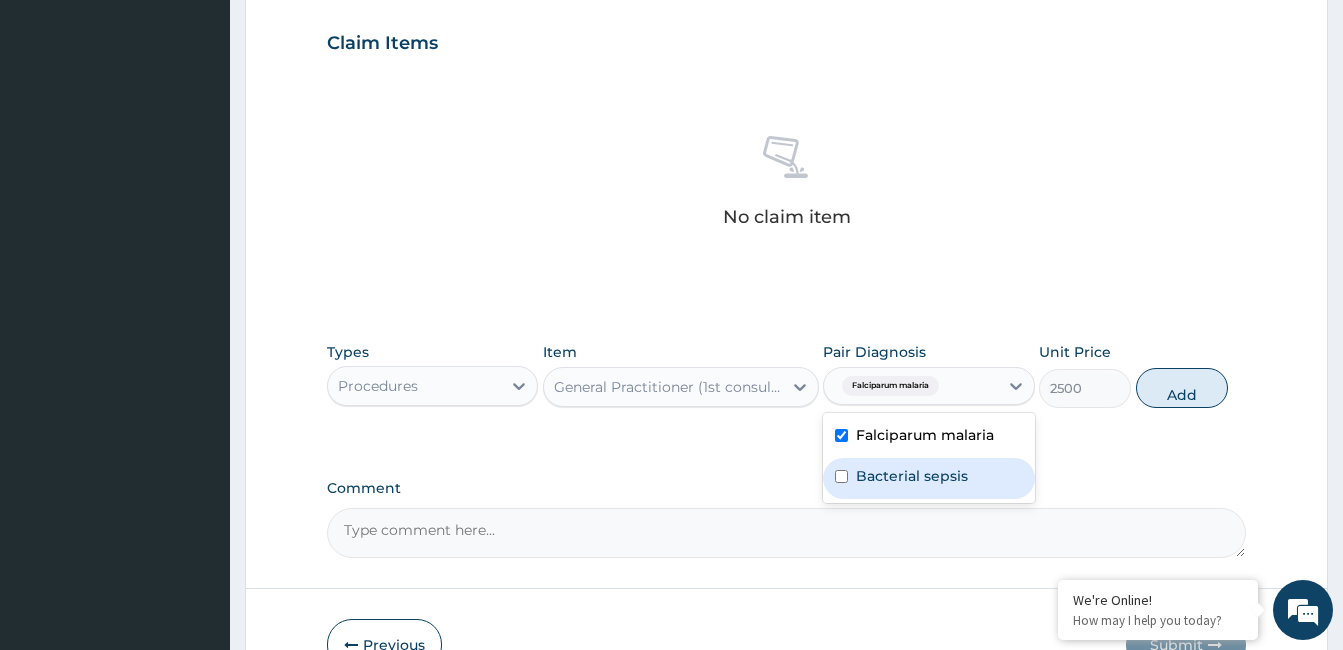 click on "Bacterial sepsis" at bounding box center [912, 476] 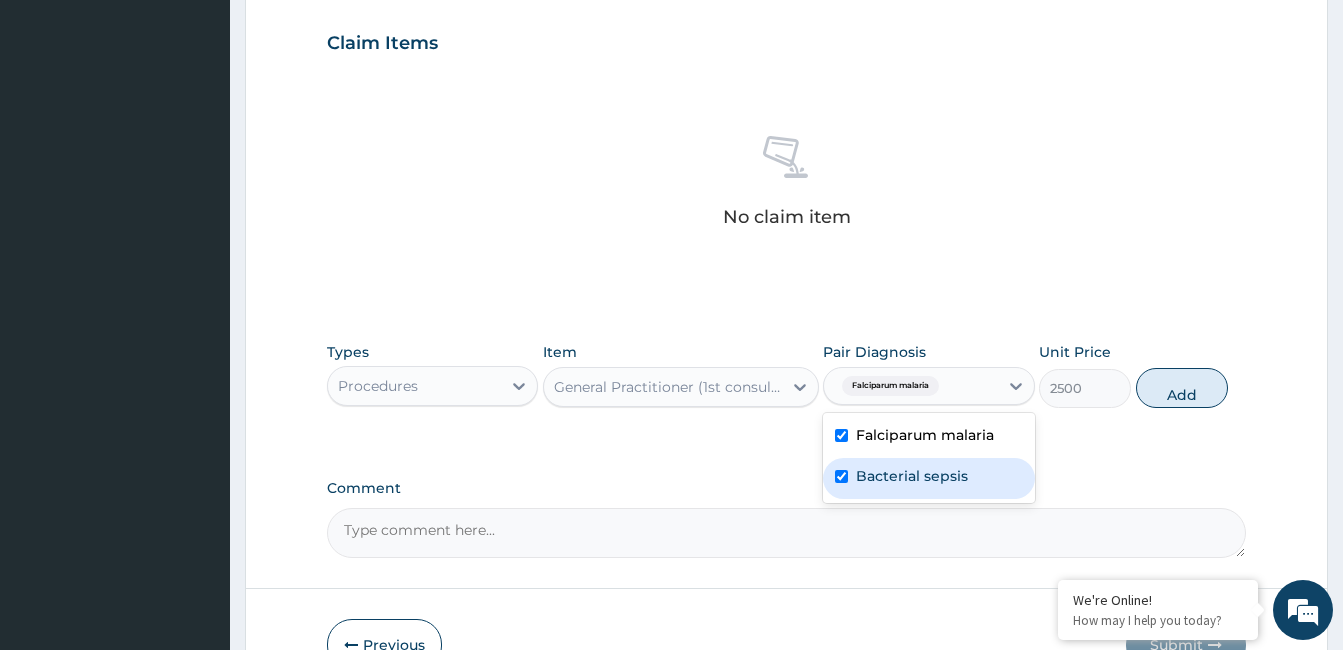 checkbox on "true" 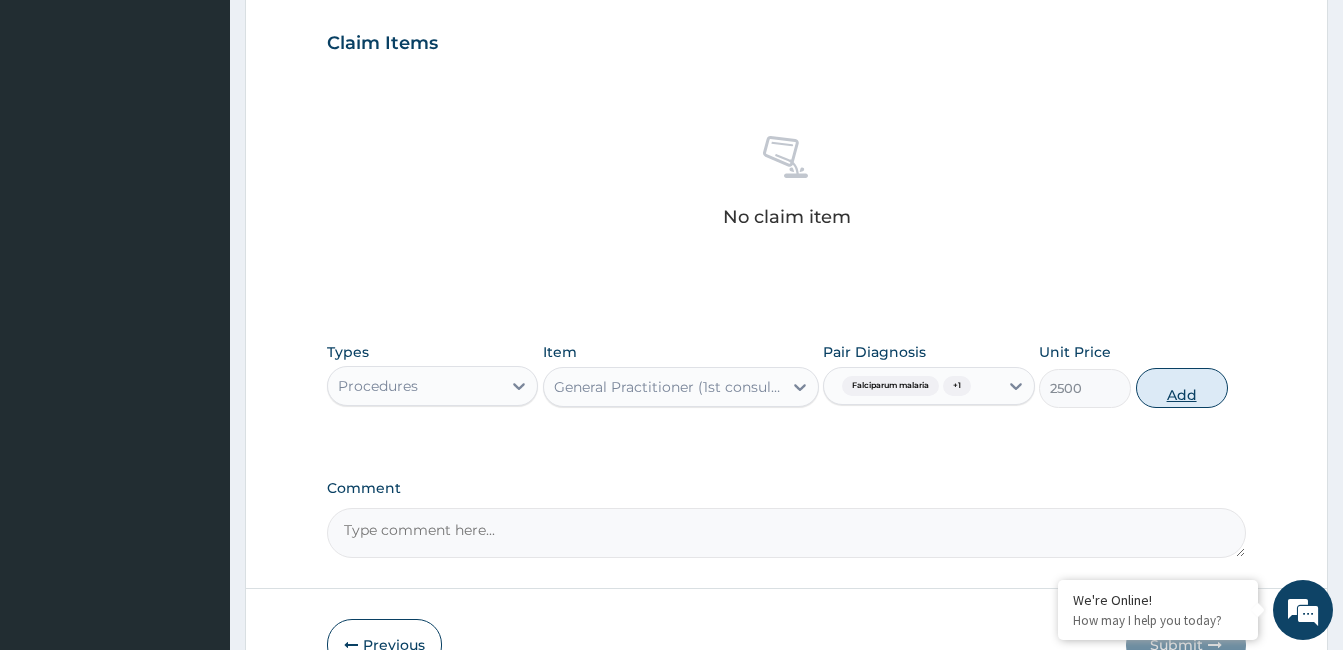 click on "Add" at bounding box center [1182, 388] 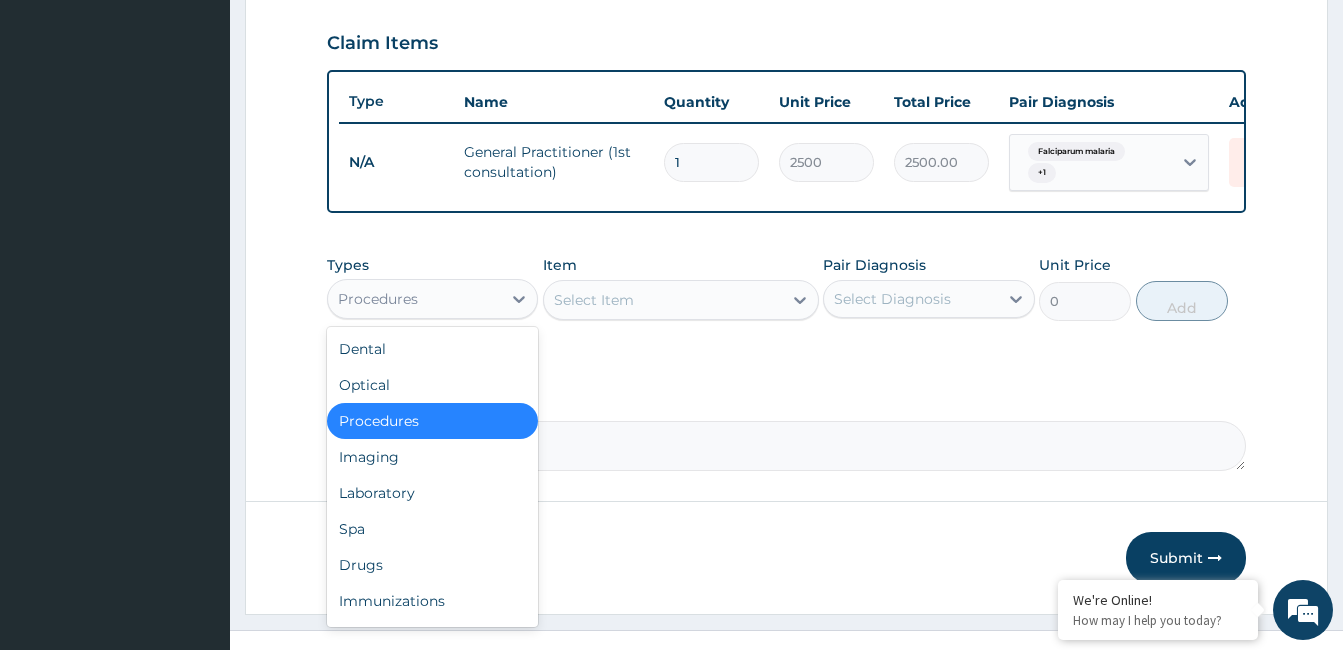 click on "Procedures" at bounding box center (414, 299) 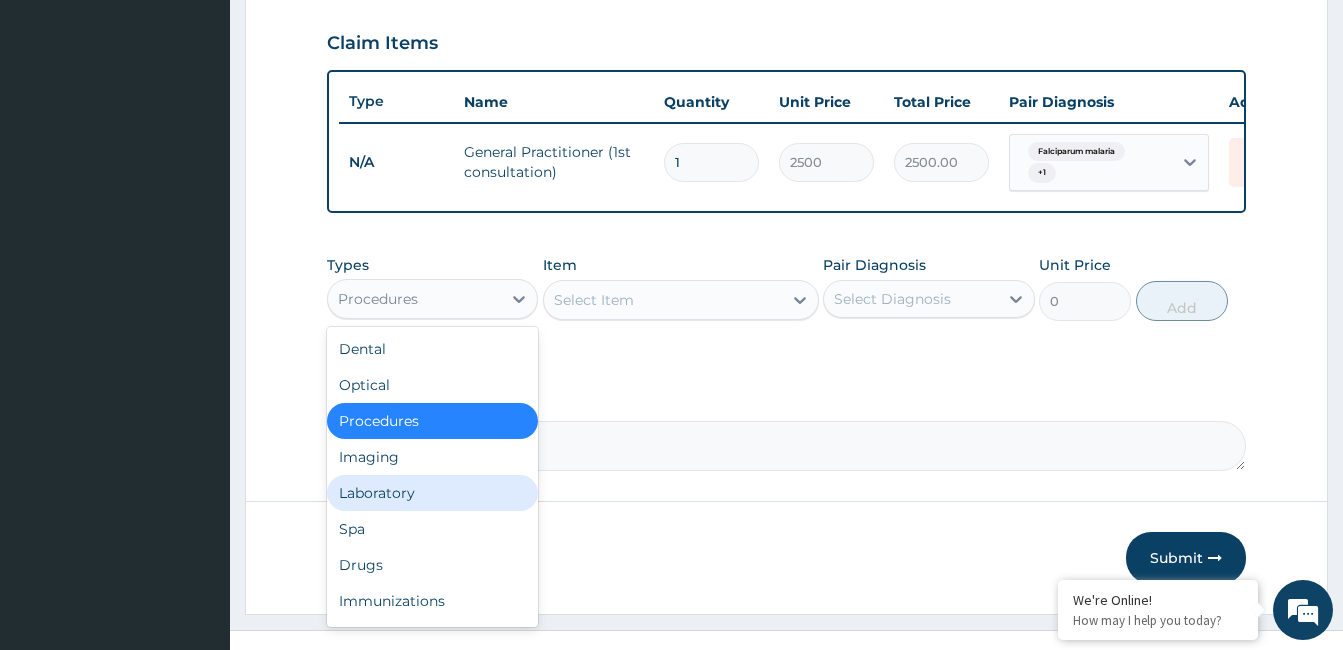 click on "Laboratory" at bounding box center (432, 493) 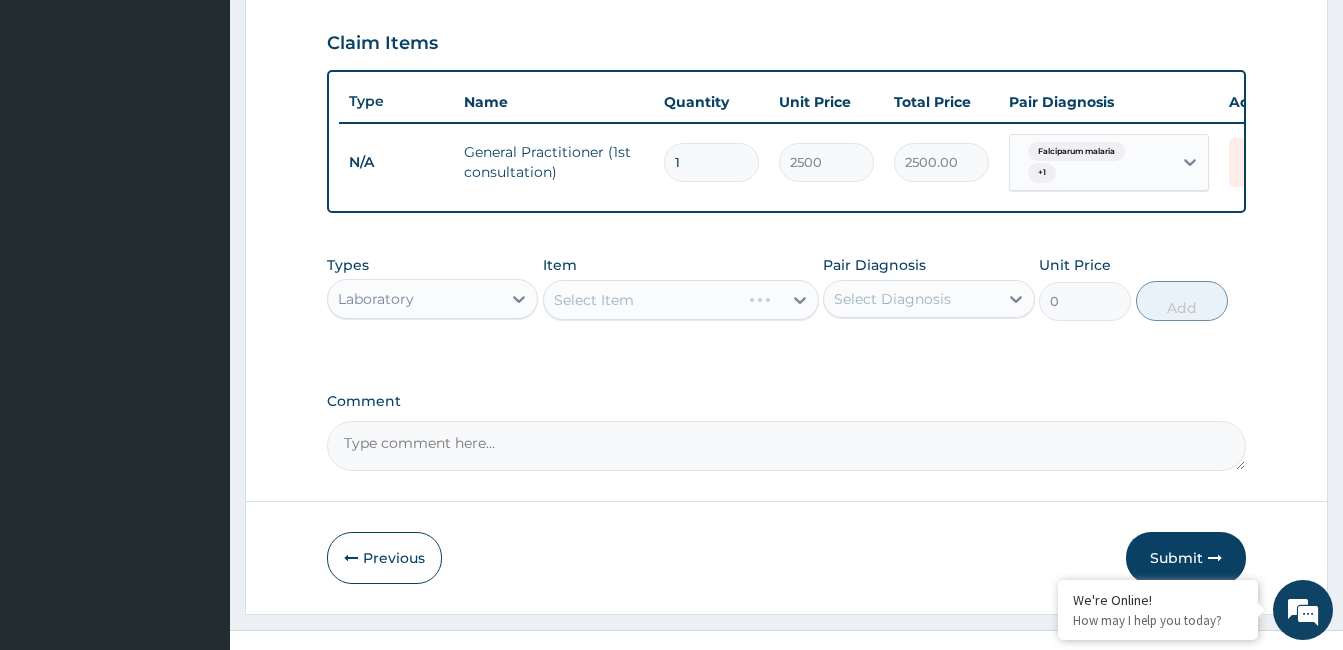 click on "Select Item" at bounding box center [681, 300] 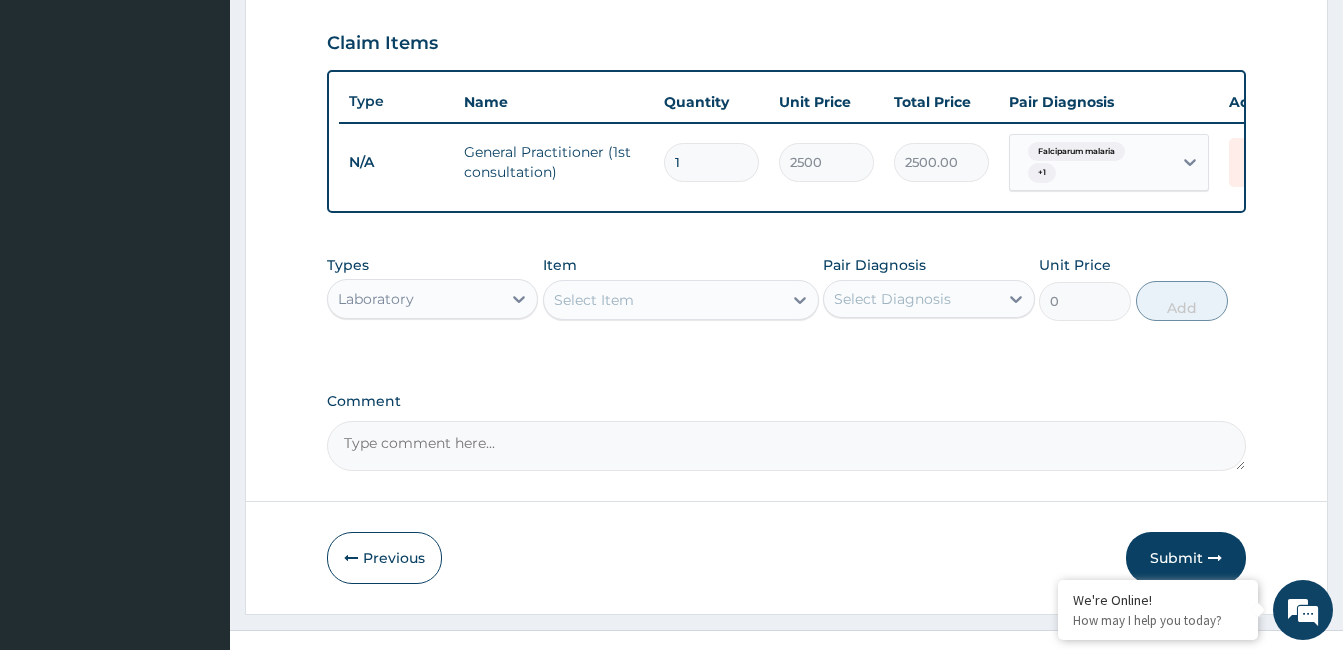 click on "Select Item" at bounding box center (663, 300) 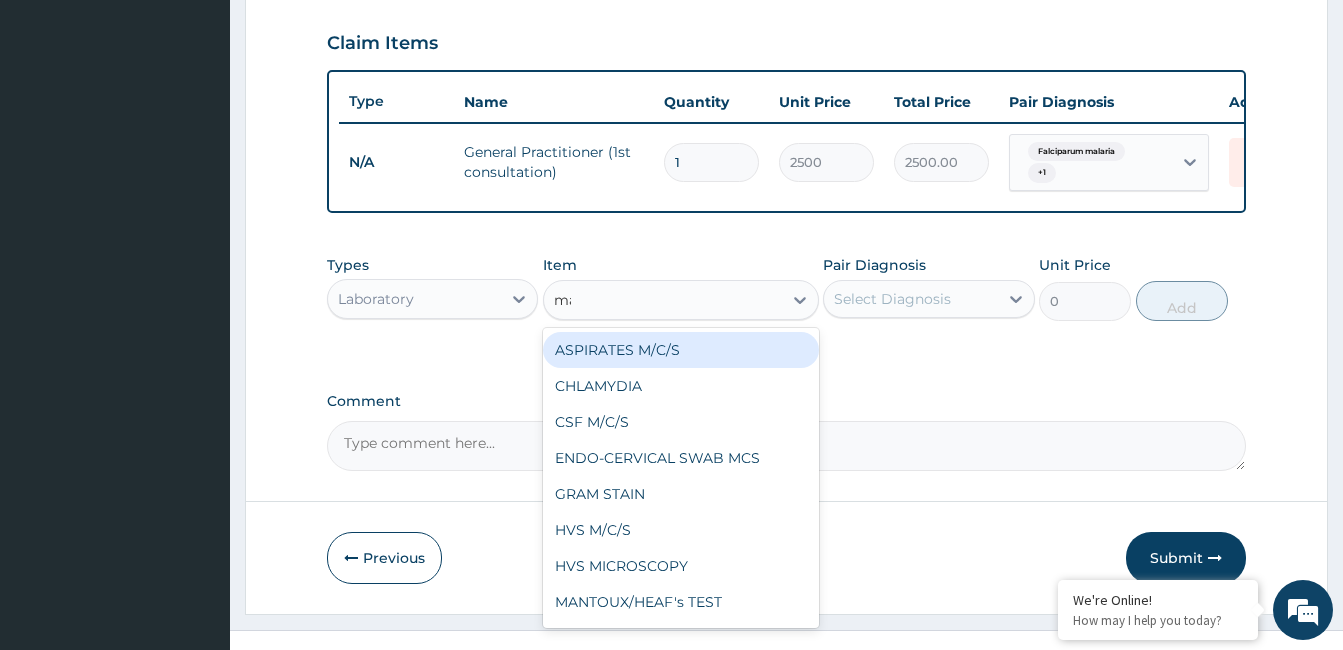 type on "mal" 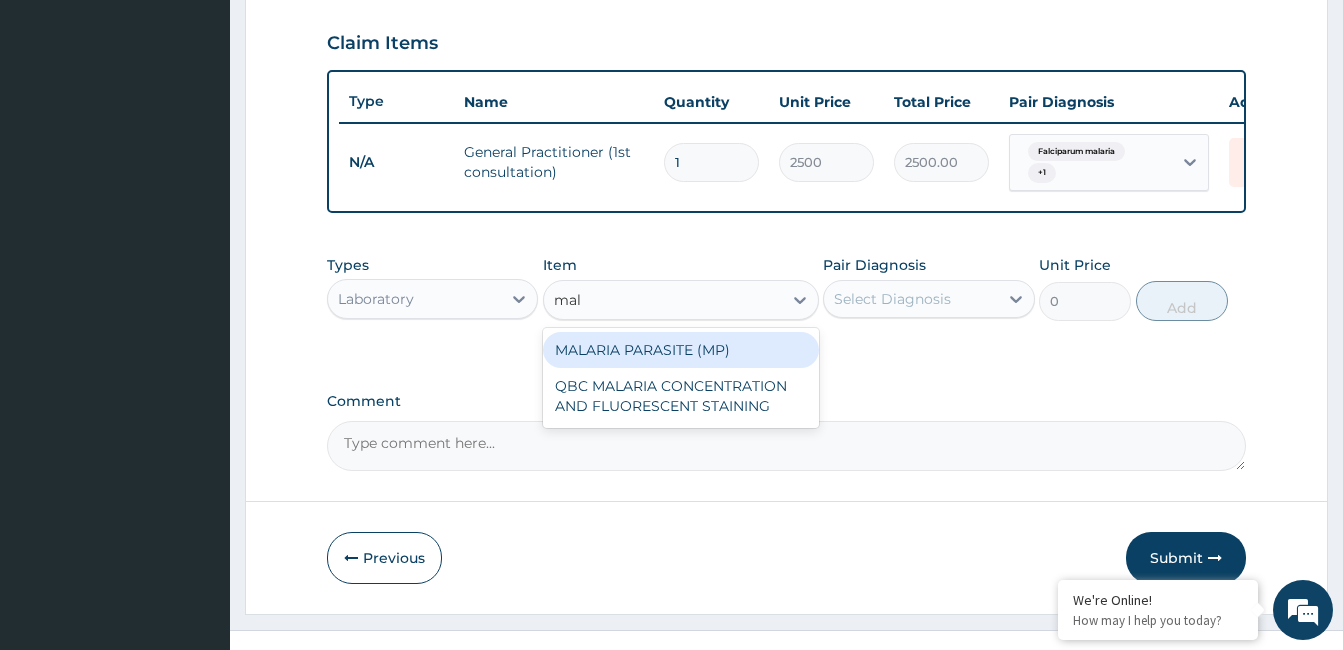 click on "MALARIA PARASITE (MP)" at bounding box center (681, 350) 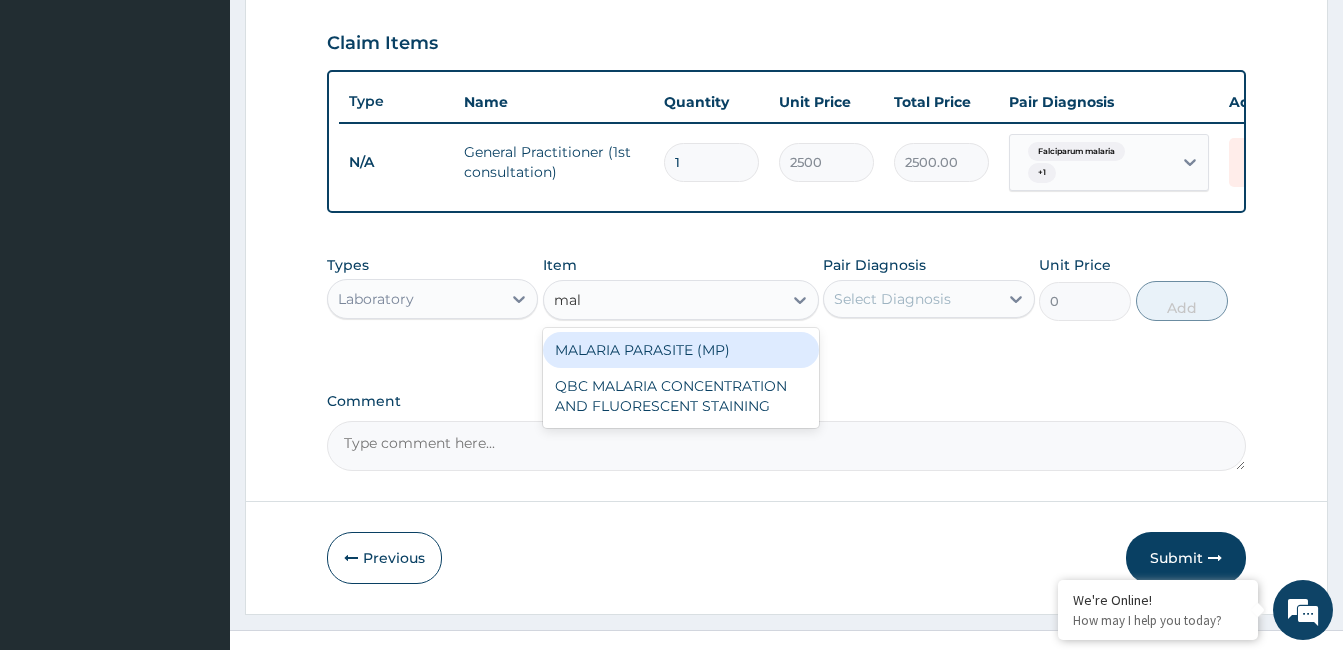 type 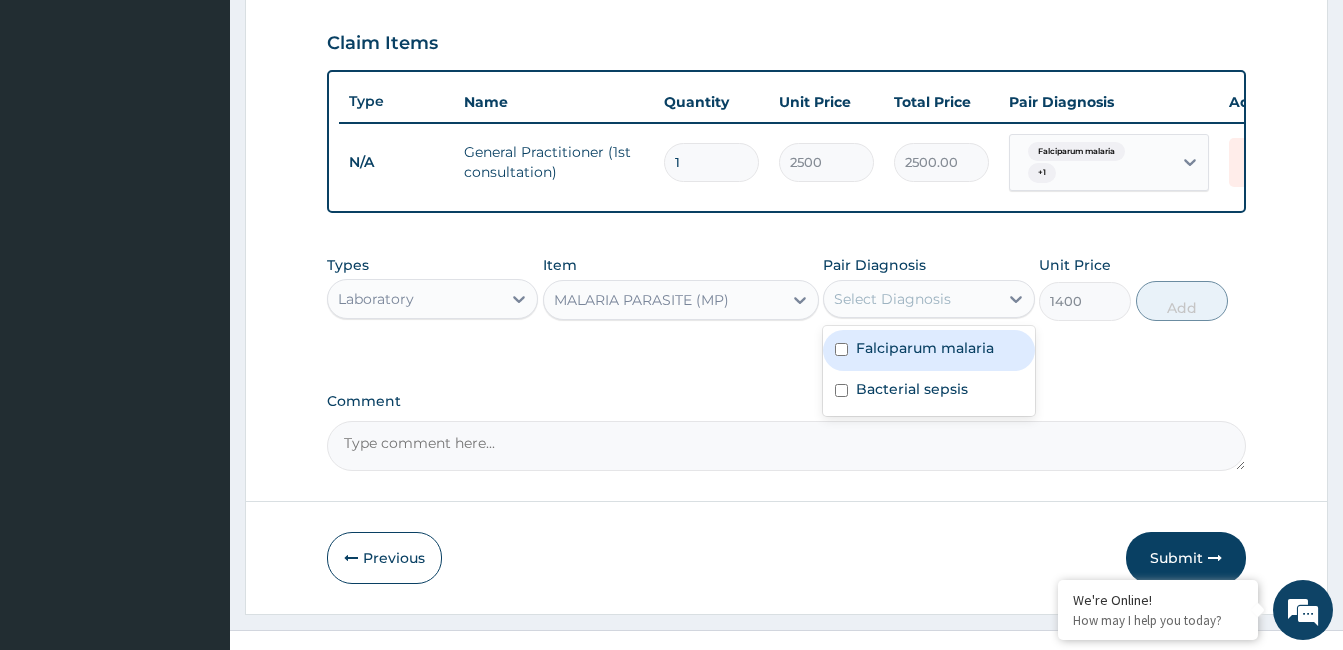drag, startPoint x: 915, startPoint y: 316, endPoint x: 911, endPoint y: 363, distance: 47.169907 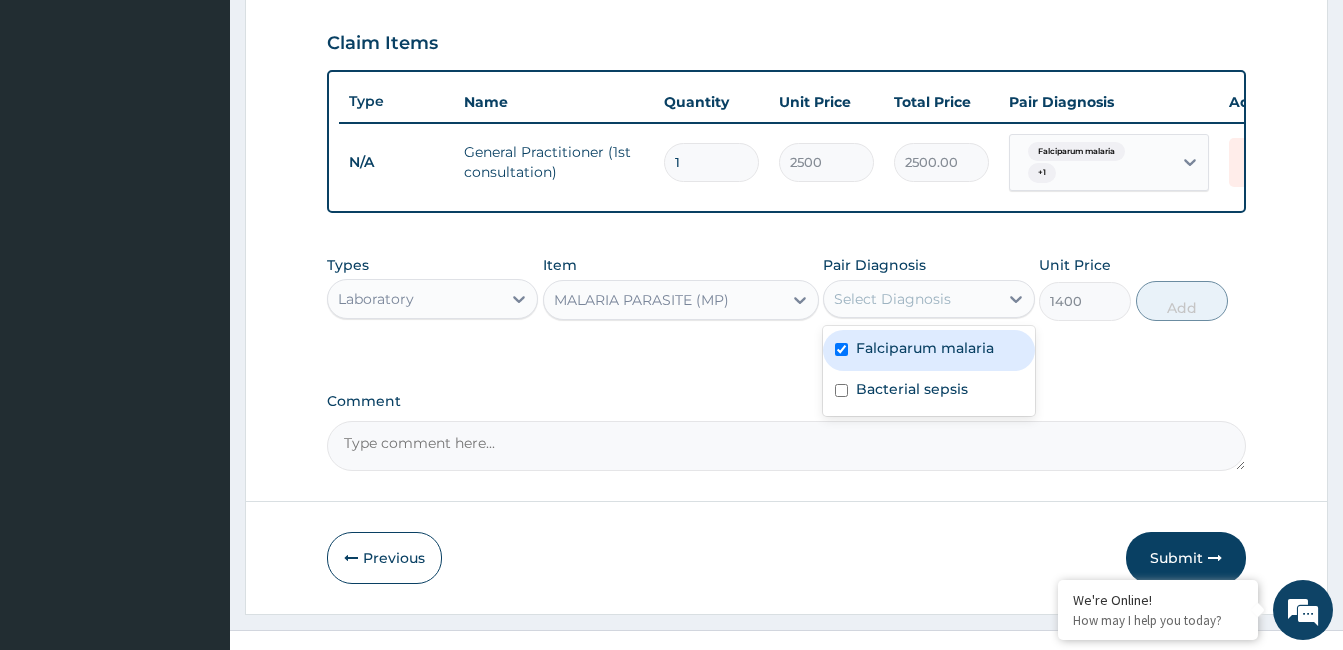 checkbox on "true" 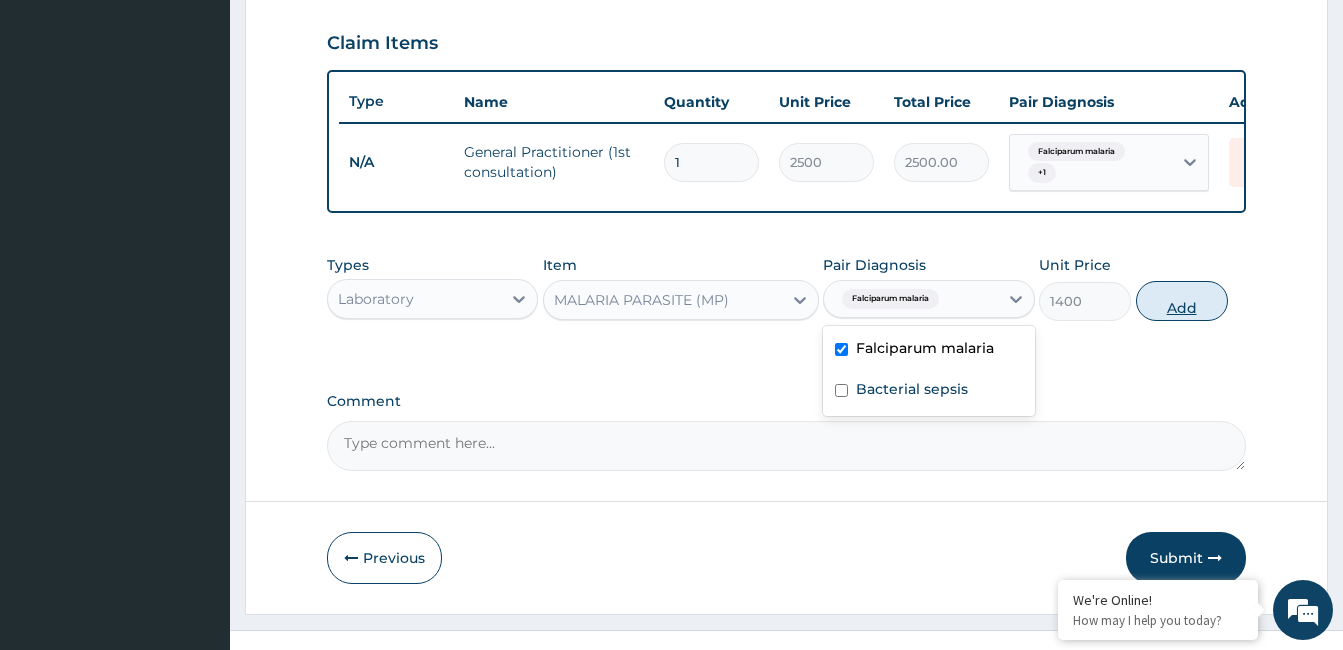 click on "Add" at bounding box center [1182, 301] 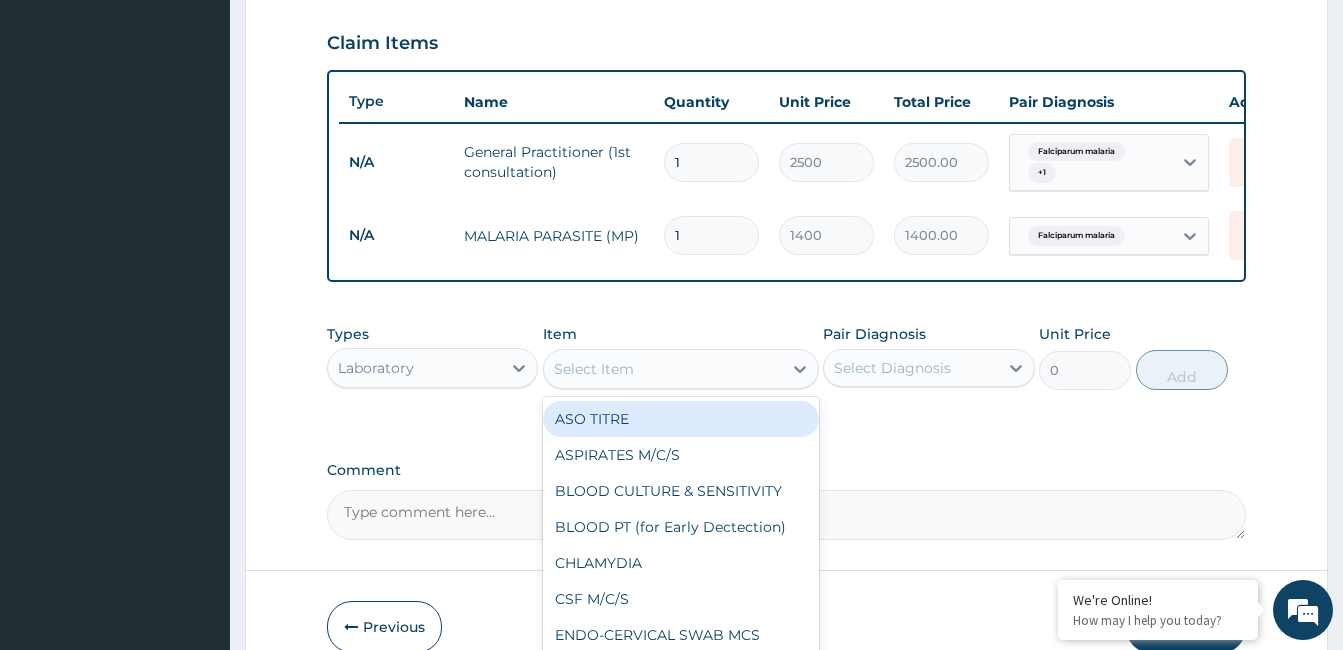 click on "Select Item" at bounding box center (663, 369) 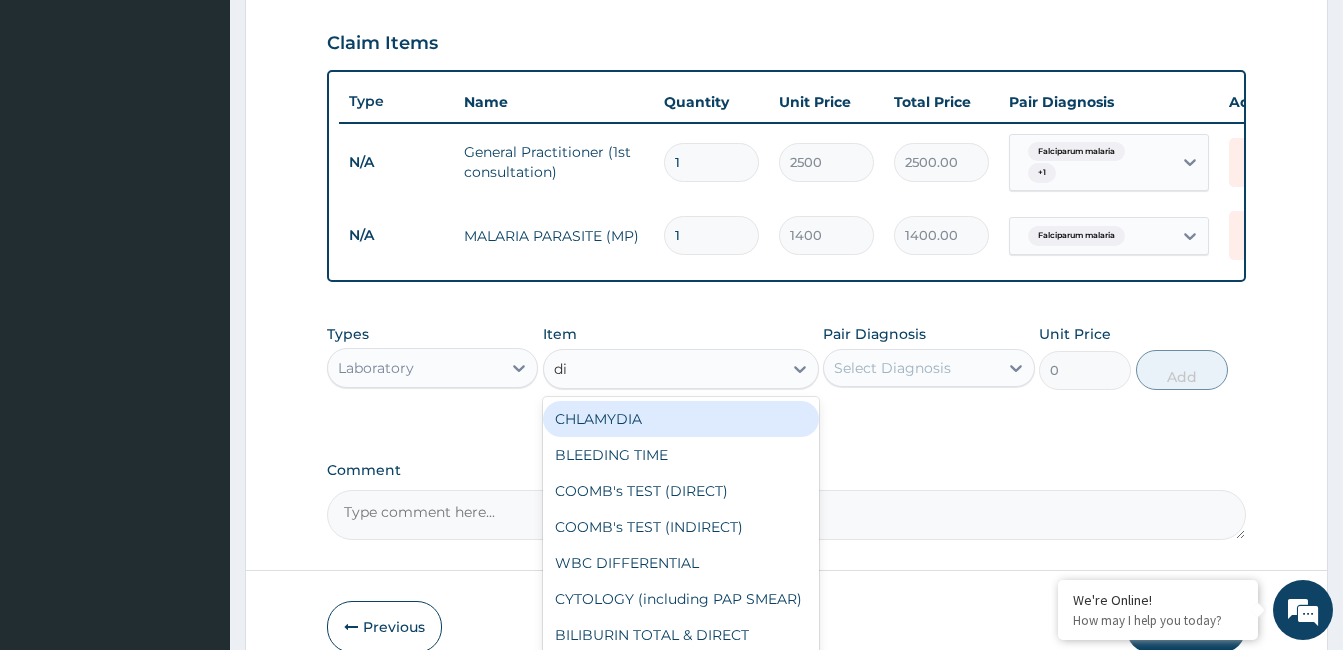type on "dif" 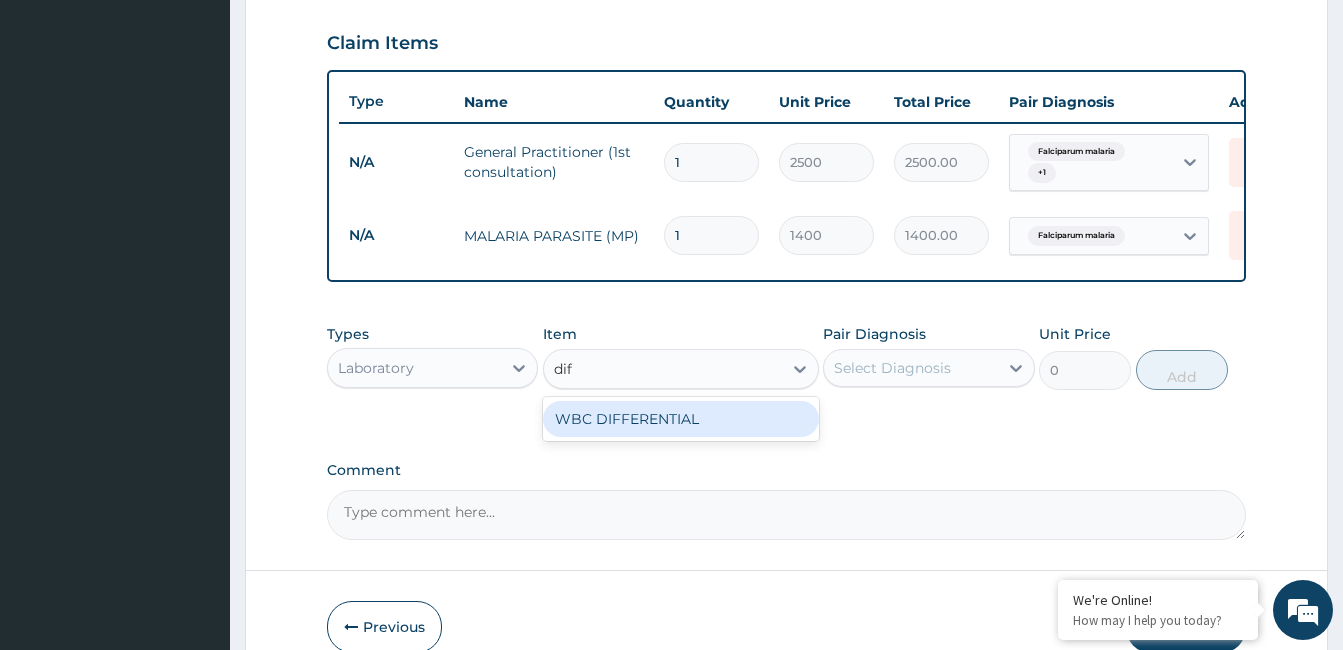 click on "WBC DIFFERENTIAL" at bounding box center [681, 419] 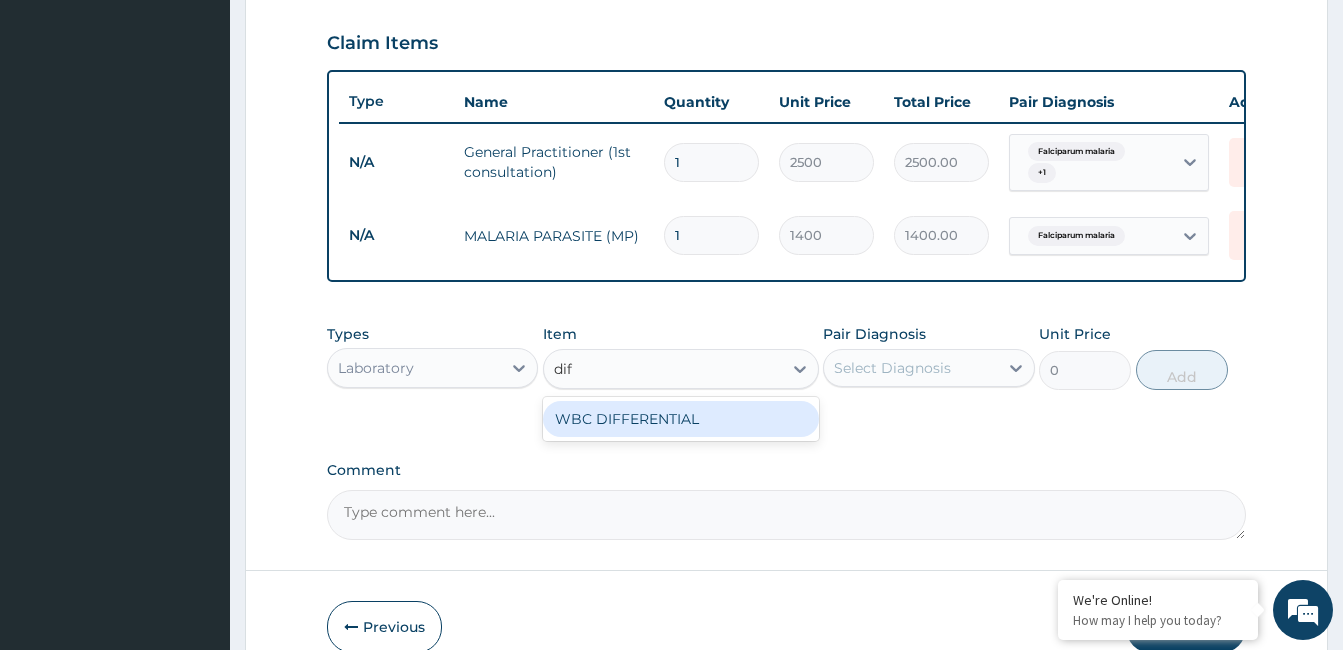 type 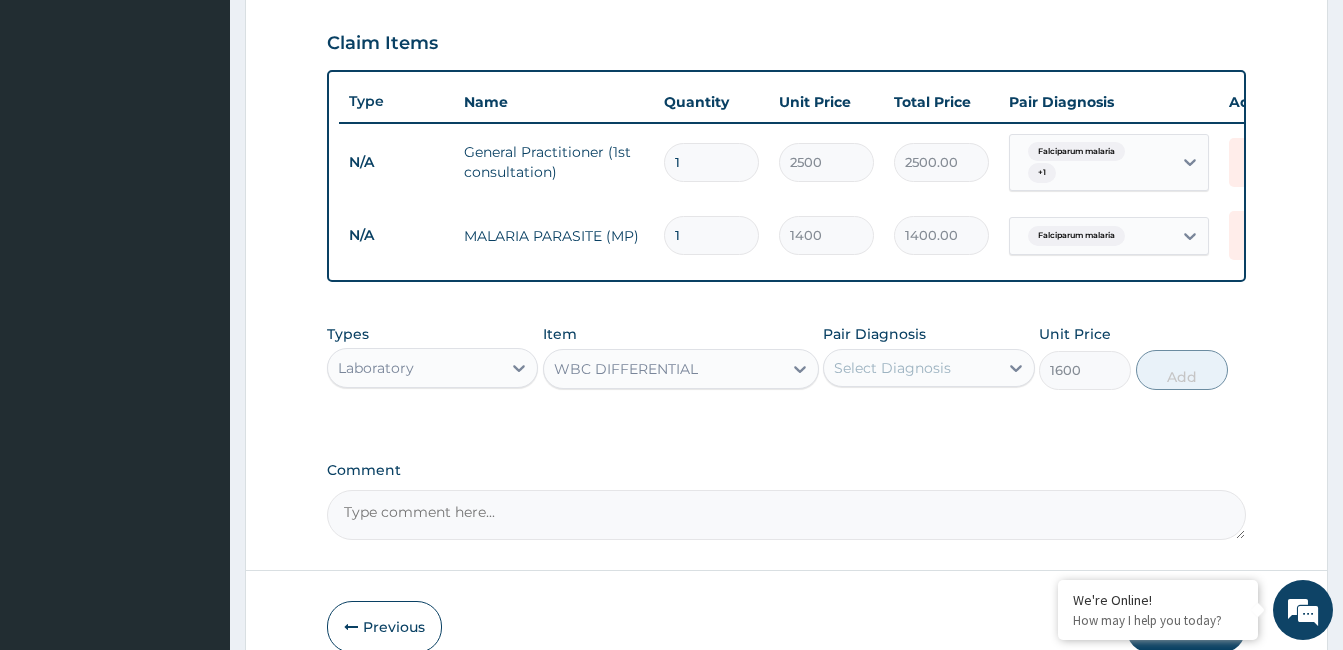 click on "Select Diagnosis" at bounding box center (892, 368) 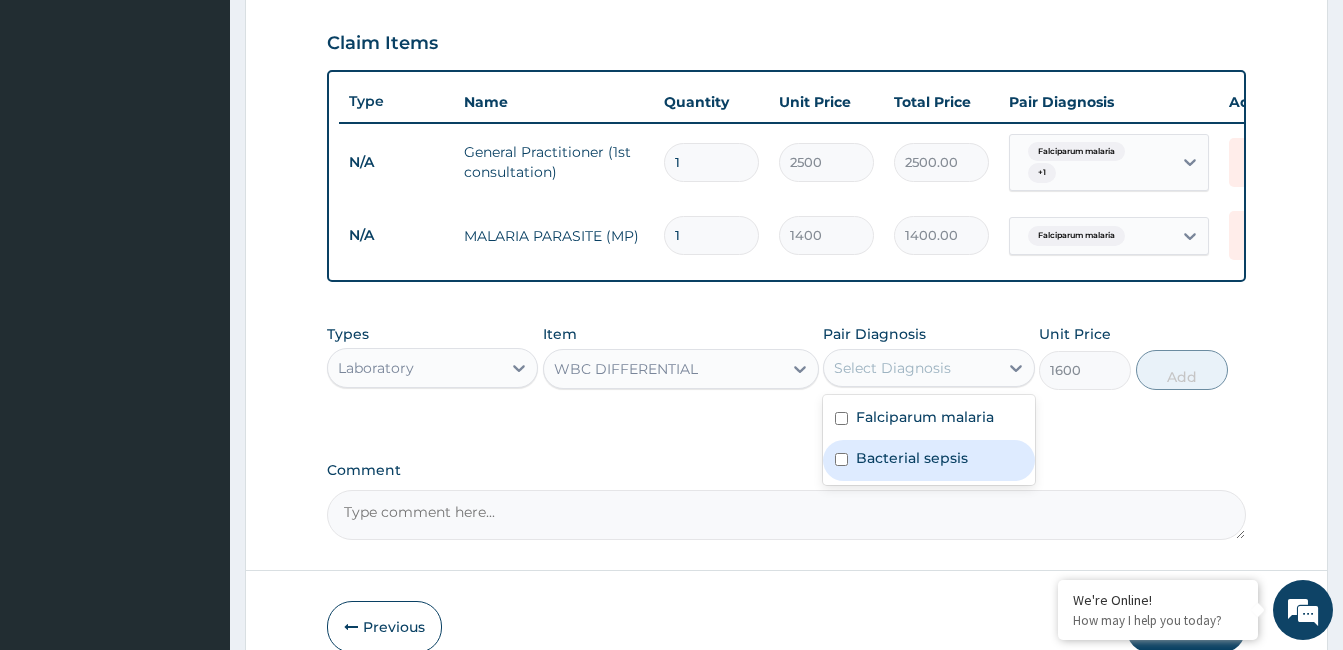 click on "Bacterial sepsis" at bounding box center [912, 458] 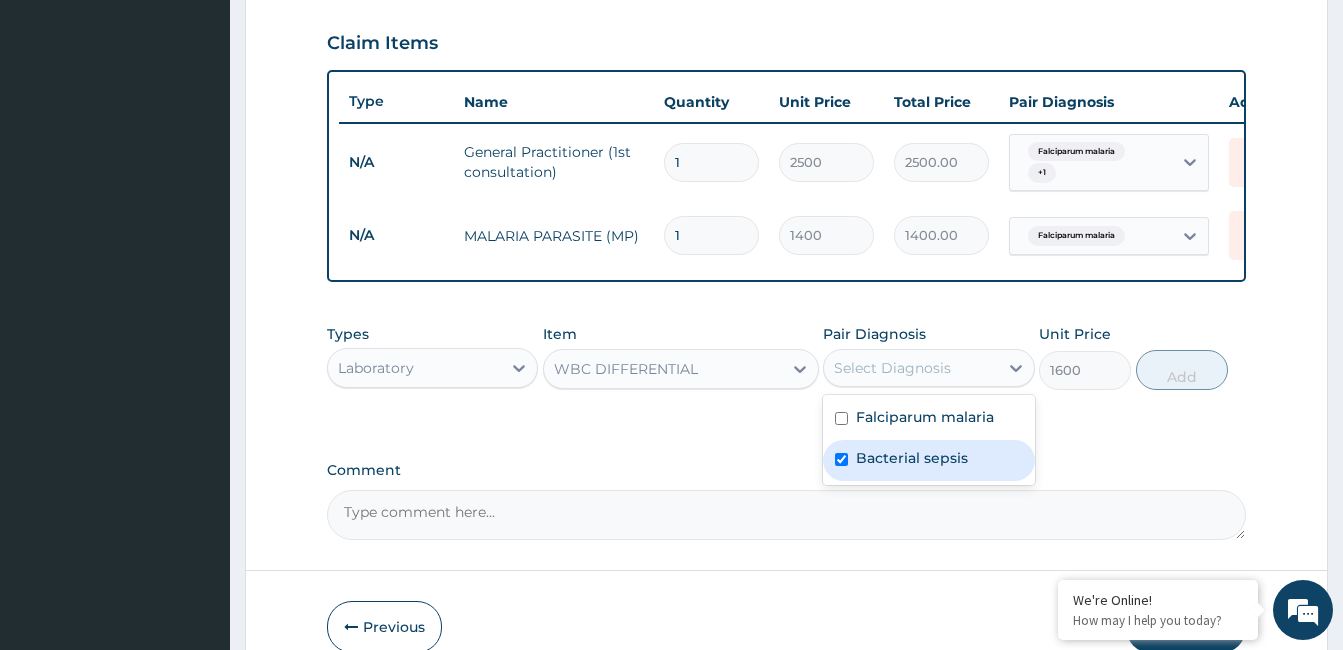 checkbox on "true" 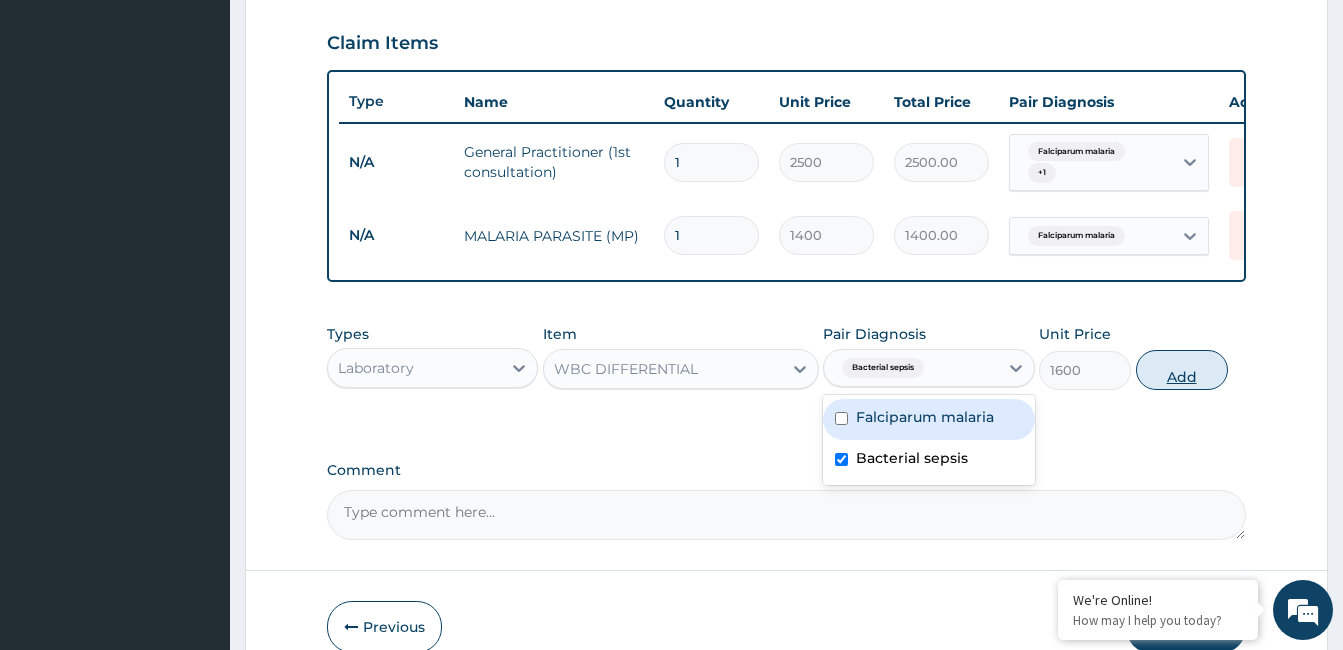 click on "Add" at bounding box center [1182, 370] 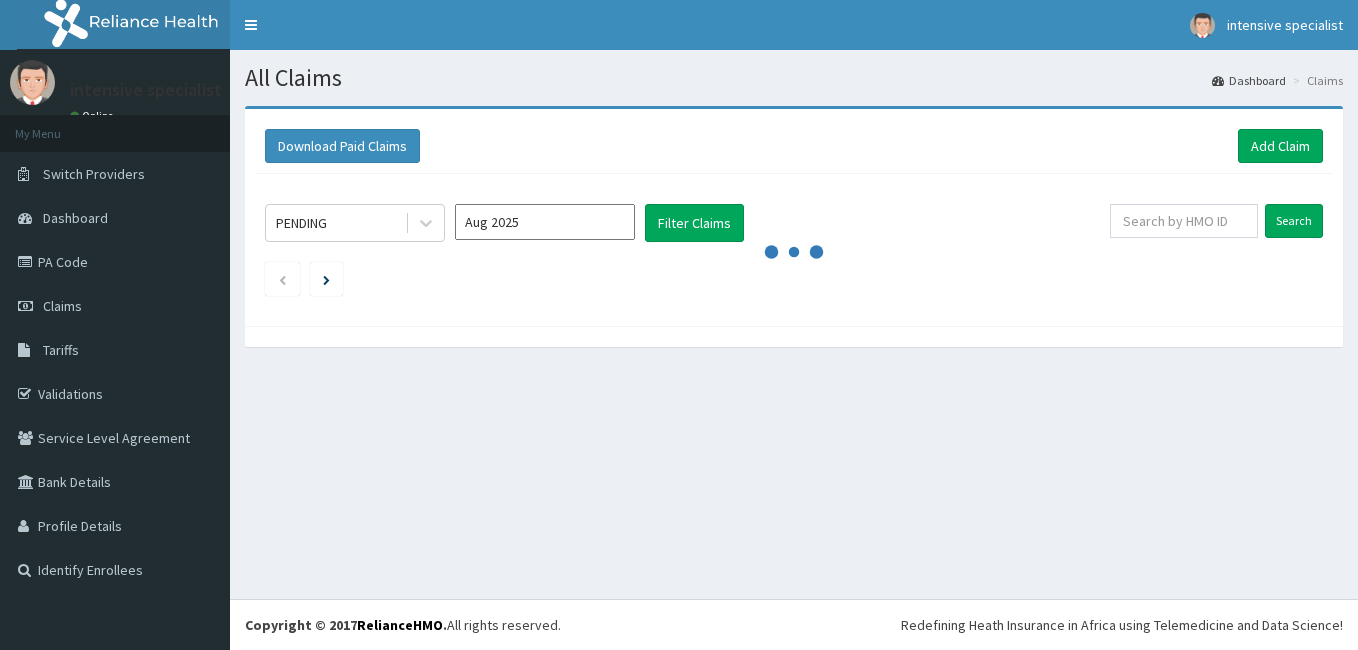 scroll, scrollTop: 0, scrollLeft: 0, axis: both 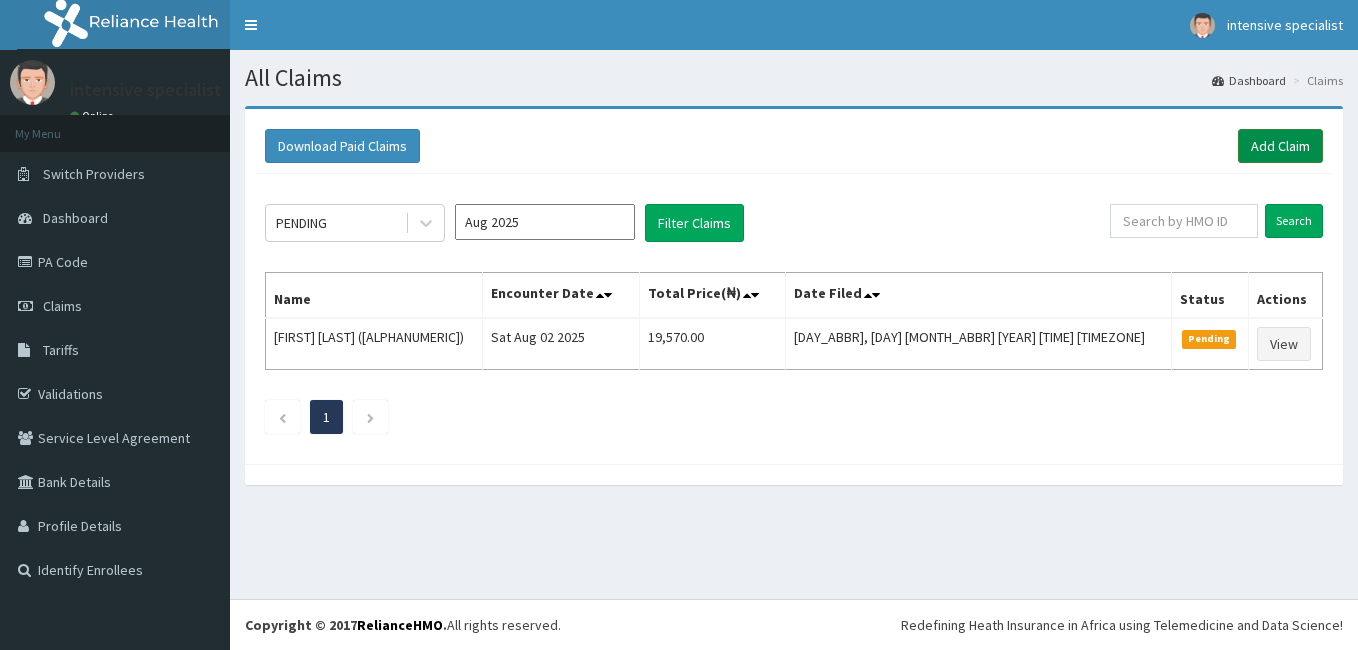 click on "Add Claim" at bounding box center (1280, 146) 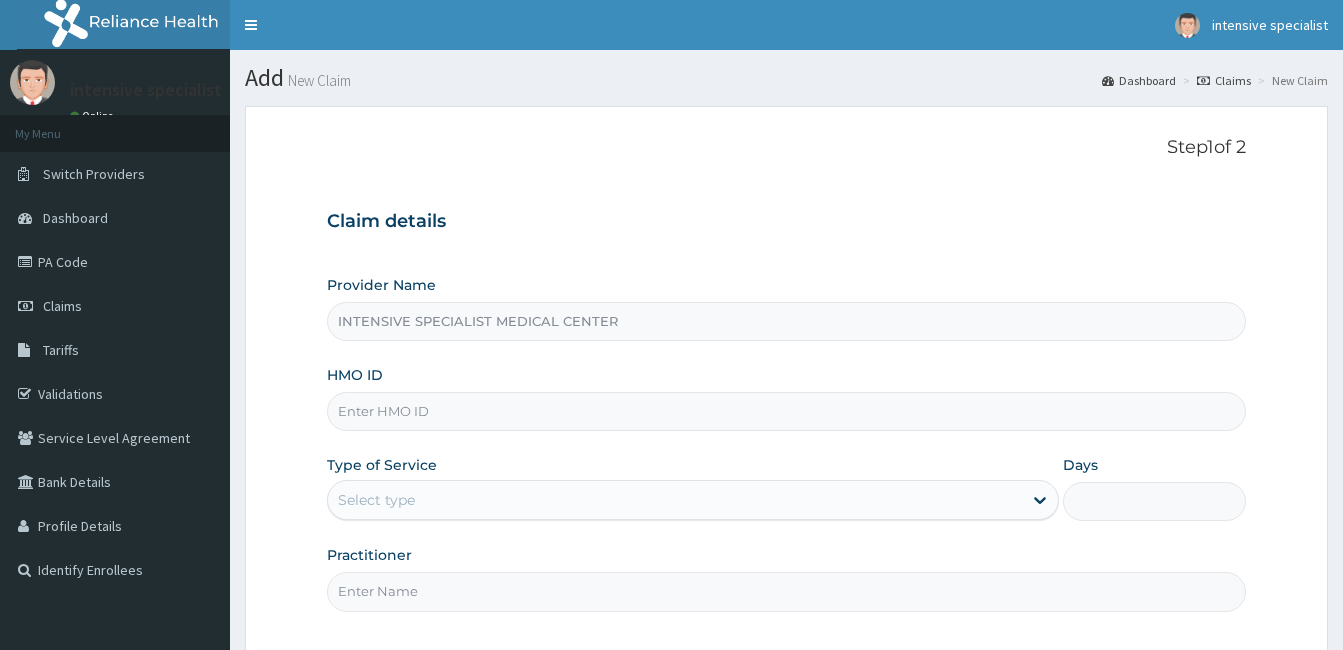 scroll, scrollTop: 0, scrollLeft: 0, axis: both 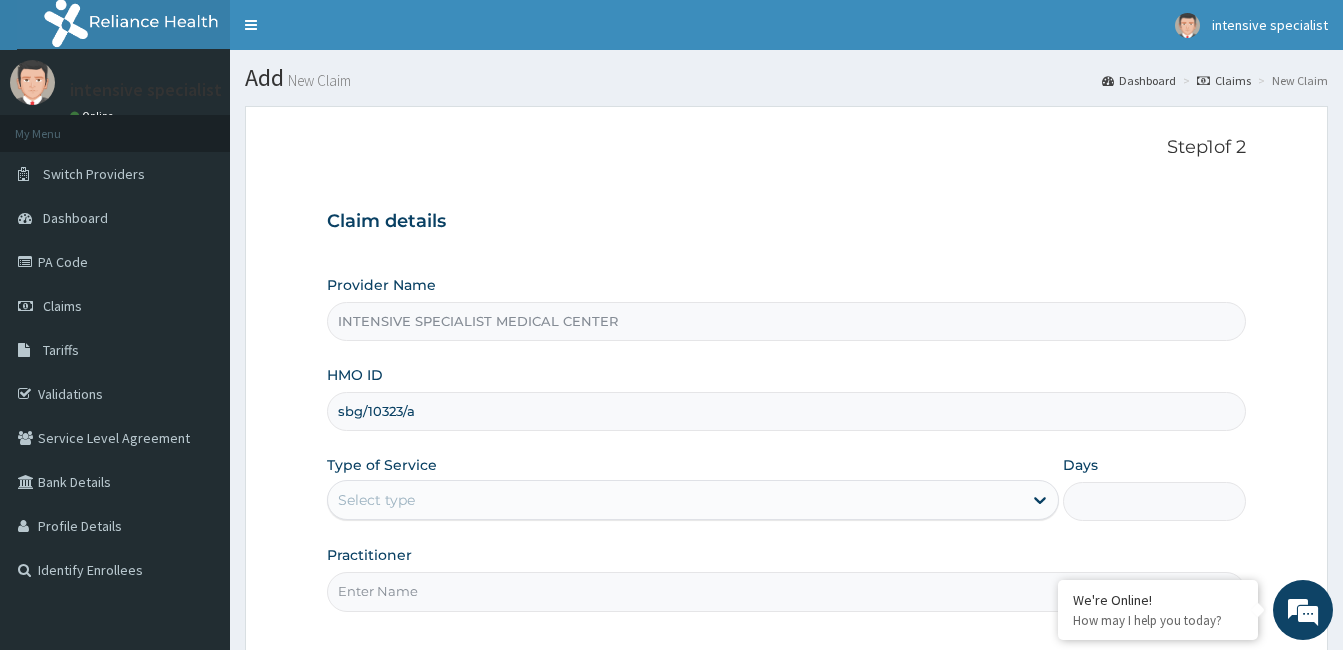type on "sbg/10323/a" 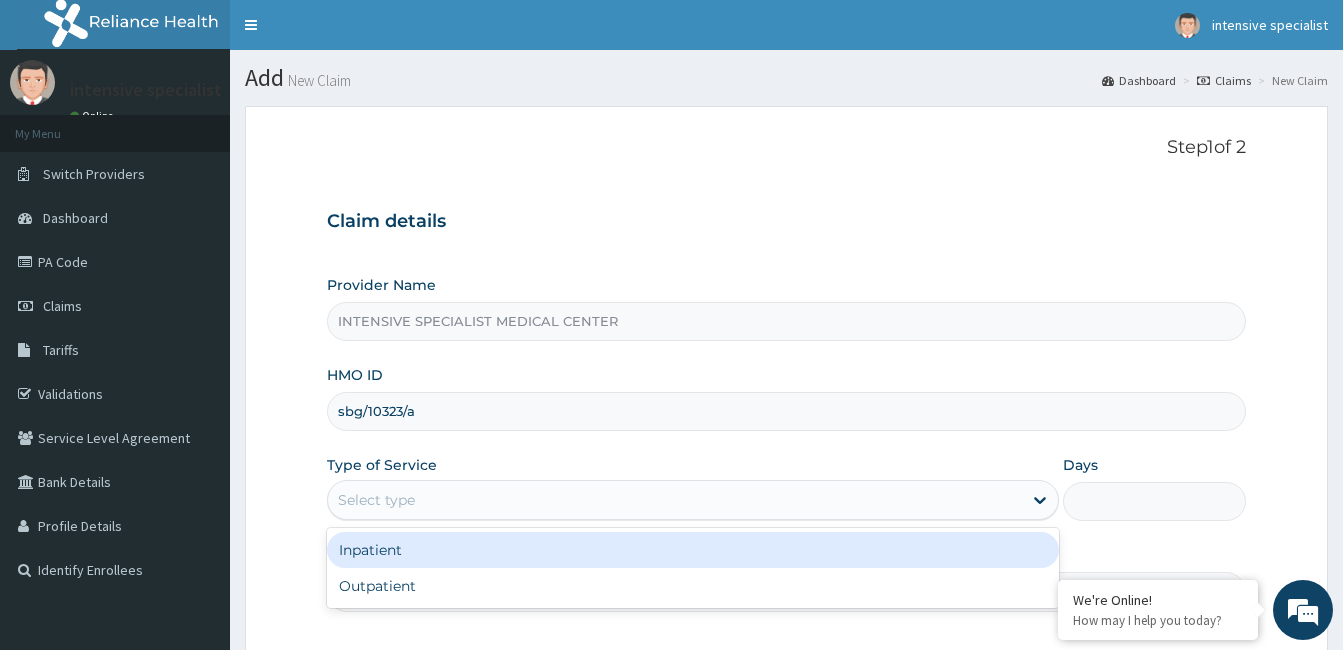 click on "Select type" at bounding box center (675, 500) 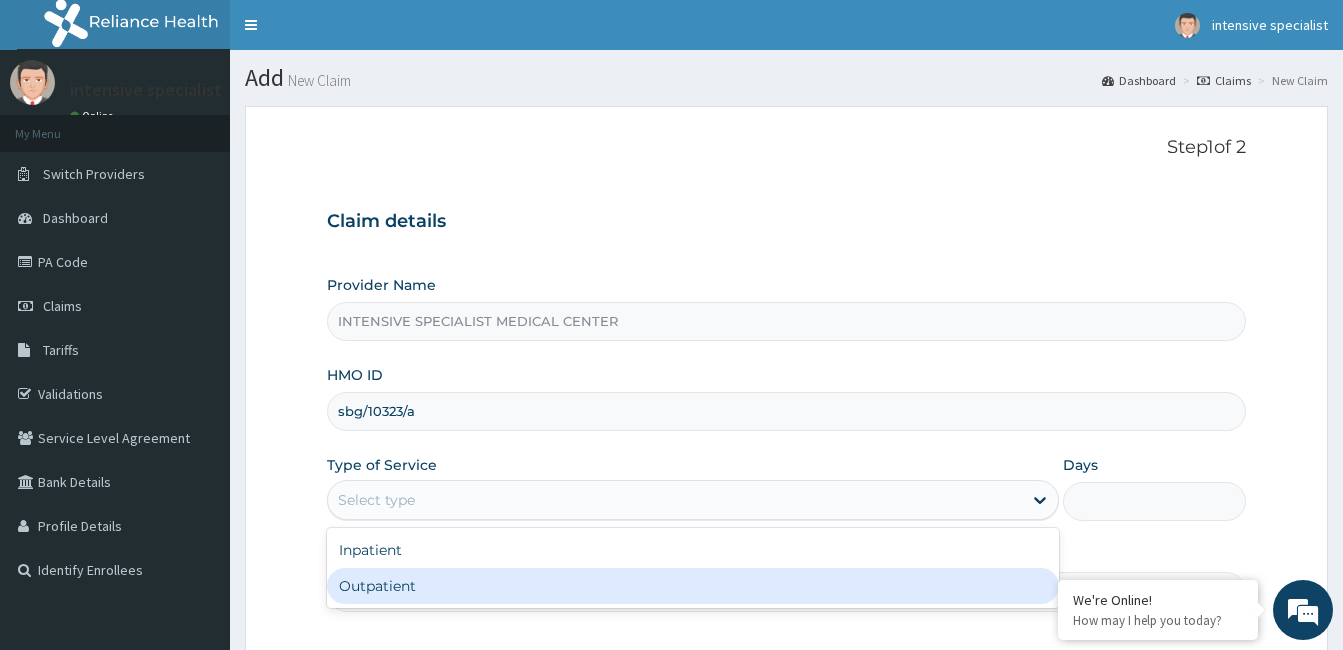 click on "Outpatient" at bounding box center [693, 586] 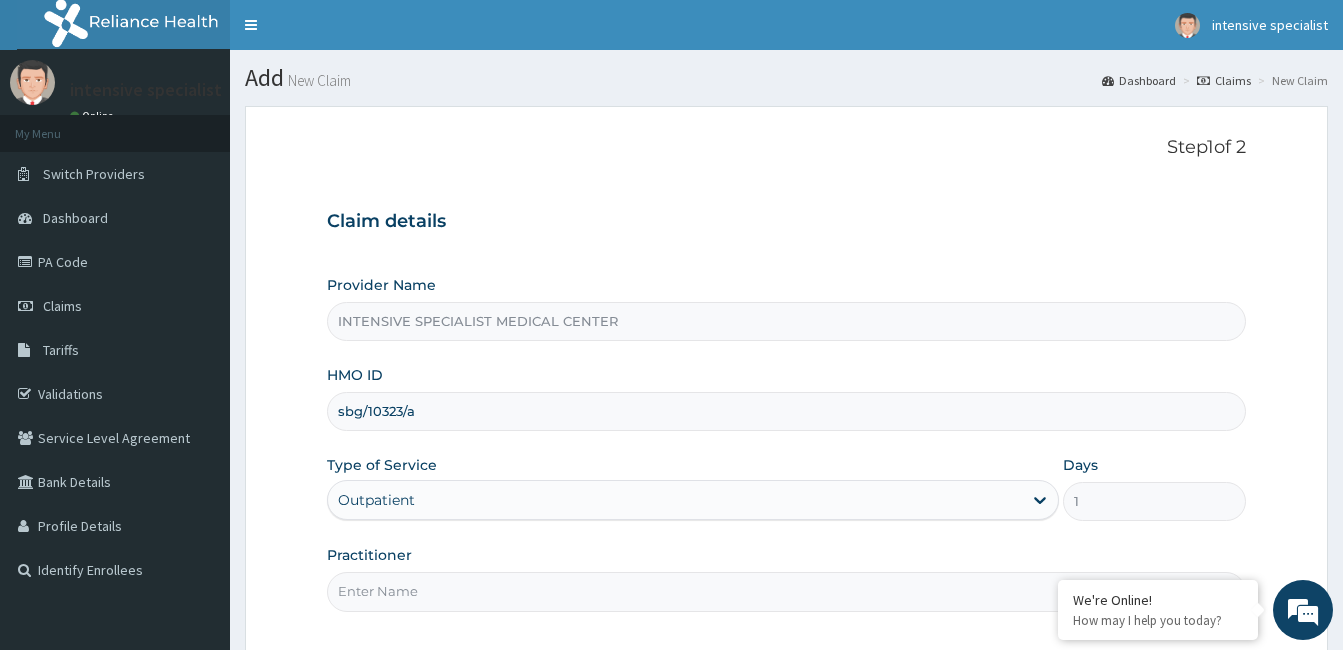 click on "Practitioner" at bounding box center (786, 591) 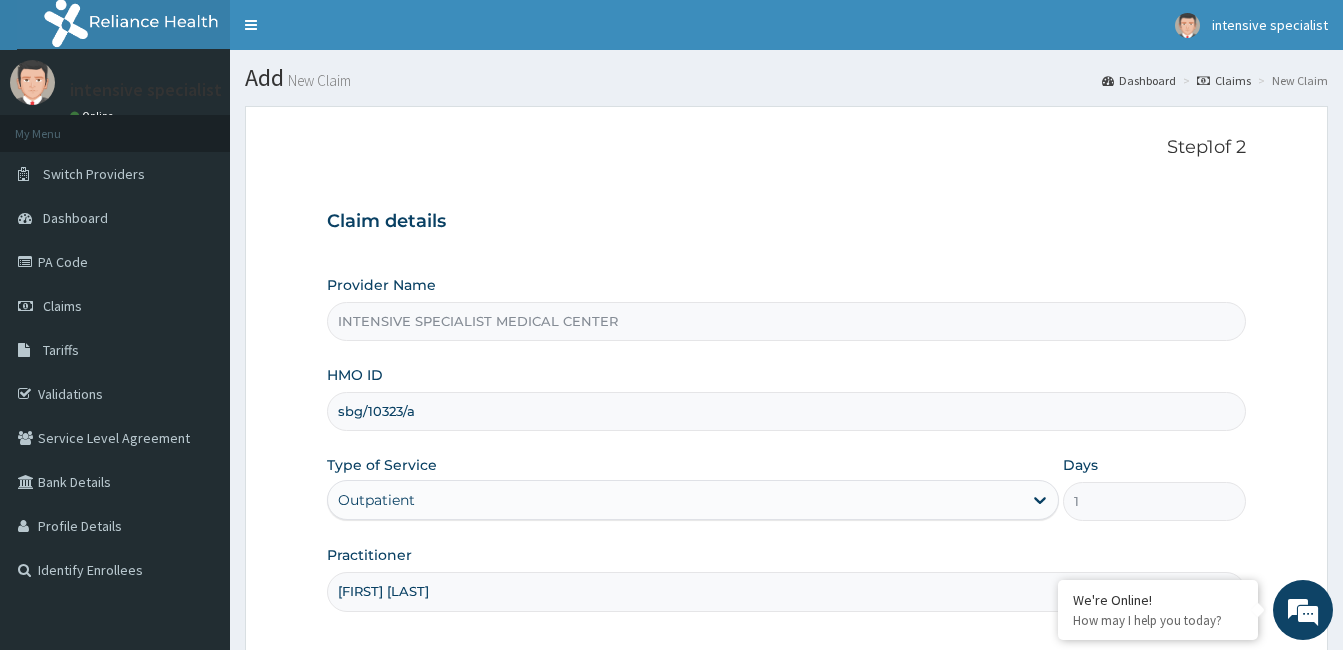 scroll, scrollTop: 0, scrollLeft: 0, axis: both 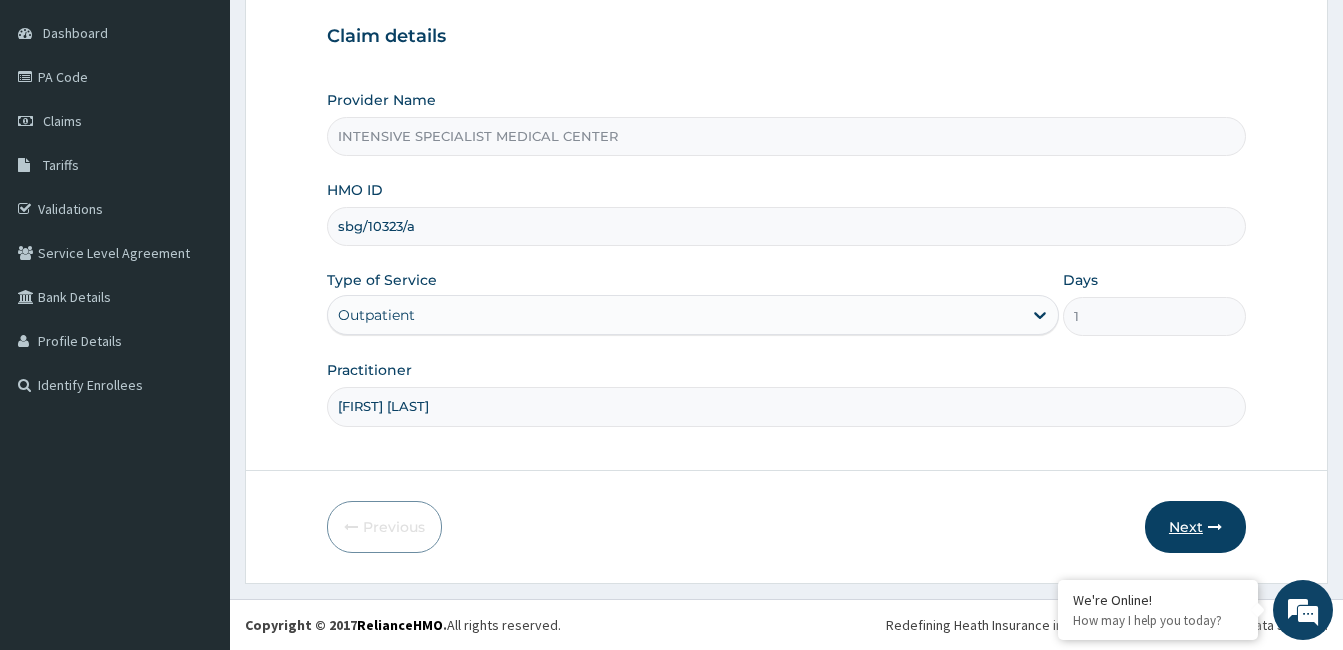 click on "Next" at bounding box center [1195, 527] 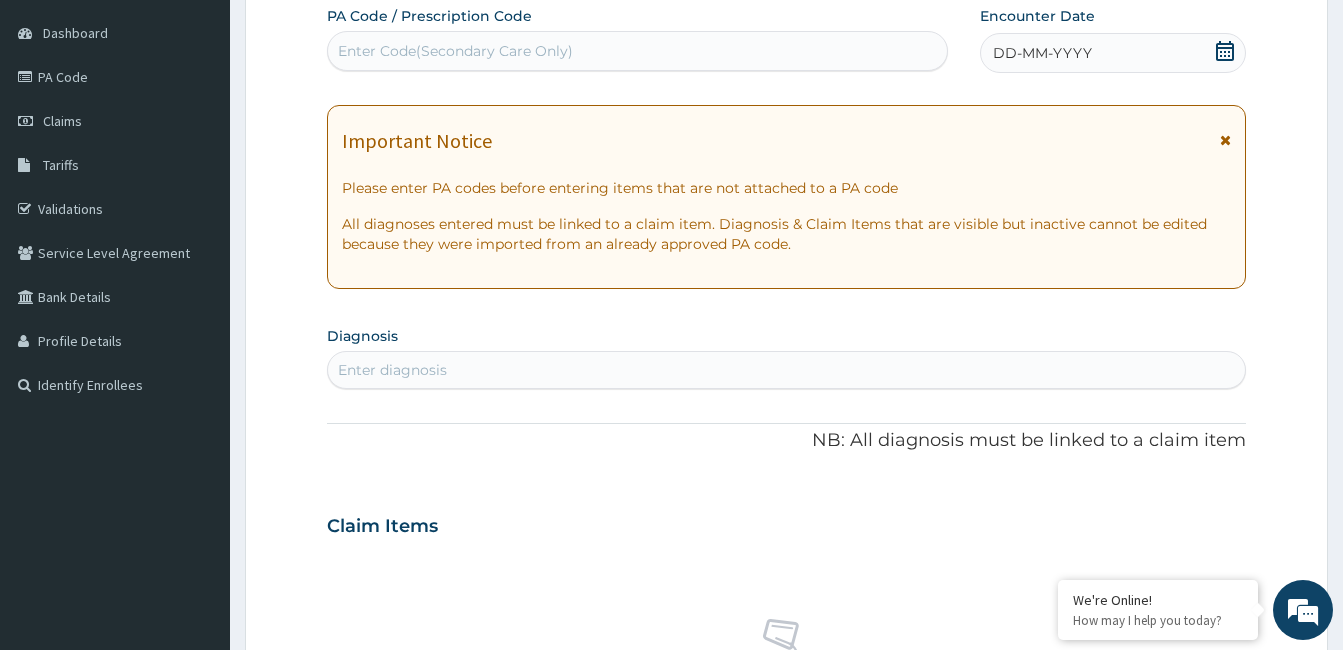 click on "DD-MM-YYYY" at bounding box center (1042, 53) 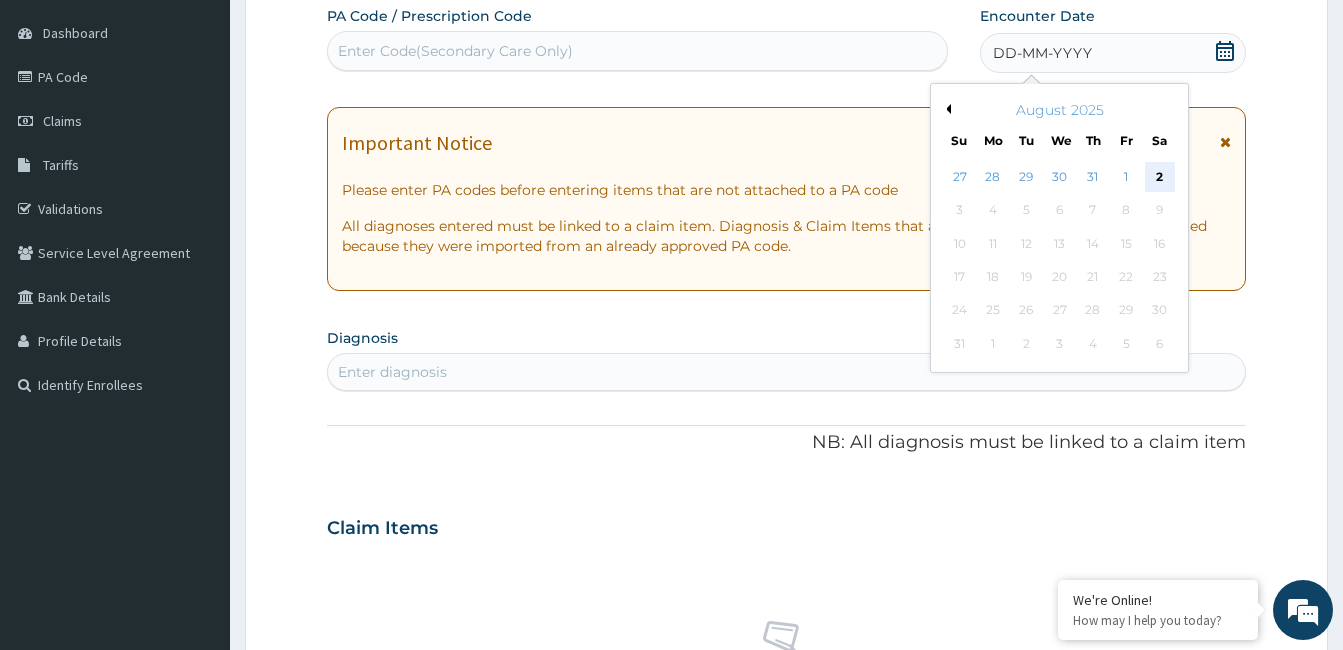 click on "2" at bounding box center [1159, 177] 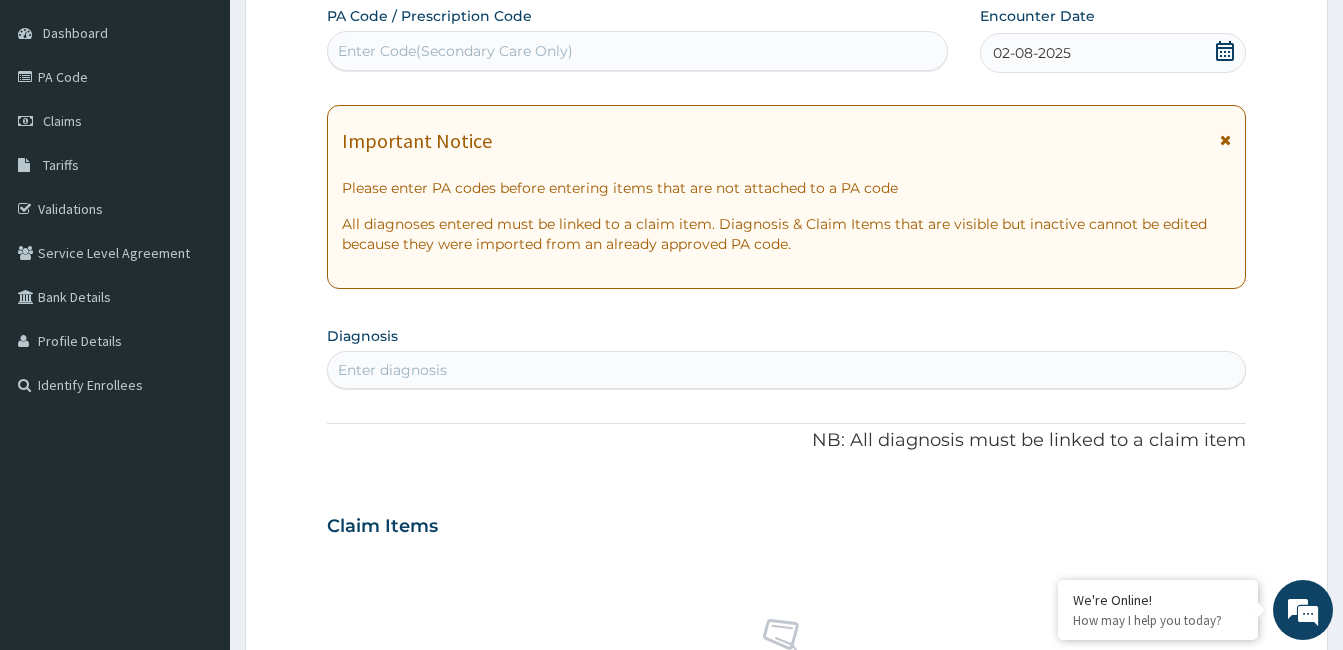 click on "Enter diagnosis" at bounding box center [786, 370] 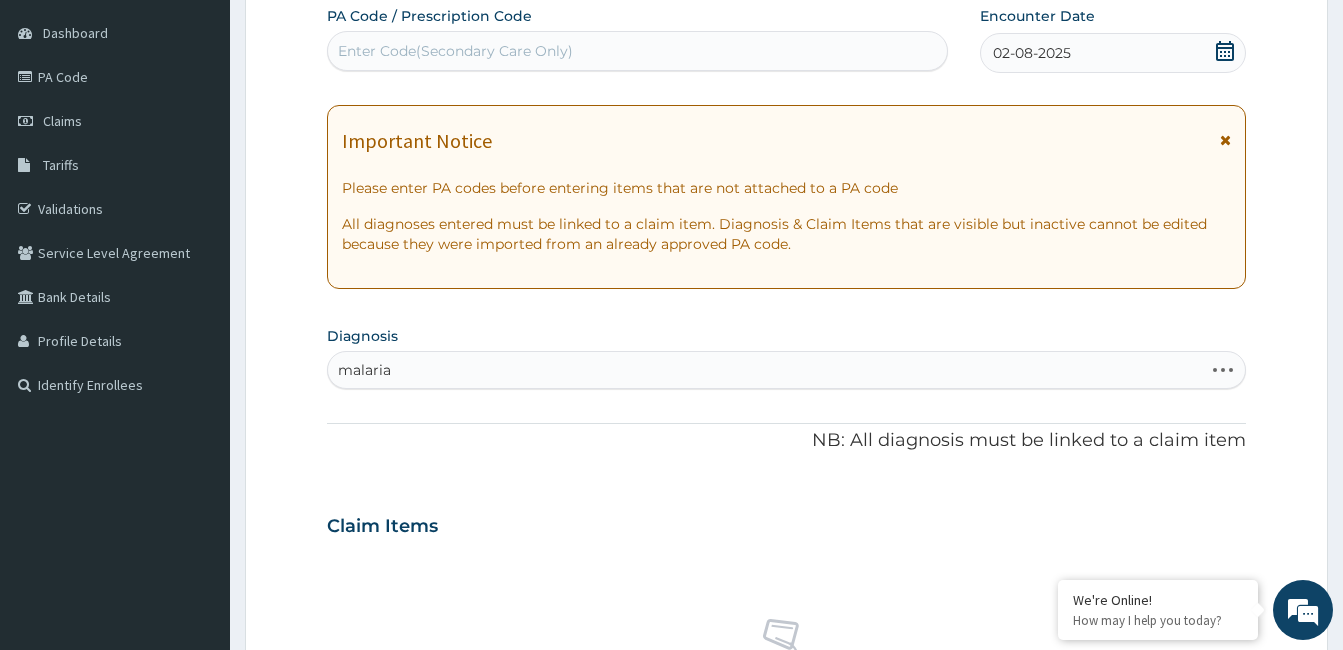 type on "malaria f" 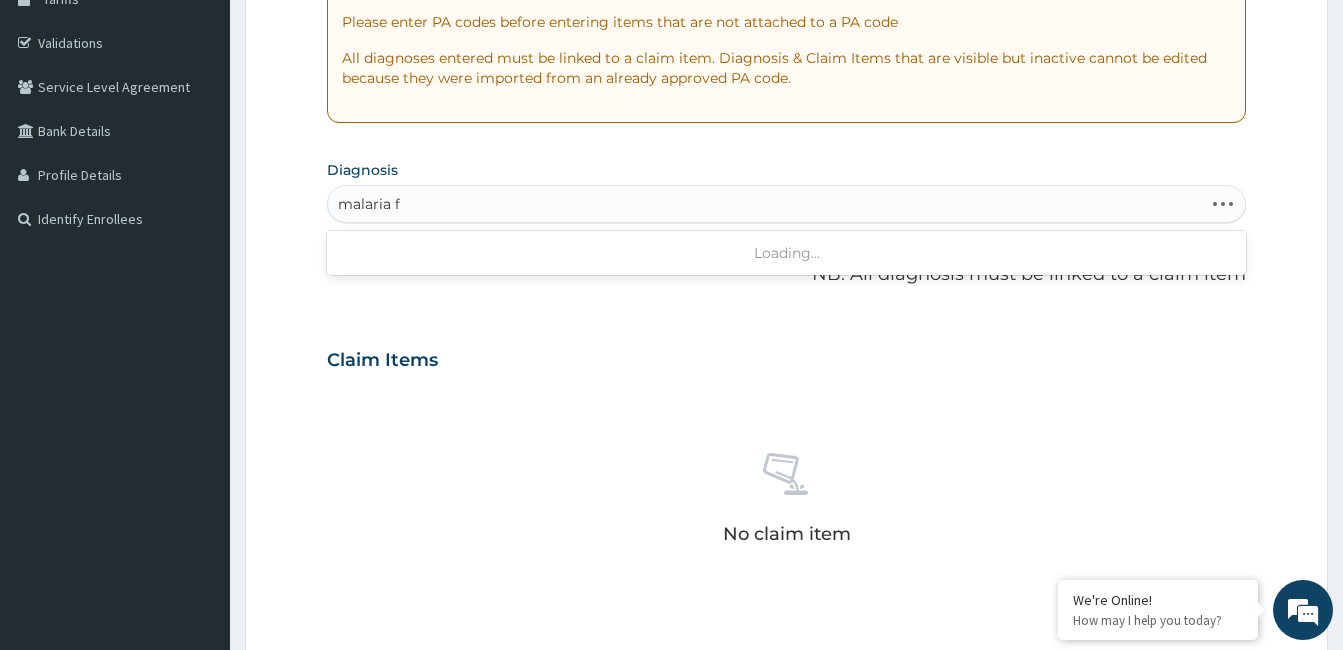 scroll, scrollTop: 365, scrollLeft: 0, axis: vertical 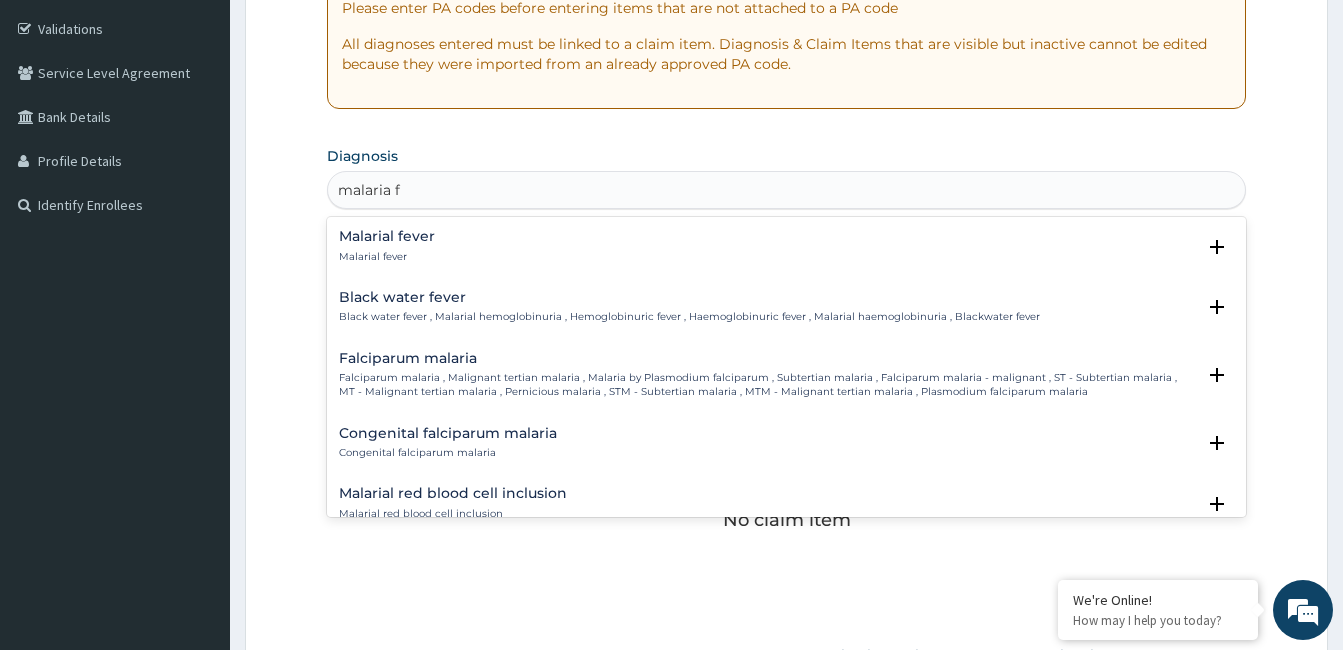 click on "Falciparum malaria" at bounding box center (767, 358) 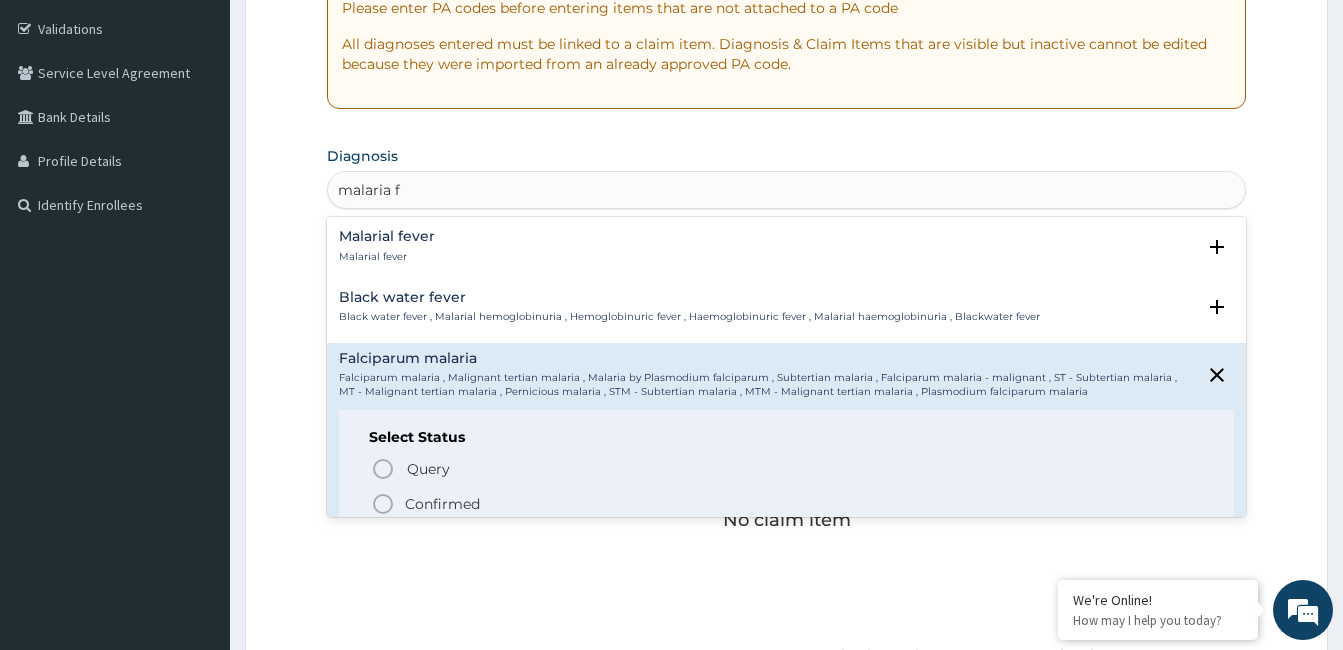 click on "Confirmed" at bounding box center (442, 504) 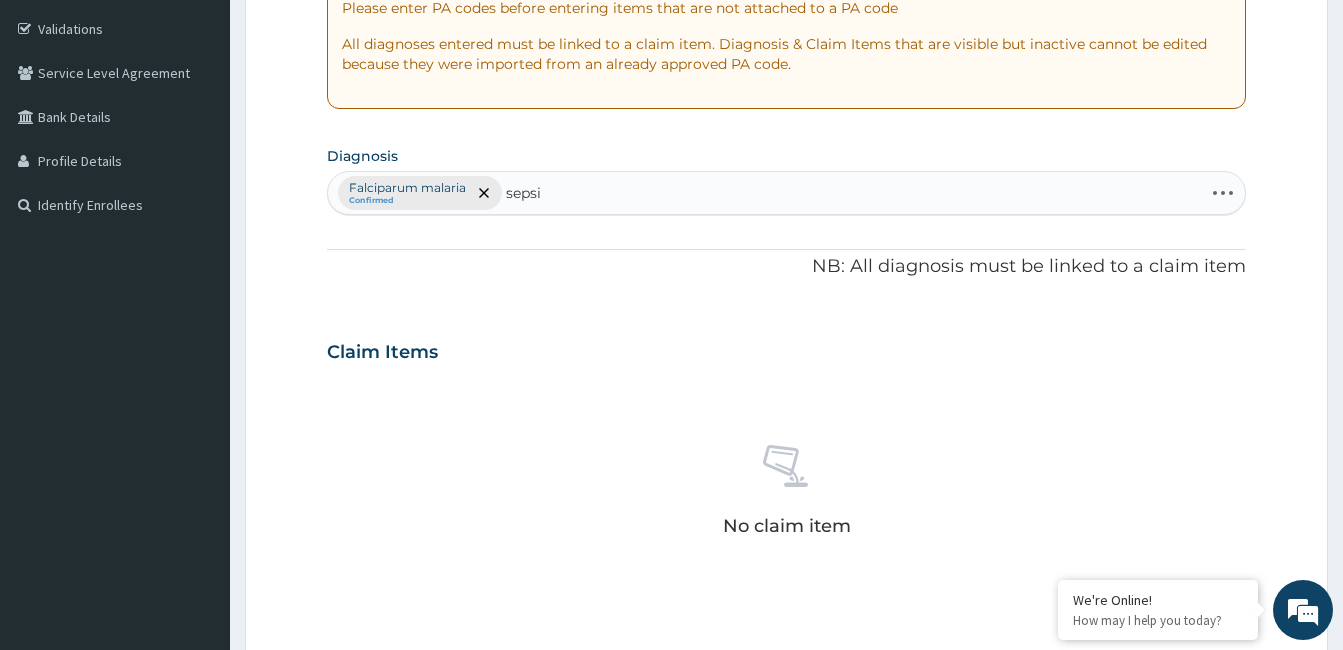 type on "sepsis" 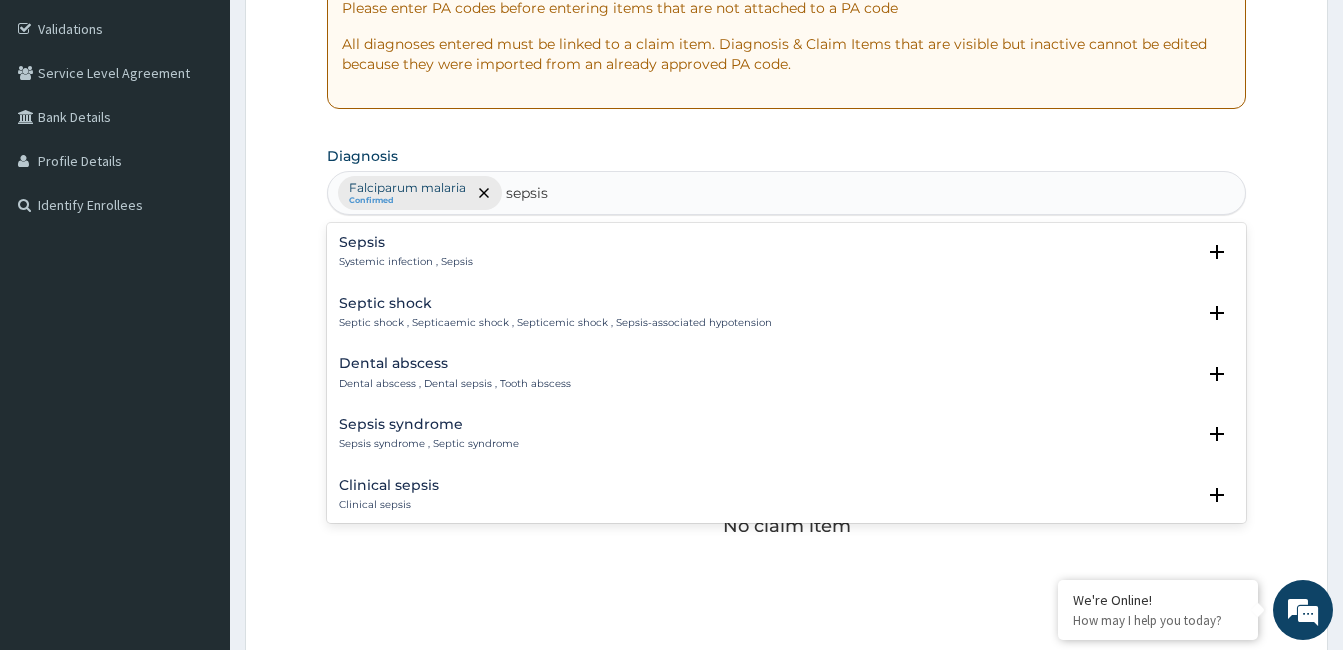 scroll, scrollTop: 262, scrollLeft: 0, axis: vertical 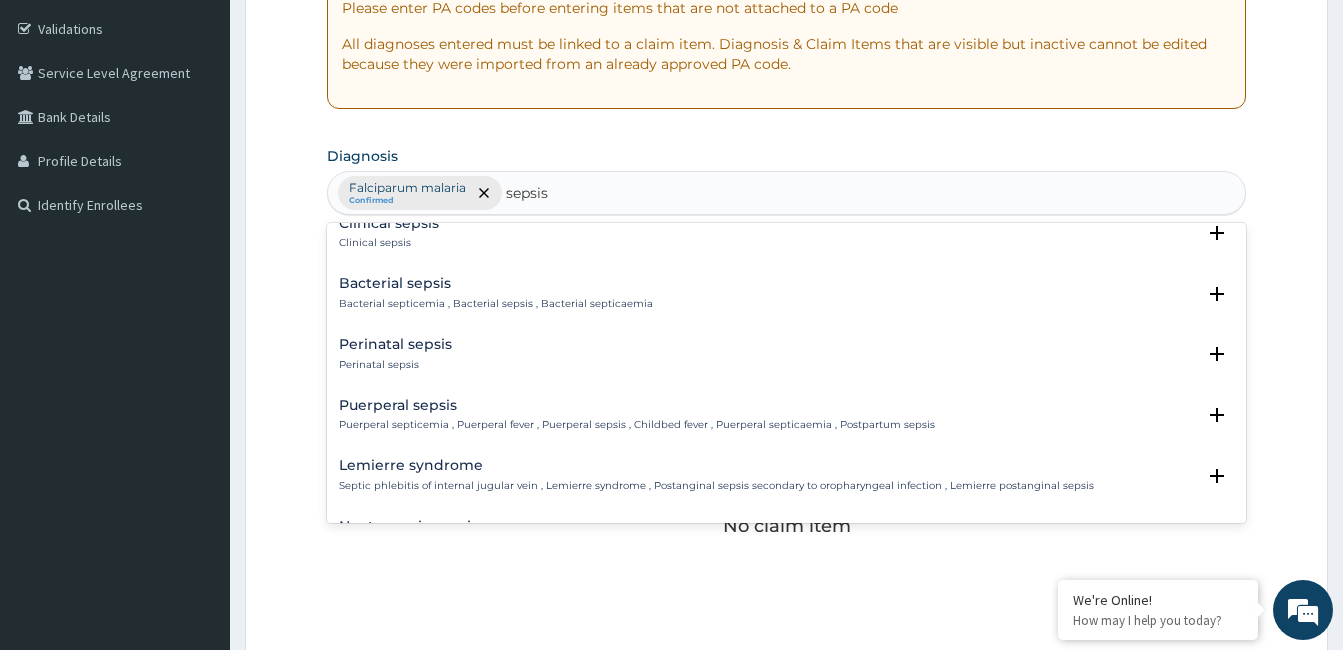 click on "Bacterial sepsis" at bounding box center [496, 283] 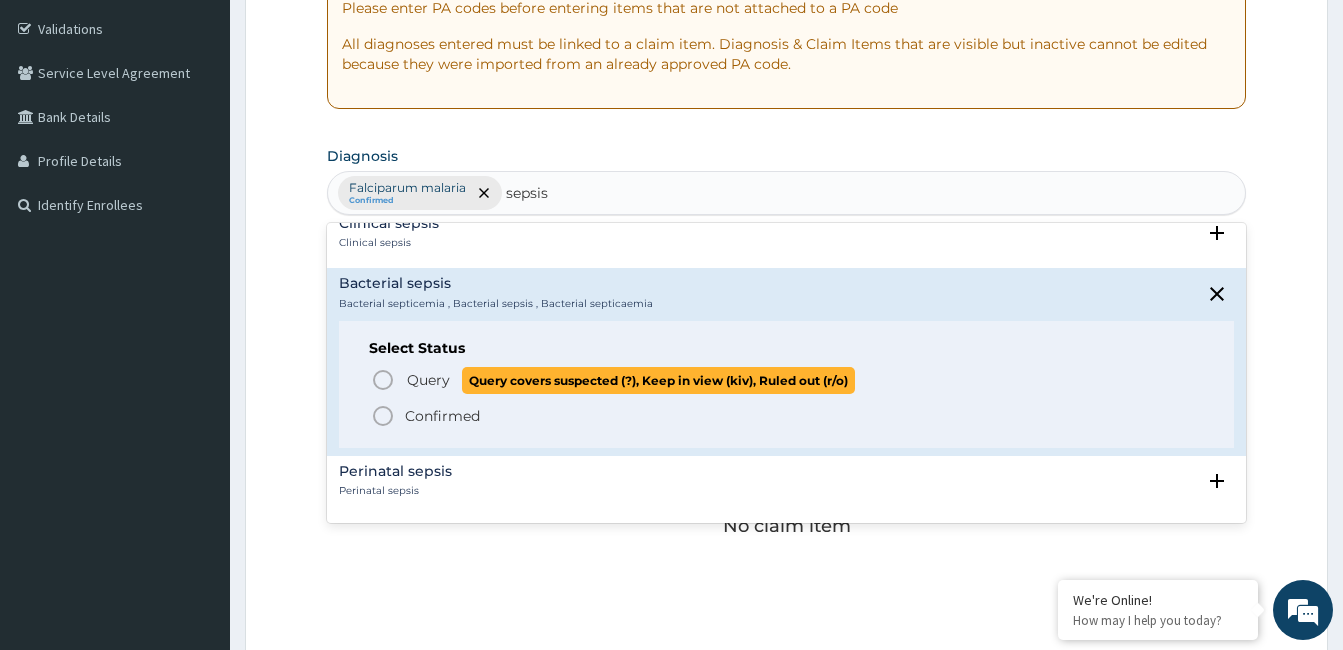 click on "Query" at bounding box center (428, 380) 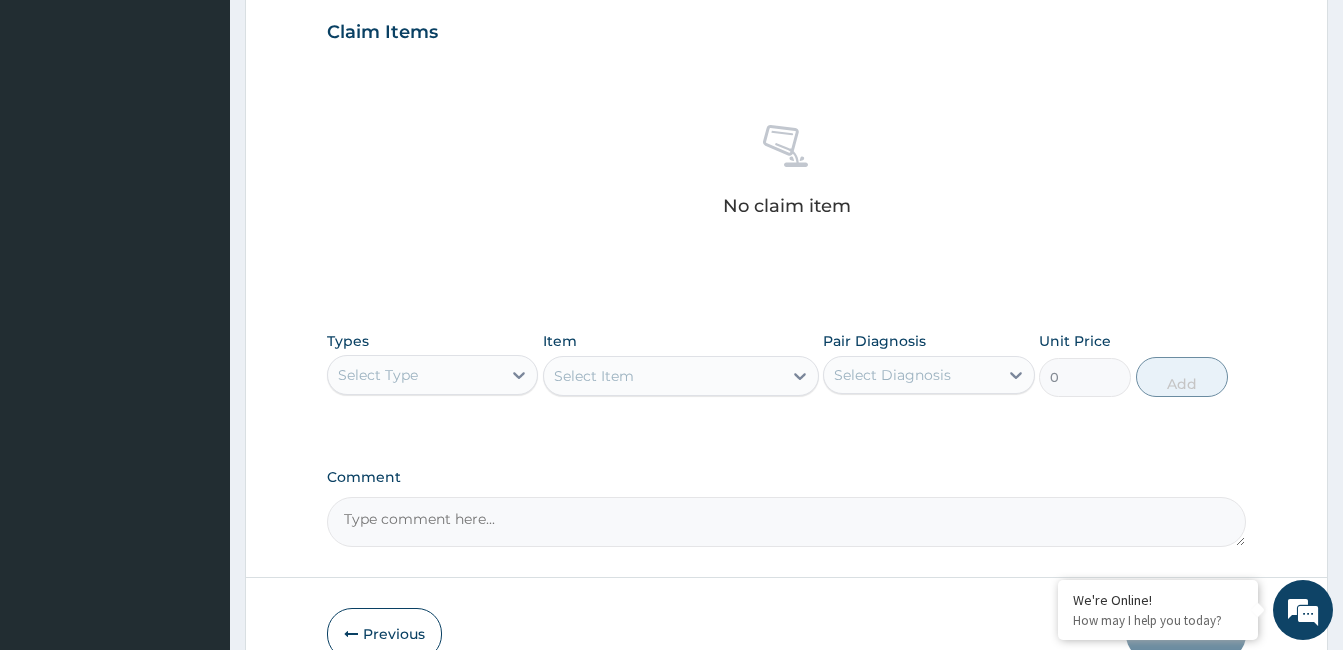 scroll, scrollTop: 750, scrollLeft: 0, axis: vertical 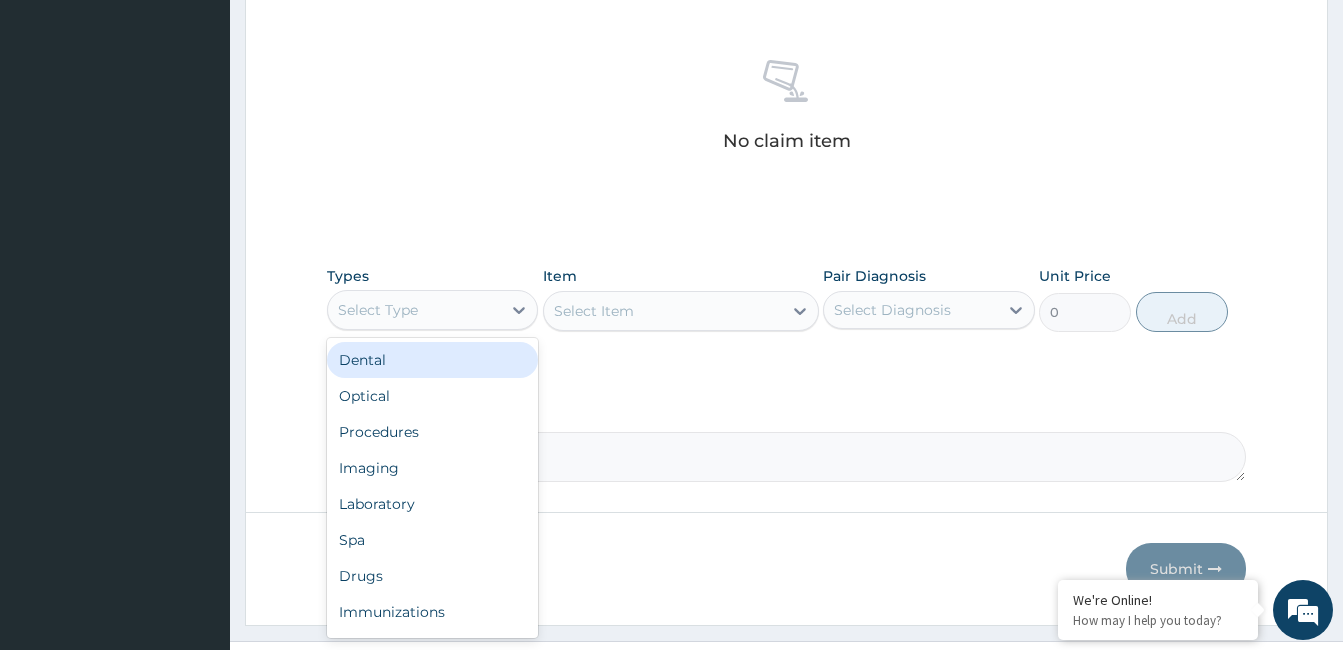 click on "Select Type" at bounding box center (414, 310) 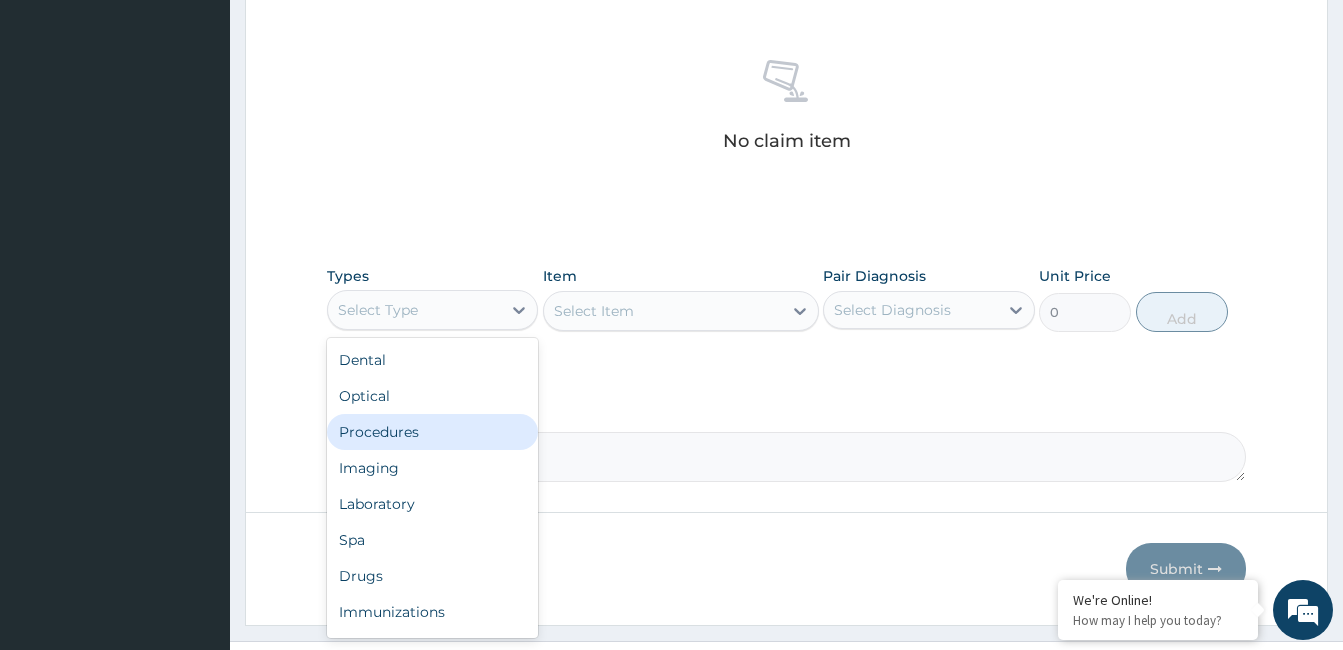 click on "Procedures" at bounding box center [432, 432] 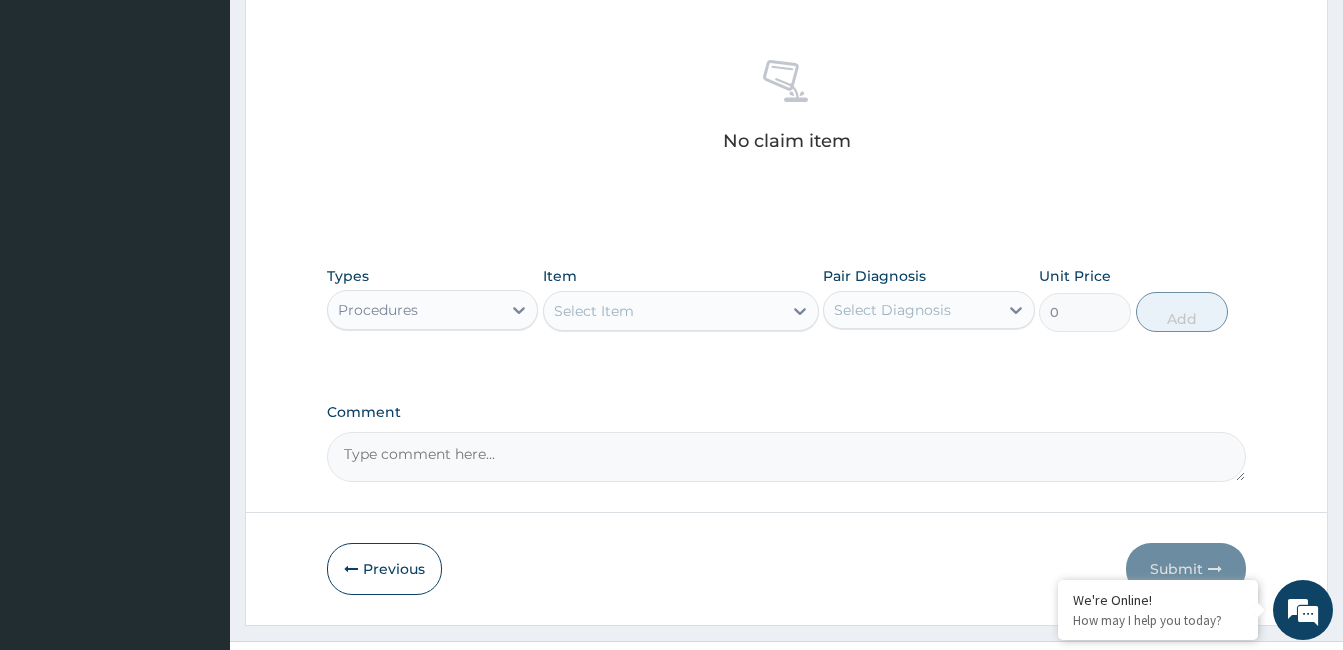 click on "Select Item" at bounding box center (663, 311) 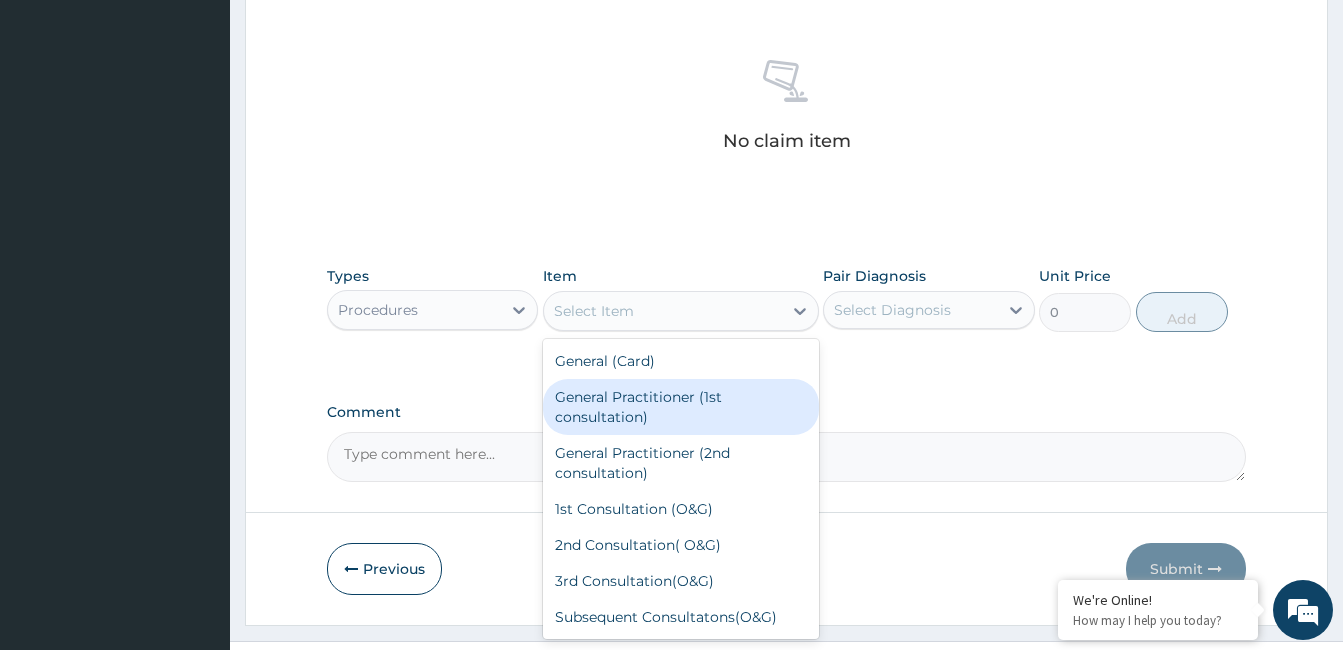 click on "General Practitioner (1st consultation)" at bounding box center [681, 407] 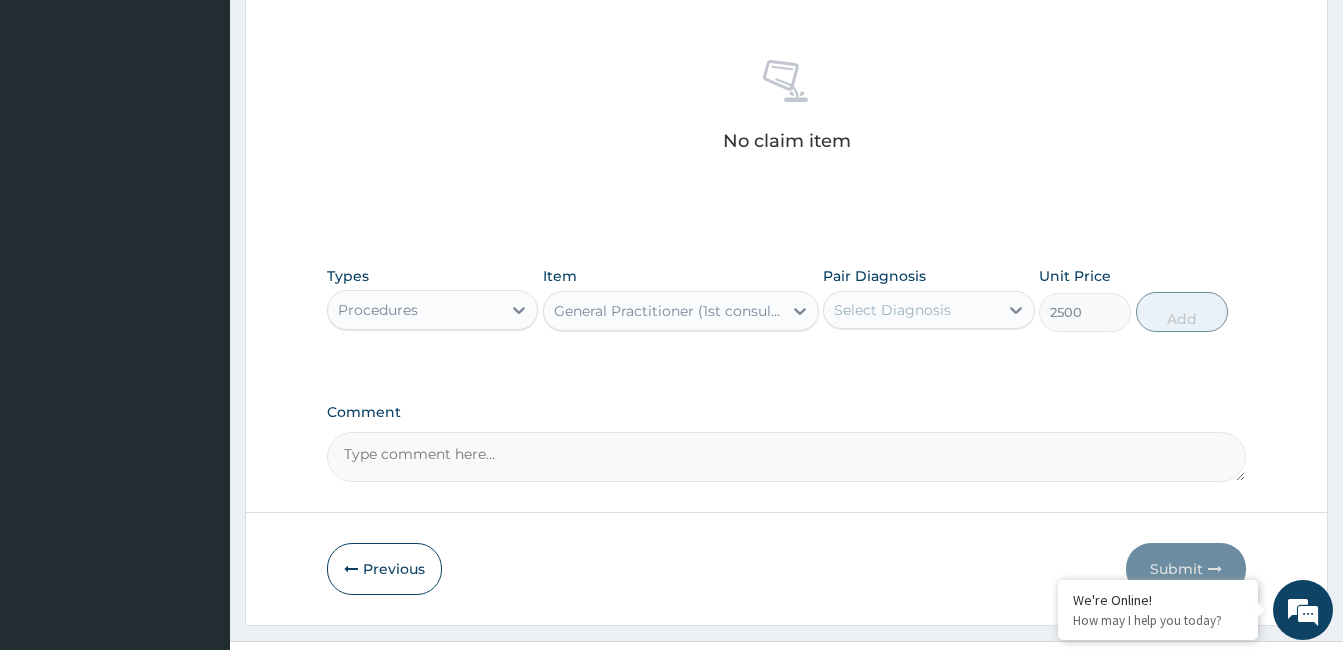 click on "Select Diagnosis" at bounding box center [928, 310] 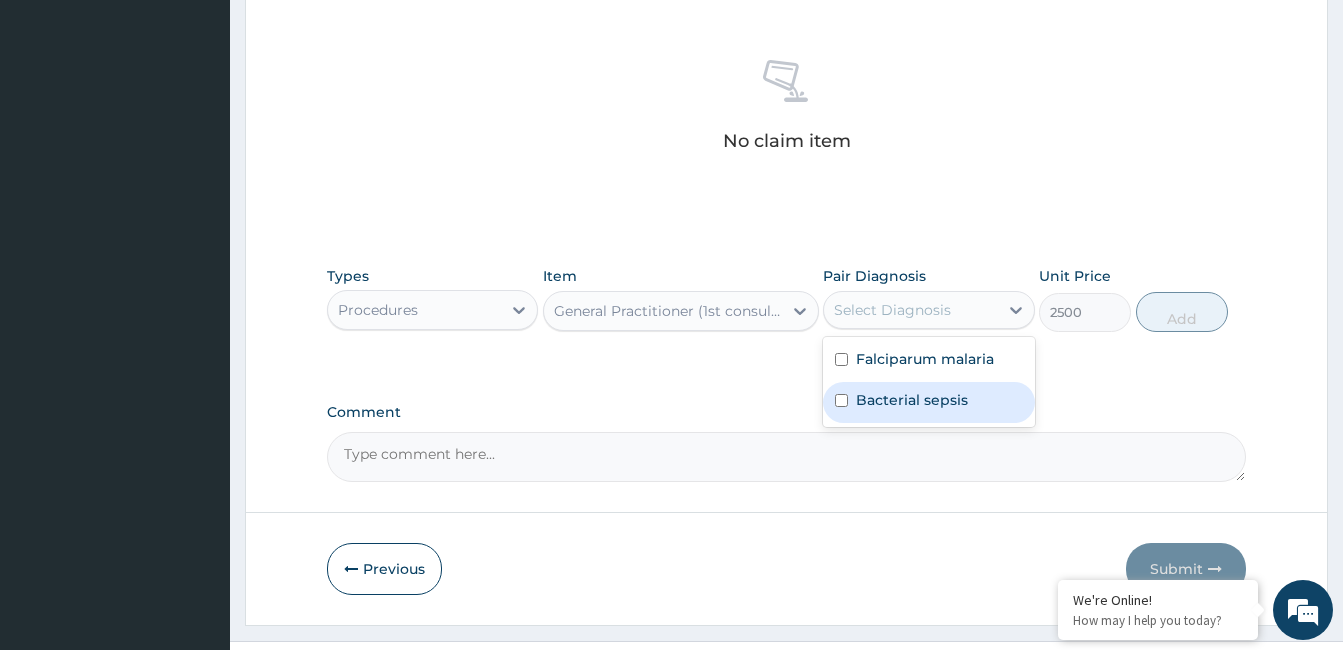 click on "Bacterial sepsis" at bounding box center (912, 400) 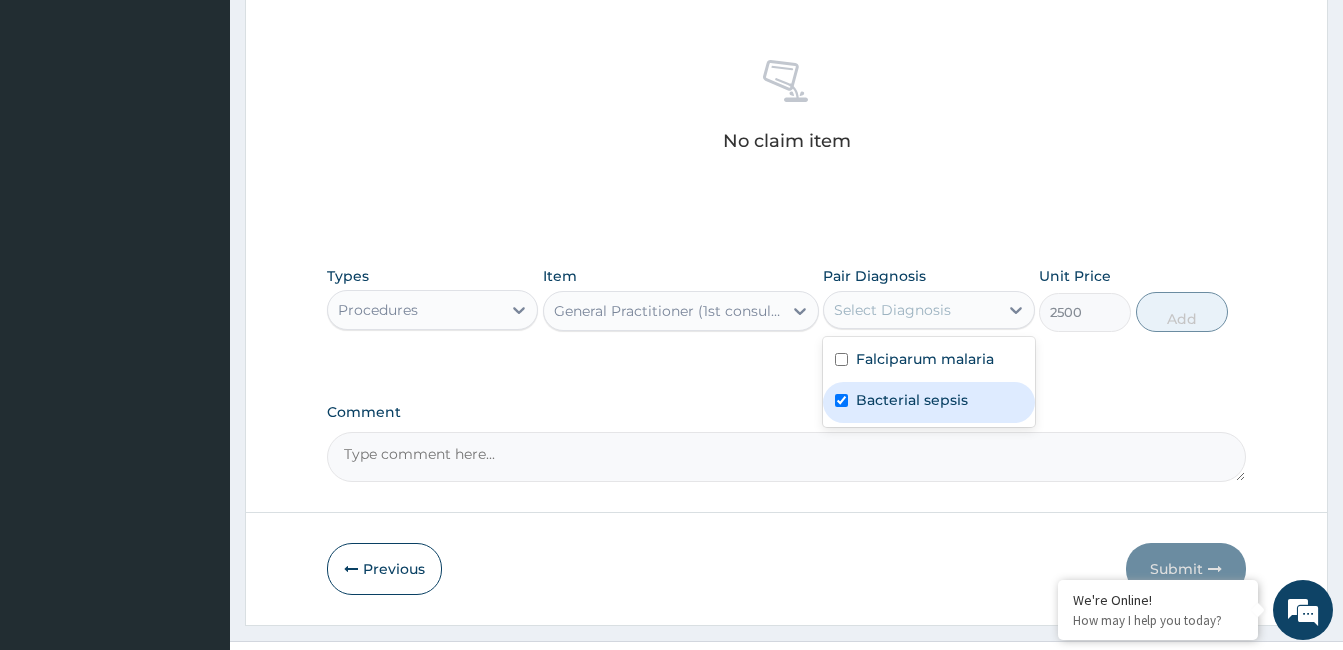 checkbox on "true" 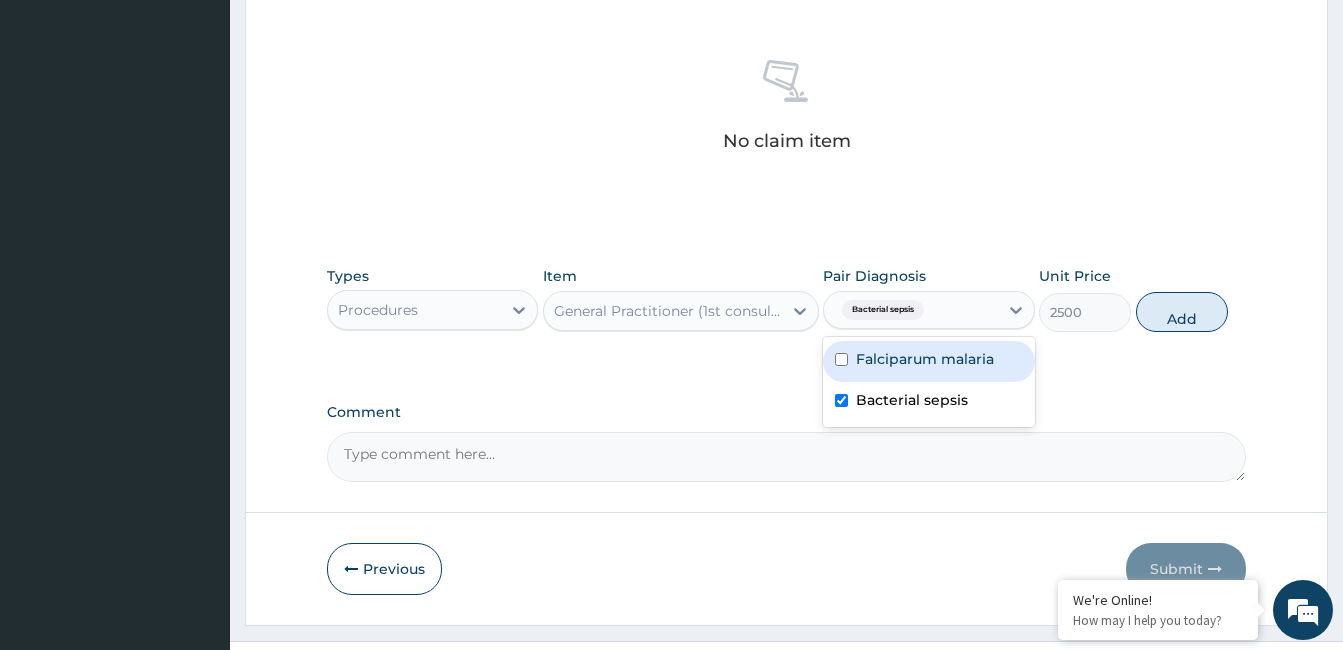click on "Falciparum malaria" at bounding box center (925, 359) 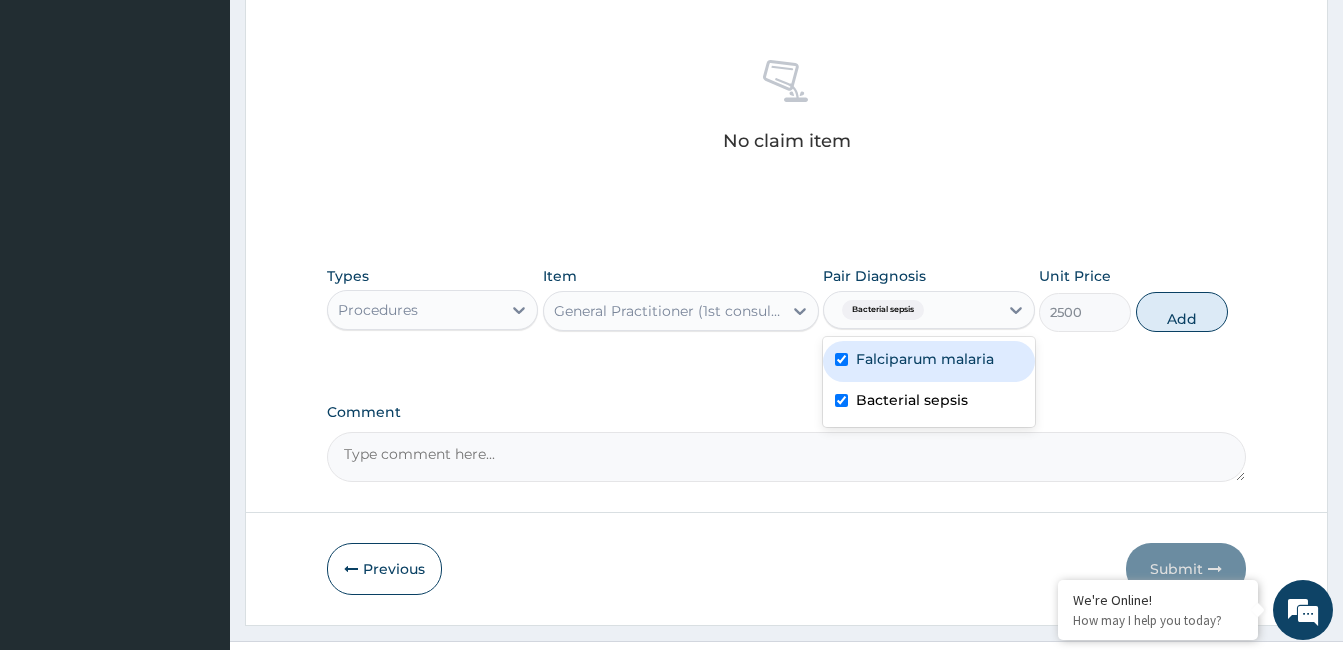 checkbox on "true" 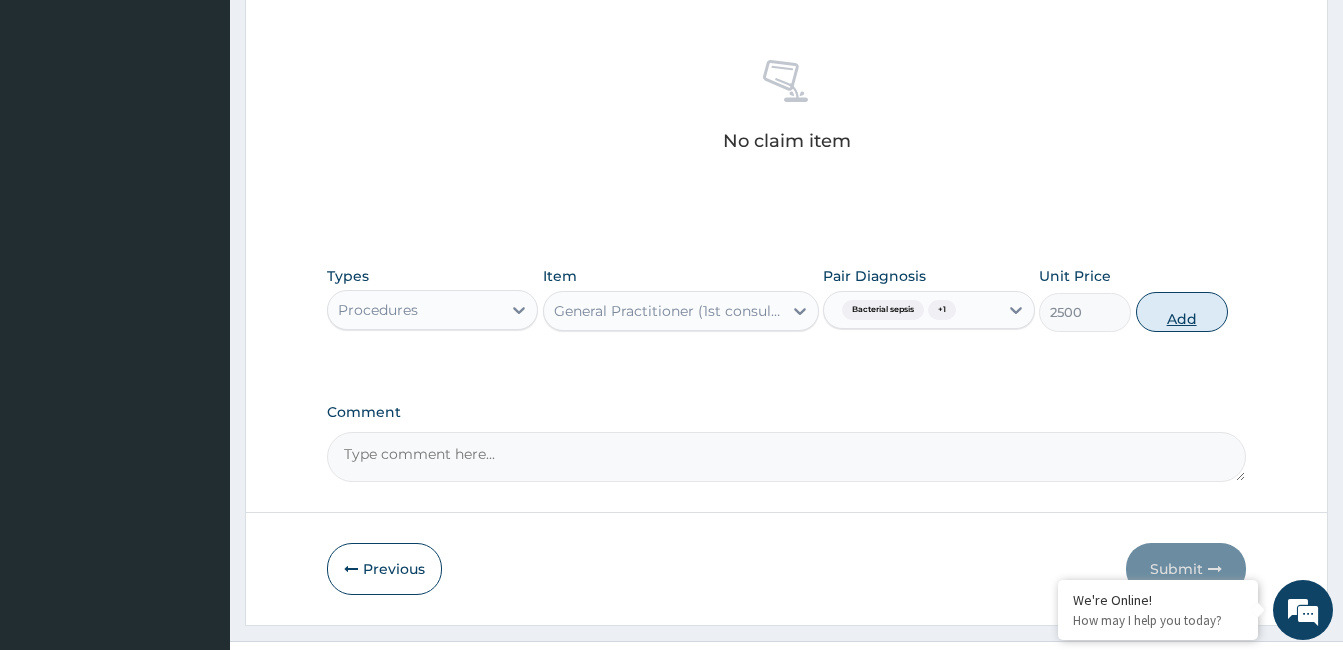 click on "Add" at bounding box center [1182, 312] 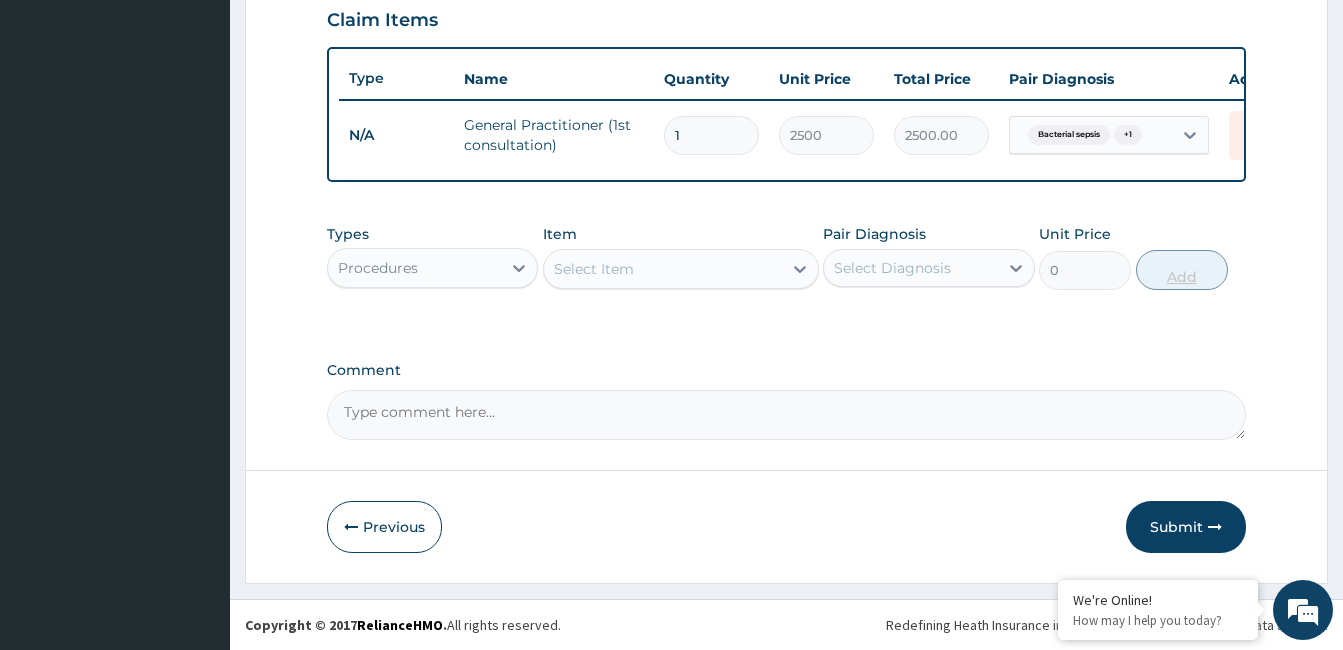scroll, scrollTop: 712, scrollLeft: 0, axis: vertical 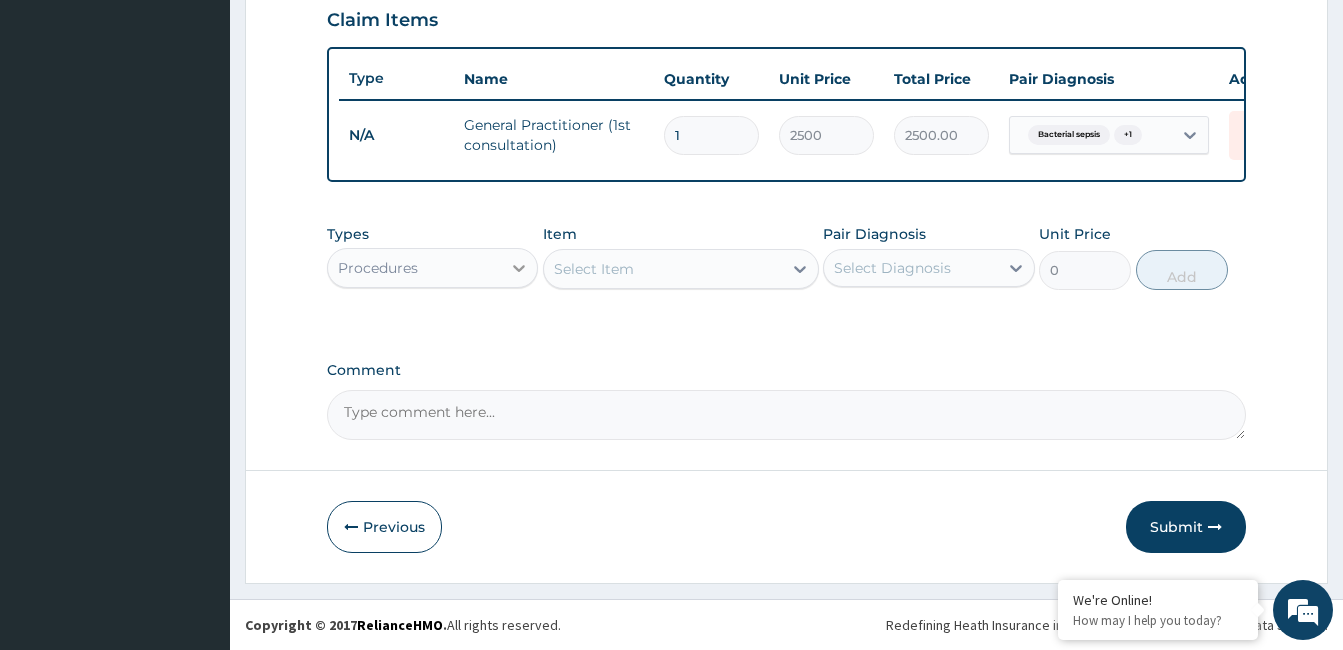 click at bounding box center [519, 268] 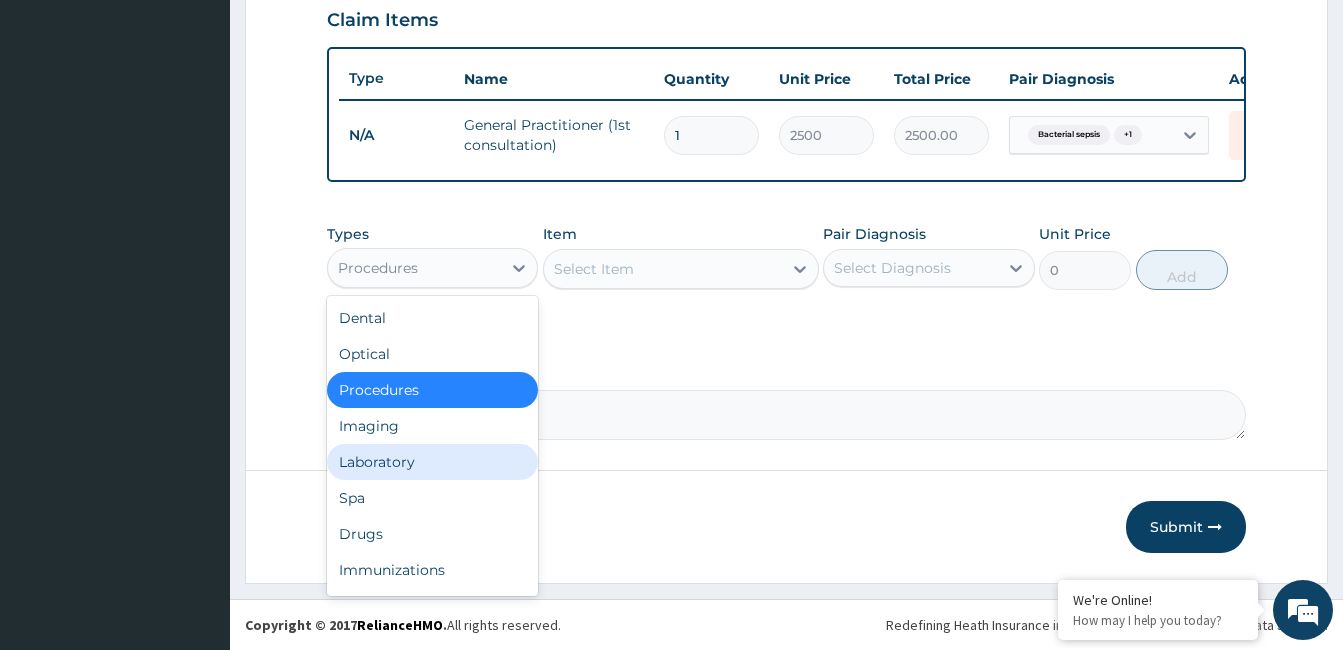 click on "Laboratory" at bounding box center [432, 462] 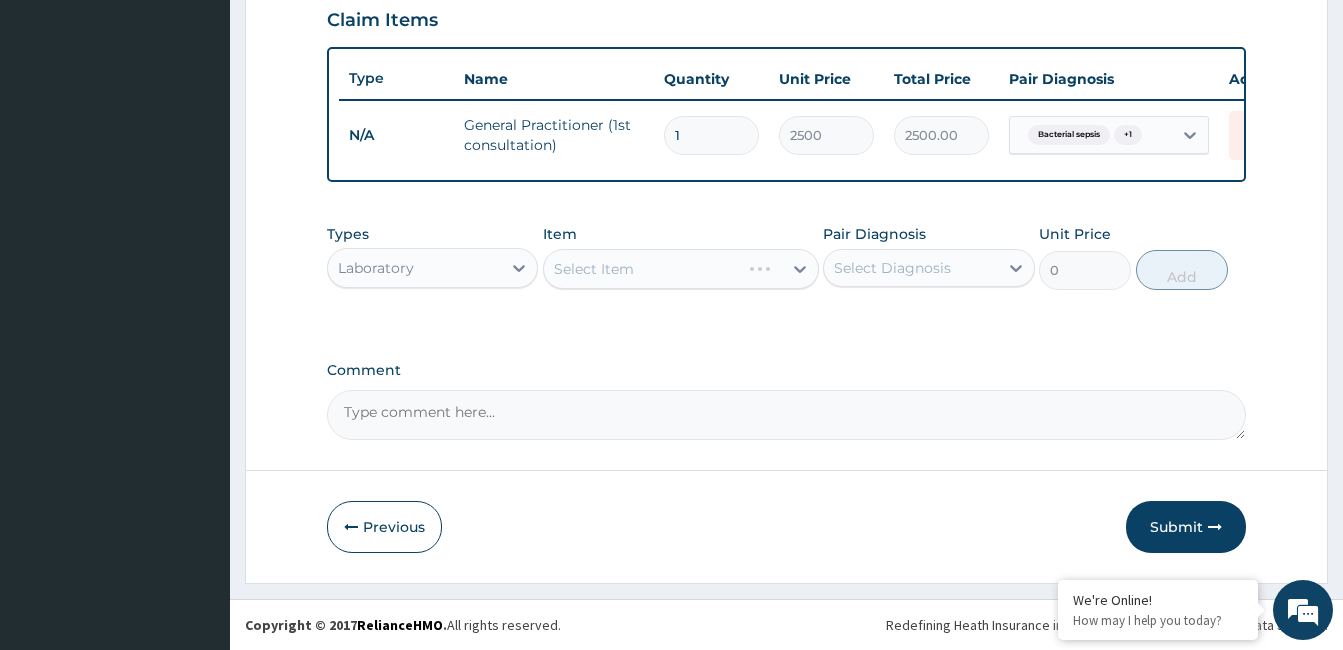click on "Select Item" at bounding box center [681, 269] 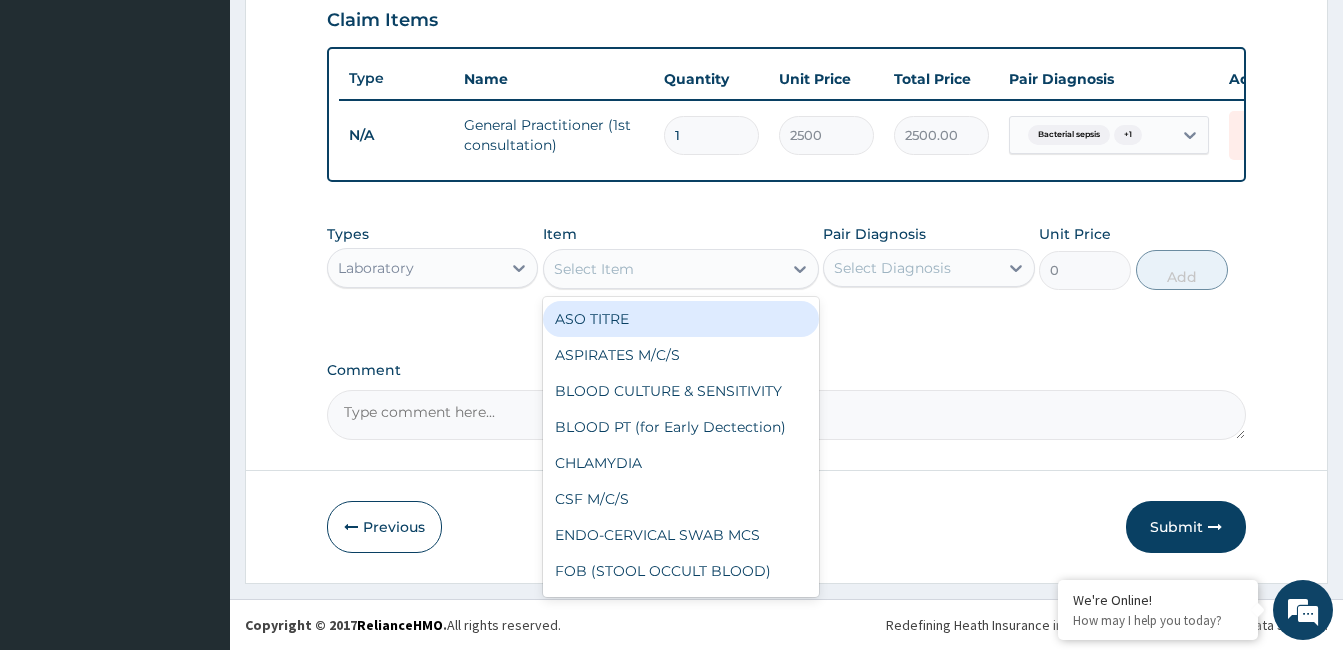 click on "Select Item" at bounding box center (663, 269) 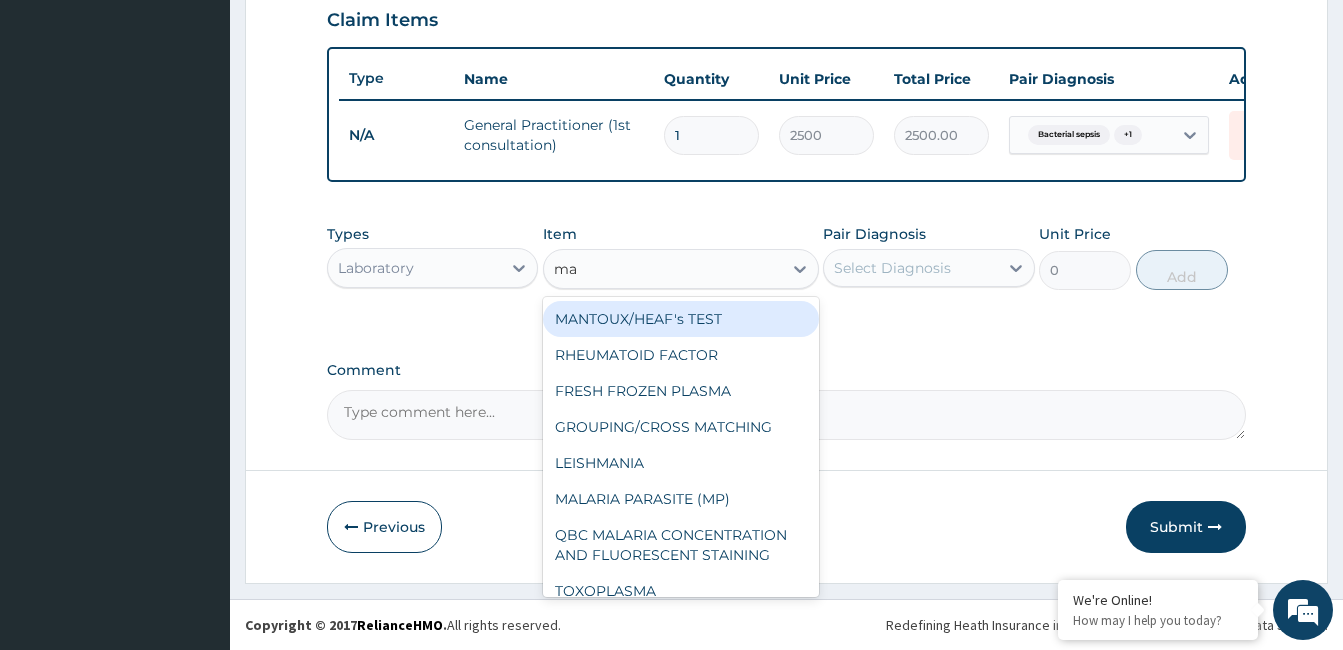 type on "mal" 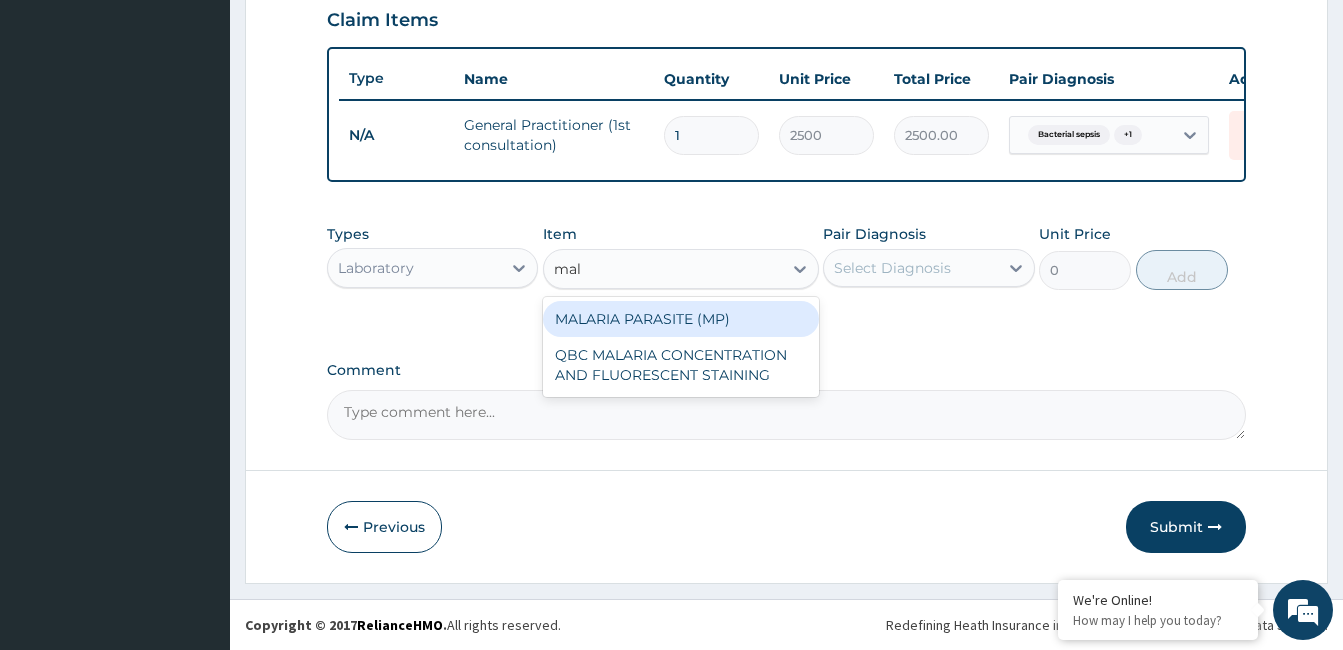 click on "MALARIA PARASITE (MP)" at bounding box center (681, 319) 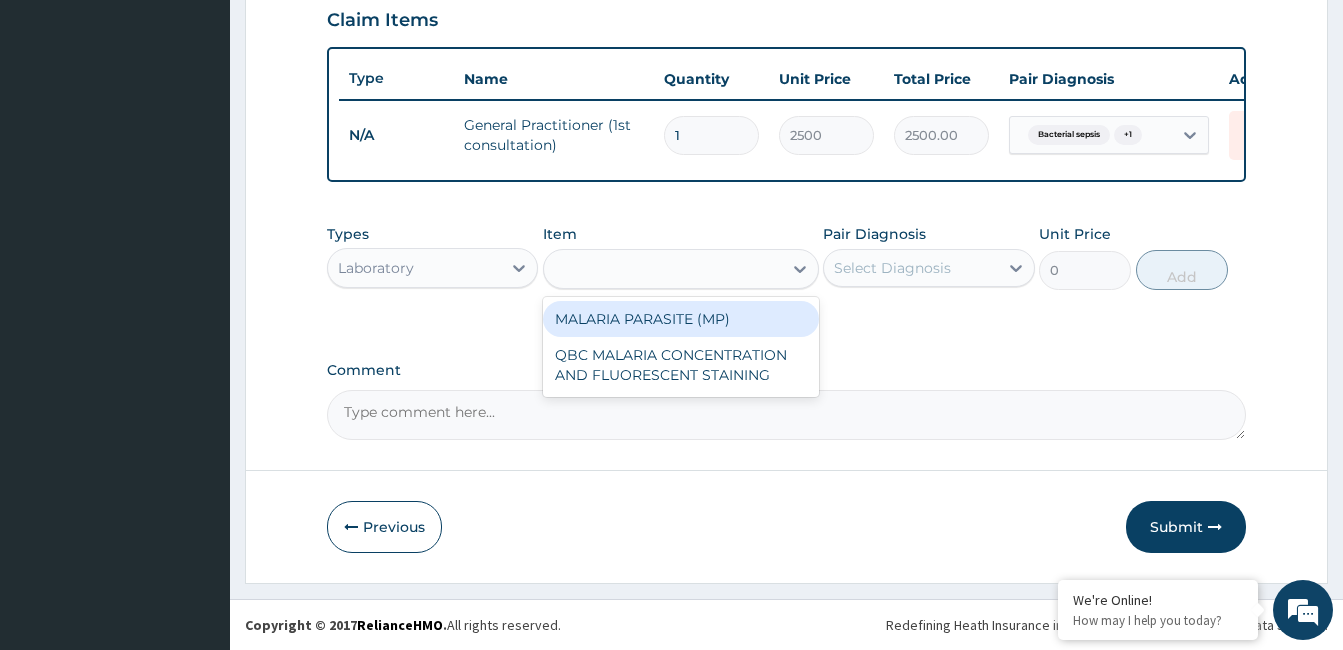 type on "1400" 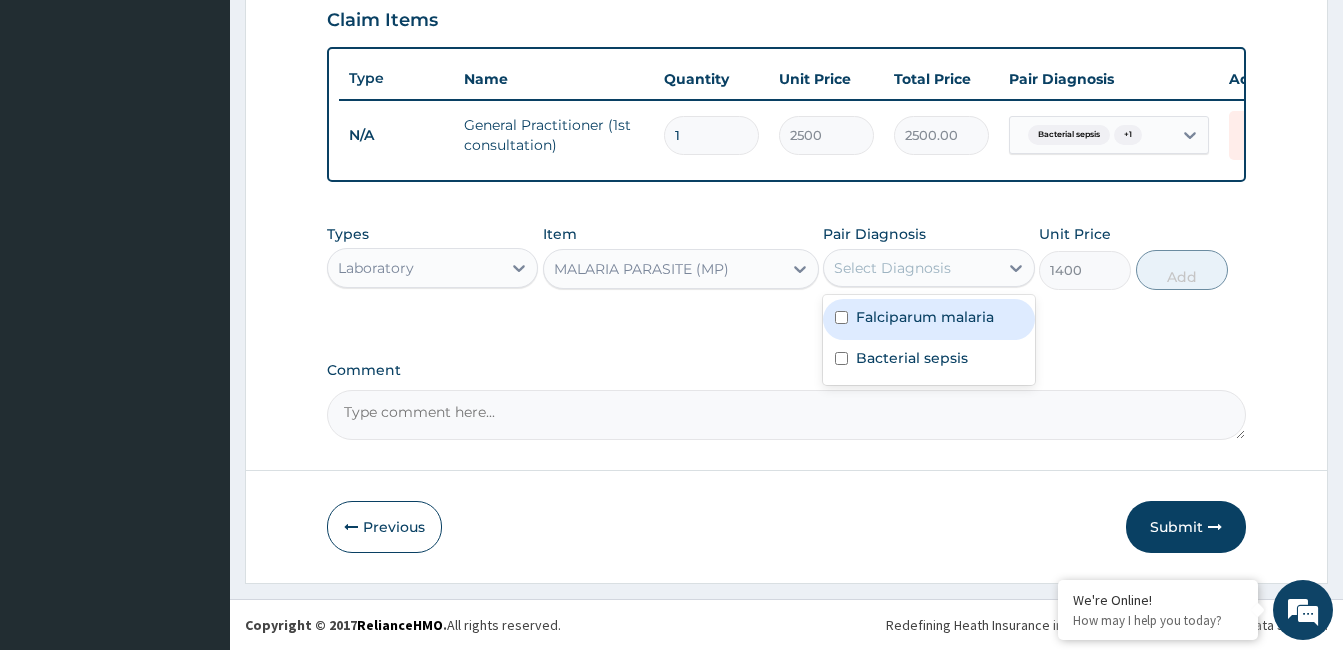 click on "Select Diagnosis" at bounding box center [892, 268] 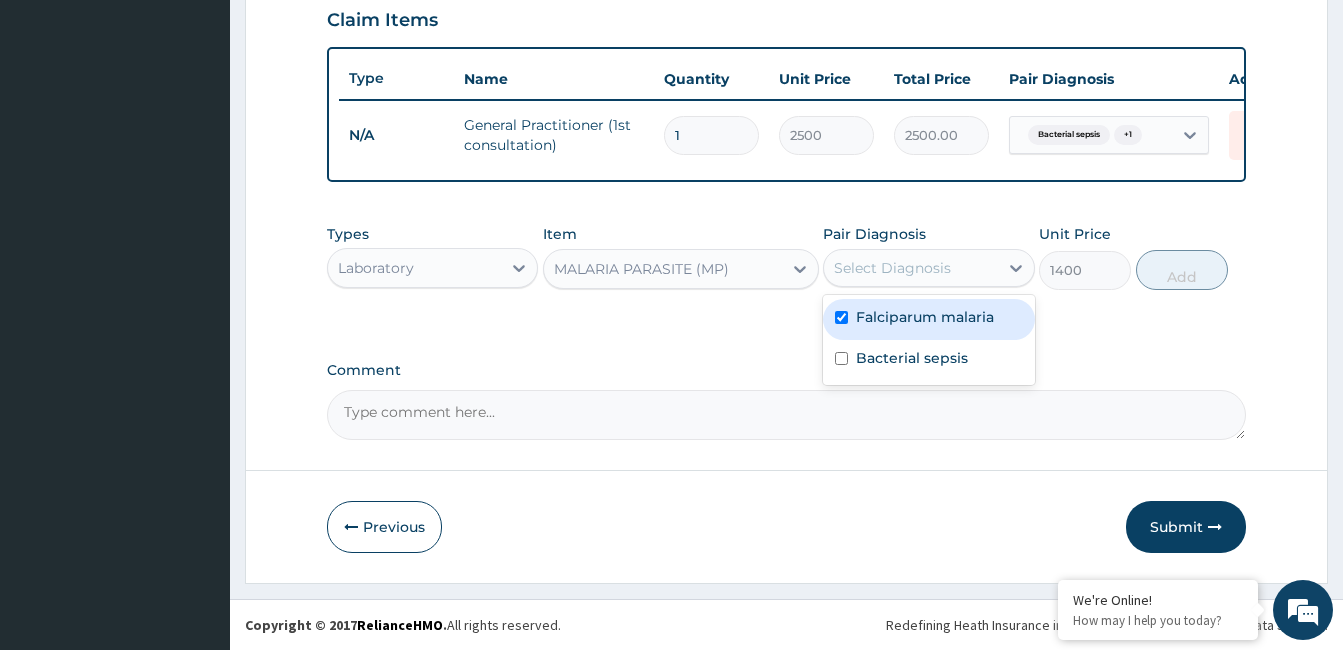 checkbox on "true" 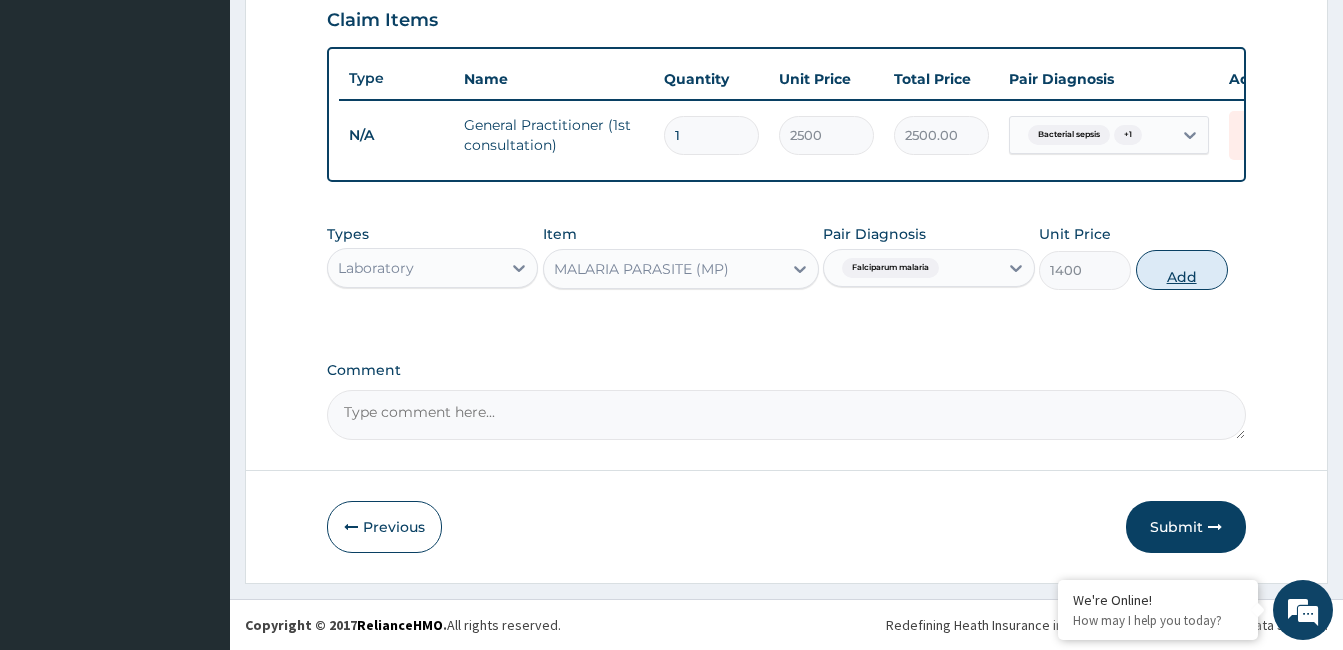 click on "Add" at bounding box center [1182, 270] 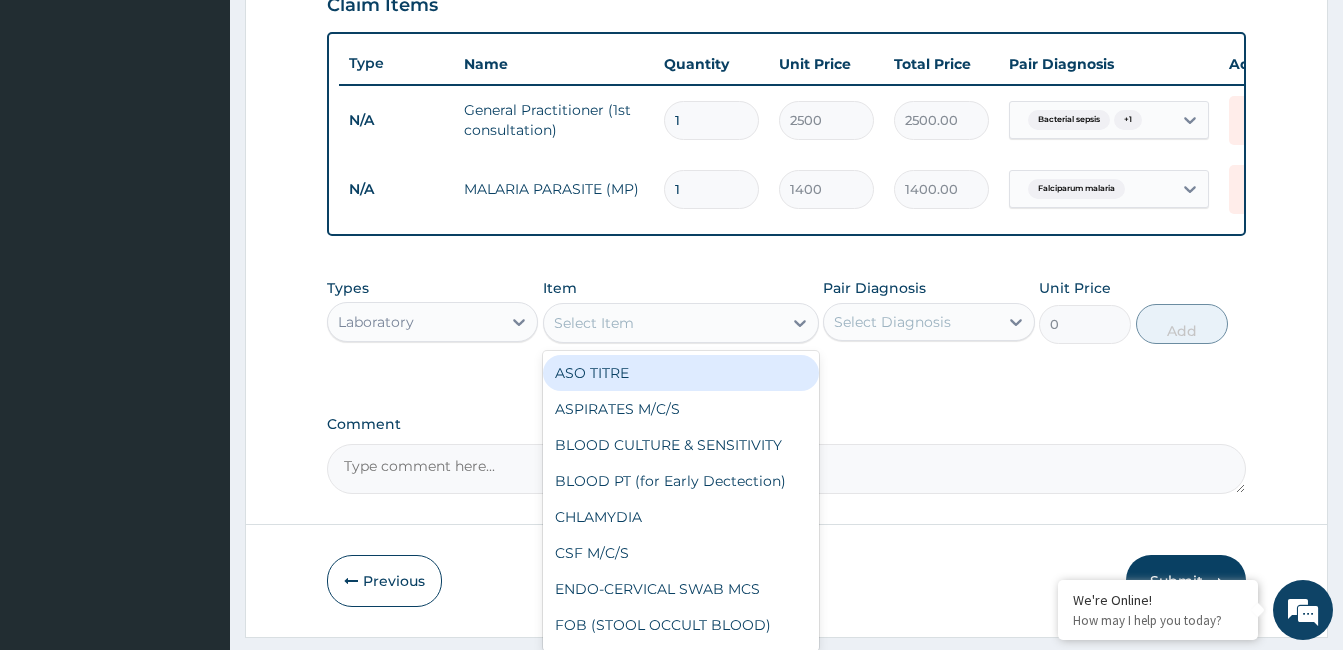 click on "Select Item" at bounding box center [594, 323] 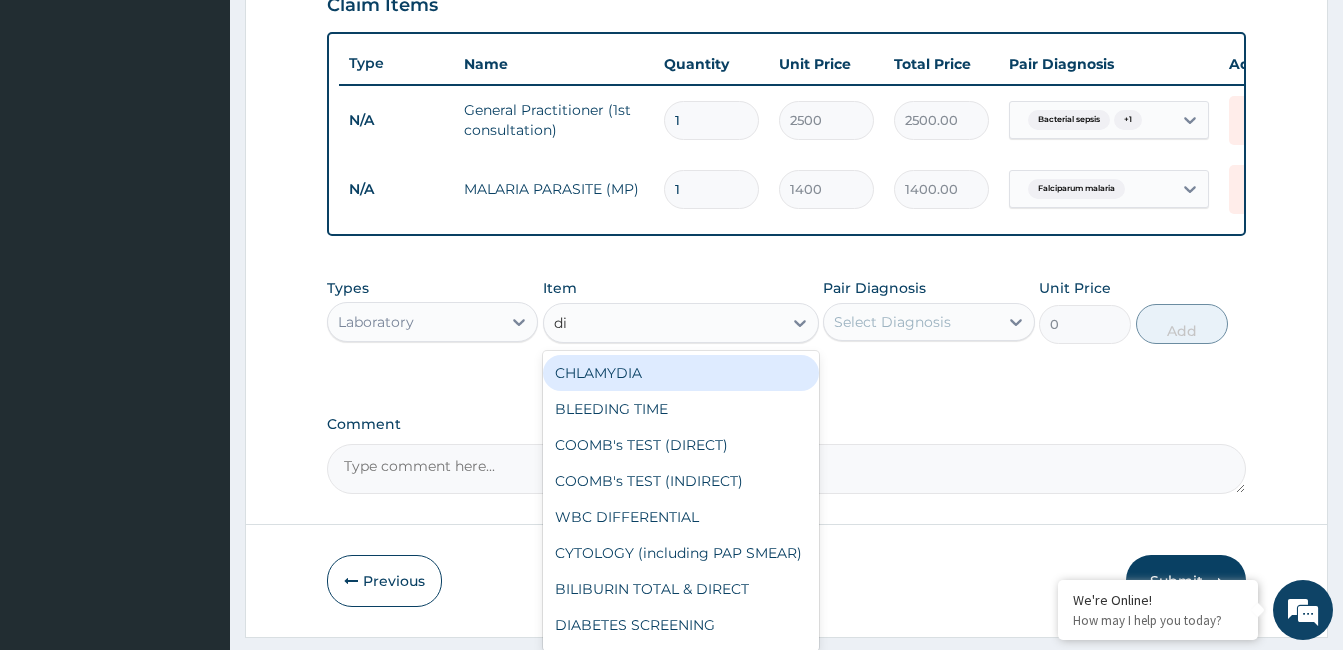 type on "dif" 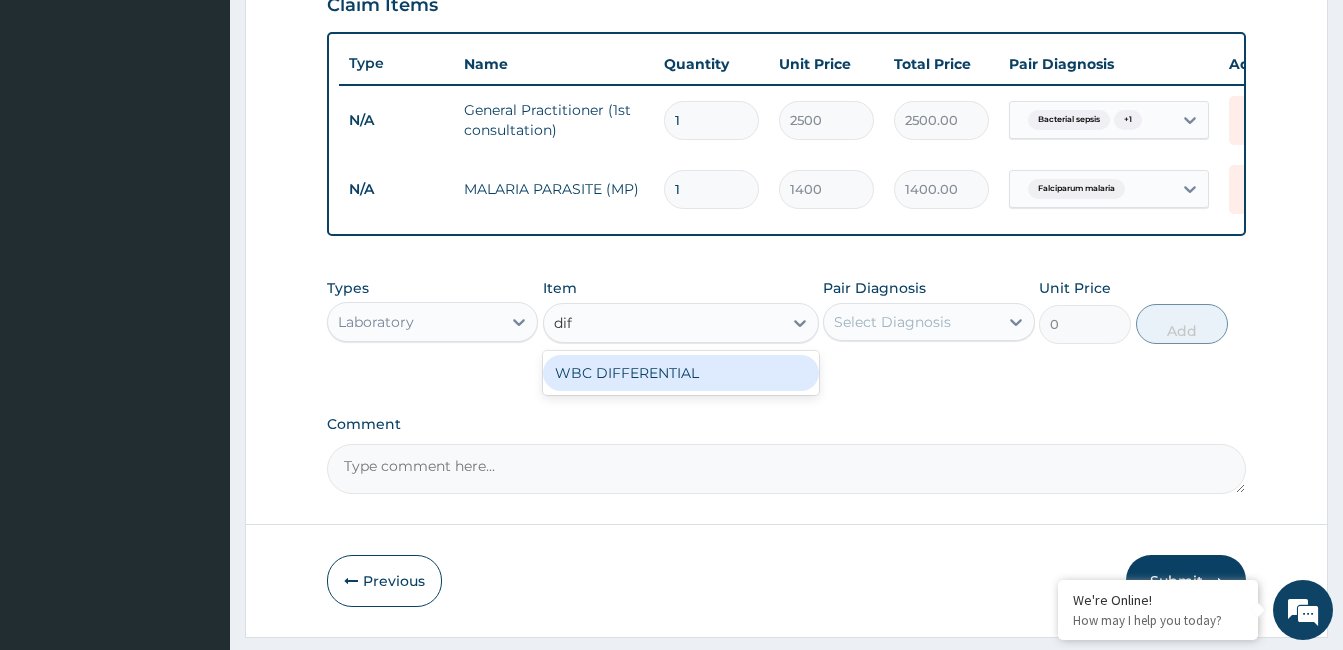 click on "WBC DIFFERENTIAL" at bounding box center (681, 373) 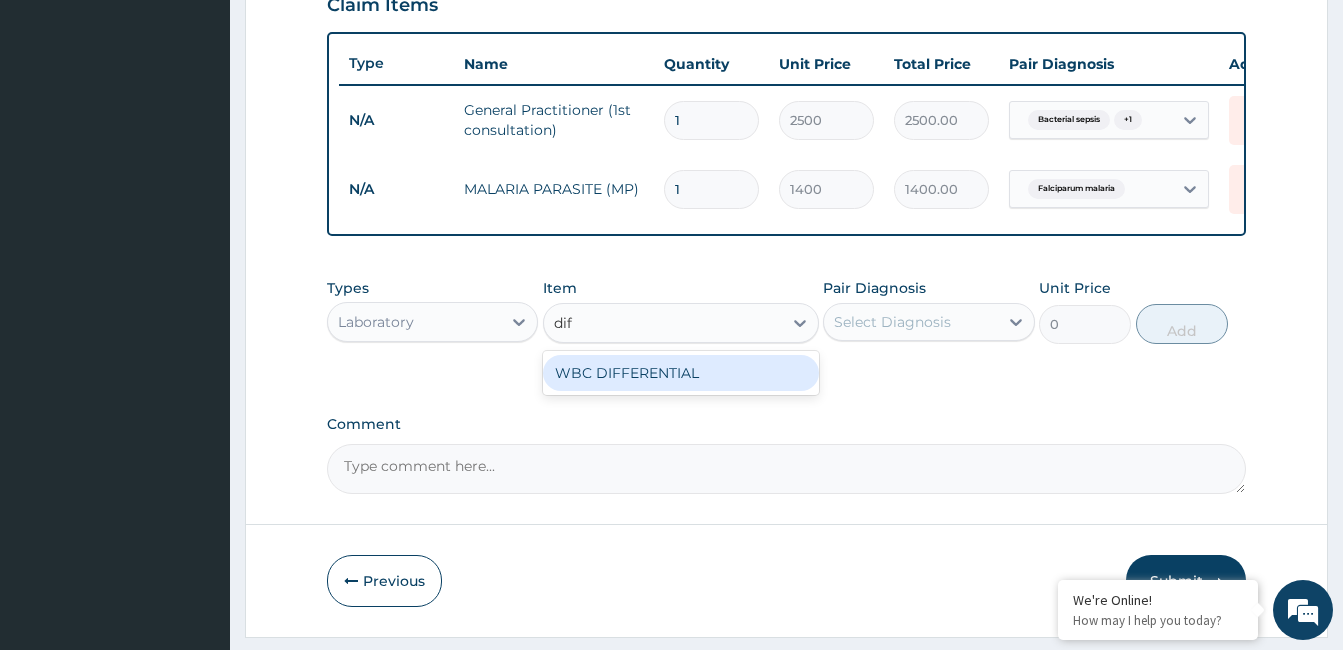 type 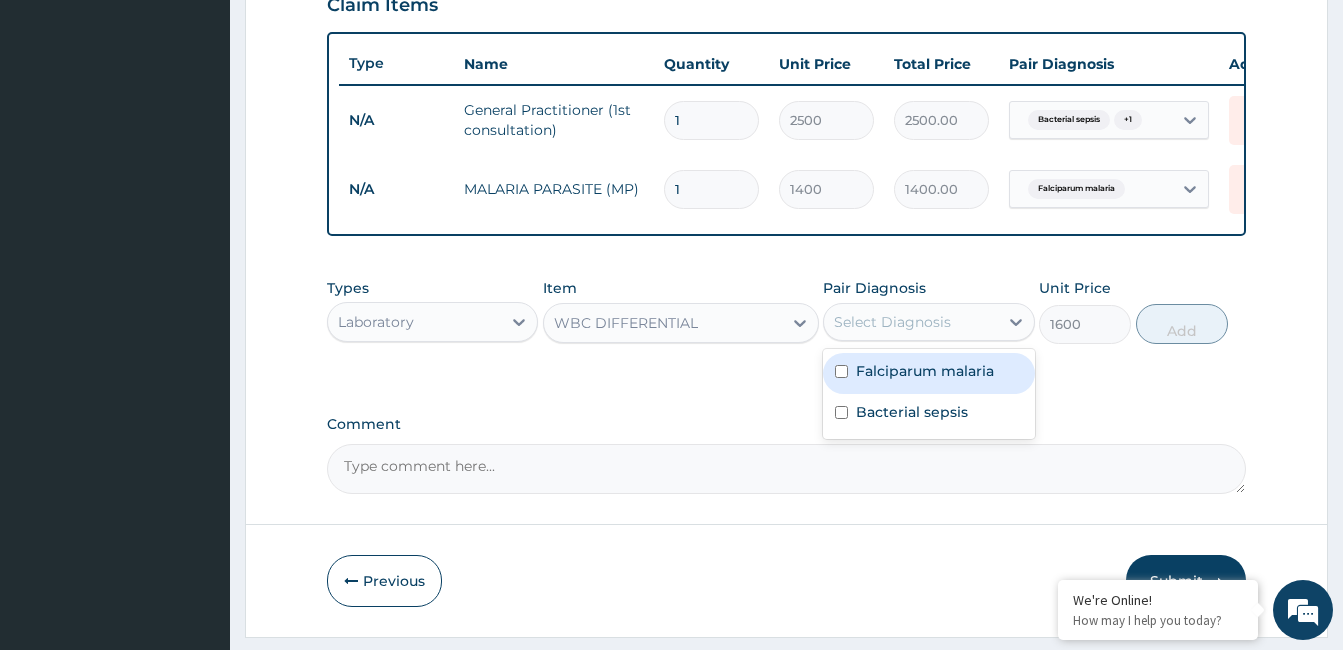 click on "Select Diagnosis" at bounding box center [892, 322] 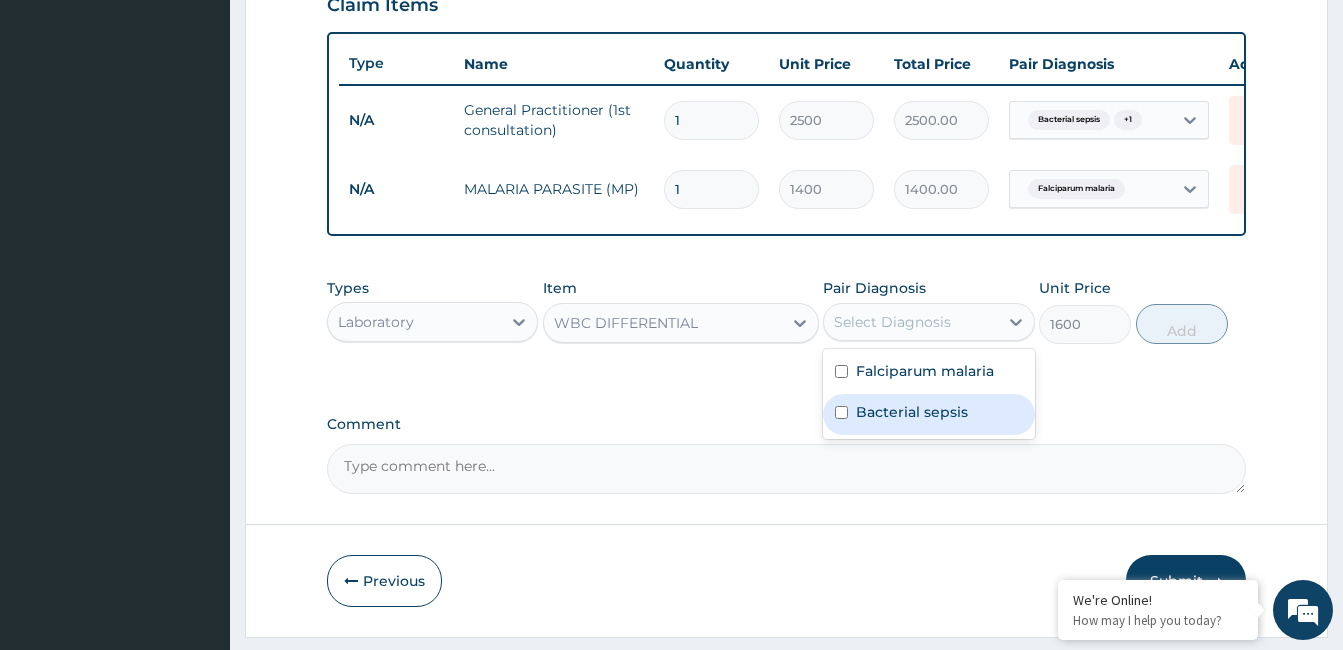 click on "Bacterial sepsis" at bounding box center (912, 412) 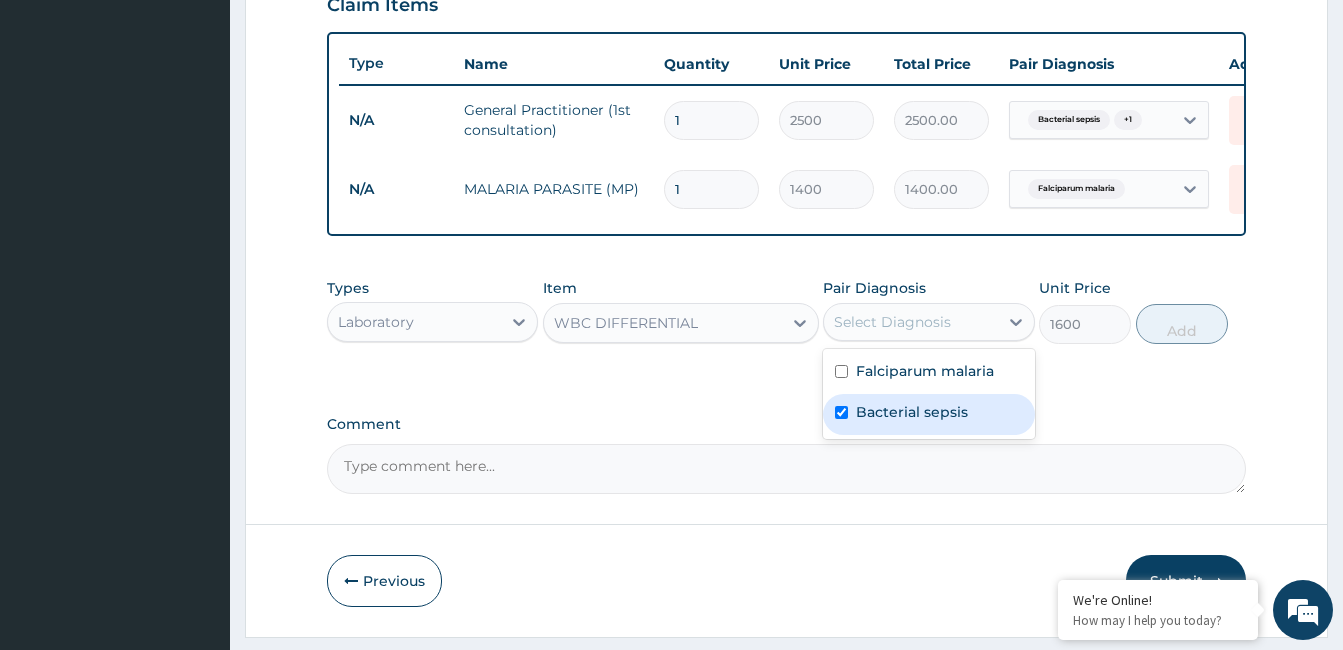 checkbox on "true" 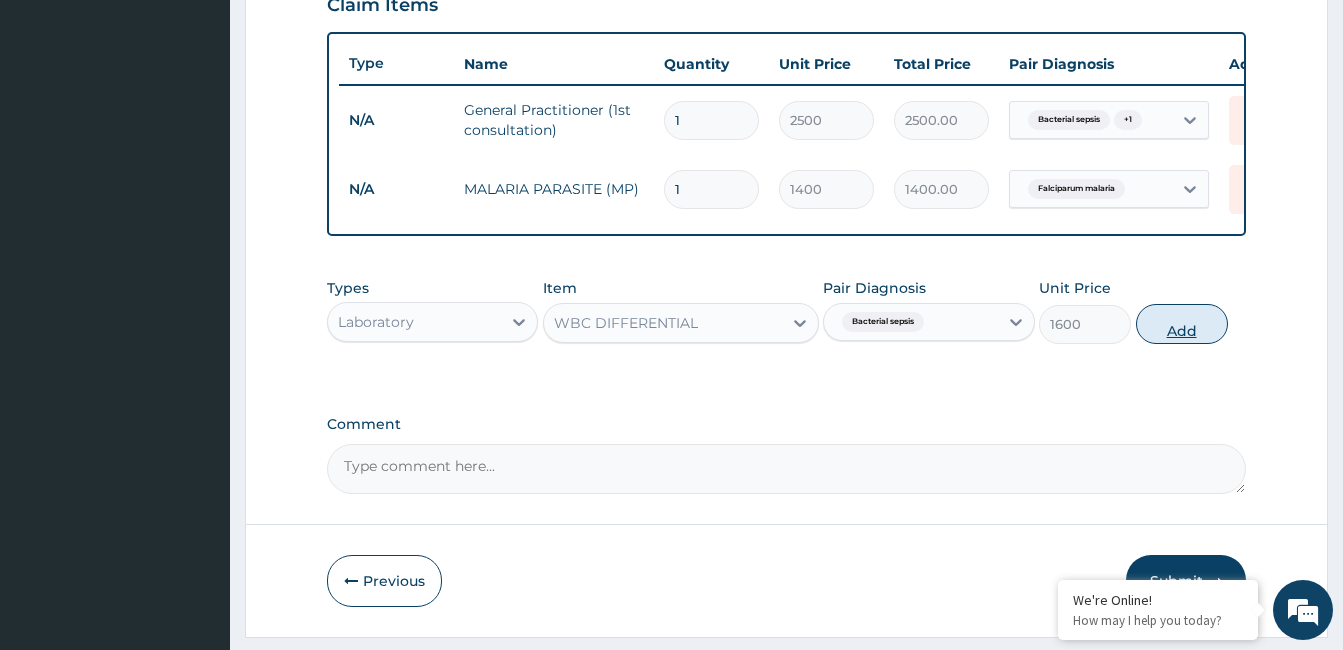 click on "Add" at bounding box center [1182, 324] 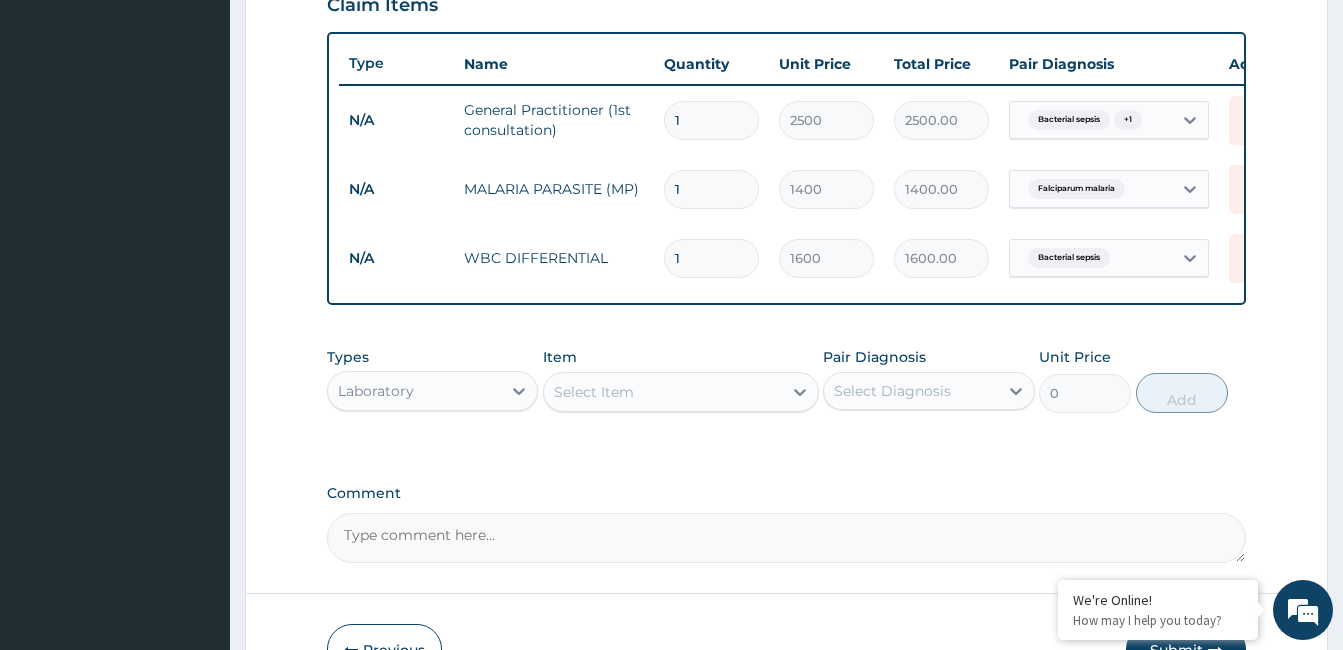 click on "Select Item" at bounding box center (594, 392) 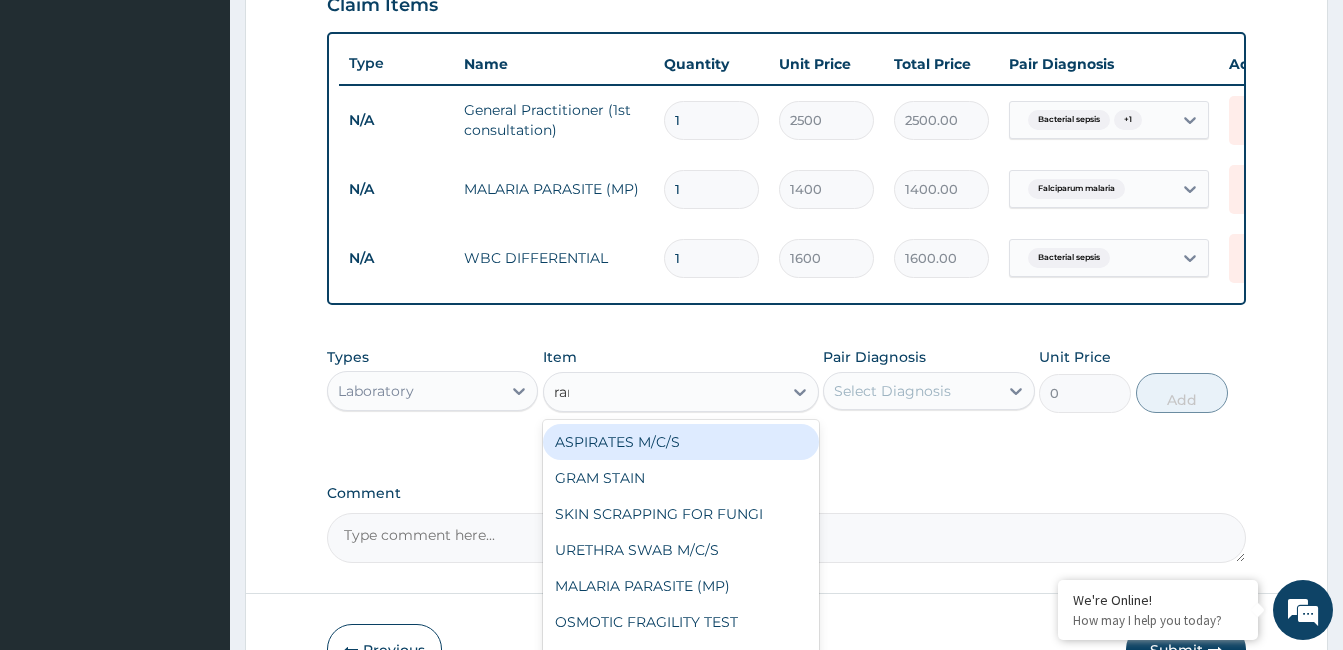type on "rand" 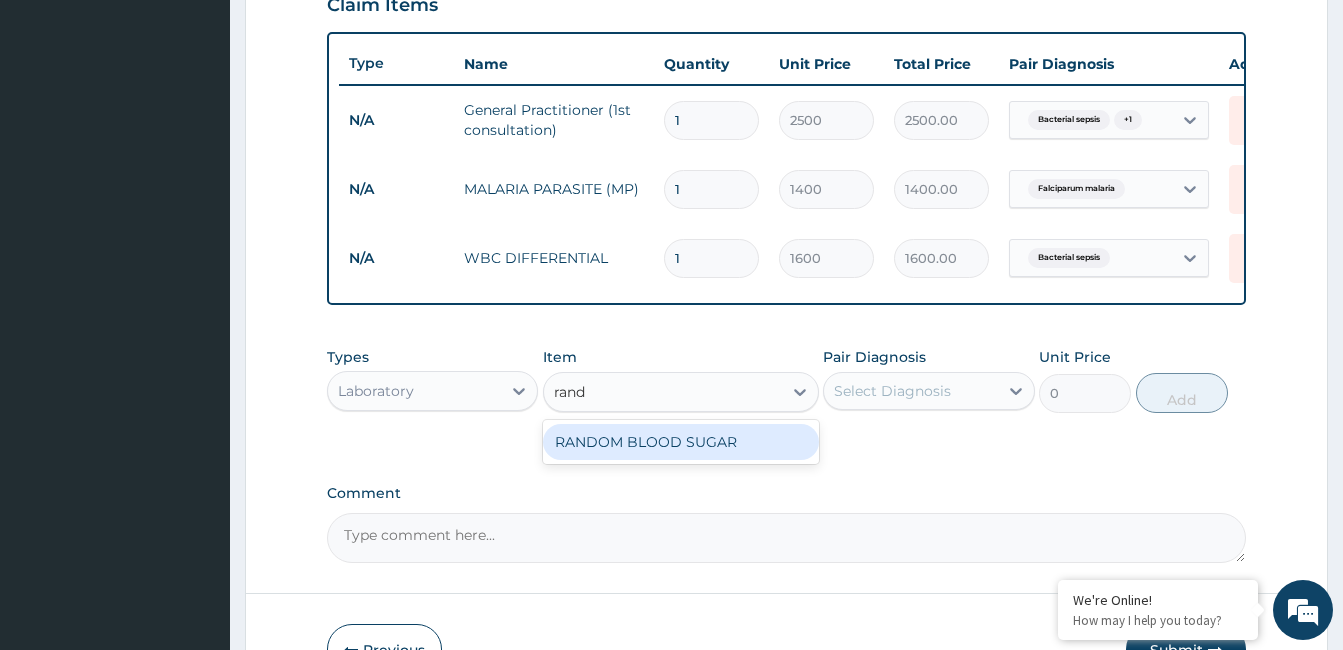 click on "RANDOM BLOOD SUGAR" at bounding box center (681, 442) 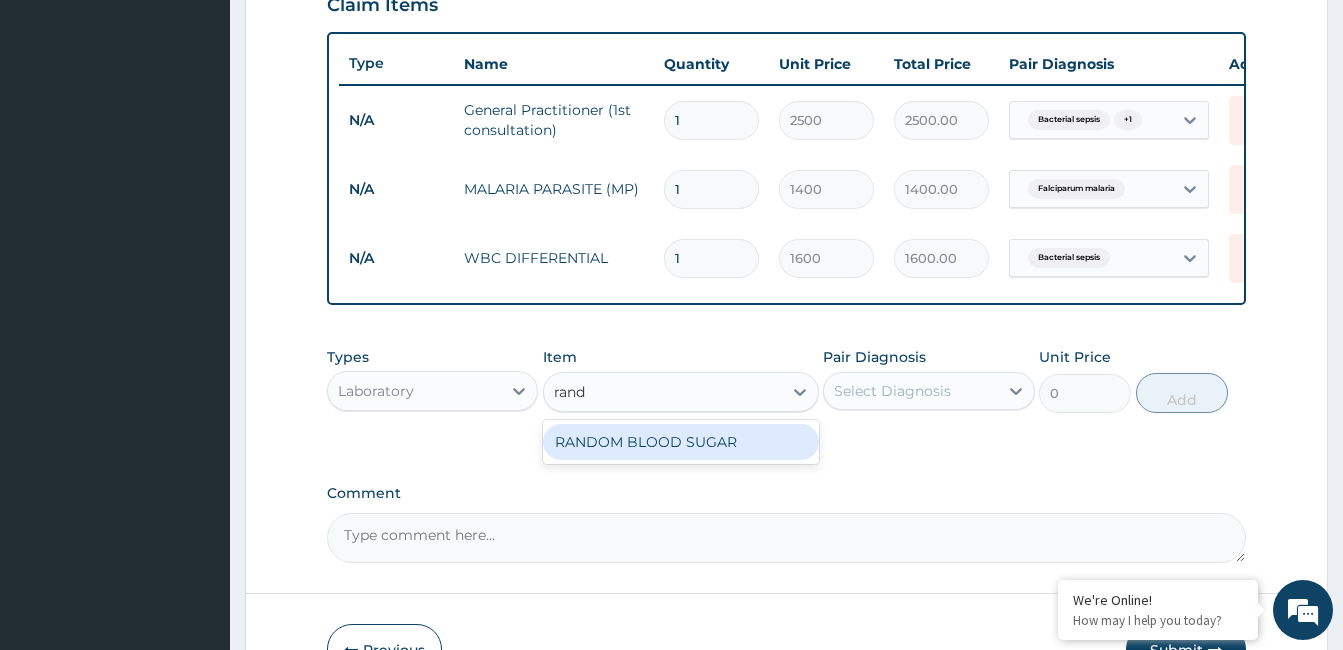 type 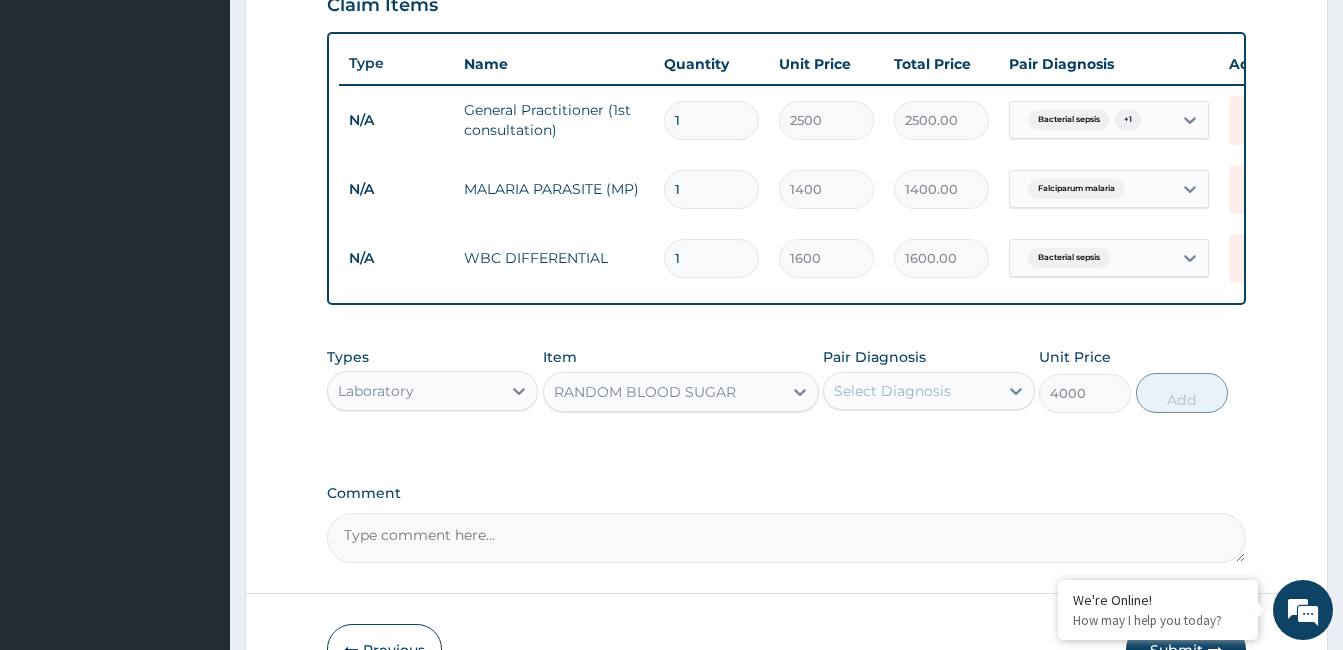 click on "Select Diagnosis" at bounding box center [892, 391] 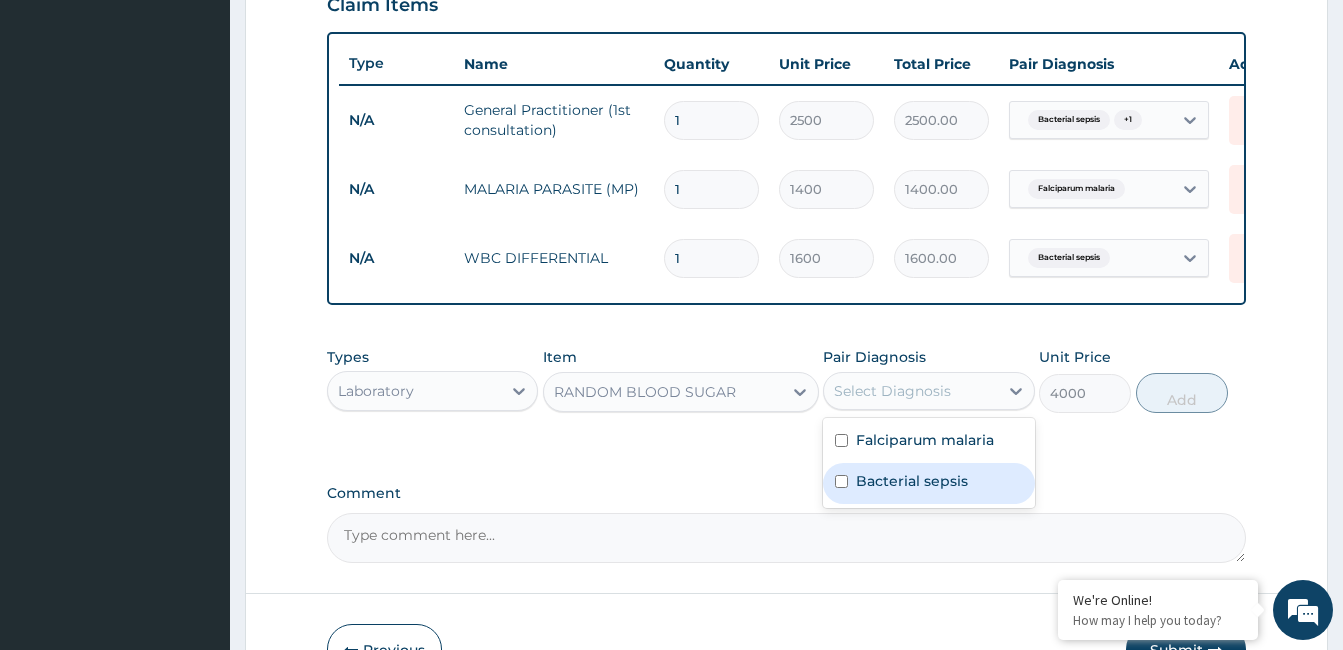 click on "Bacterial sepsis" at bounding box center [928, 483] 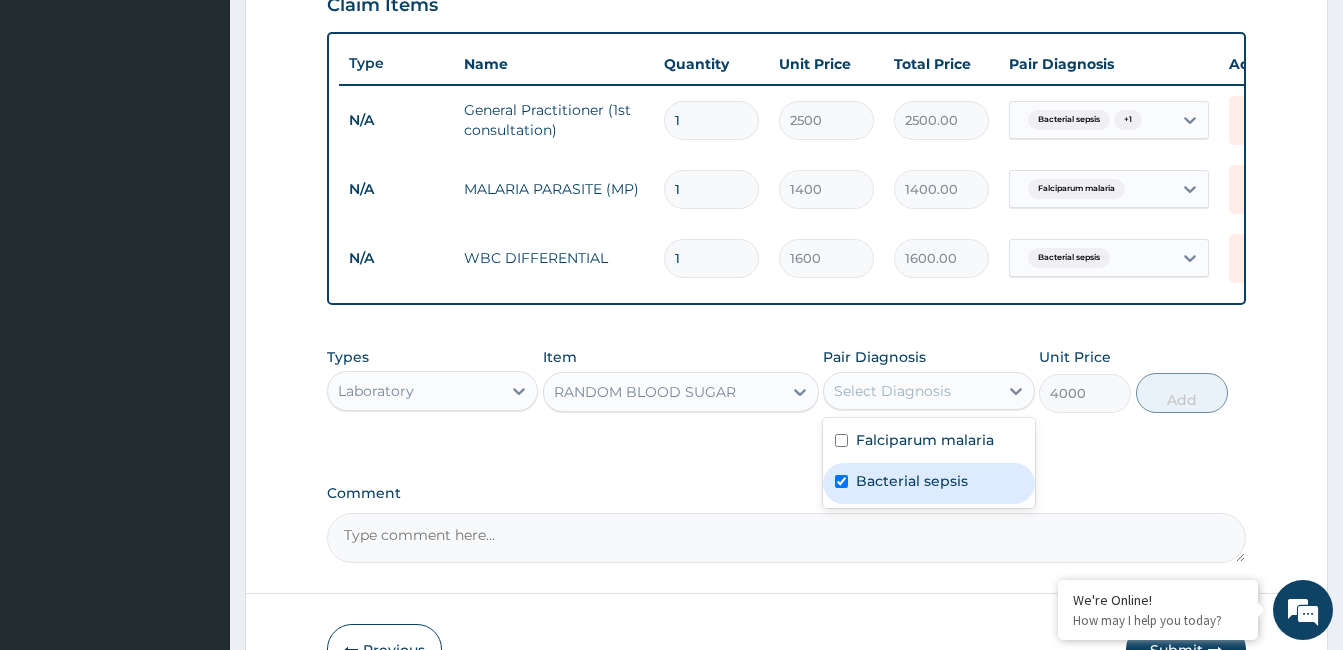 checkbox on "true" 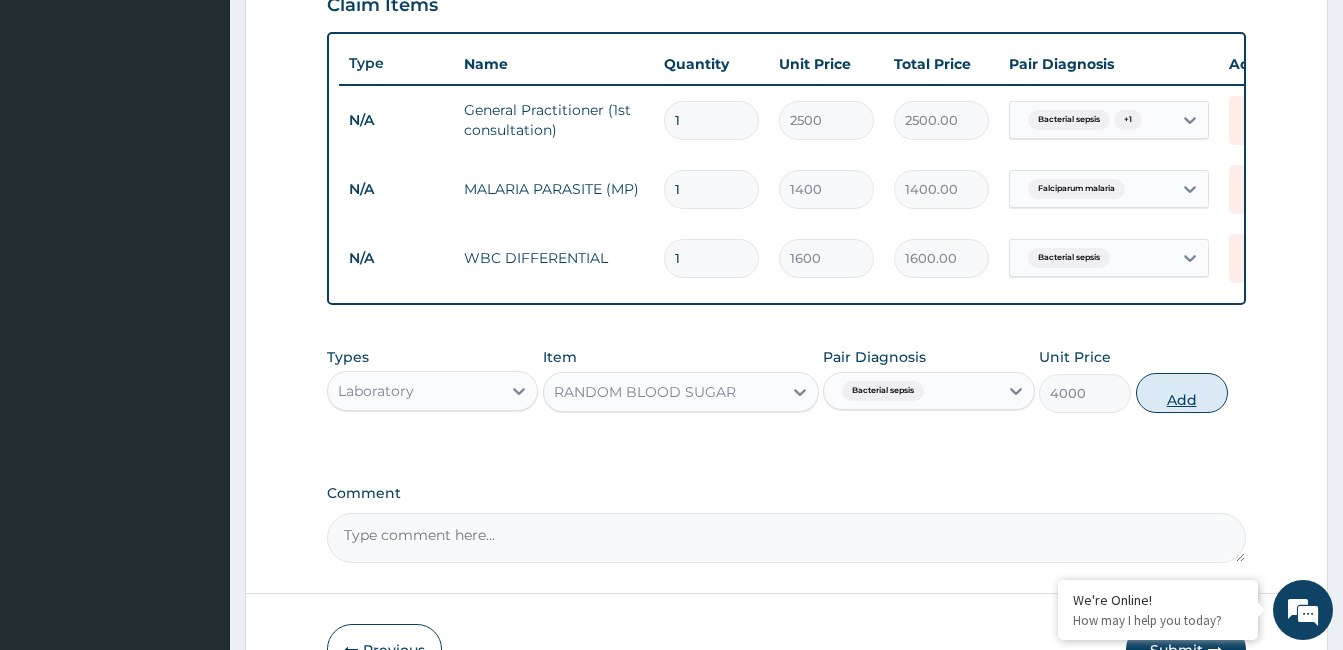 click on "Add" at bounding box center [1182, 393] 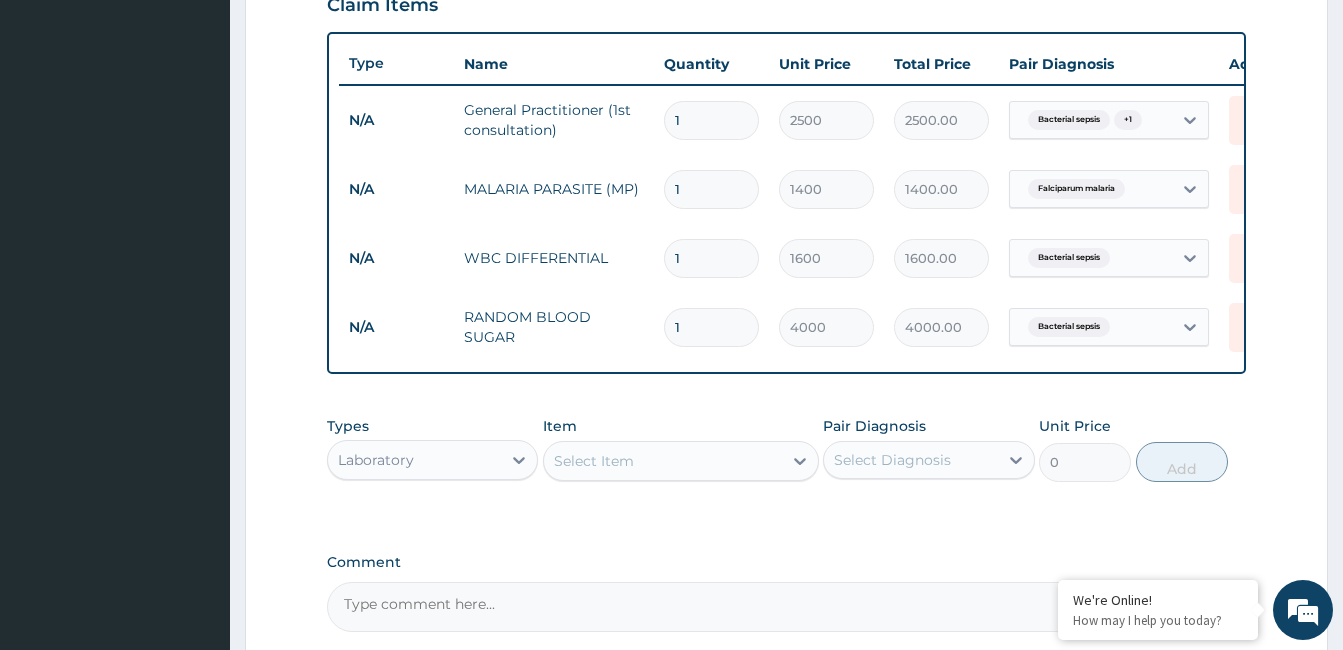 click on "Laboratory" at bounding box center [414, 460] 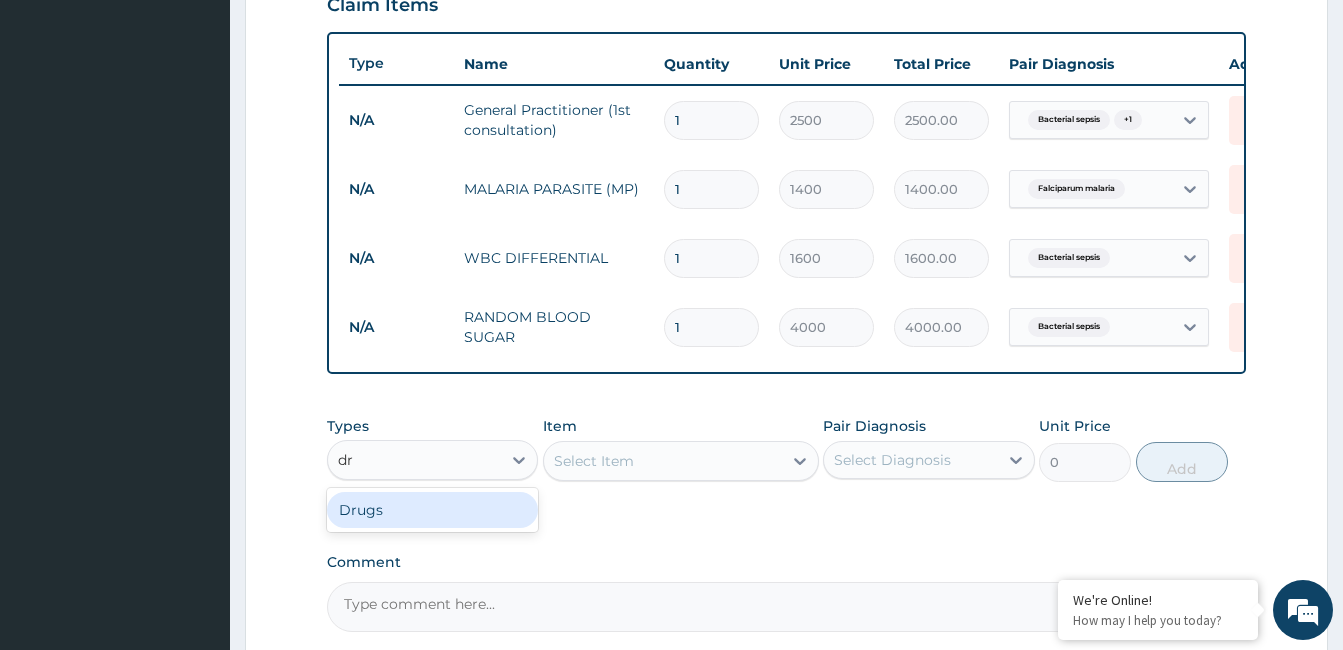 type on "dru" 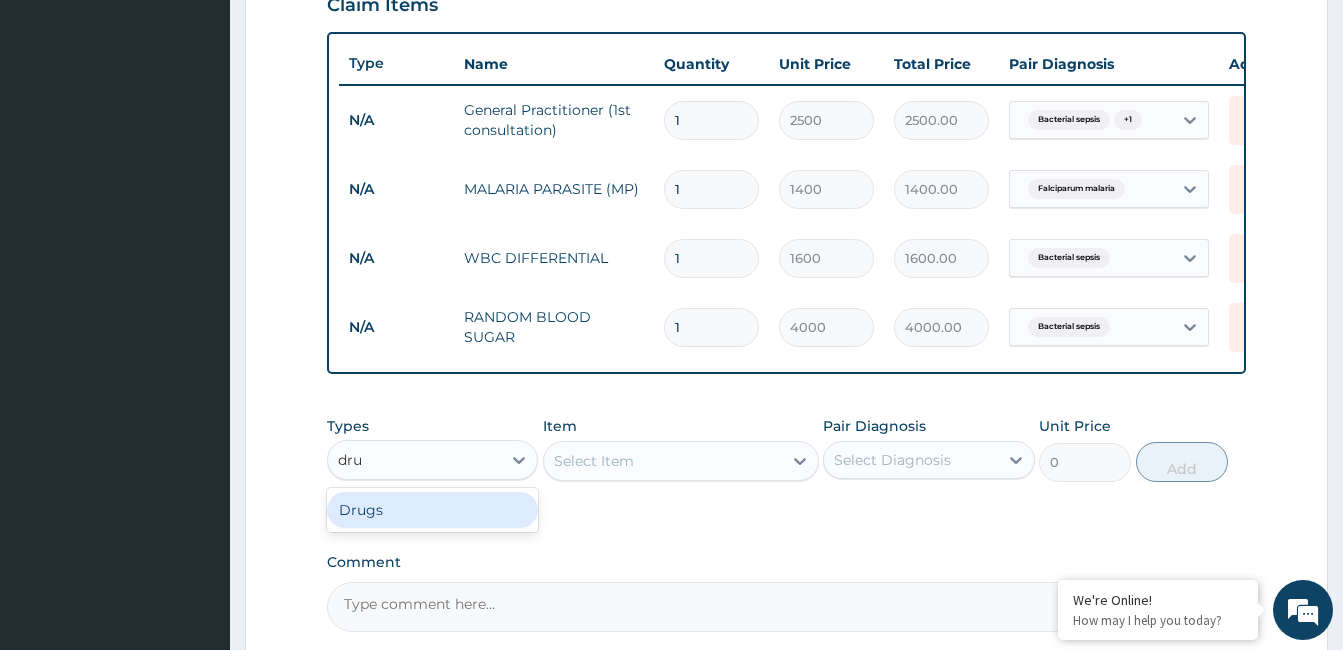 click on "Drugs" at bounding box center [432, 510] 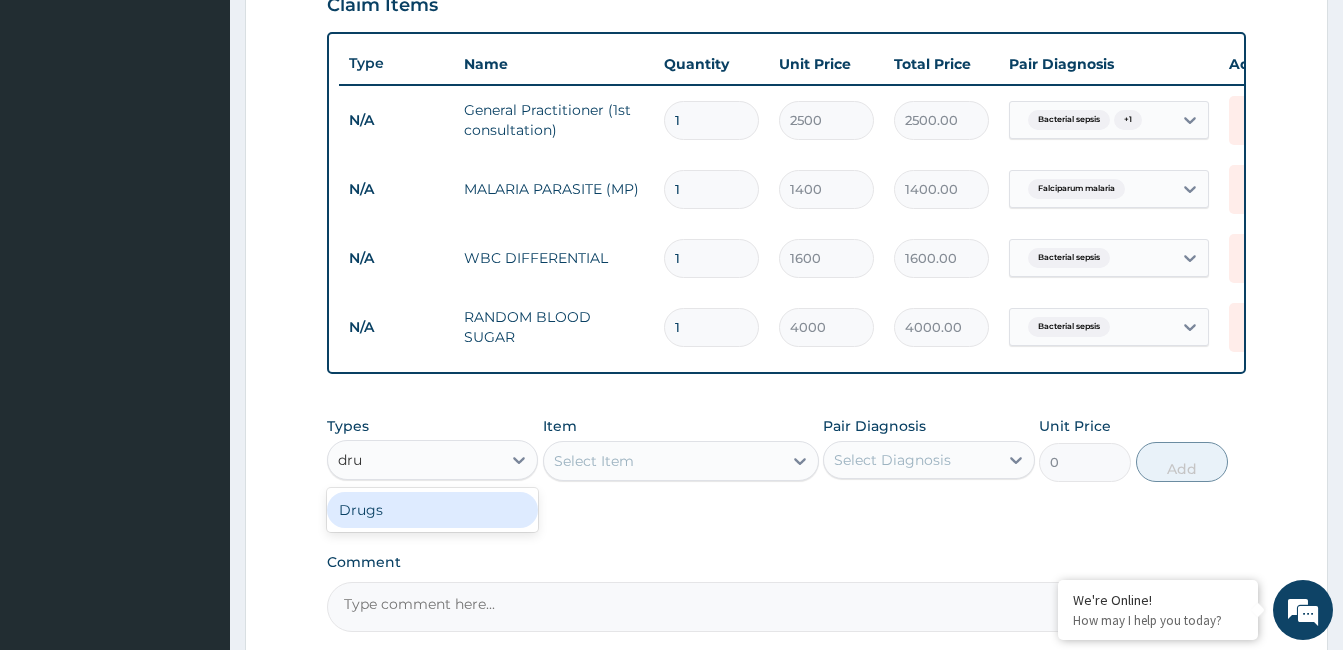 type 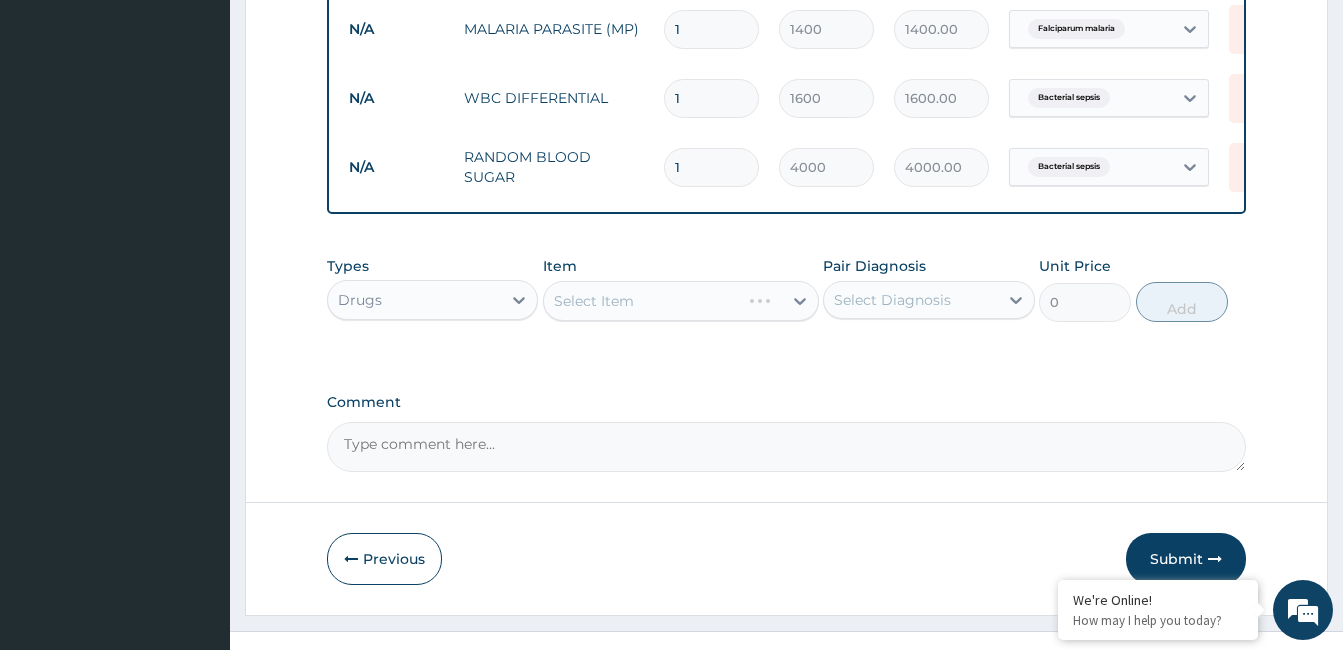 scroll, scrollTop: 883, scrollLeft: 0, axis: vertical 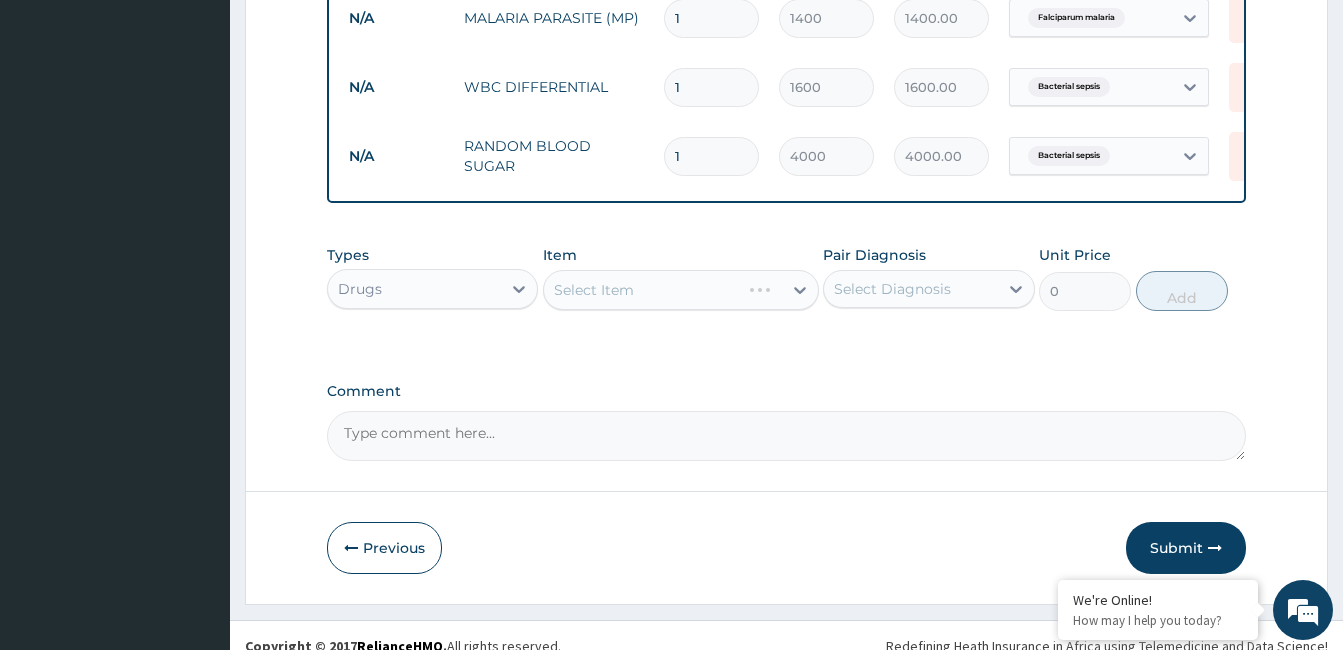 click on "Select Item" at bounding box center (681, 290) 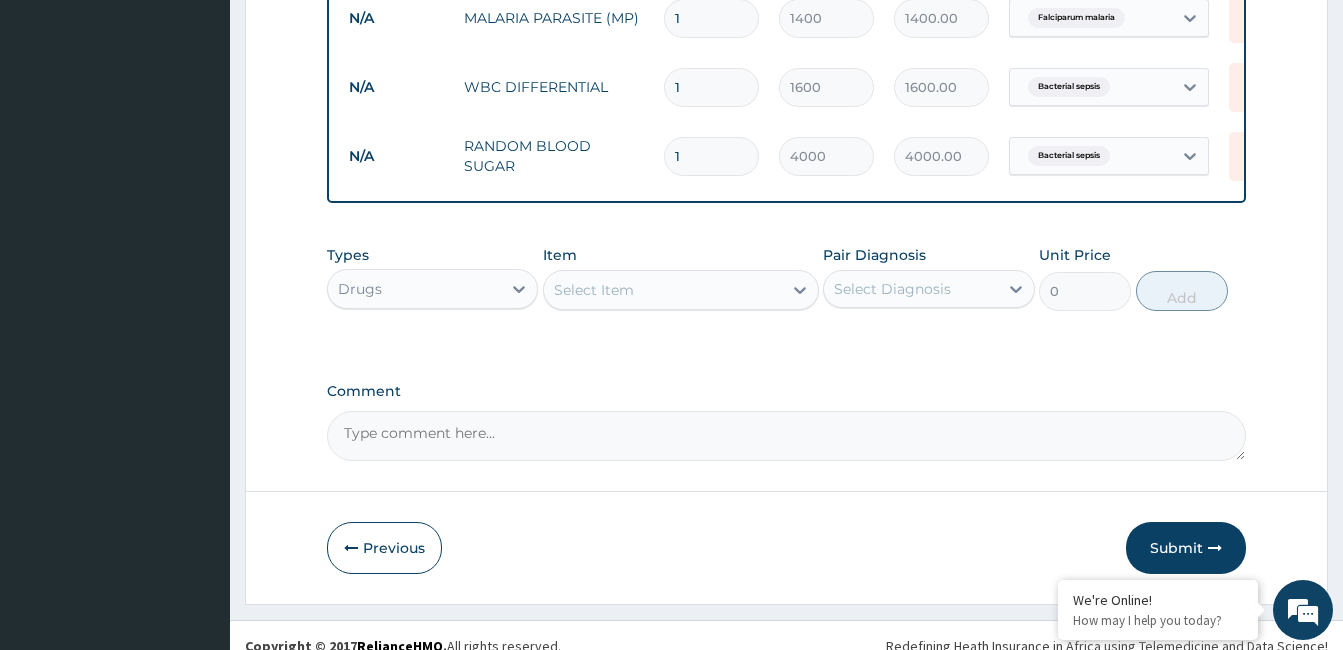 click on "Select Item" at bounding box center [663, 290] 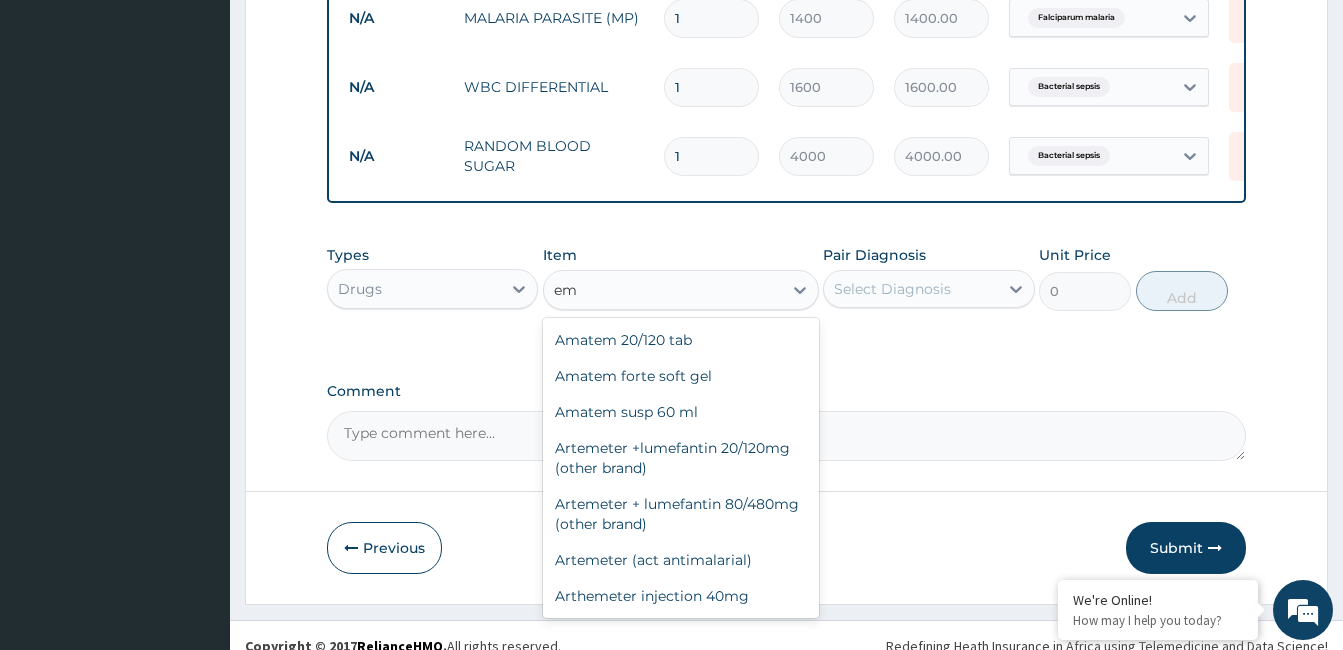 type on "e" 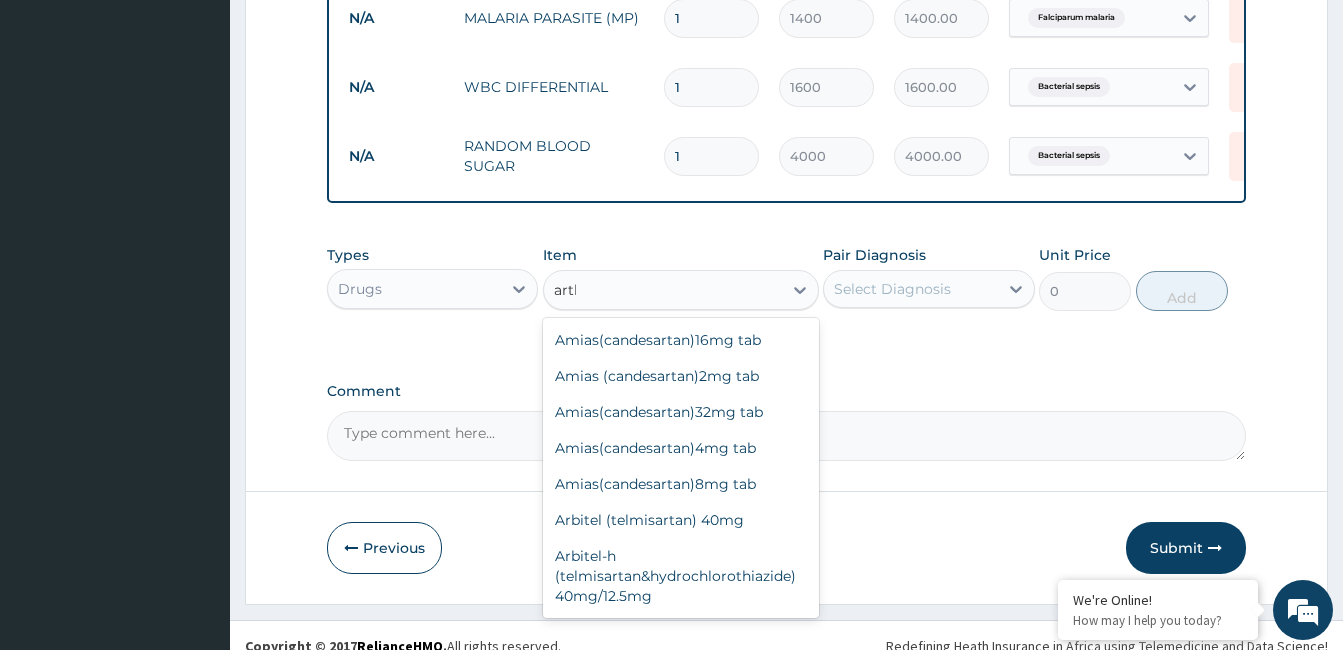 type on "arthe" 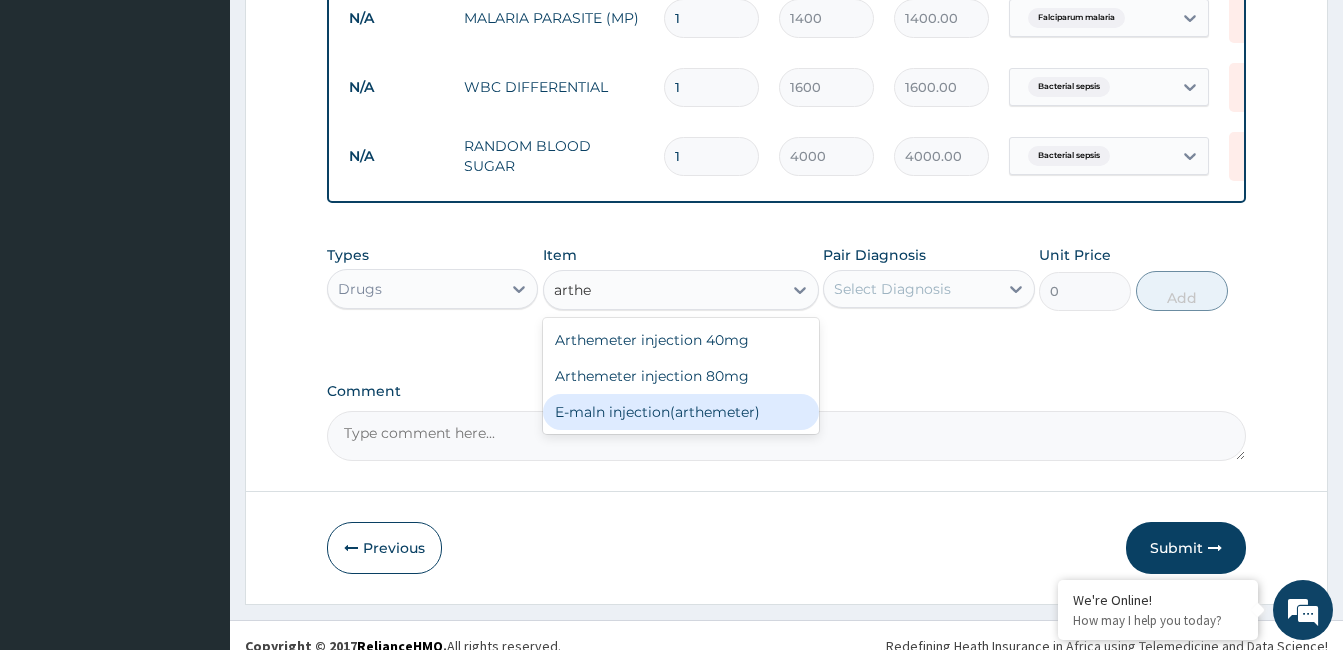 click on "E-maln injection(arthemeter)" at bounding box center [681, 412] 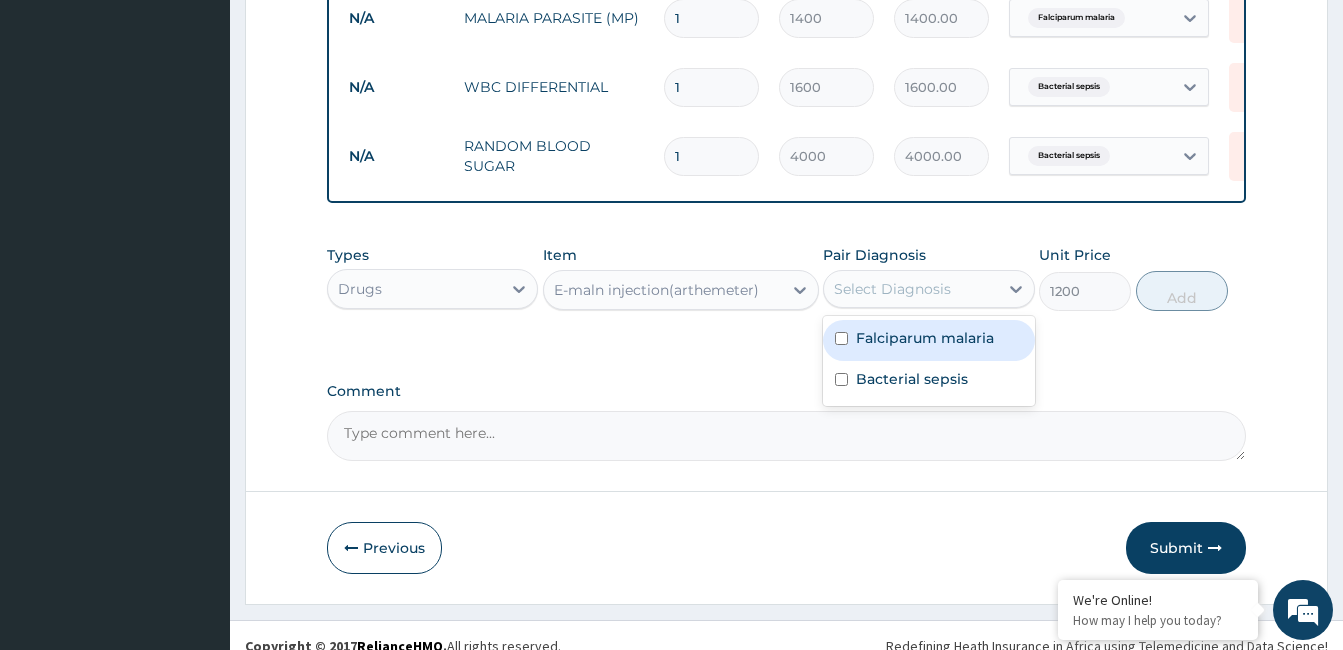 click on "Select Diagnosis" at bounding box center (910, 289) 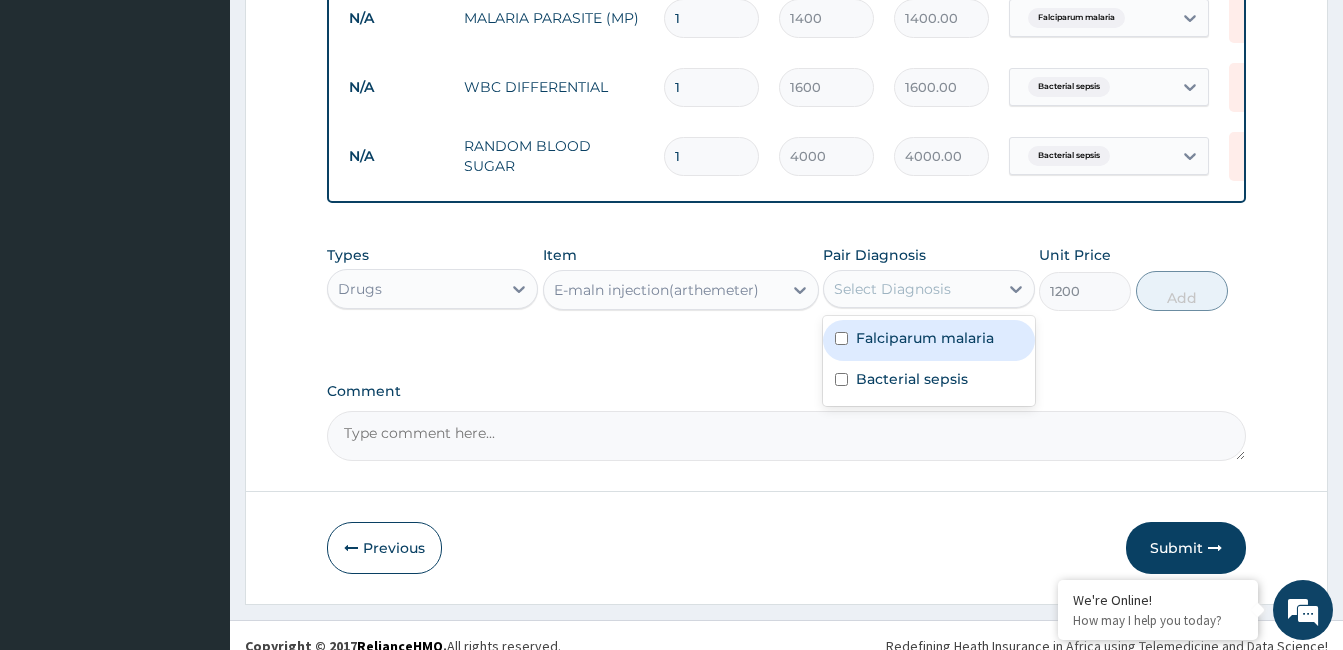 click on "Falciparum malaria" at bounding box center (925, 338) 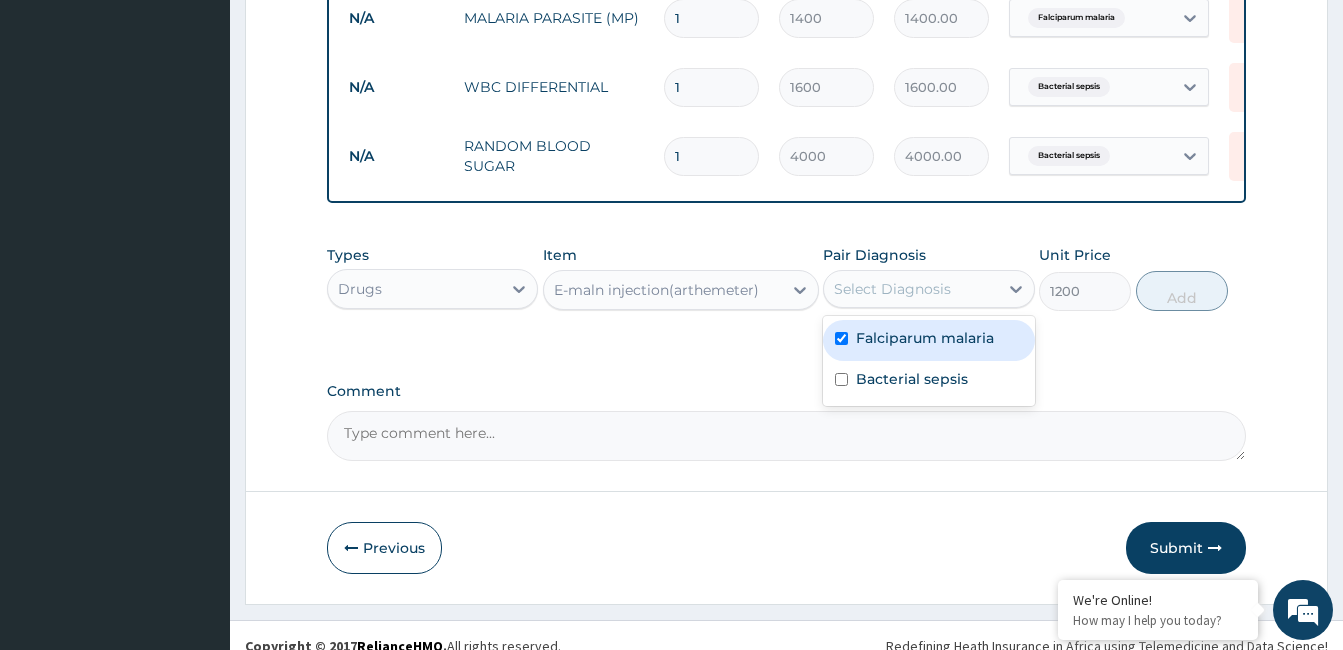 checkbox on "true" 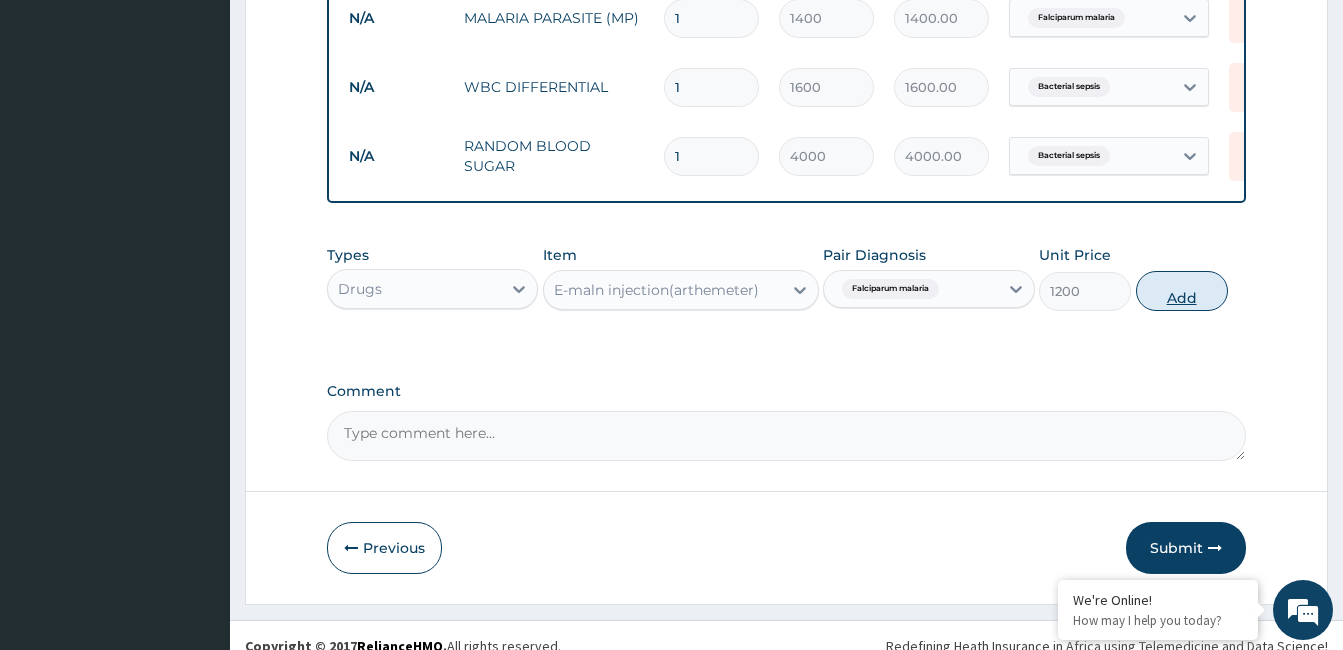 click on "Add" at bounding box center (1182, 291) 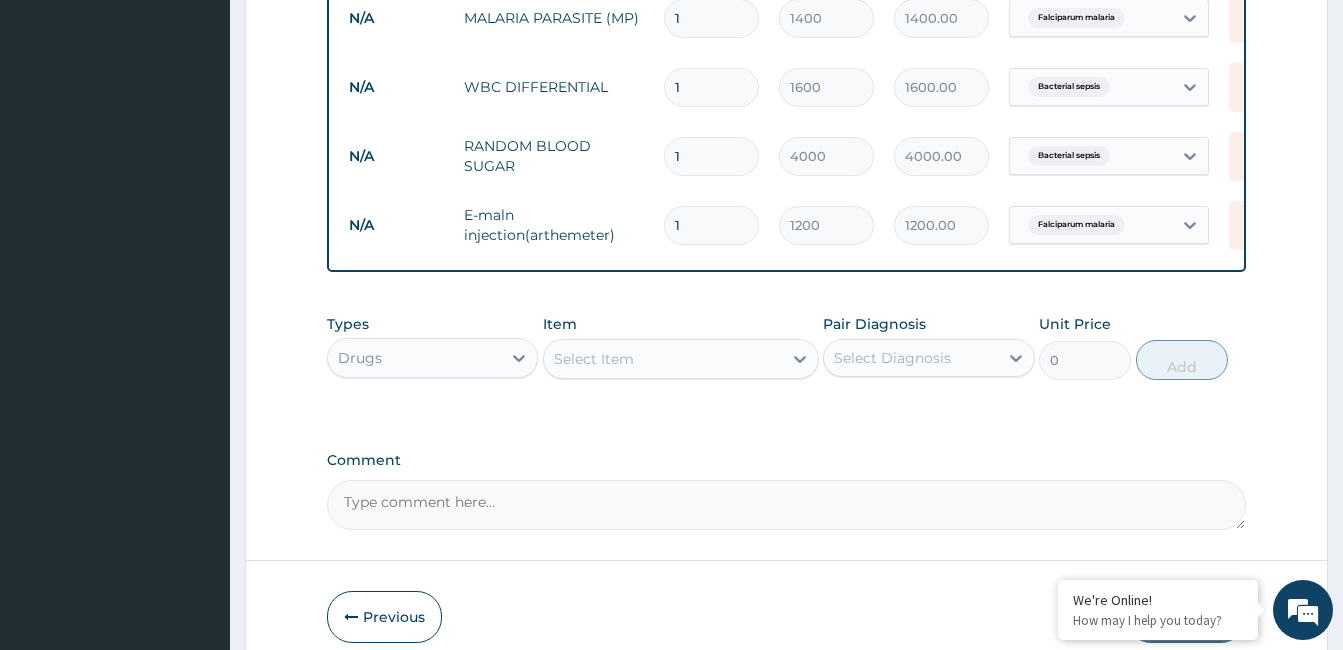 type 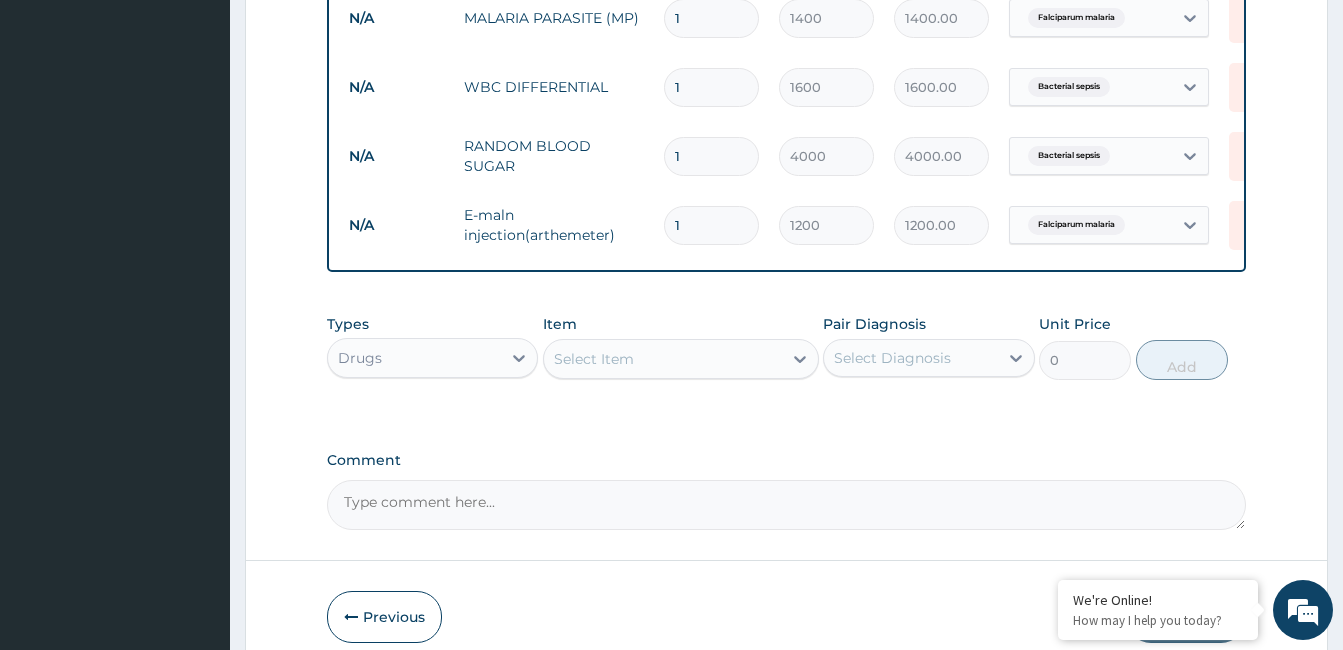 type on "0.00" 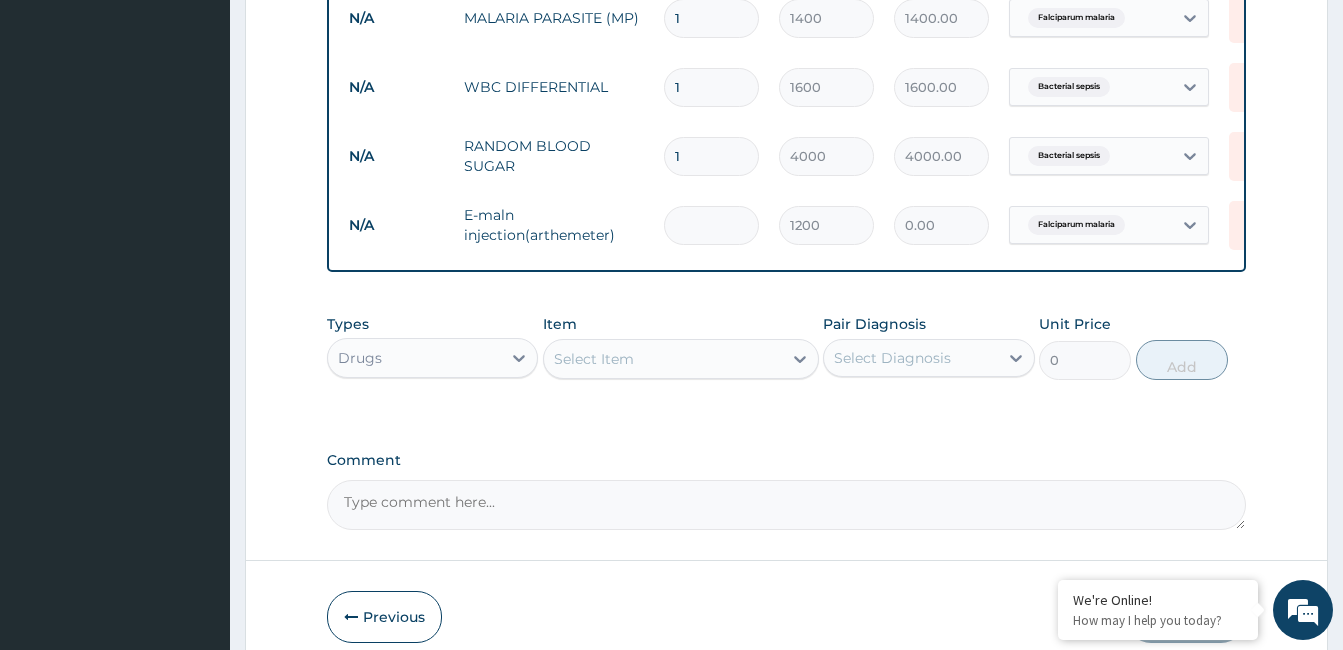 type on "3" 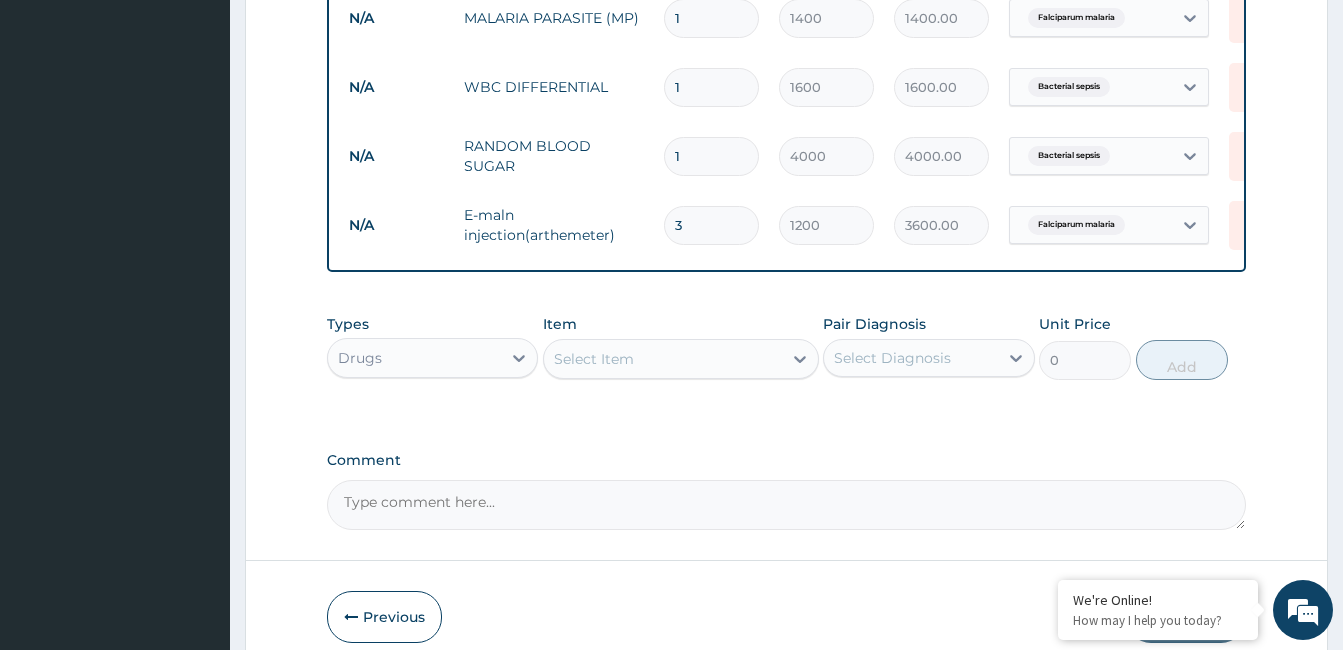 type on "3" 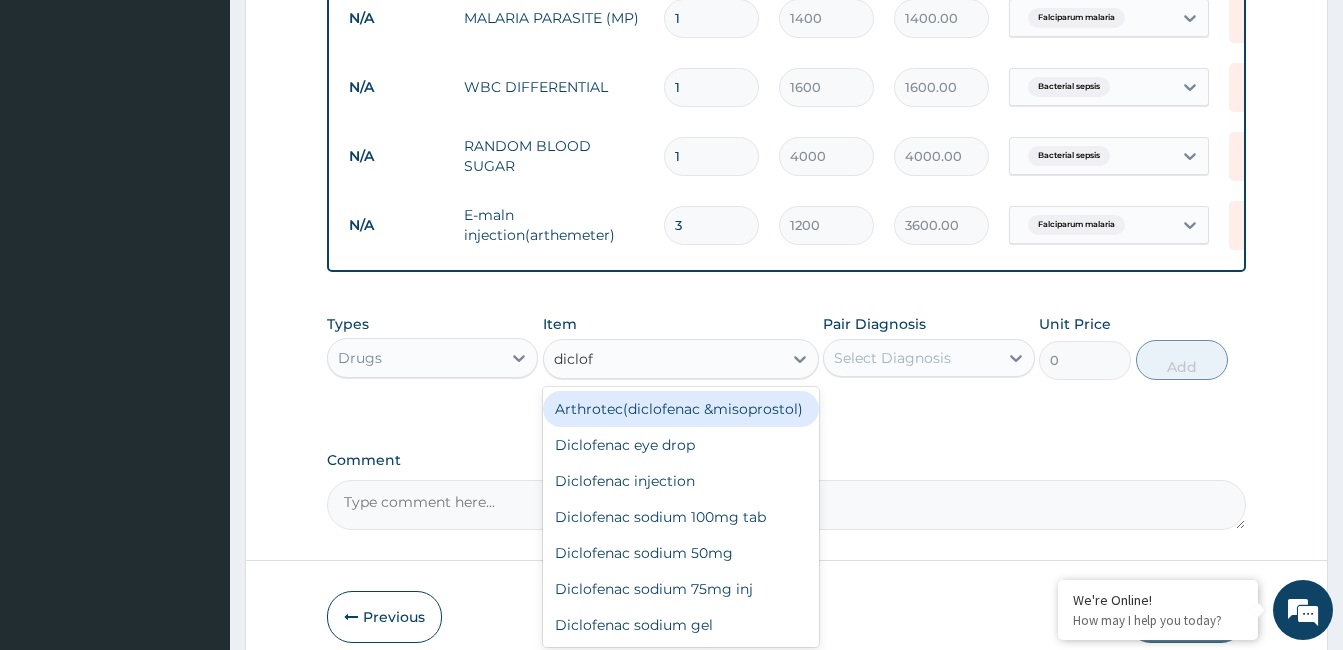 type on "diclofe" 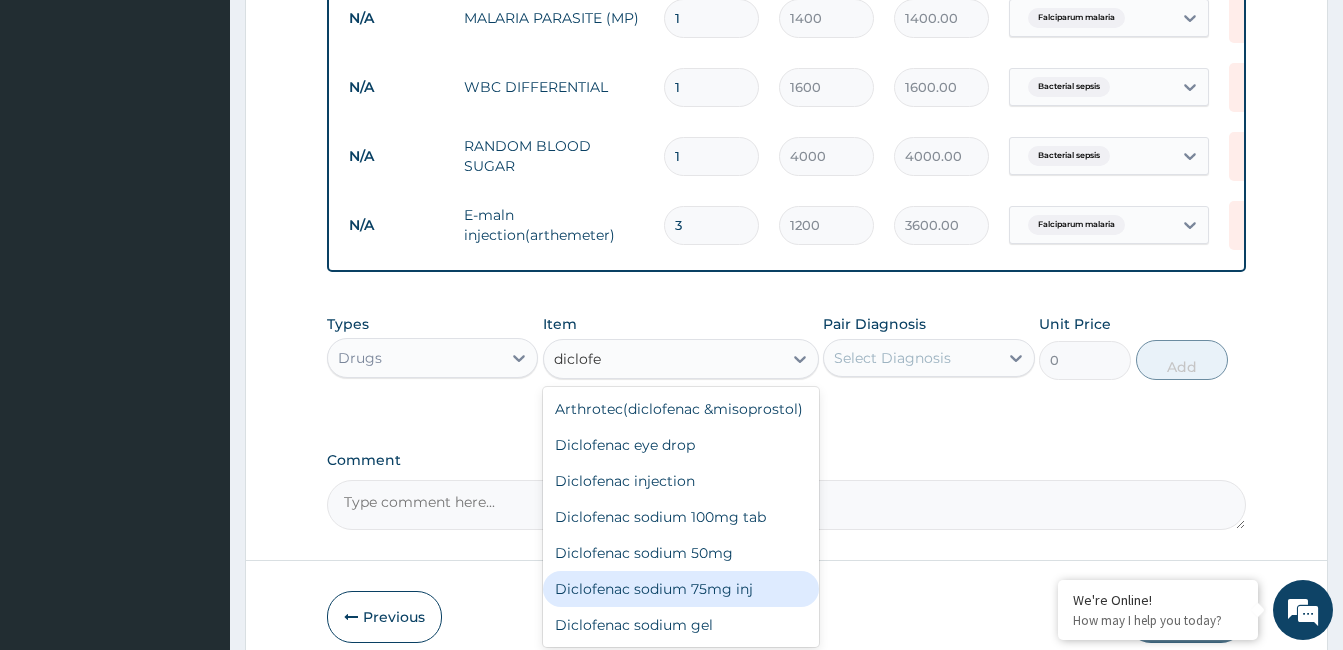 click on "Diclofenac sodium 75mg inj" at bounding box center [681, 589] 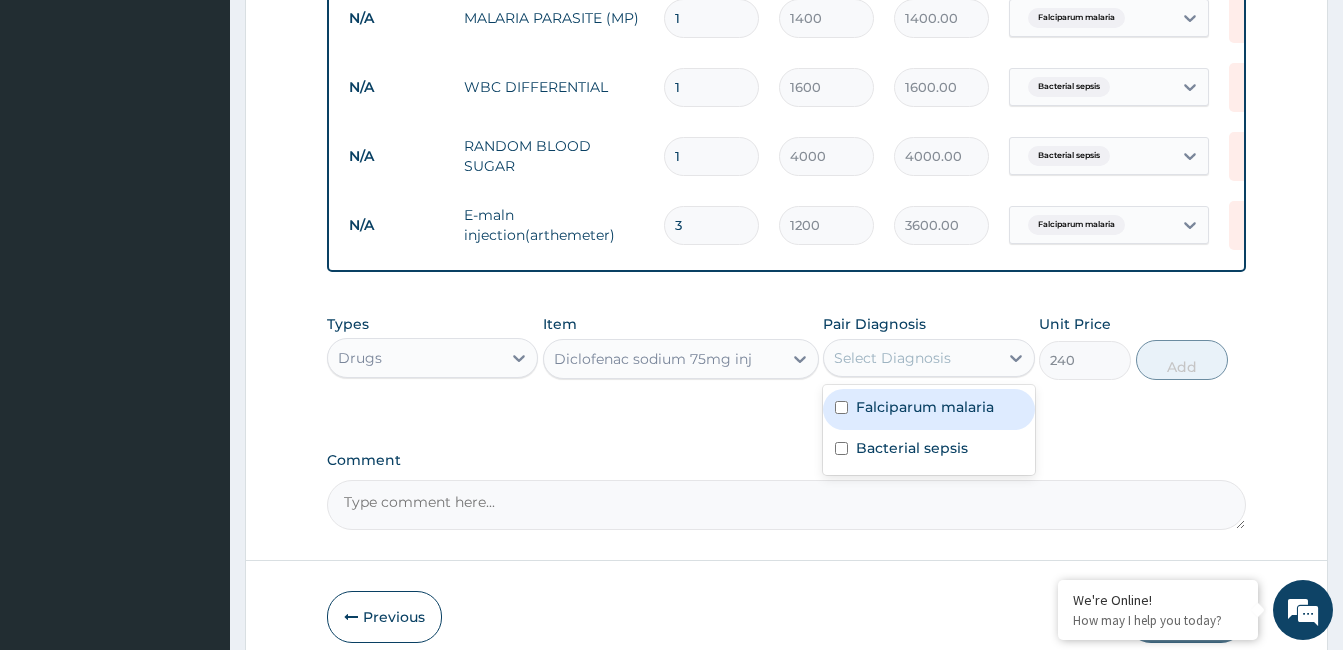 click on "Select Diagnosis" at bounding box center [910, 358] 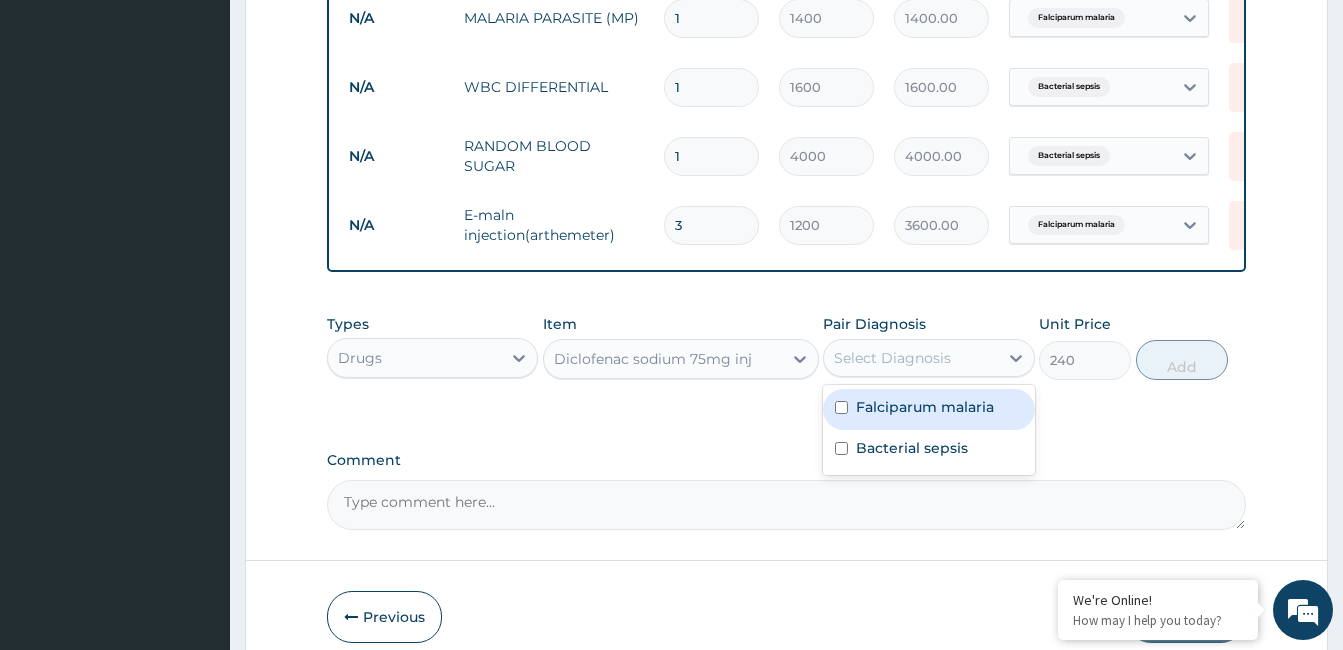 click on "Falciparum malaria" at bounding box center [925, 407] 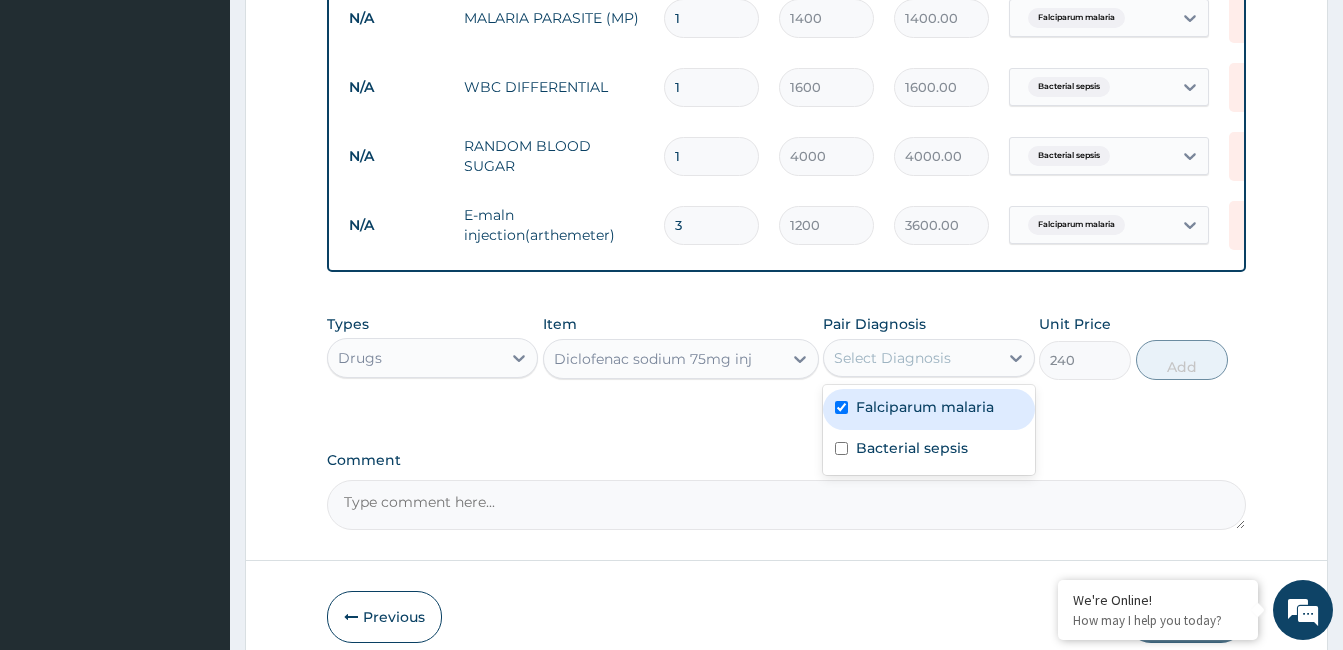 checkbox on "true" 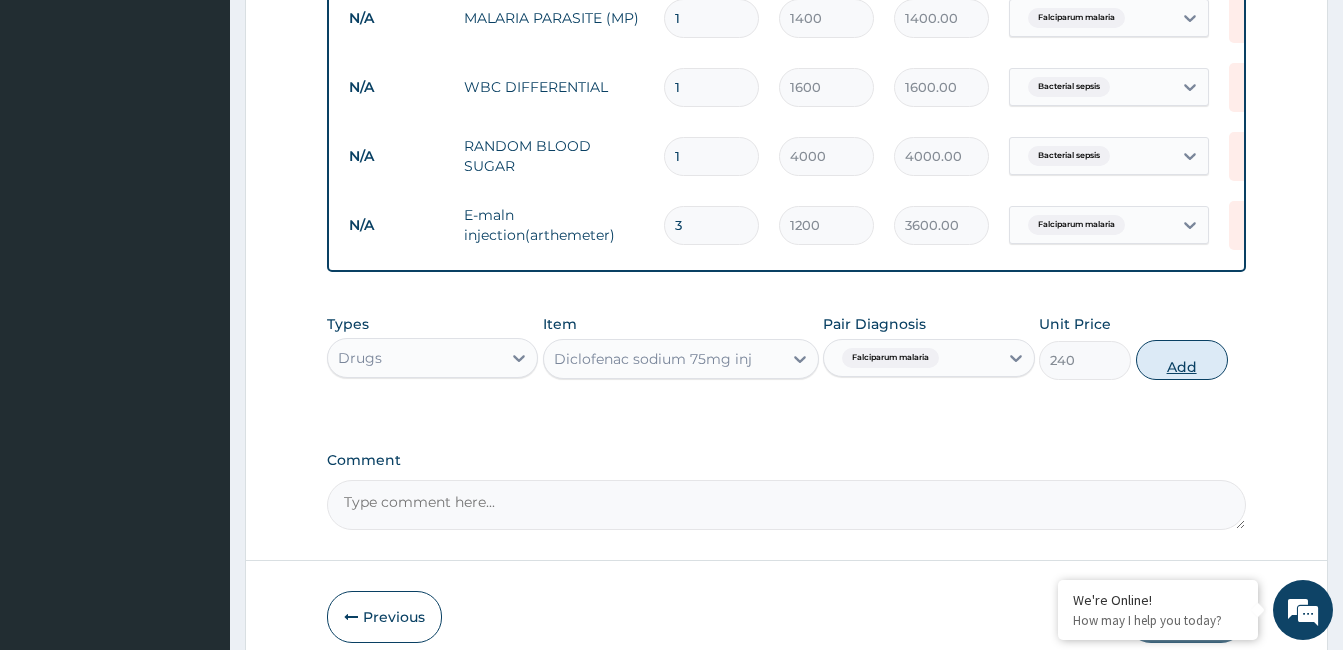 click on "Add" at bounding box center [1182, 360] 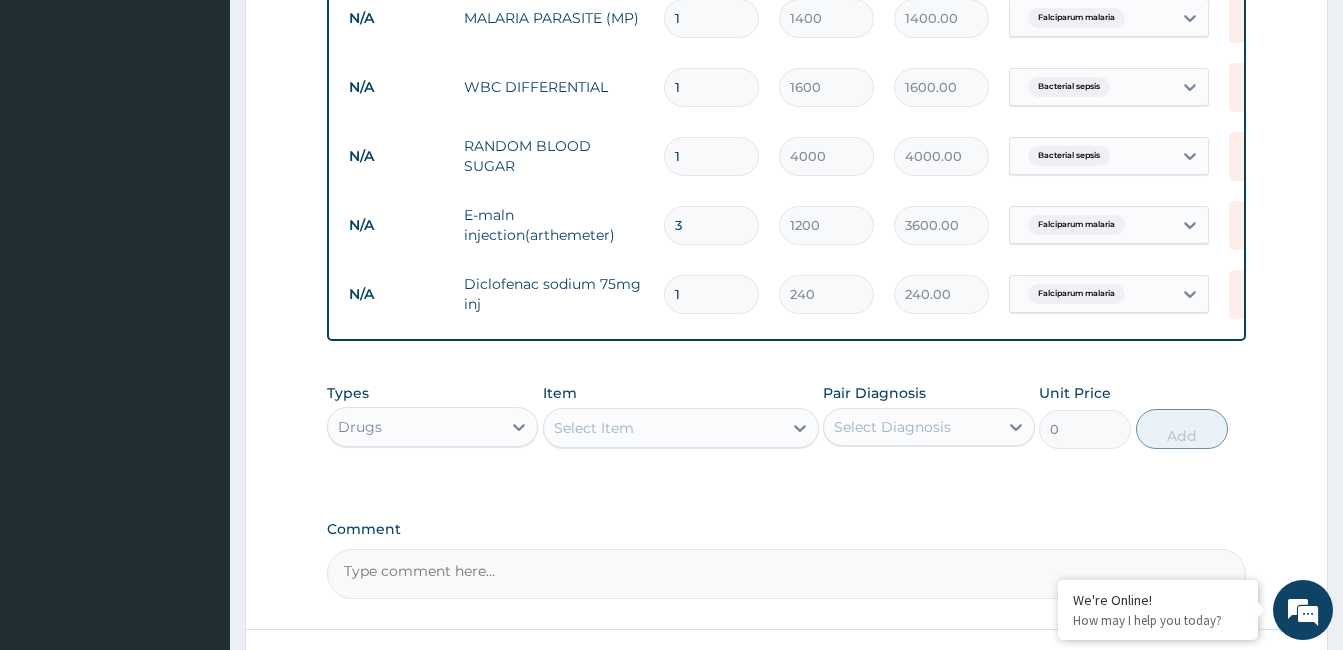 type 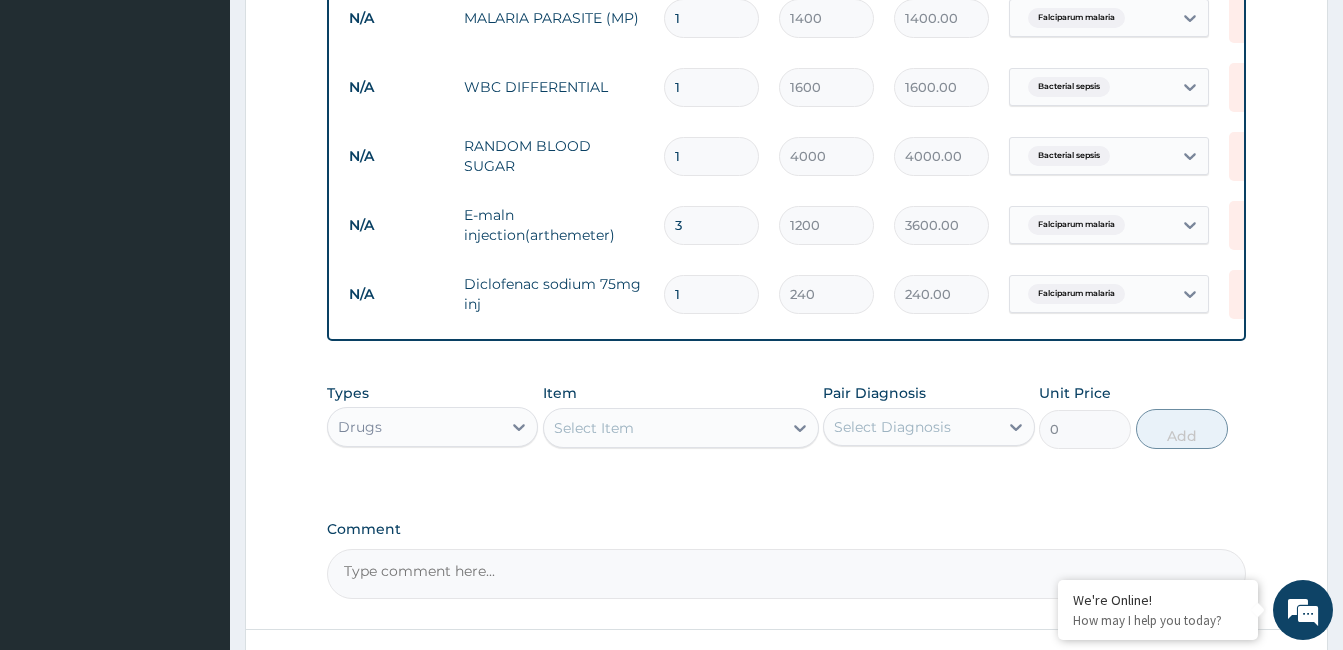 type on "0.00" 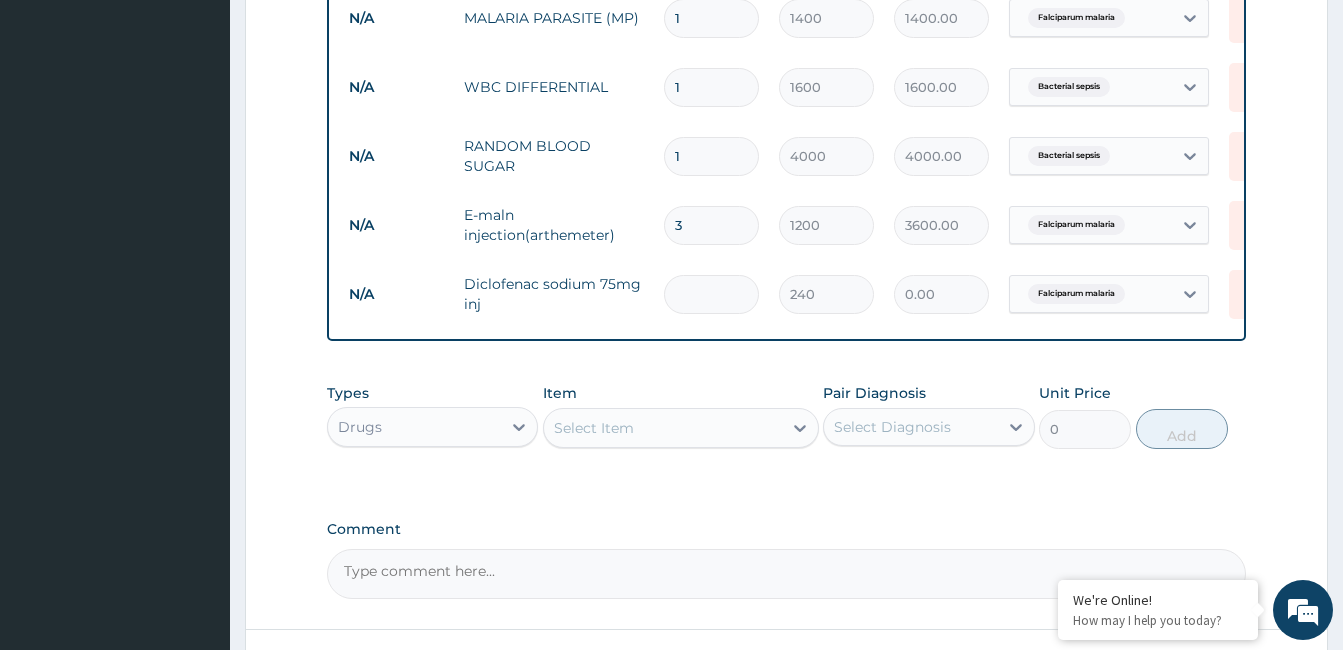 type on "3" 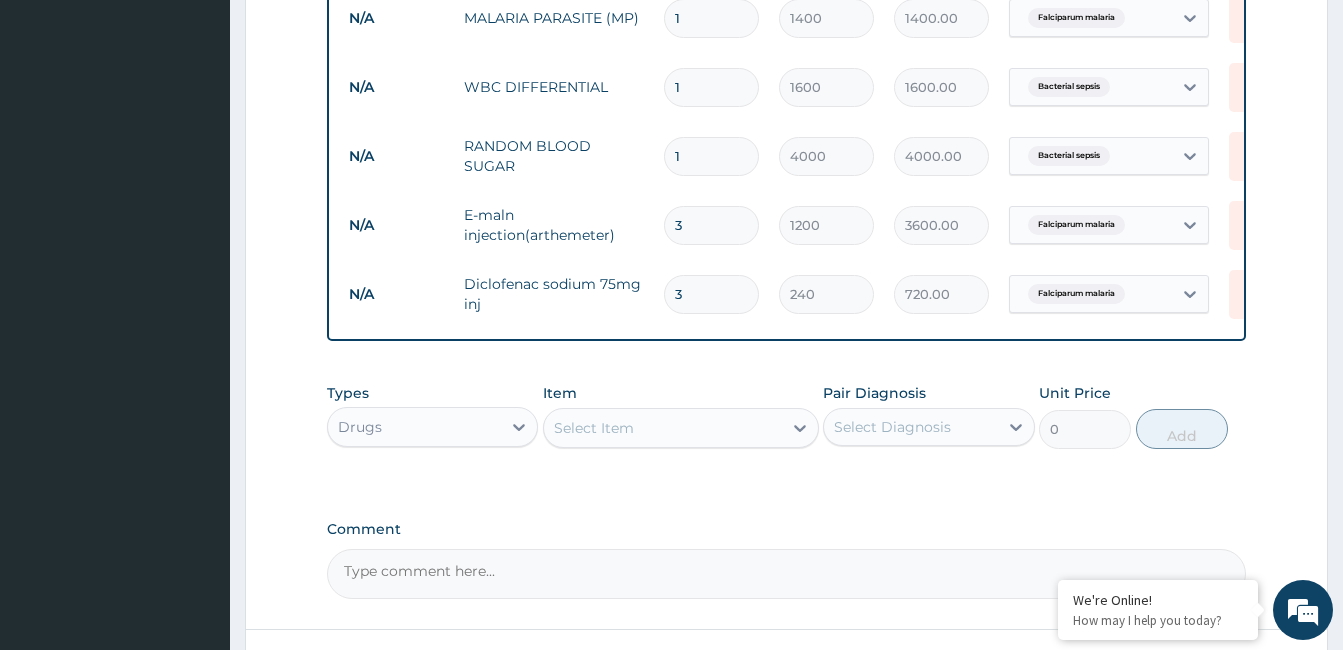 type on "3" 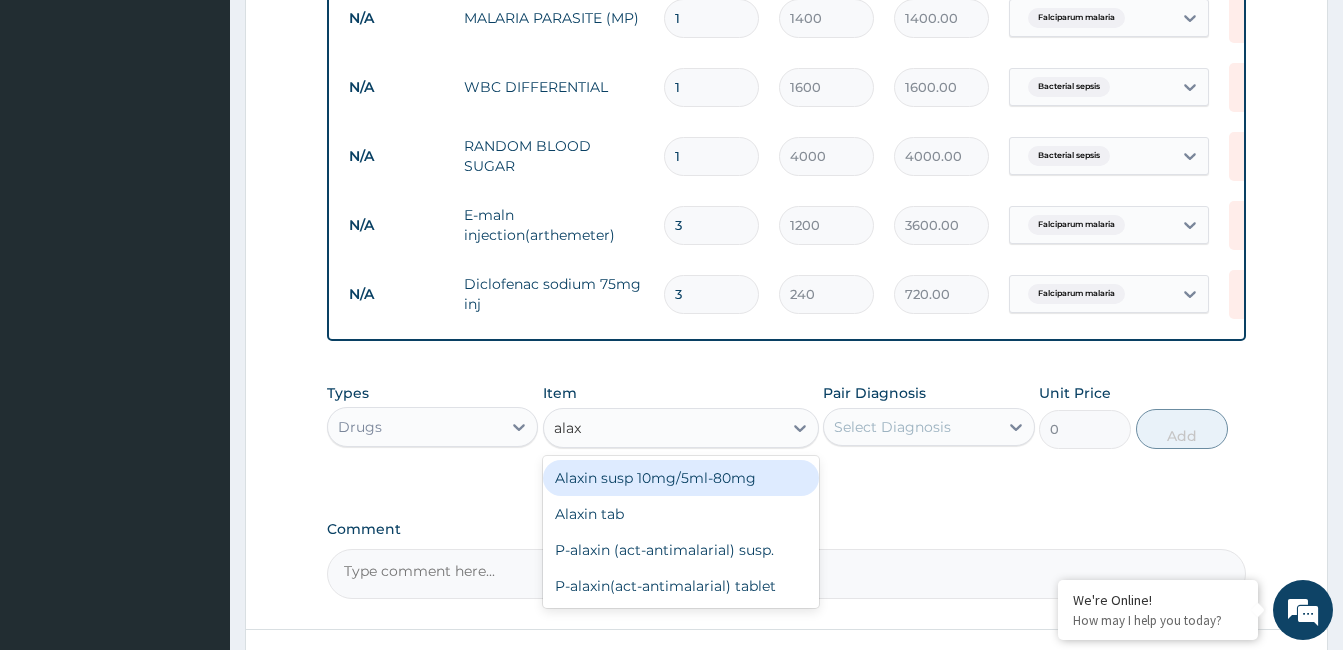 type on "alaxi" 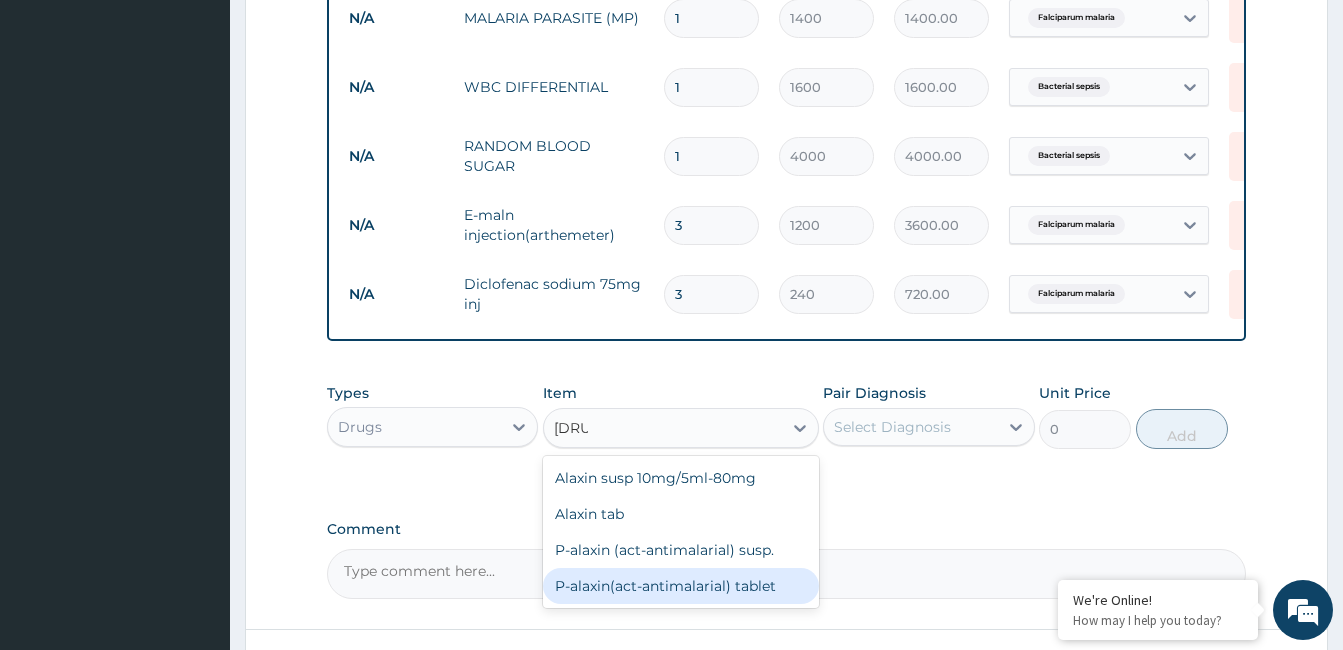 click on "P-alaxin(act-antimalarial) tablet" at bounding box center [681, 586] 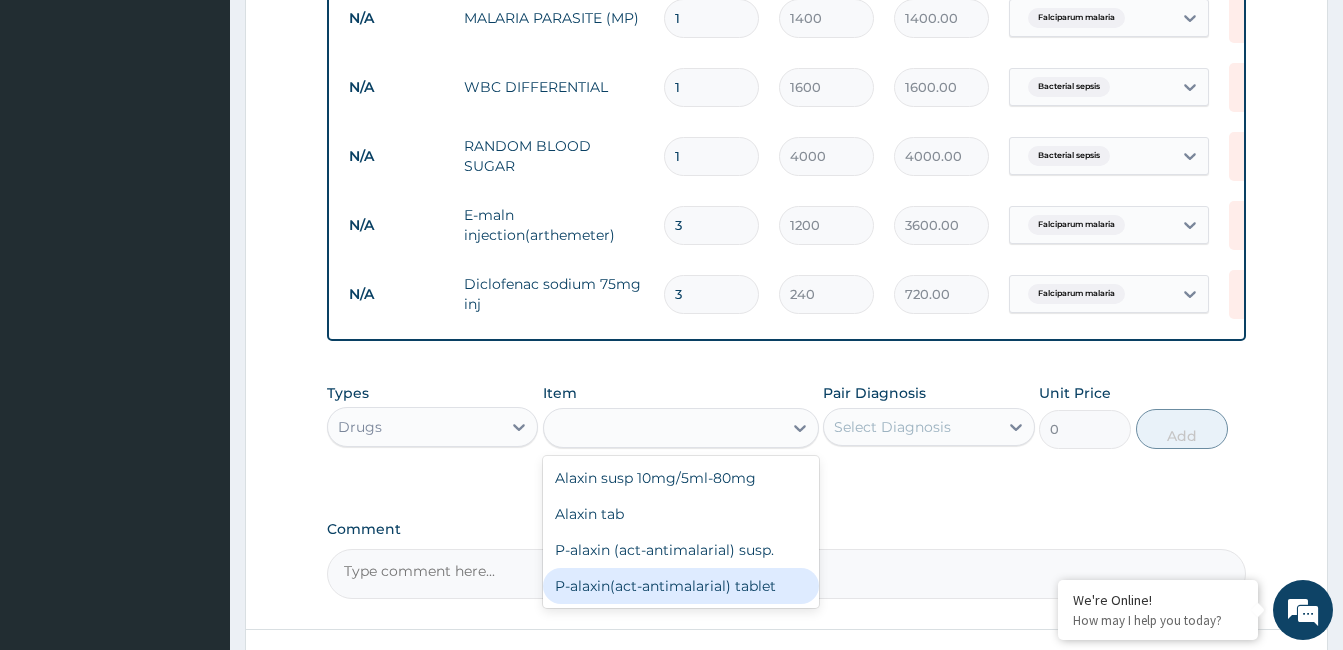 type on "1400" 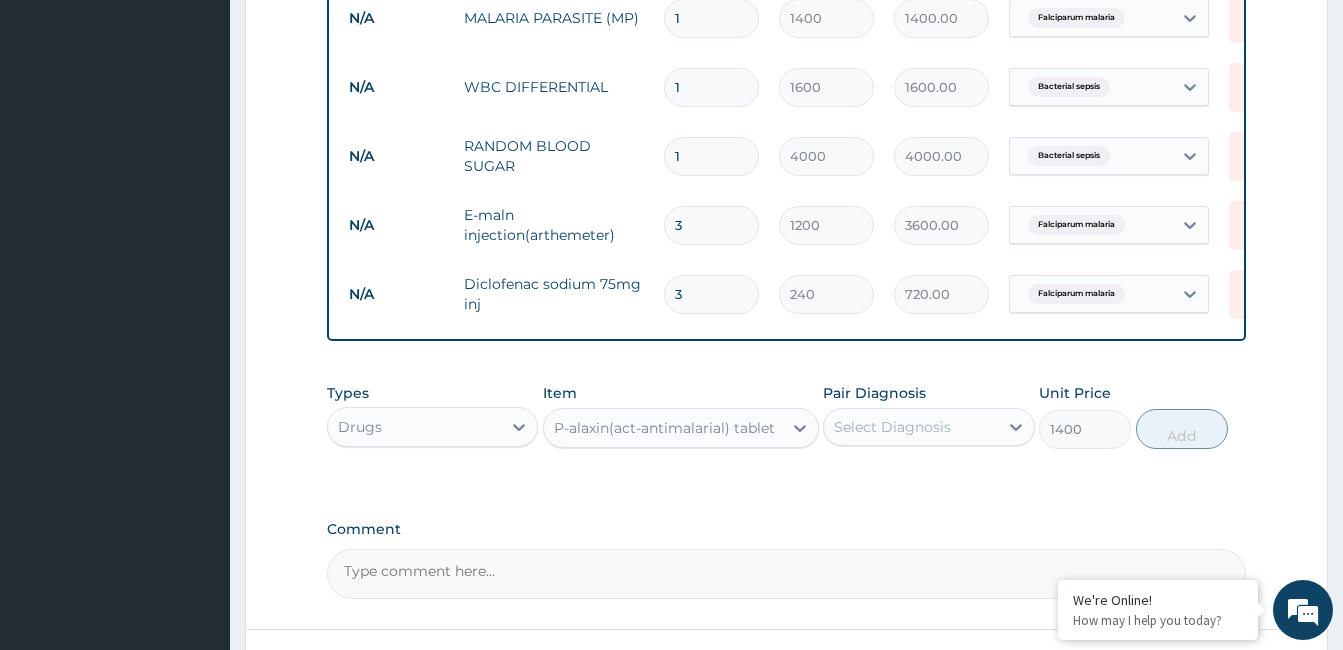 click on "Select Diagnosis" at bounding box center [892, 427] 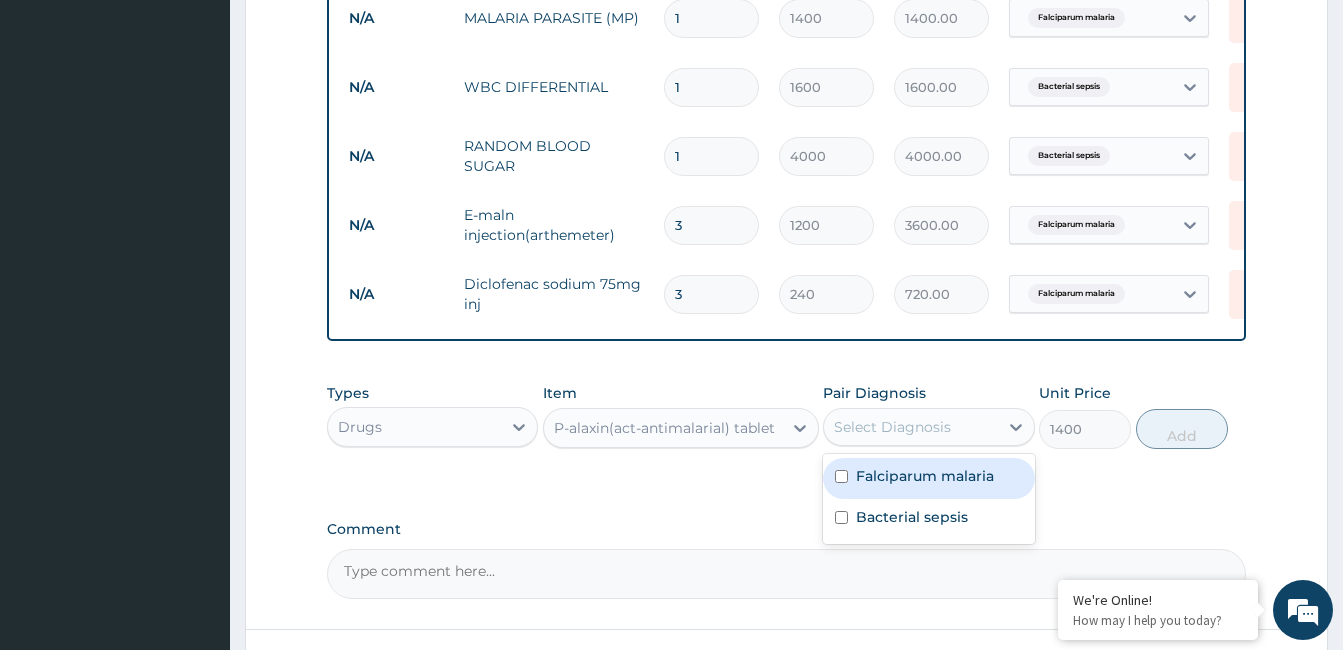 click on "Falciparum malaria" at bounding box center (925, 476) 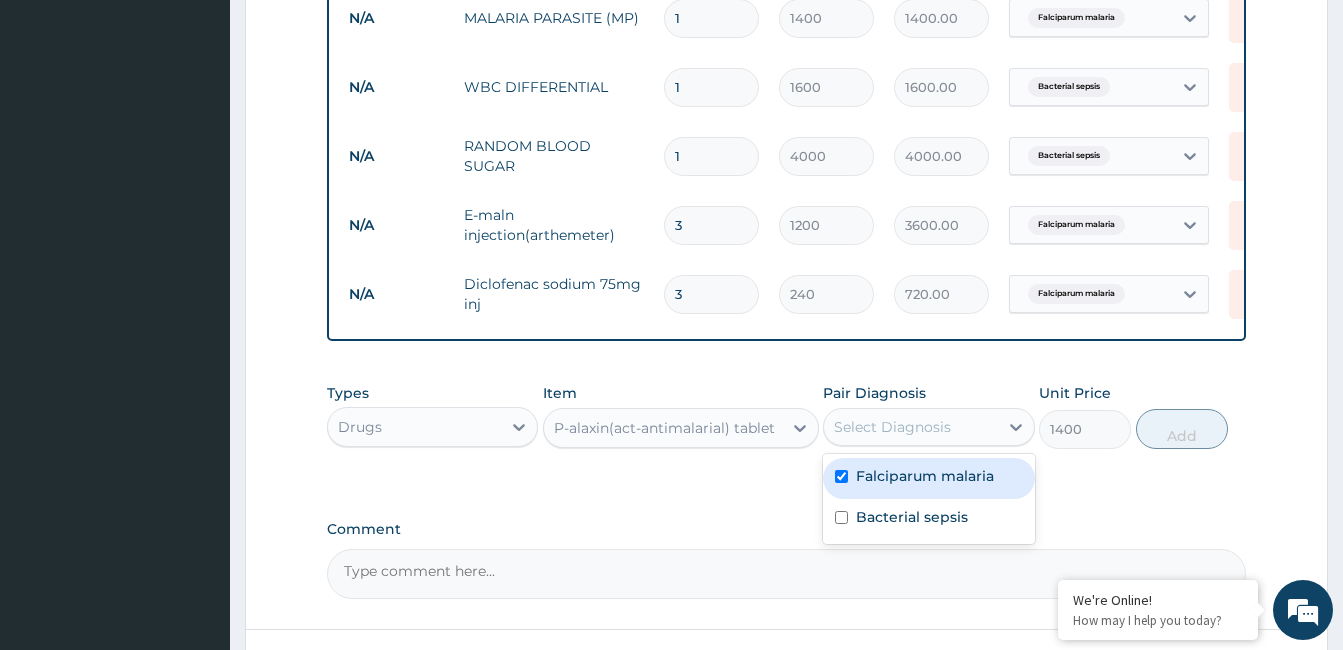 checkbox on "true" 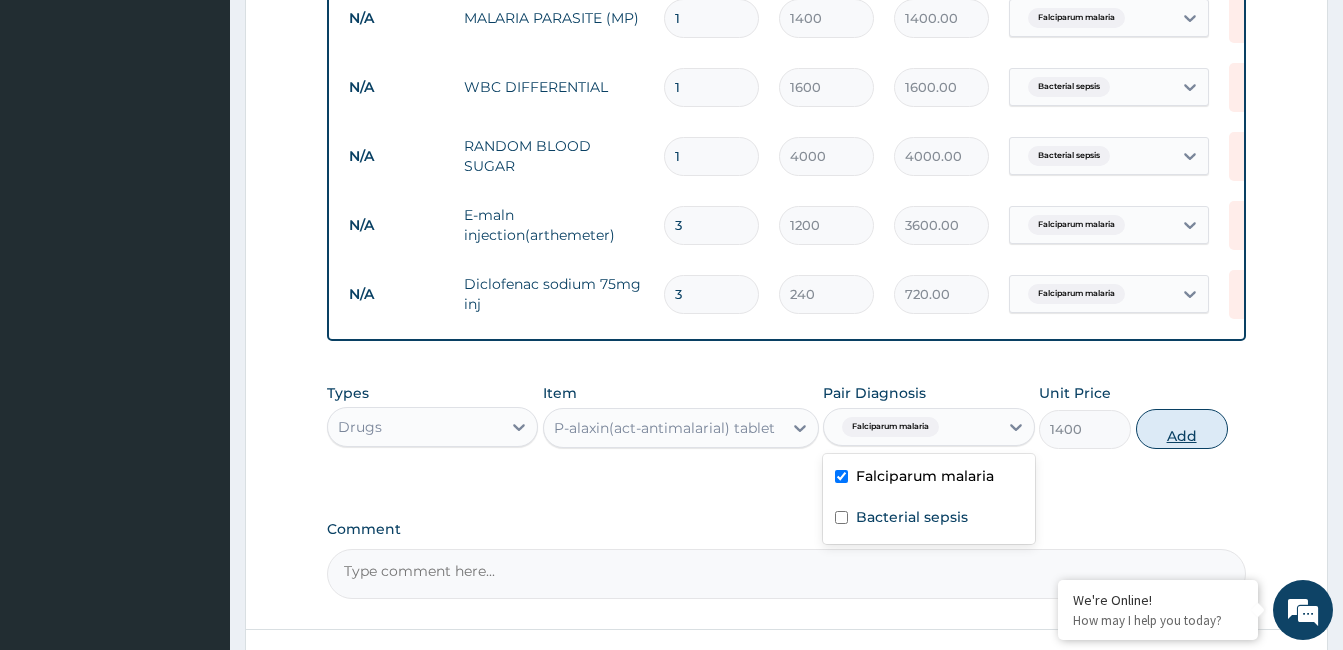 click on "Add" at bounding box center (1182, 429) 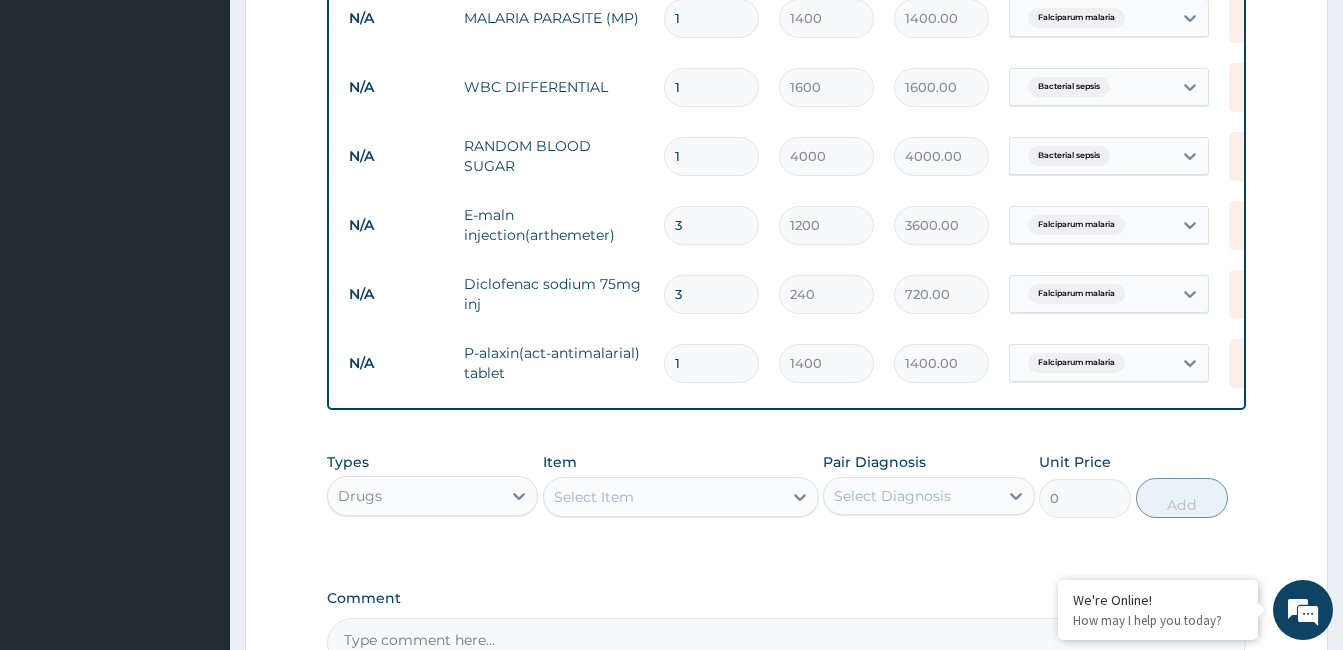 type 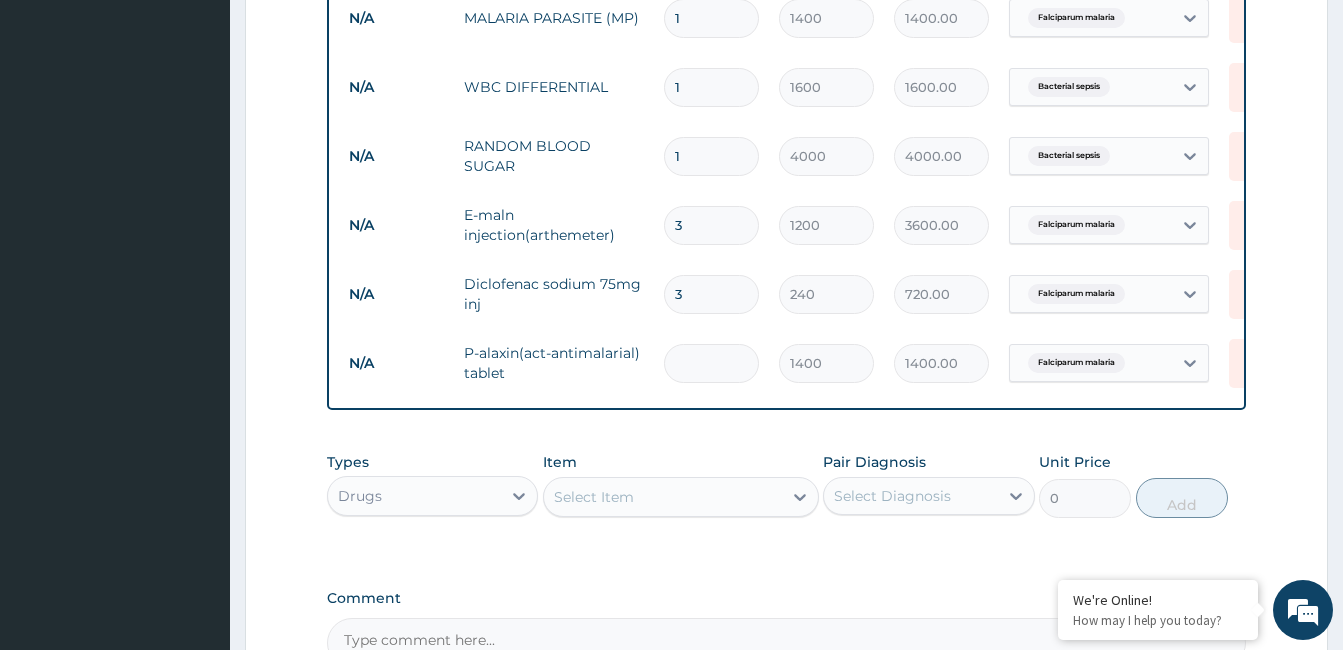 type on "0.00" 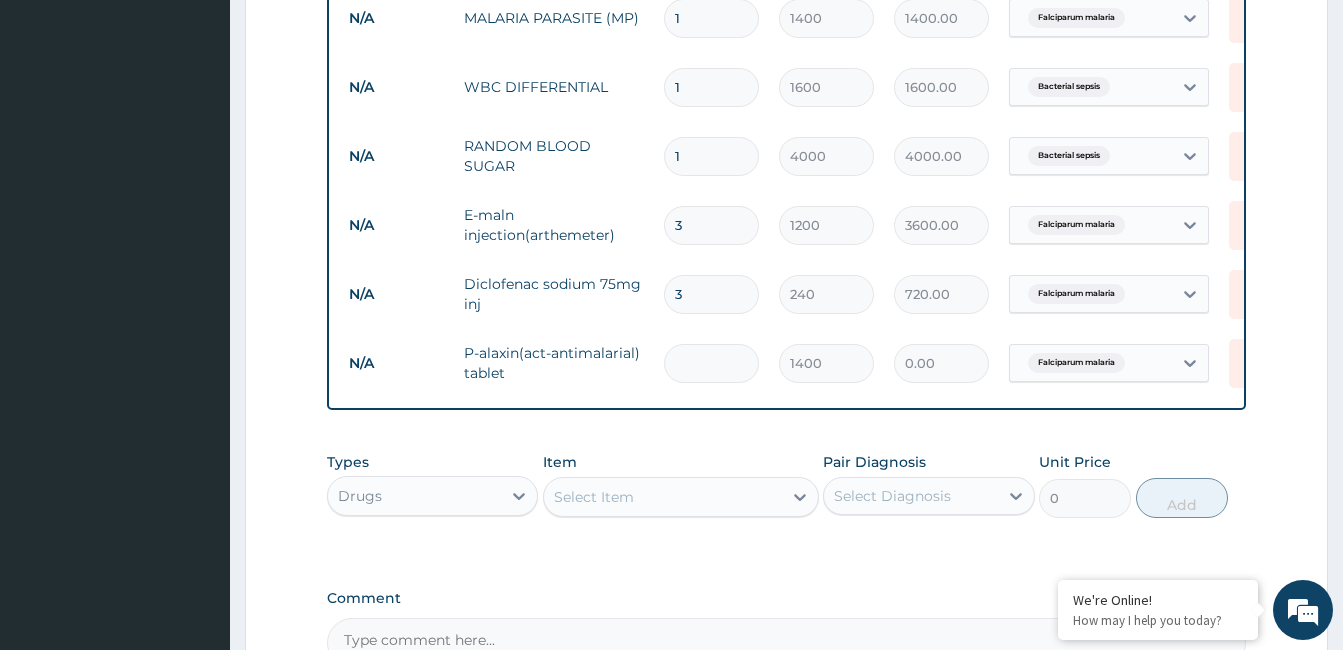 type on "2" 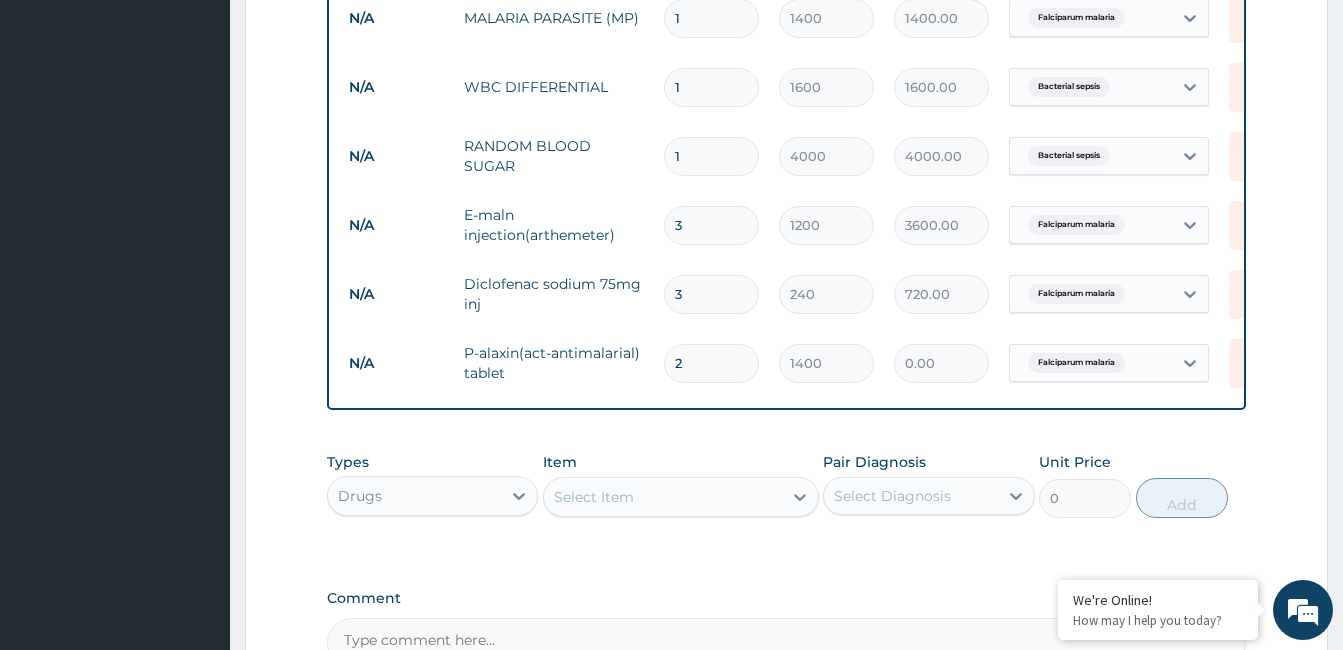 type on "2800.00" 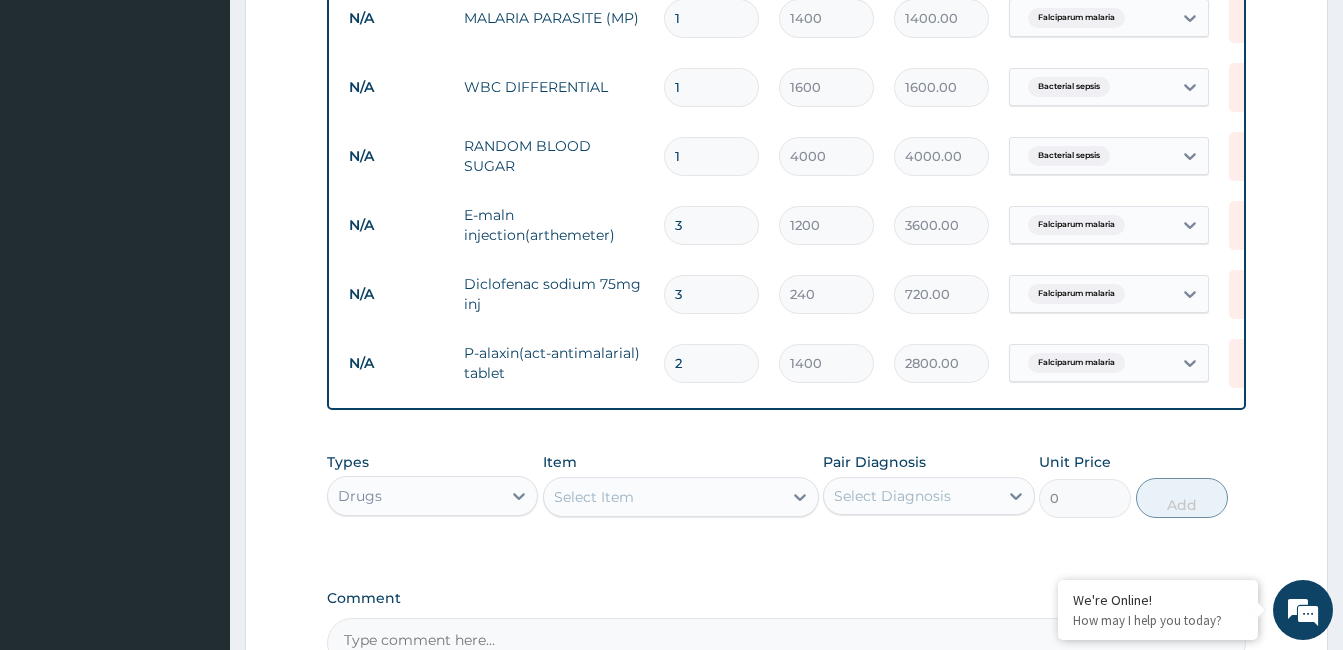 type on "2" 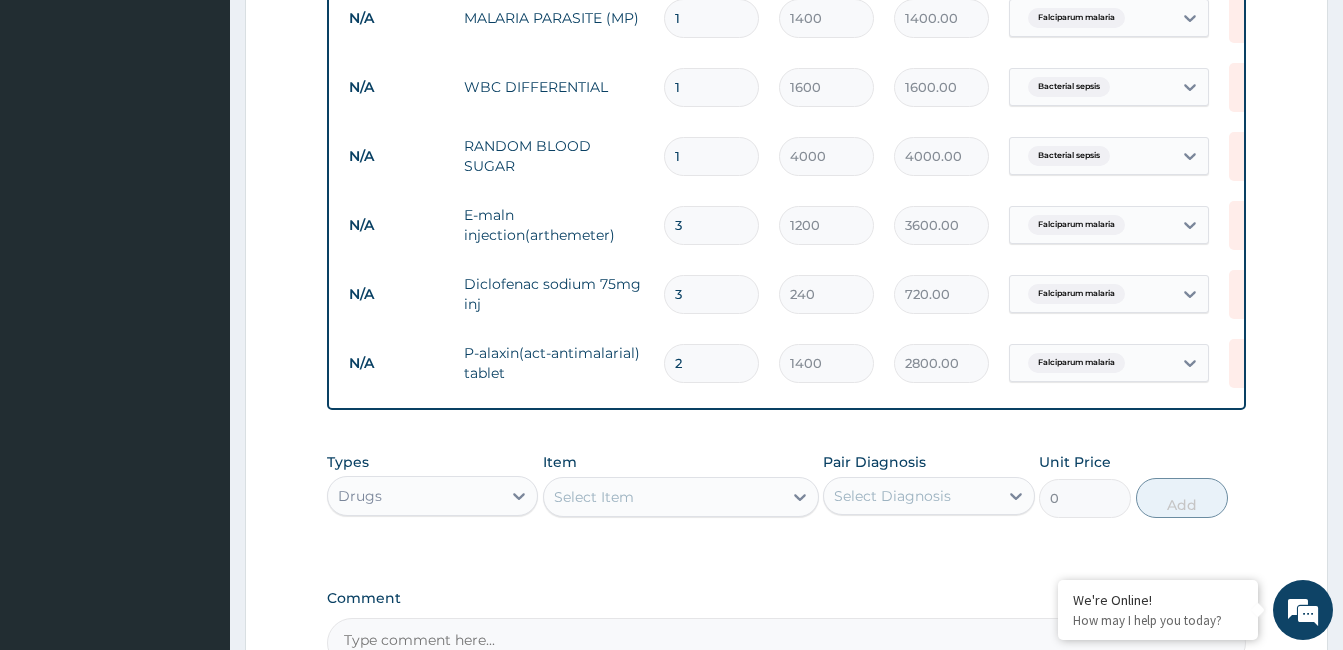 click on "Select Item" at bounding box center [594, 497] 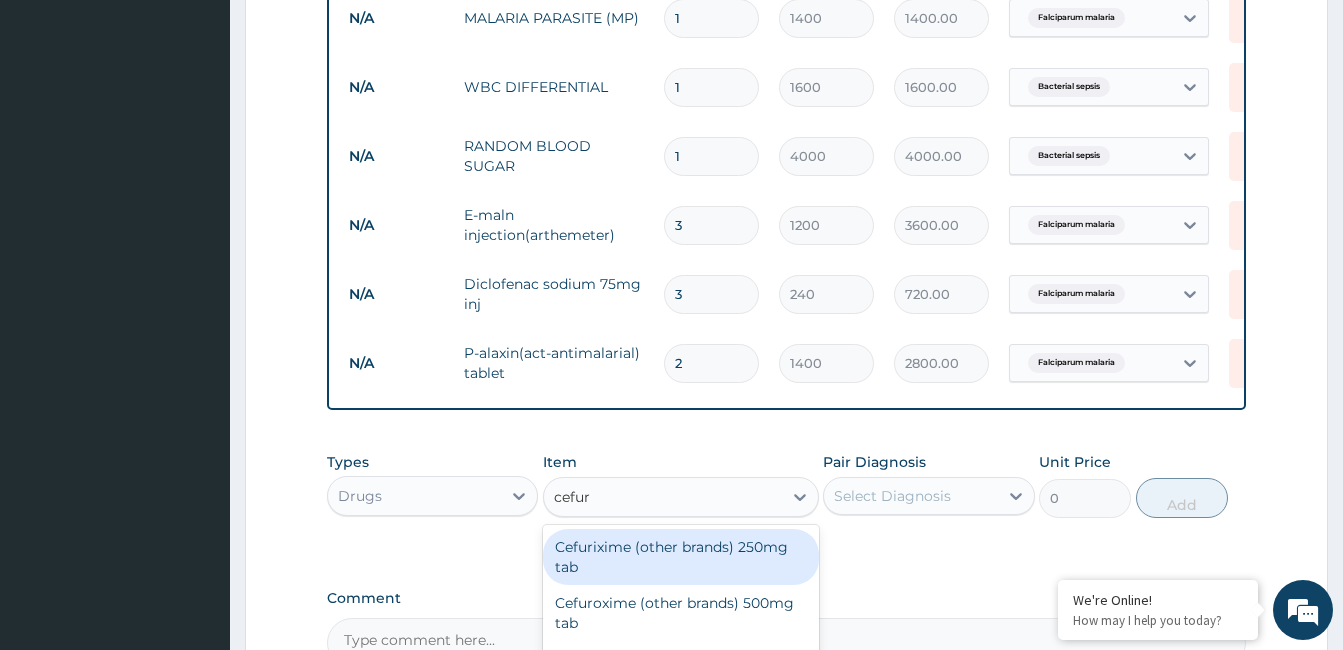 type on "cefuro" 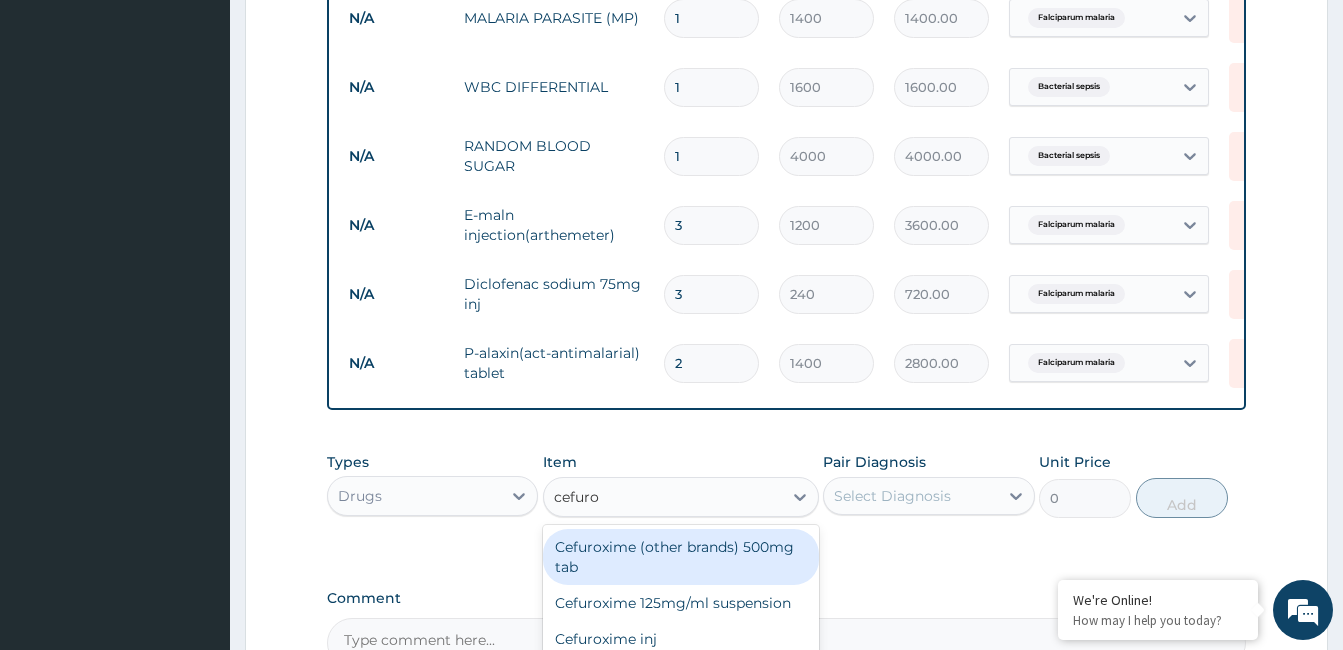 click on "Cefuroxime (other brands) 500mg tab" at bounding box center [681, 557] 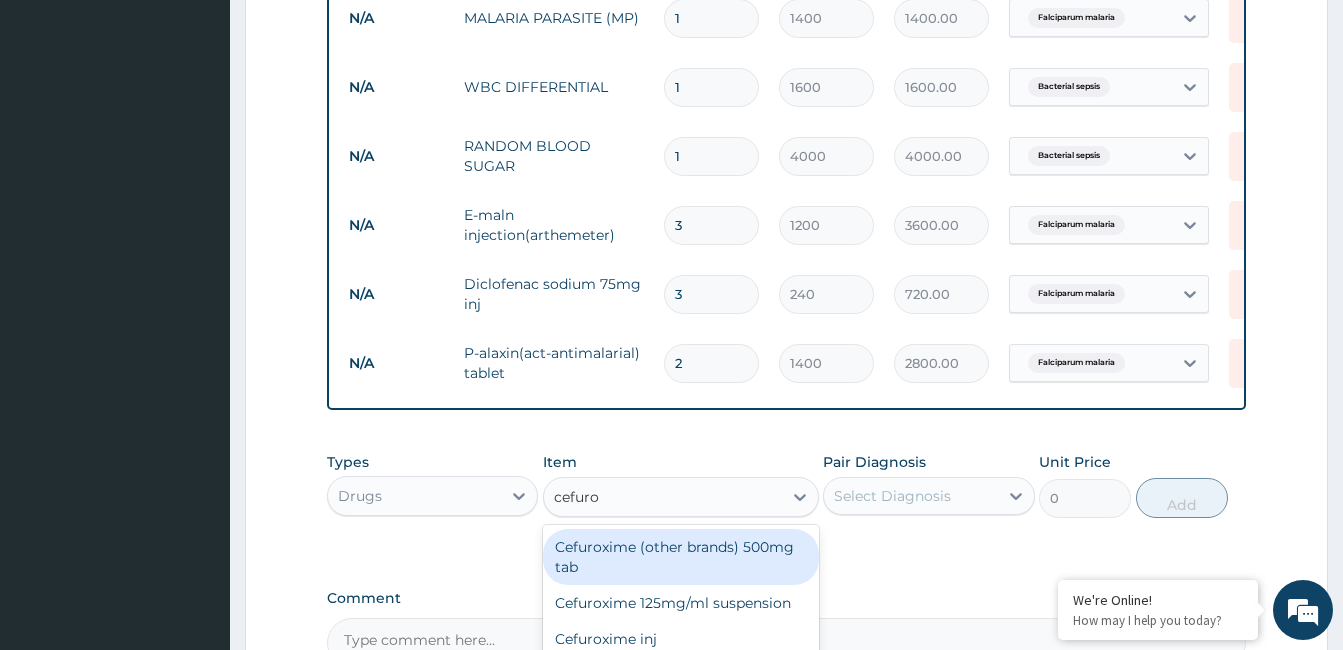type 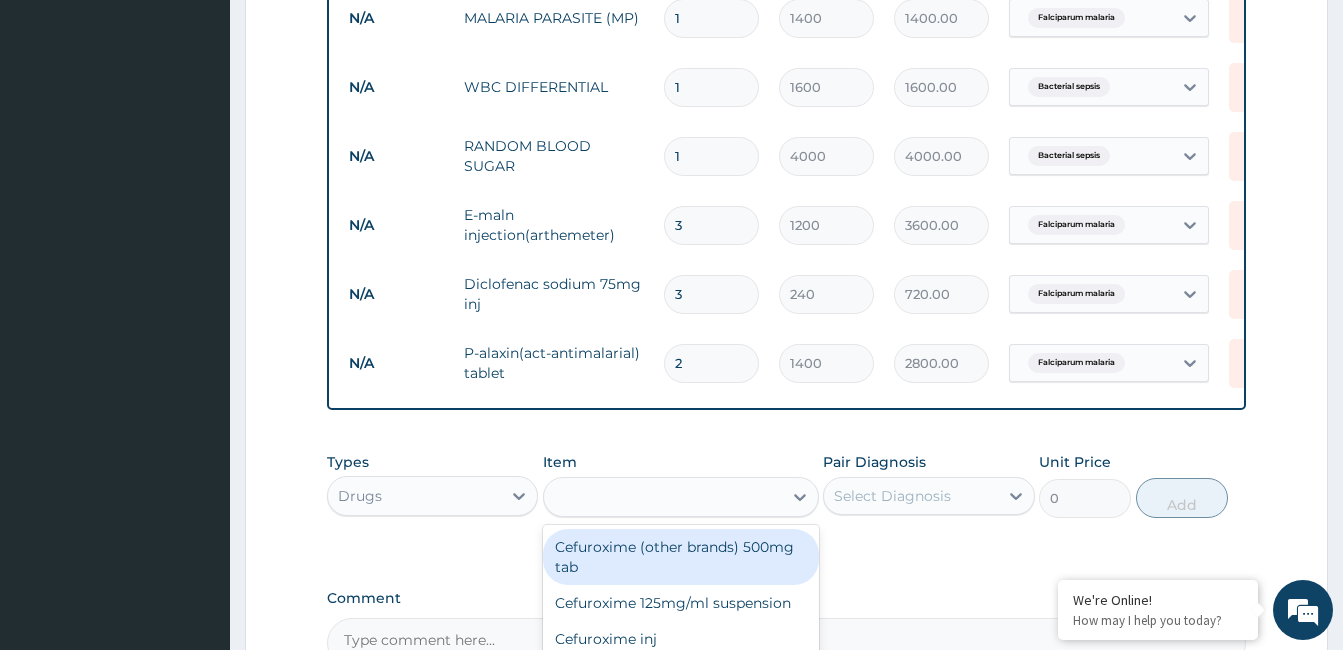 type on "250" 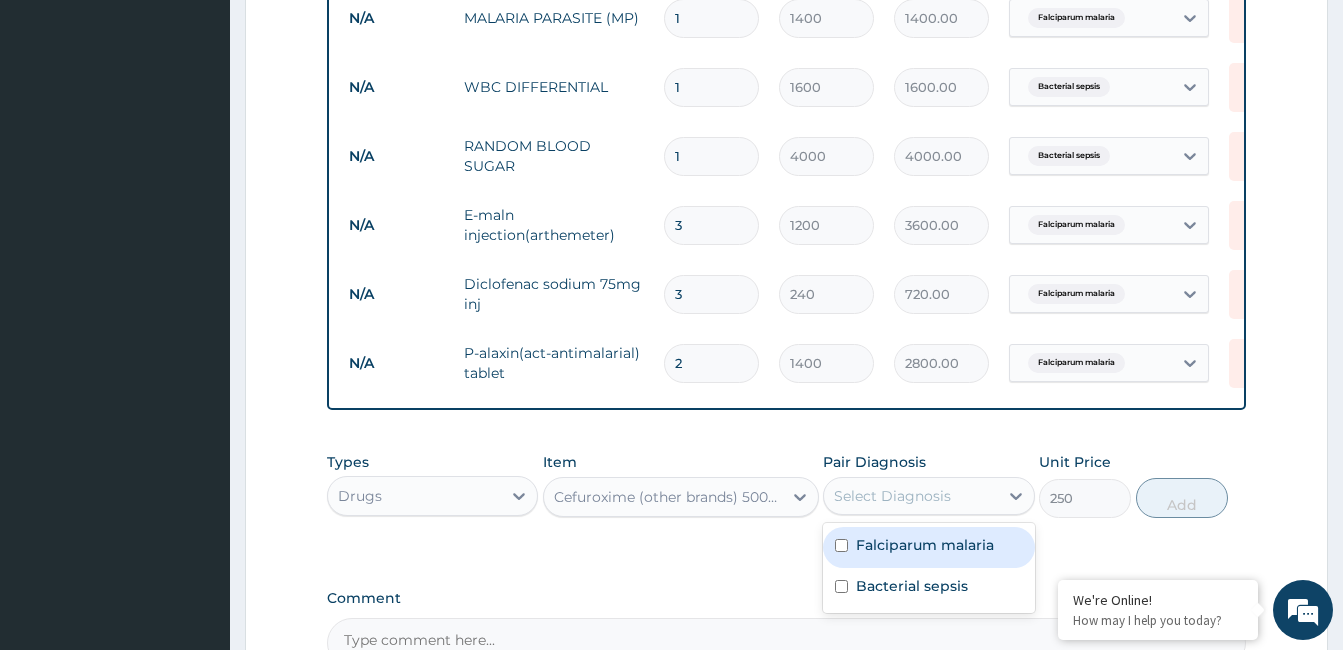 click on "Select Diagnosis" at bounding box center [892, 496] 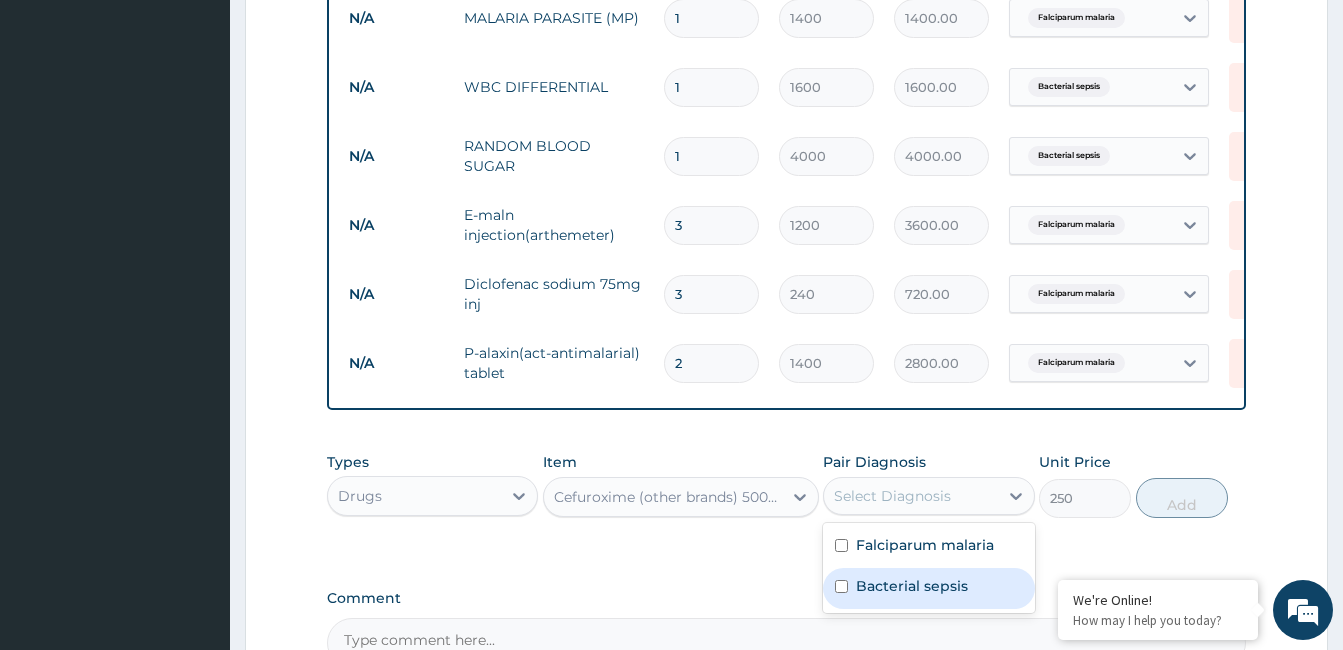 click on "Bacterial sepsis" at bounding box center (912, 586) 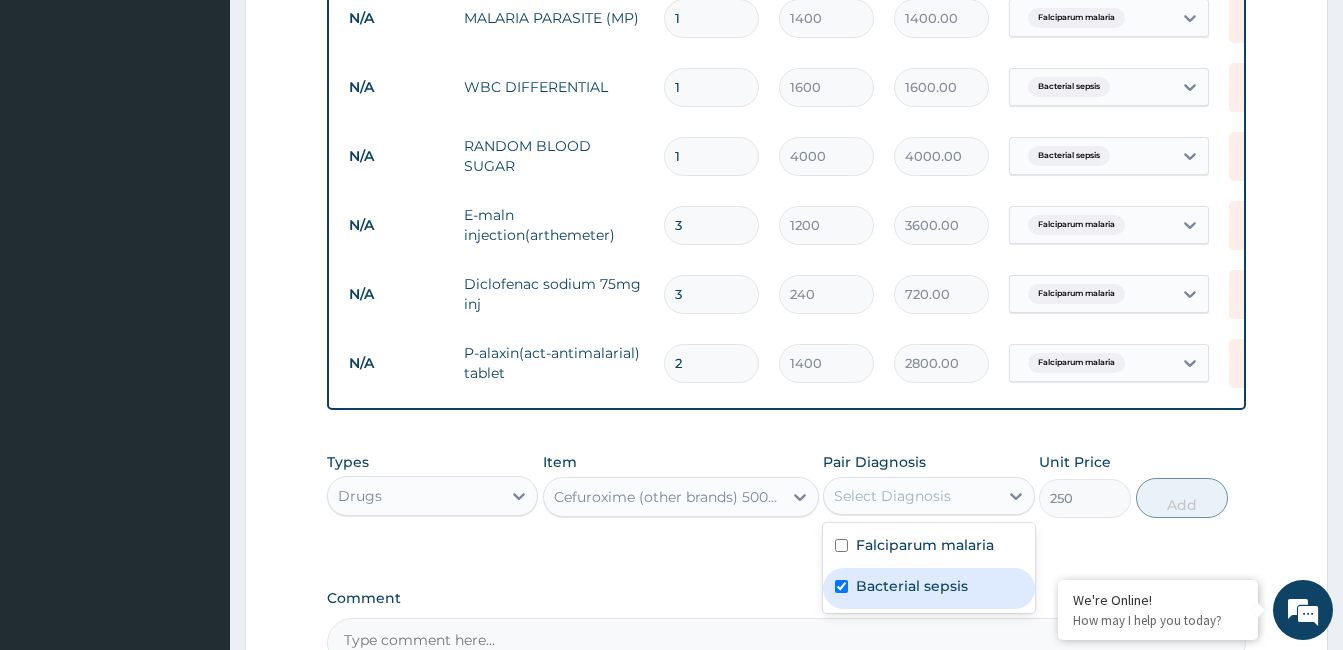 checkbox on "true" 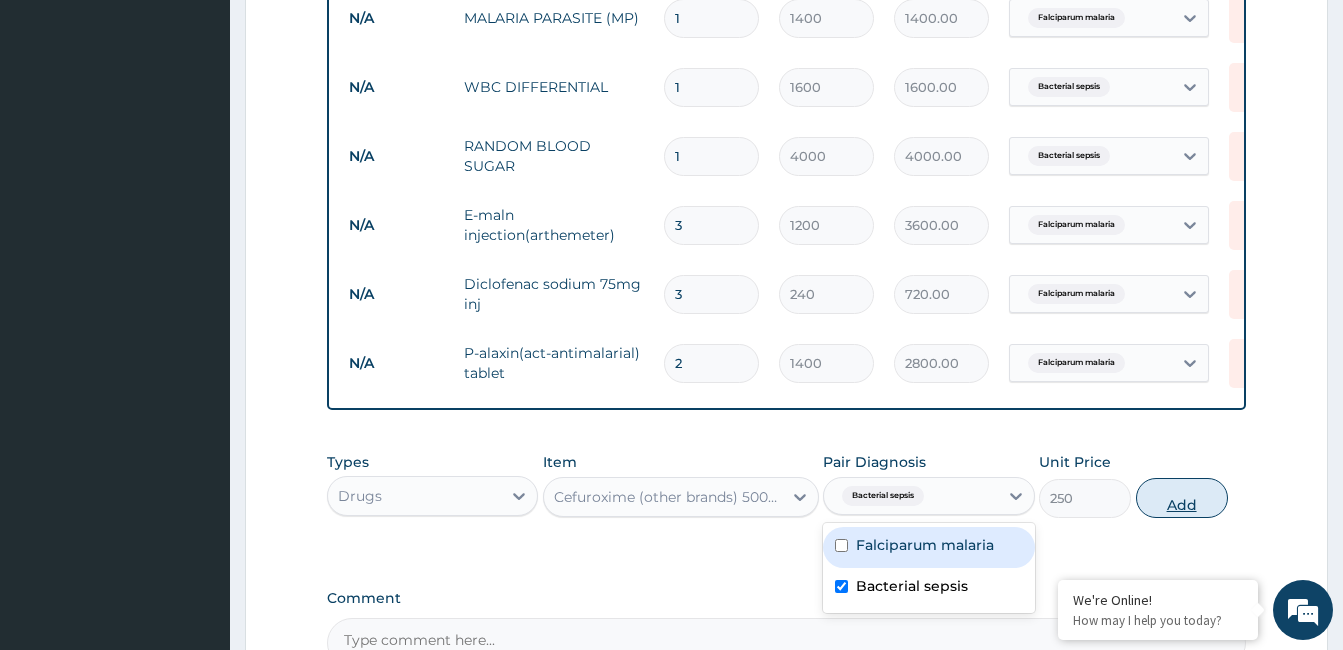 click on "Add" at bounding box center (1182, 498) 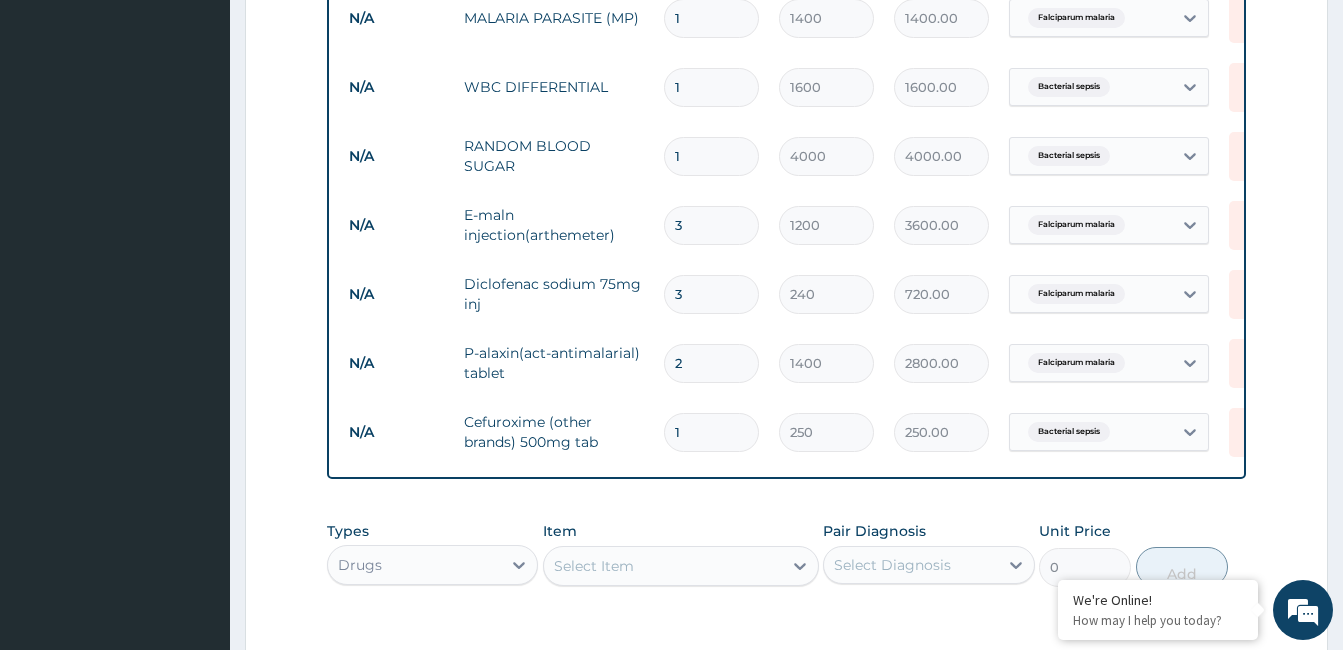 type 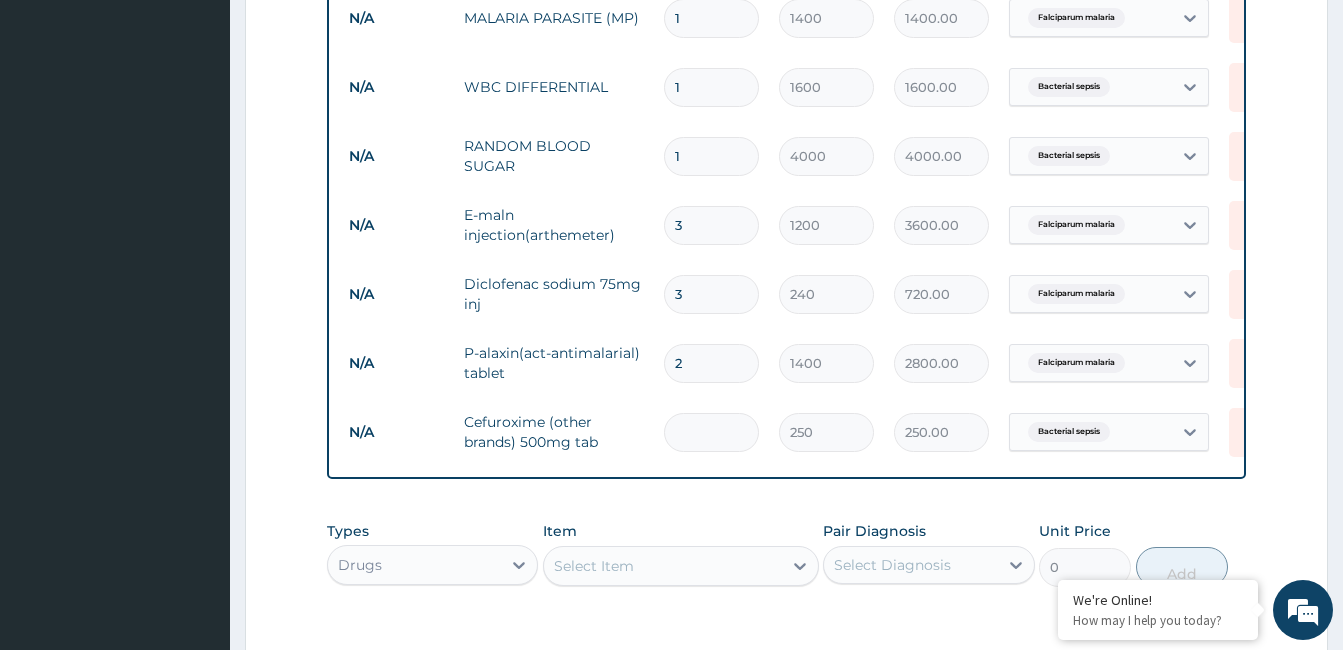 type on "0.00" 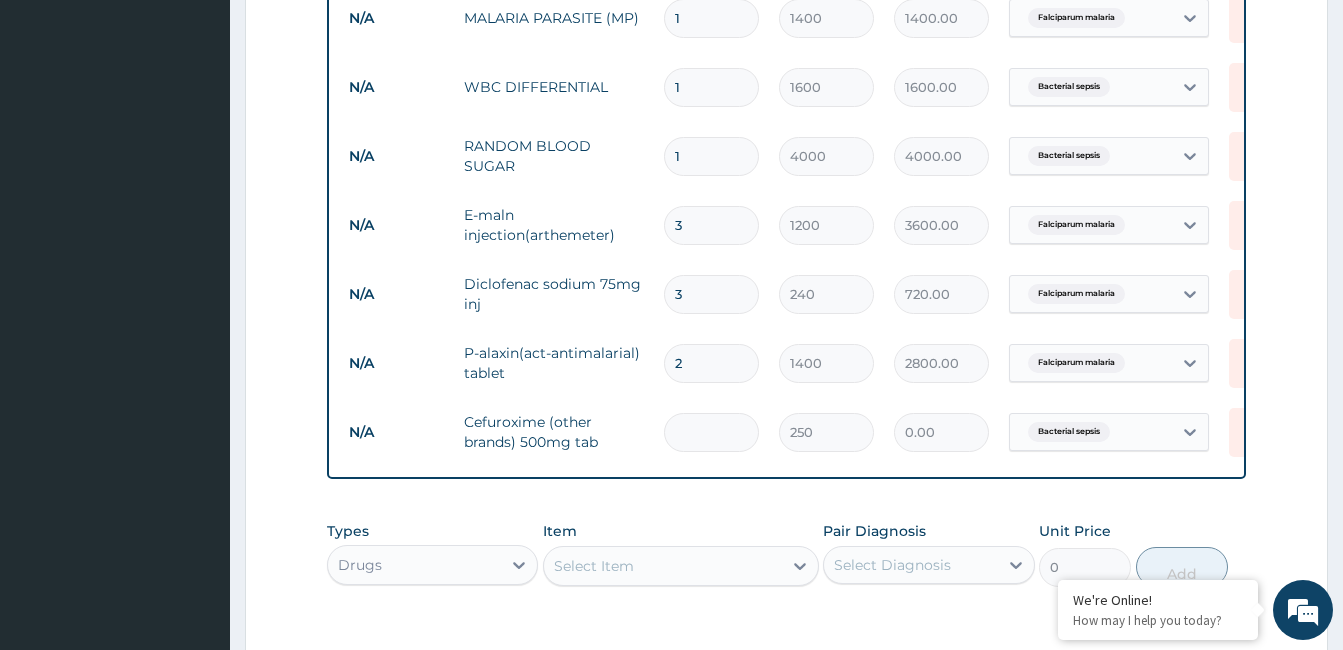type on "2" 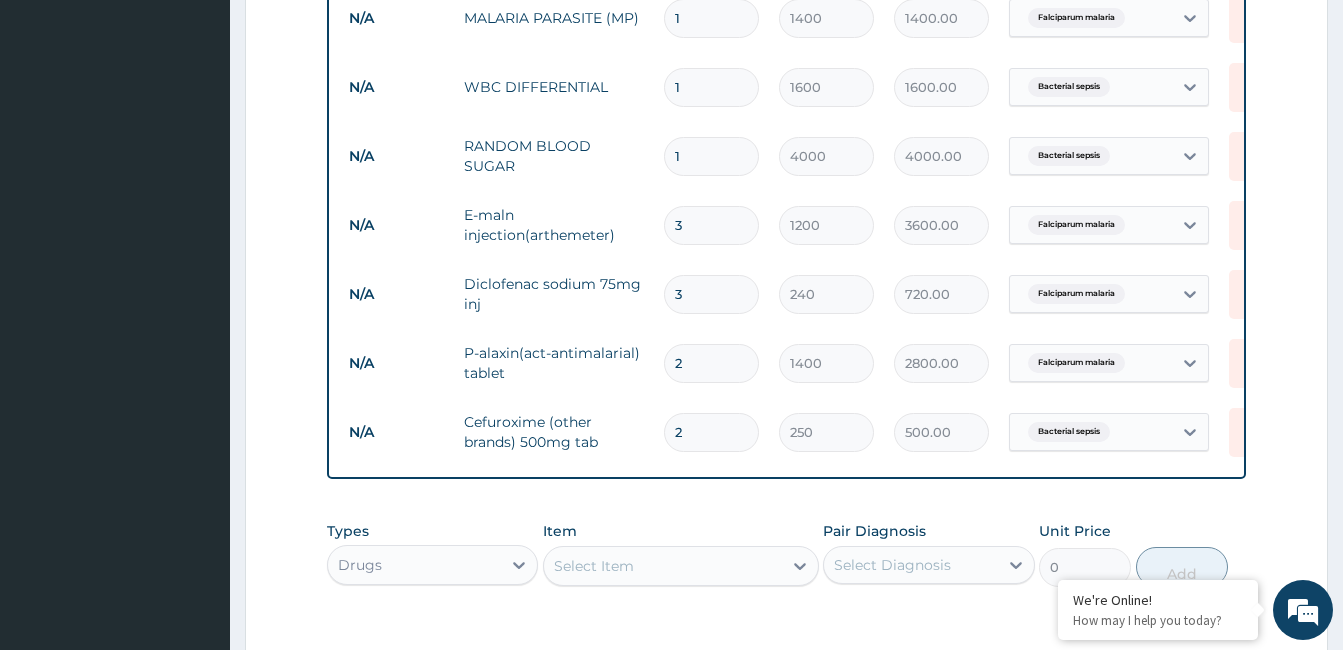 type on "2" 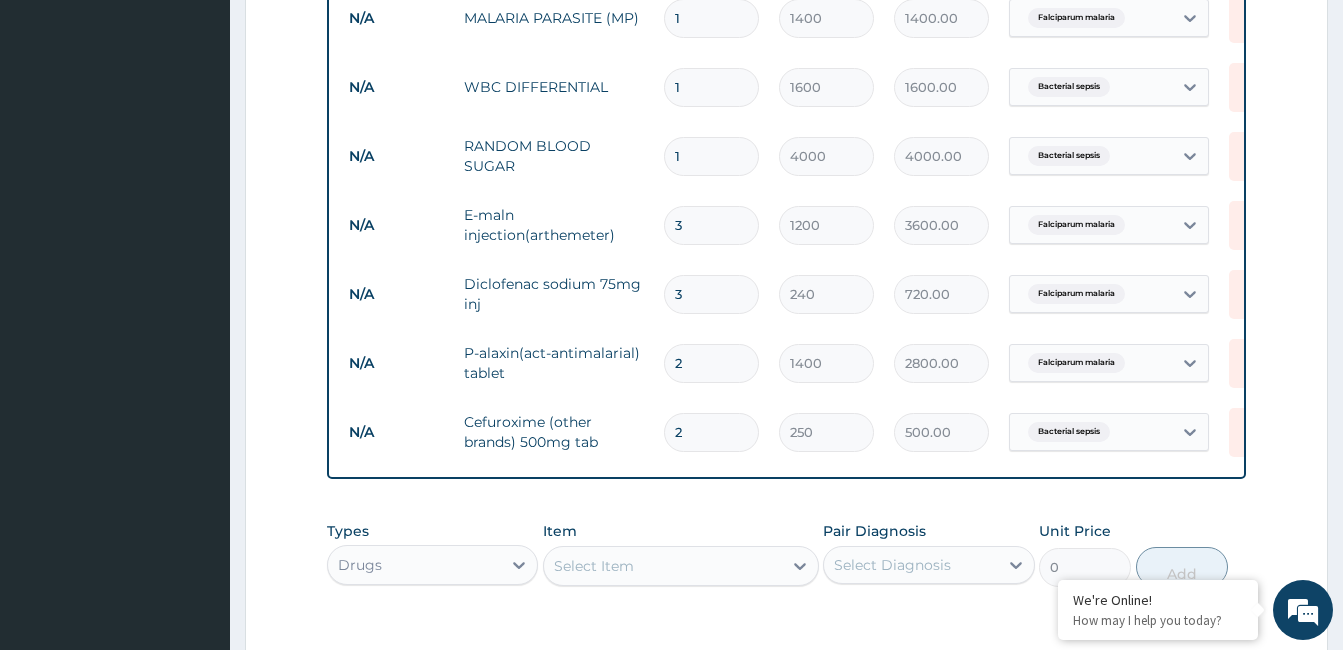 click on "Select Item" at bounding box center [594, 566] 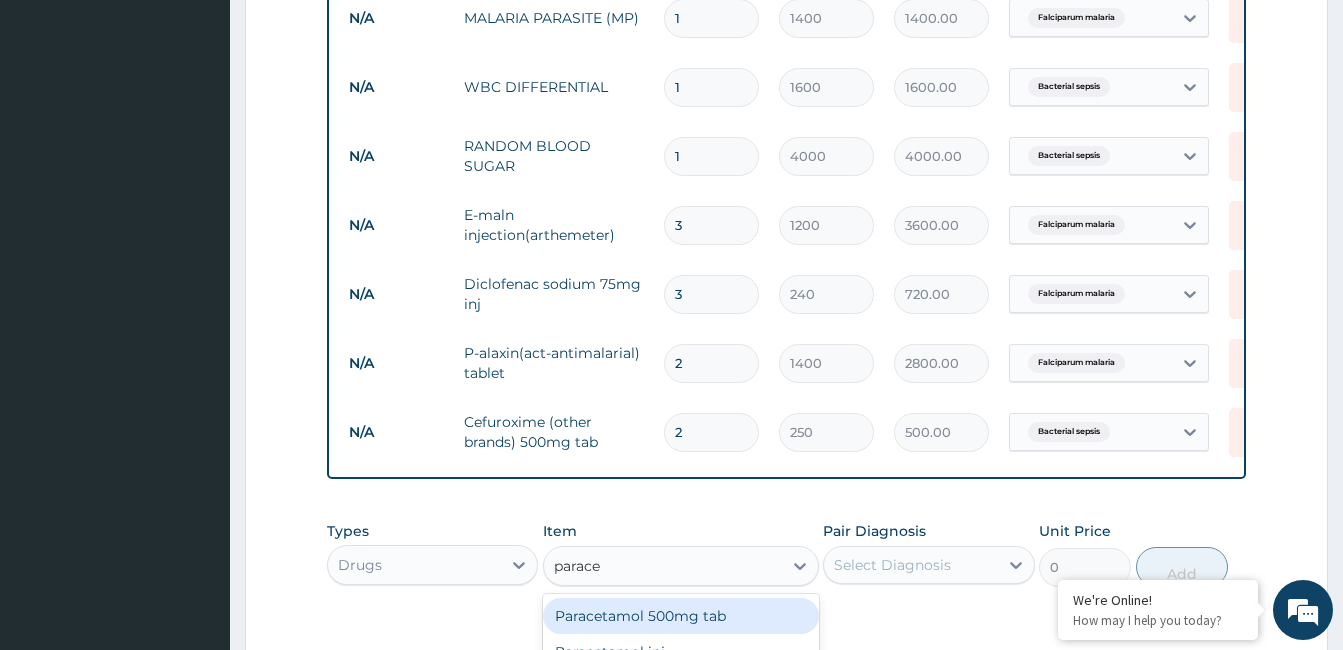 type on "parace" 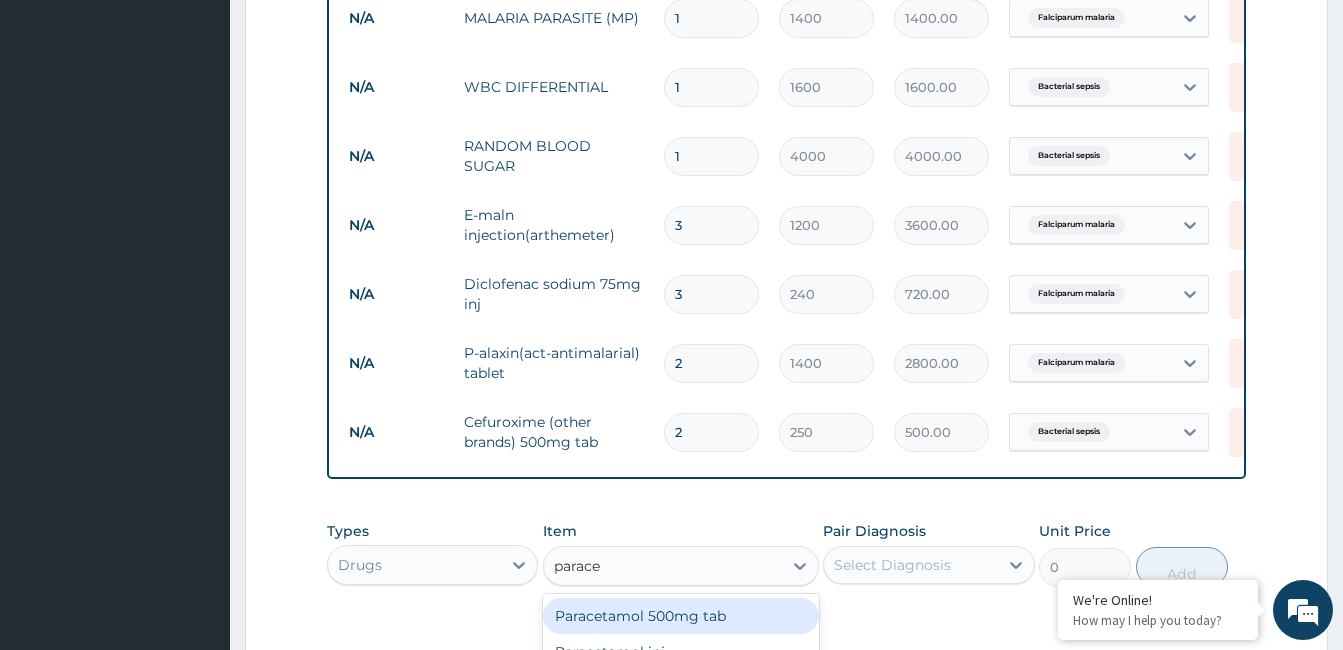 type 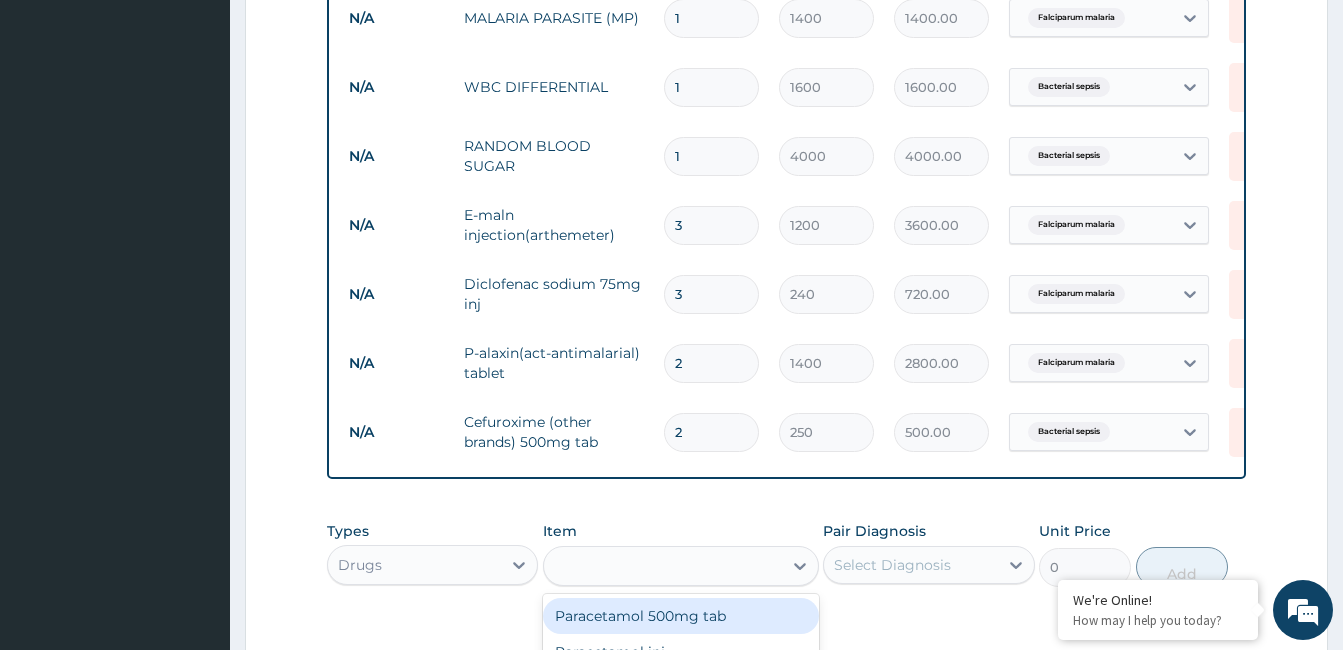 click on "Select Diagnosis" at bounding box center (910, 565) 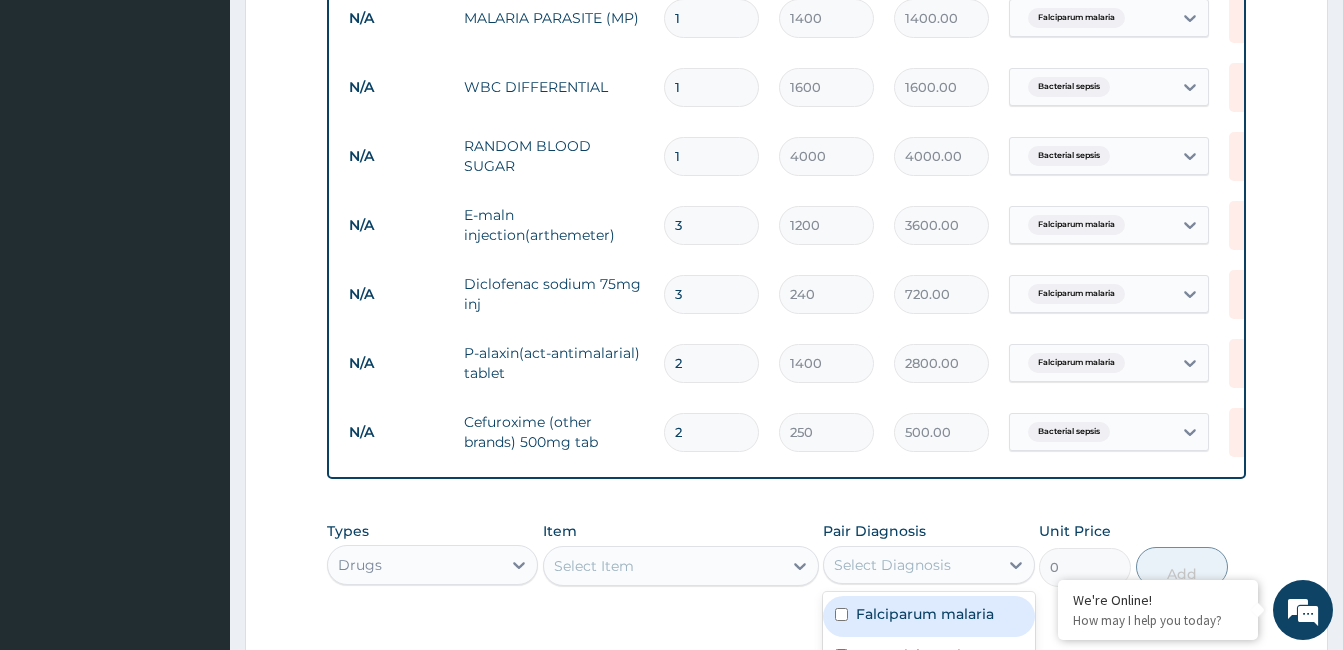 click on "Falciparum malaria" at bounding box center (925, 614) 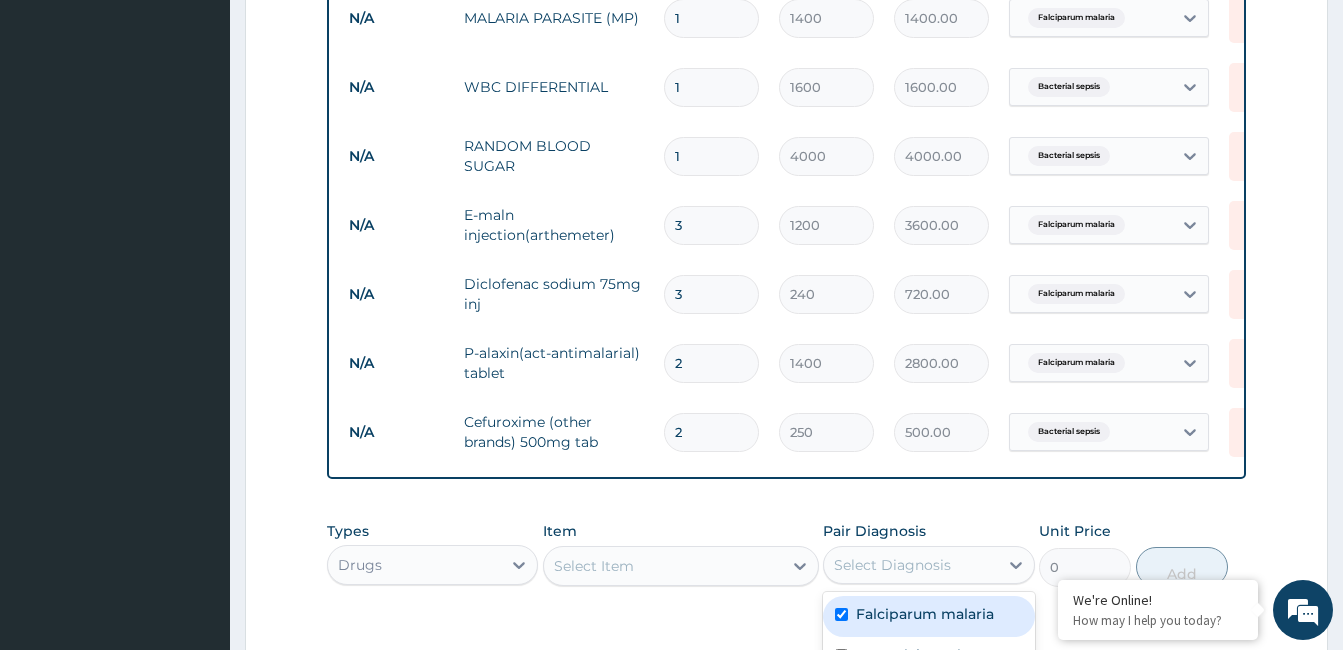 checkbox on "true" 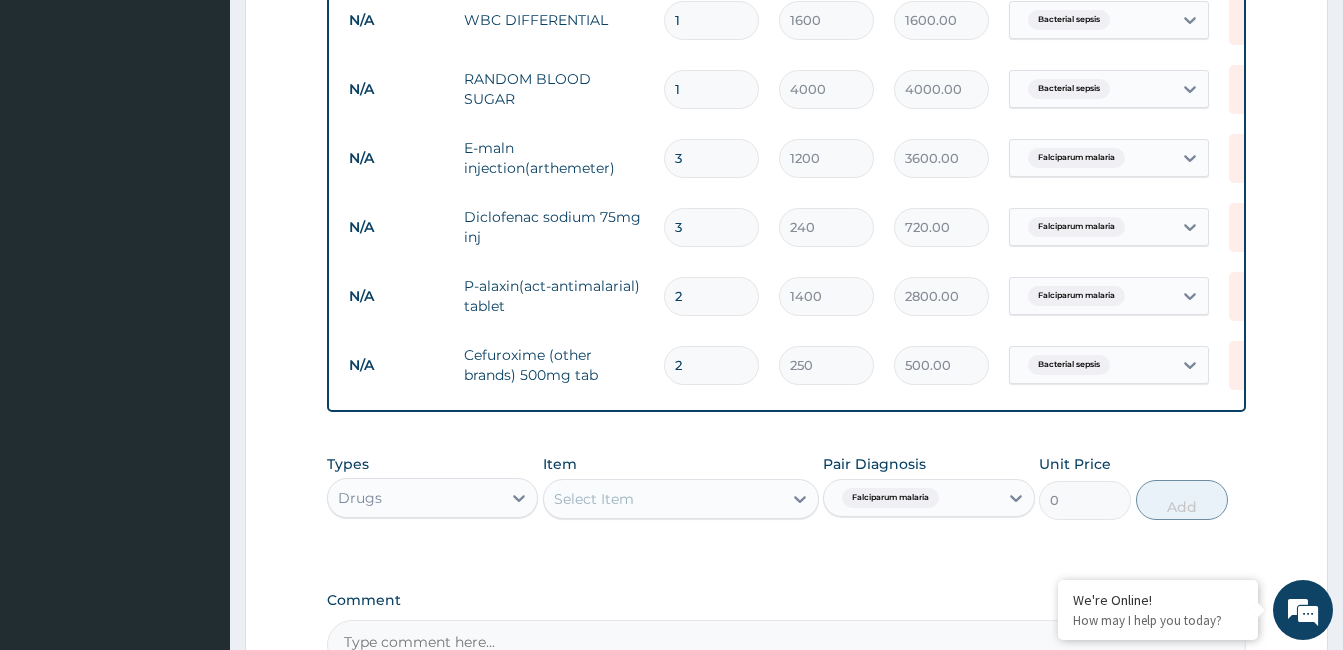 scroll, scrollTop: 981, scrollLeft: 0, axis: vertical 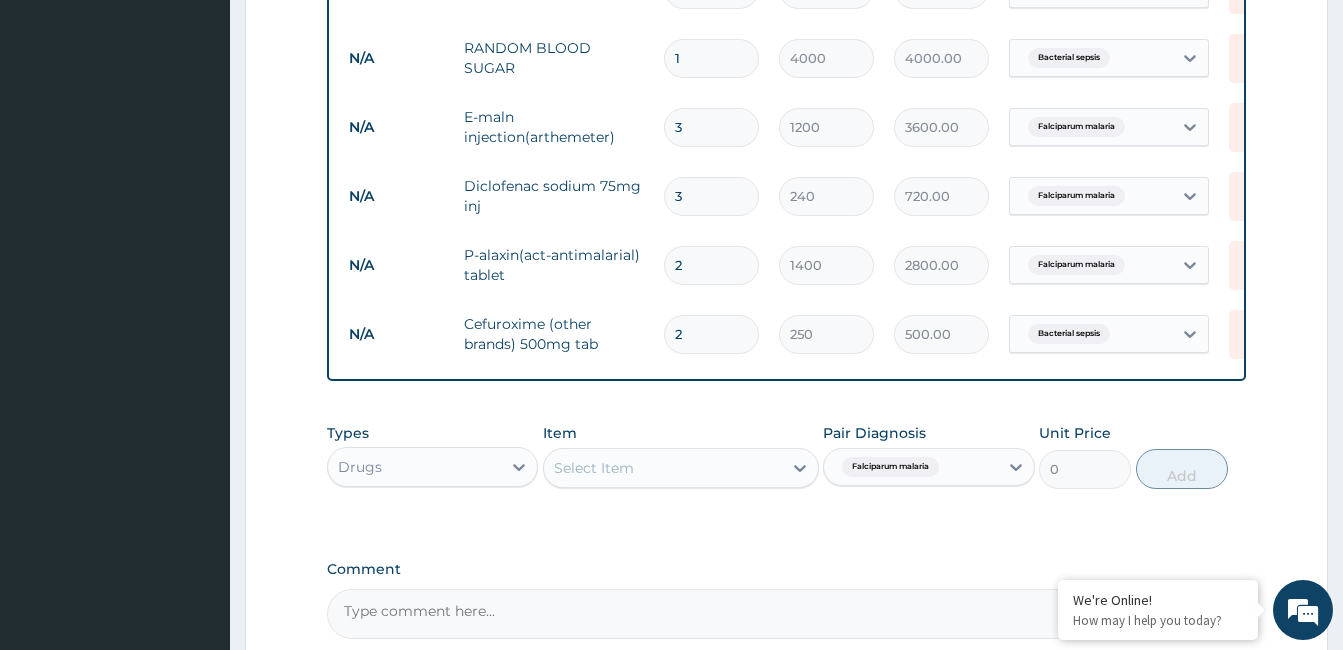 click on "Step  2  of 2 PA Code / Prescription Code Enter Code(Secondary Care Only) Encounter Date 02-08-2025 Important Notice Please enter PA codes before entering items that are not attached to a PA code   All diagnoses entered must be linked to a claim item. Diagnosis & Claim Items that are visible but inactive cannot be edited because they were imported from an already approved PA code. Diagnosis Falciparum malaria Confirmed Bacterial sepsis Query NB: All diagnosis must be linked to a claim item Claim Items Type Name Quantity Unit Price Total Price Pair Diagnosis Actions N/A General Practitioner (1st consultation) 1 2500 2500.00 Bacterial sepsis  + 1 Delete N/A MALARIA PARASITE (MP) 1 1400 1400.00 Falciparum malaria Delete N/A WBC DIFFERENTIAL 1 1600 1600.00 Bacterial sepsis Delete N/A RANDOM BLOOD SUGAR 1 4000 4000.00 Bacterial sepsis Delete N/A E-maln injection(arthemeter) 3 1200 3600.00 Falciparum malaria Delete N/A Diclofenac sodium 75mg inj 3 240 720.00 Falciparum malaria Delete N/A 2 1400 2800.00 Delete N/A 2" at bounding box center [786, -47] 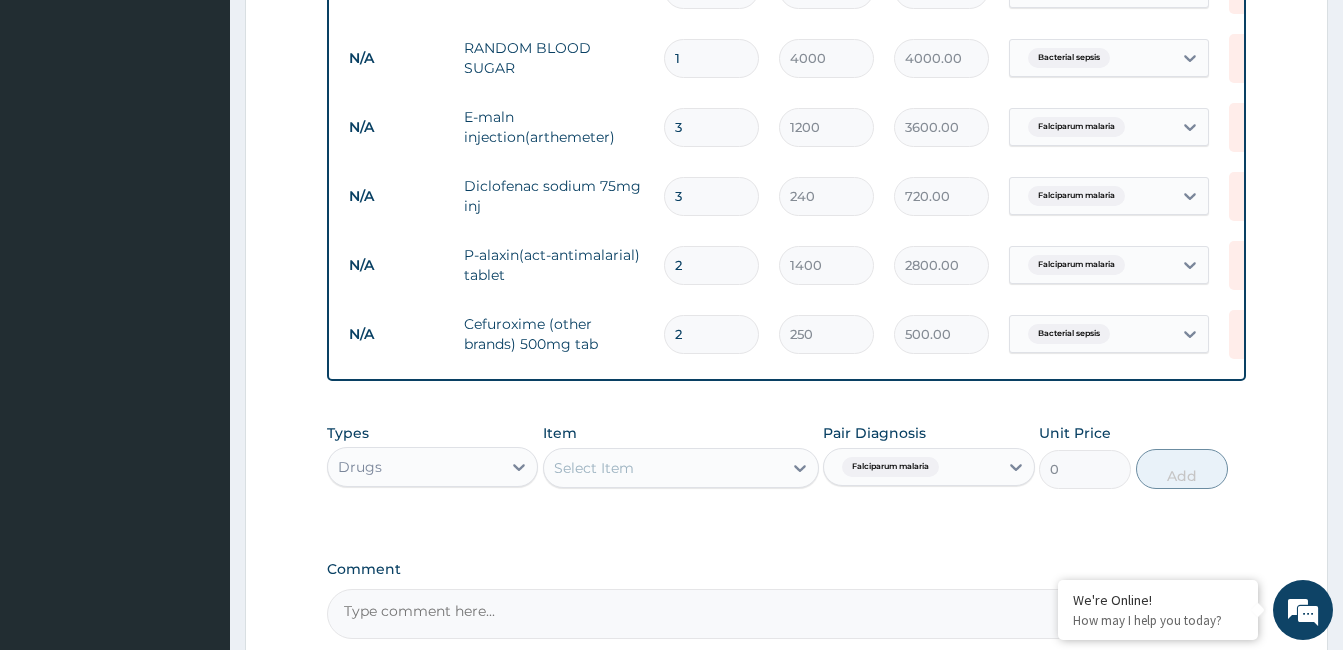 click on "Select Item" at bounding box center (663, 468) 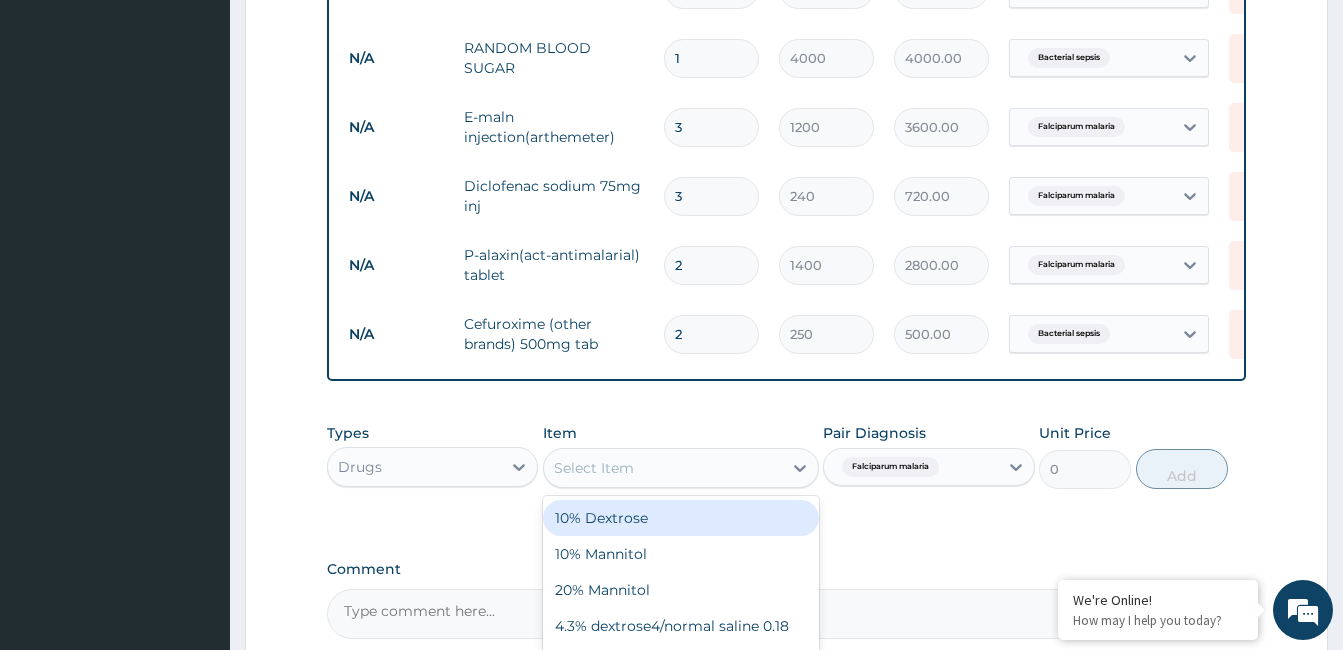 type on "o" 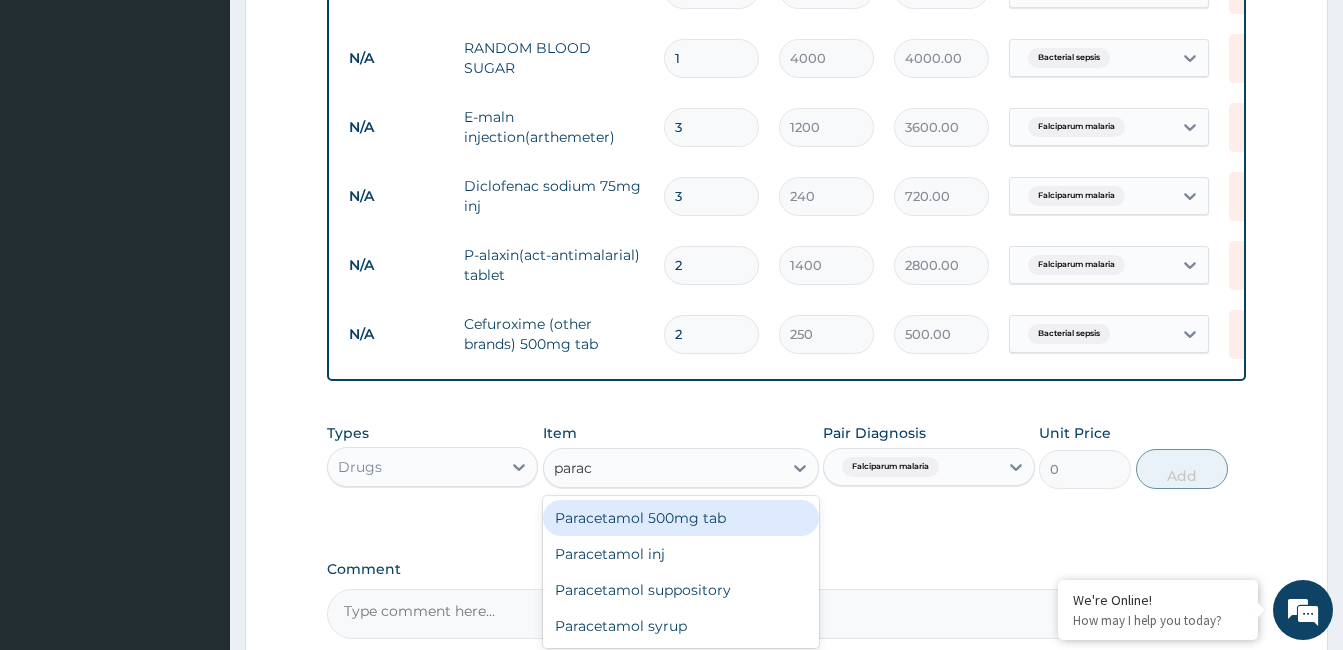 type on "parace" 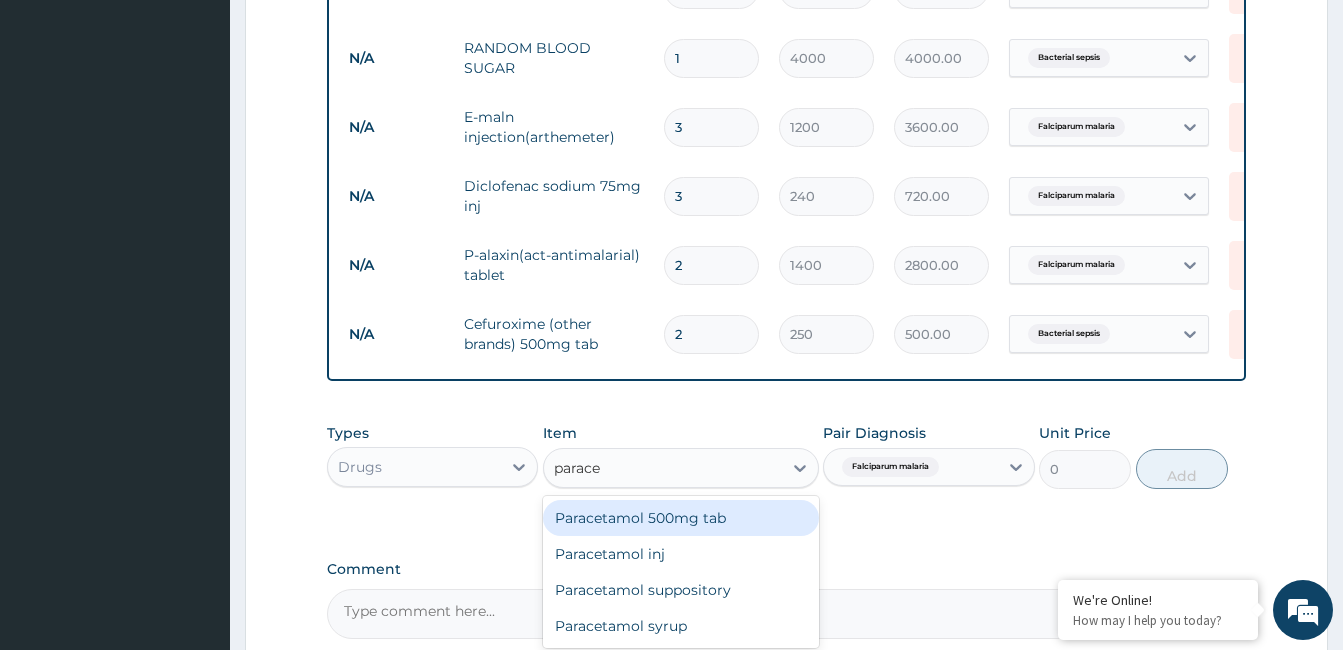 click on "Paracetamol 500mg tab" at bounding box center (681, 518) 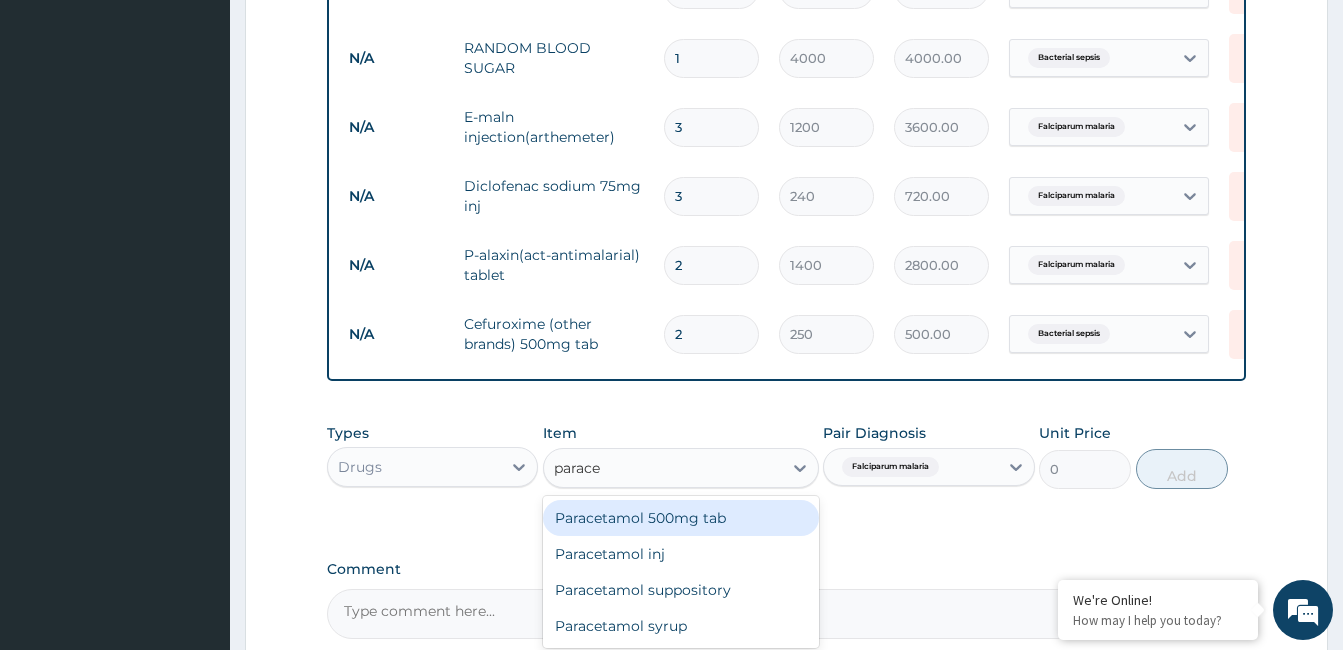 type 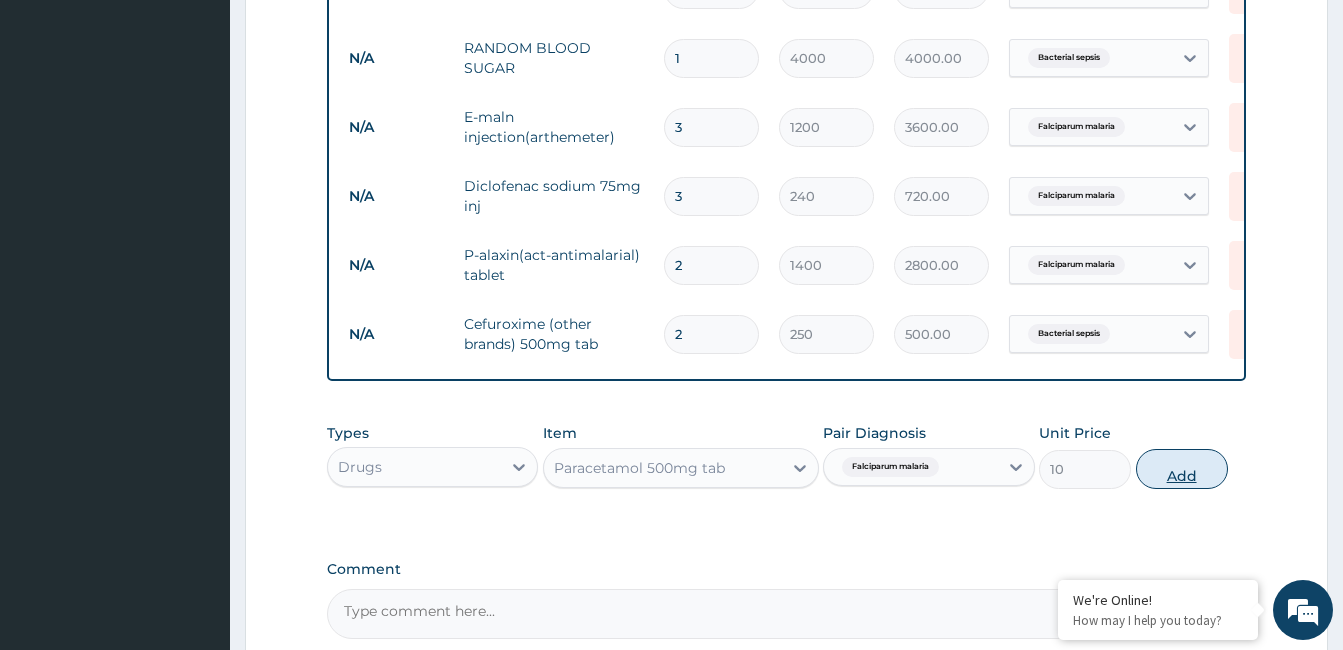 click on "Add" at bounding box center [1182, 469] 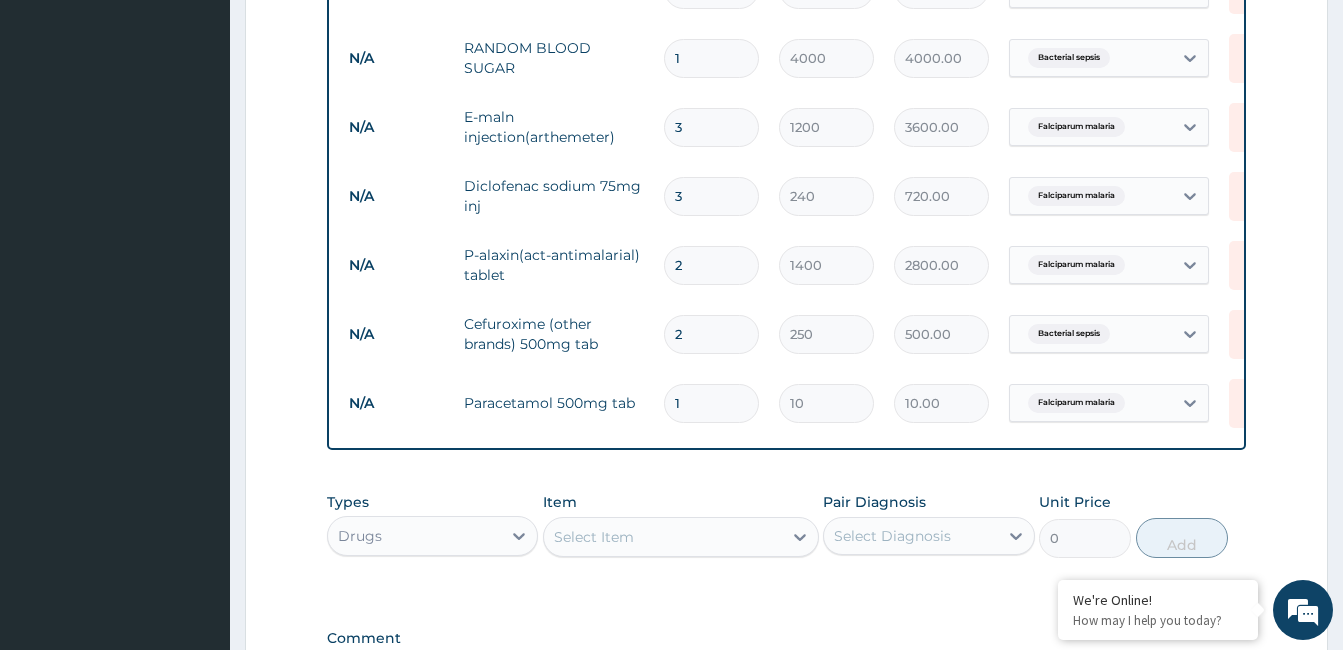 type on "18" 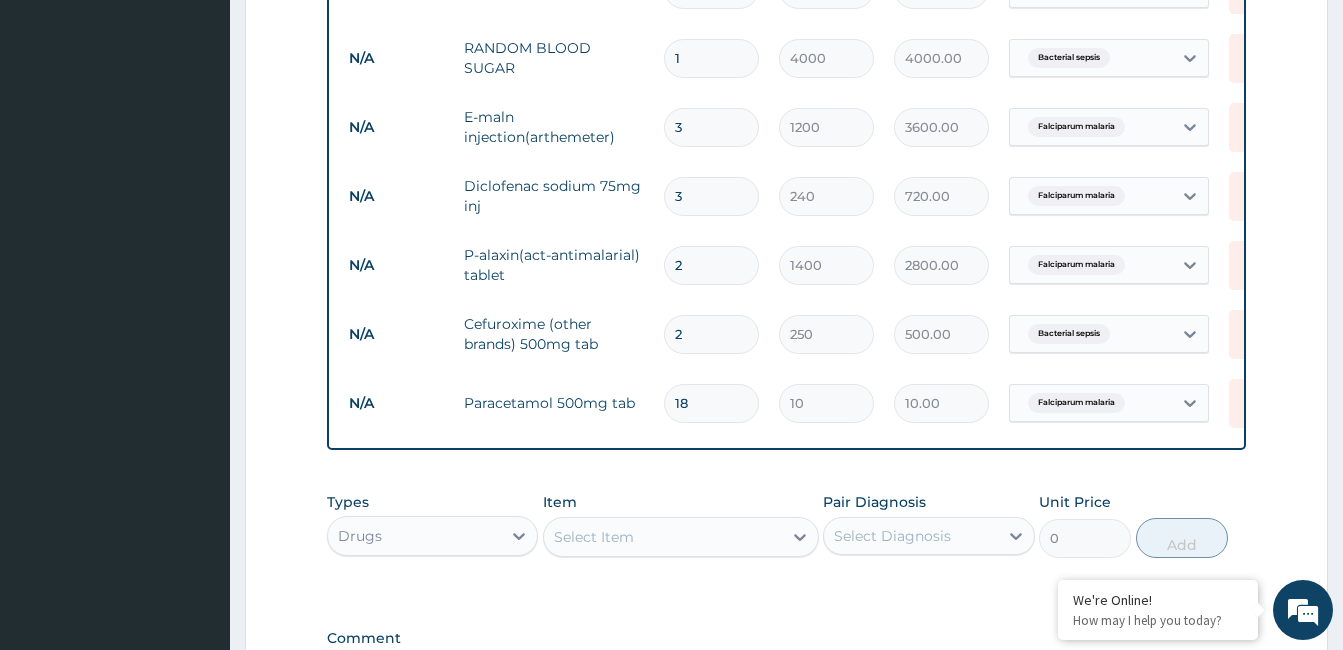 type on "180.00" 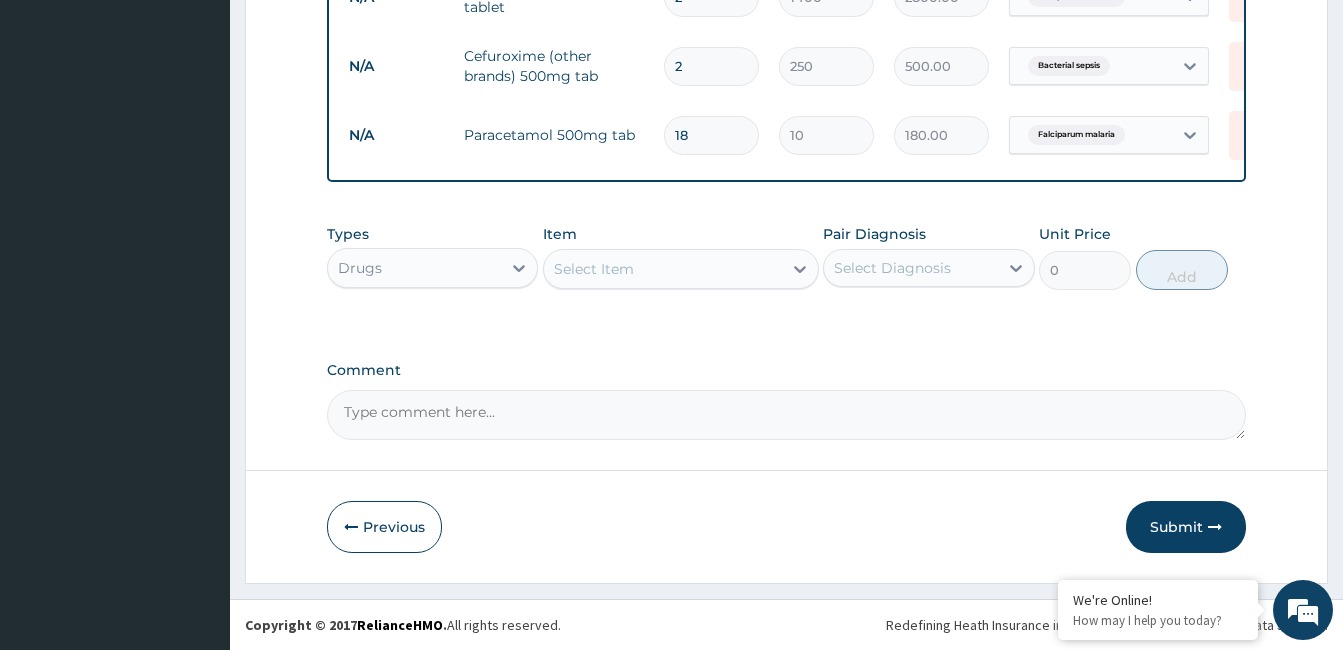 scroll, scrollTop: 1264, scrollLeft: 0, axis: vertical 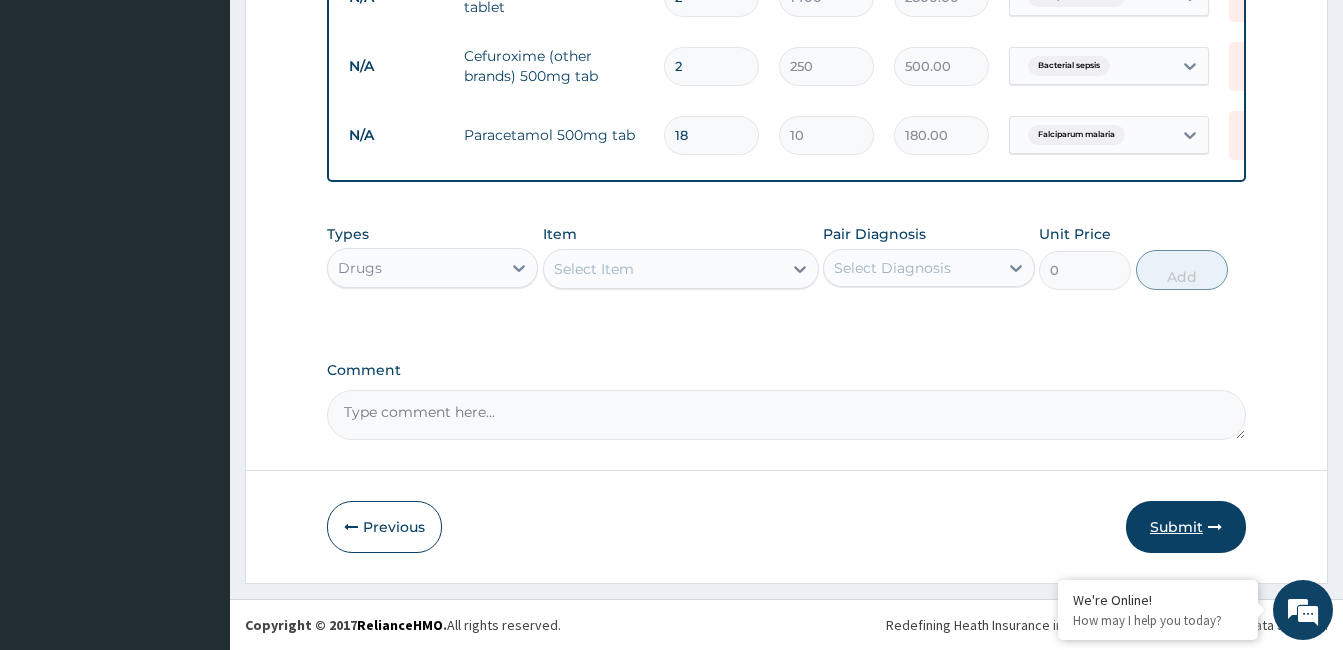 type on "18" 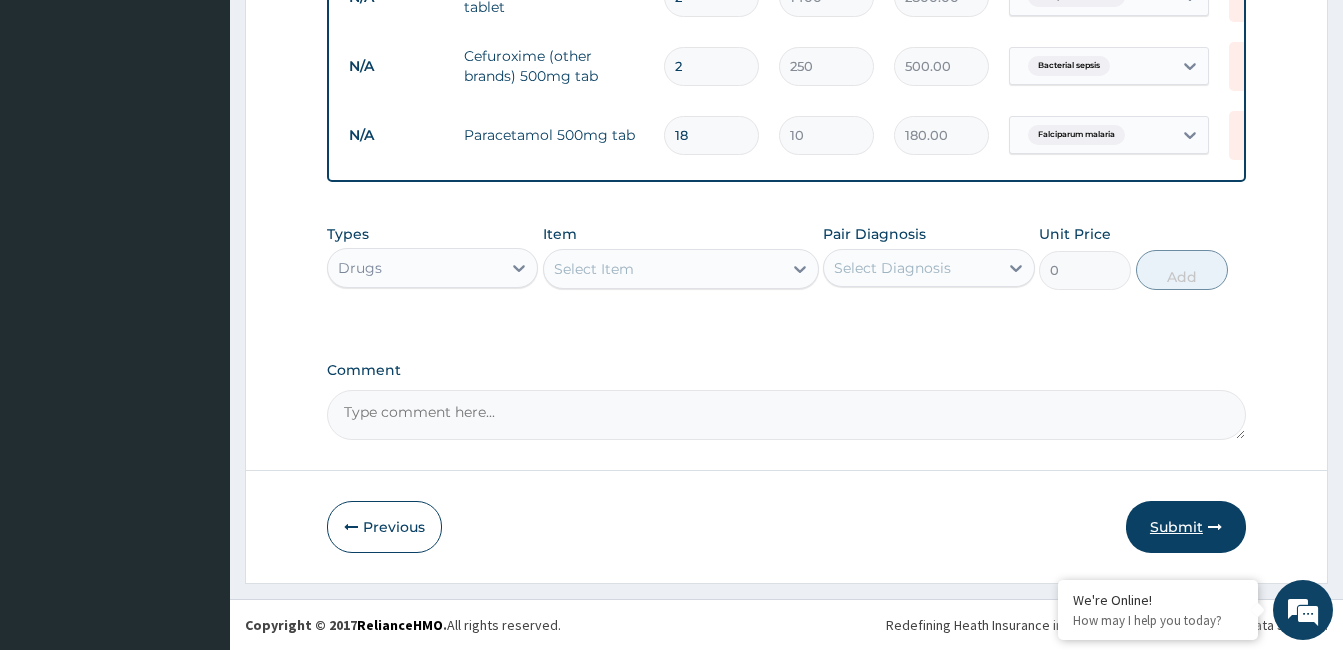 click on "Submit" at bounding box center (1186, 527) 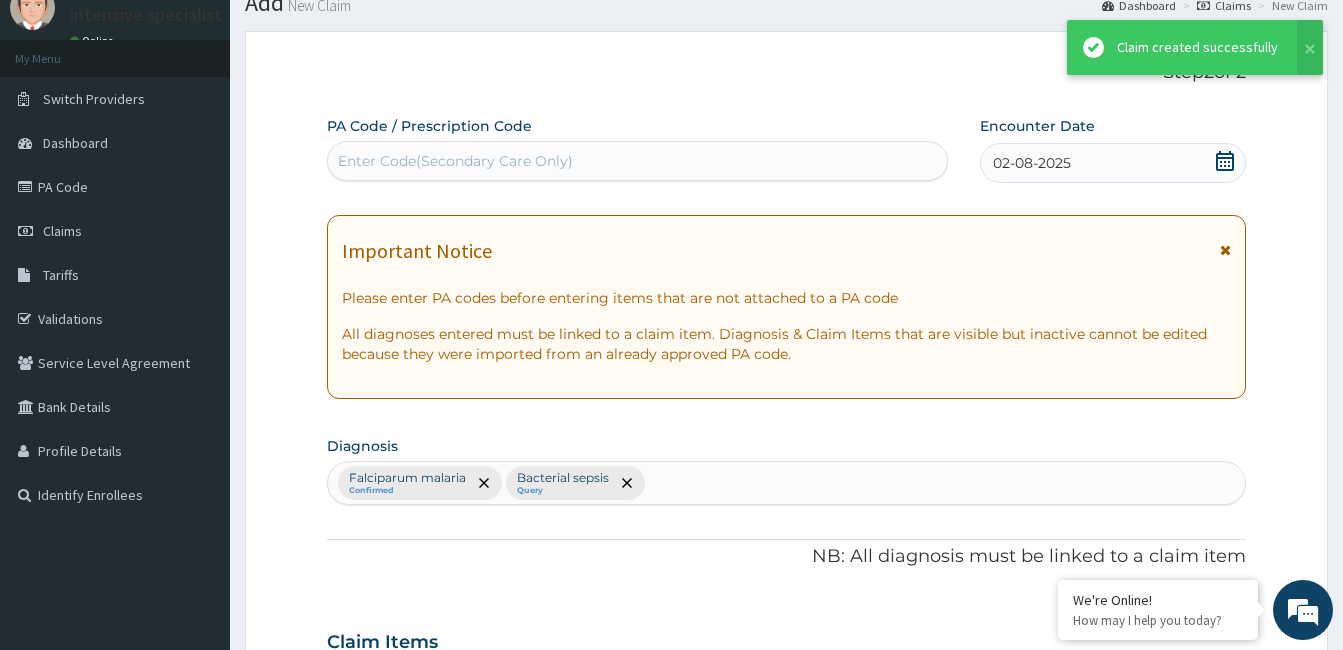 scroll, scrollTop: 1264, scrollLeft: 0, axis: vertical 